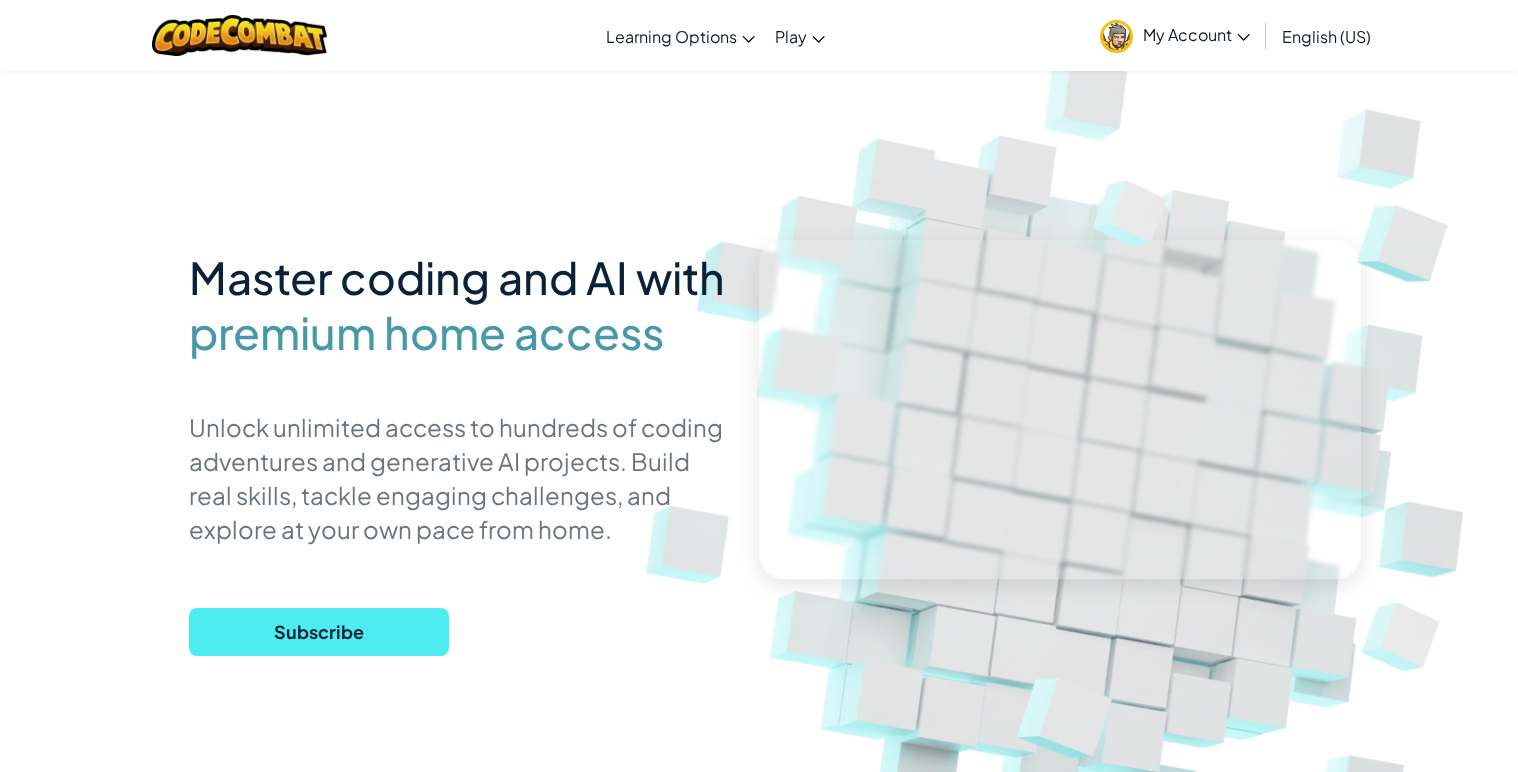 scroll, scrollTop: 0, scrollLeft: 0, axis: both 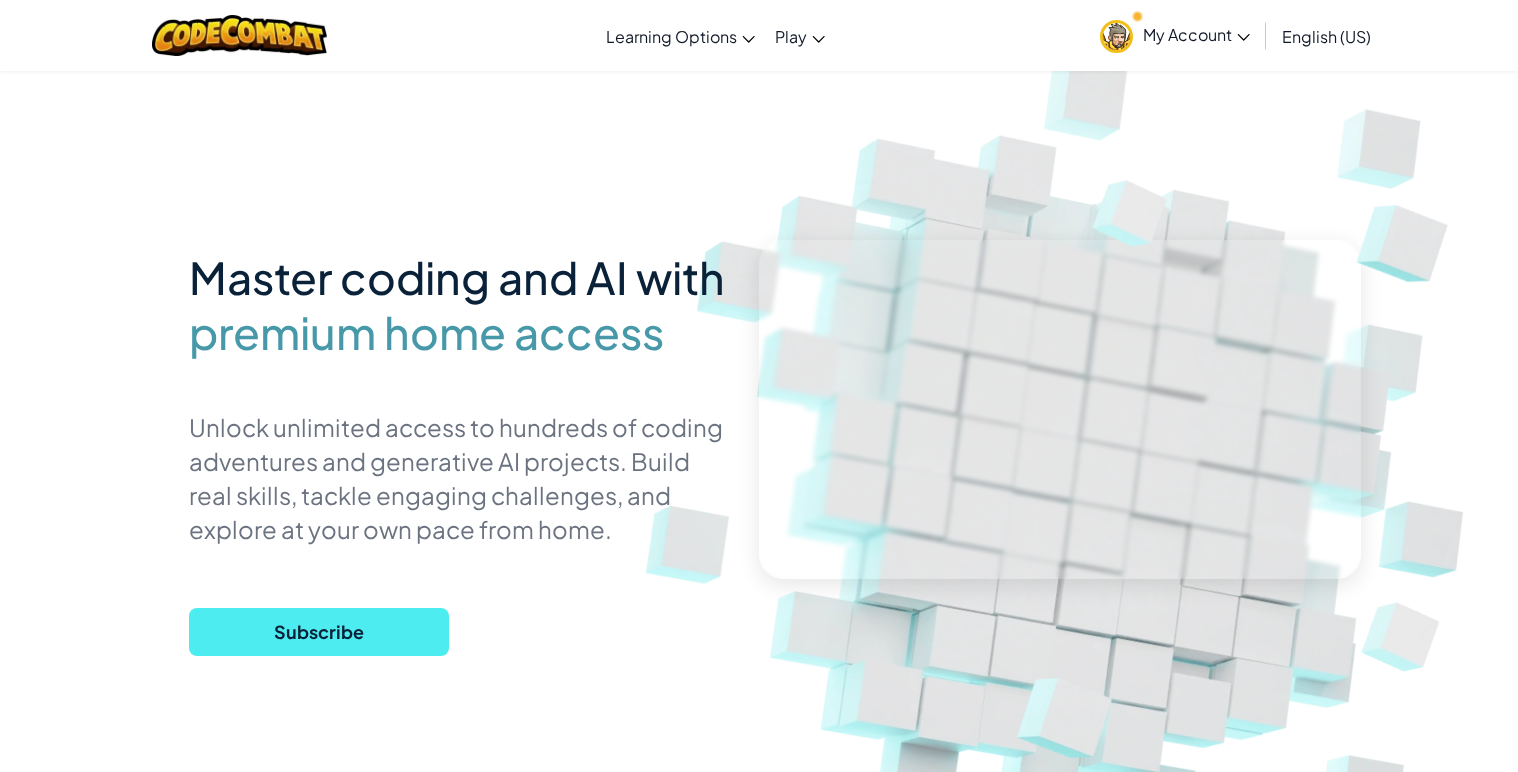 click on "My Account" at bounding box center [1175, 35] 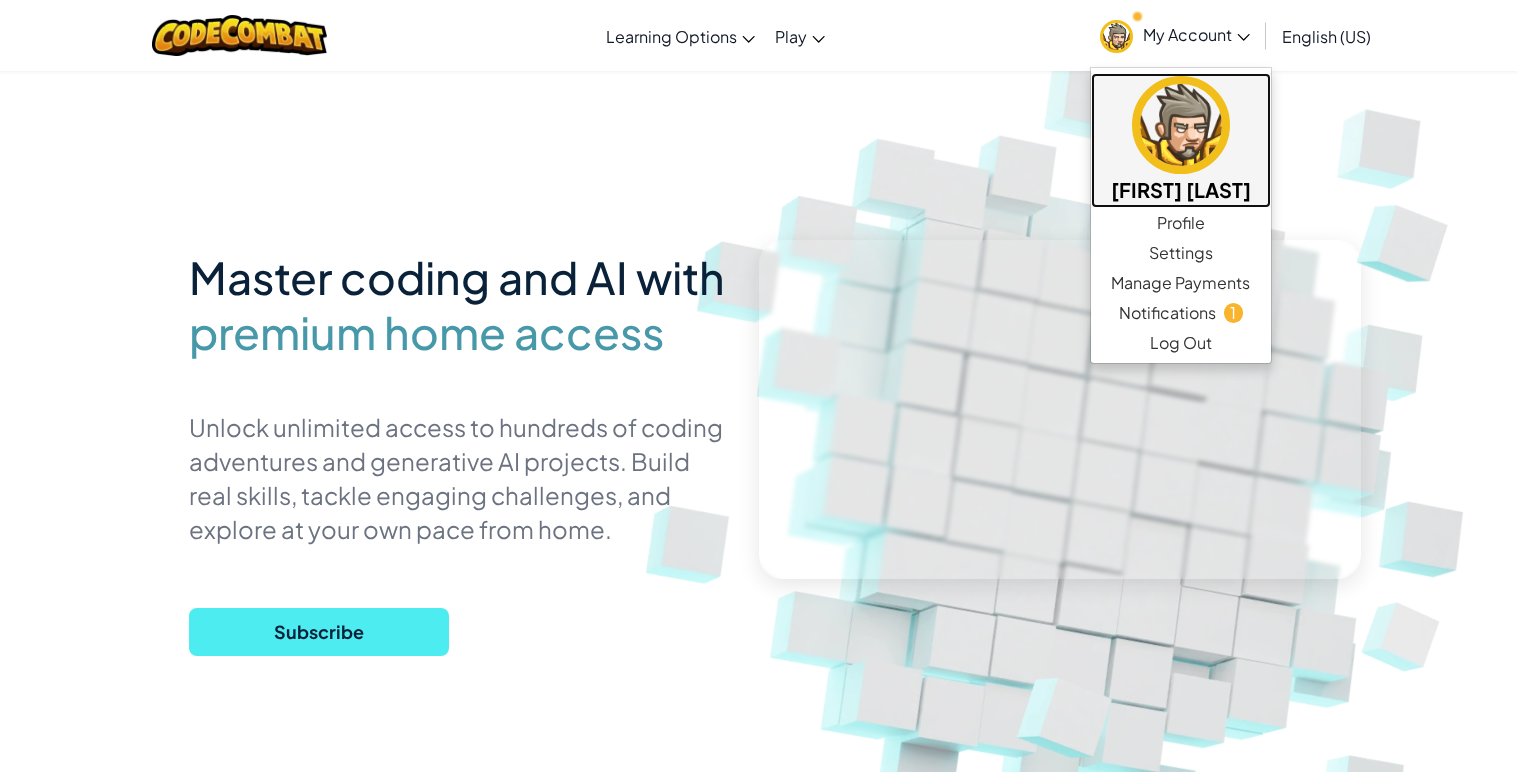 click at bounding box center [1181, 125] 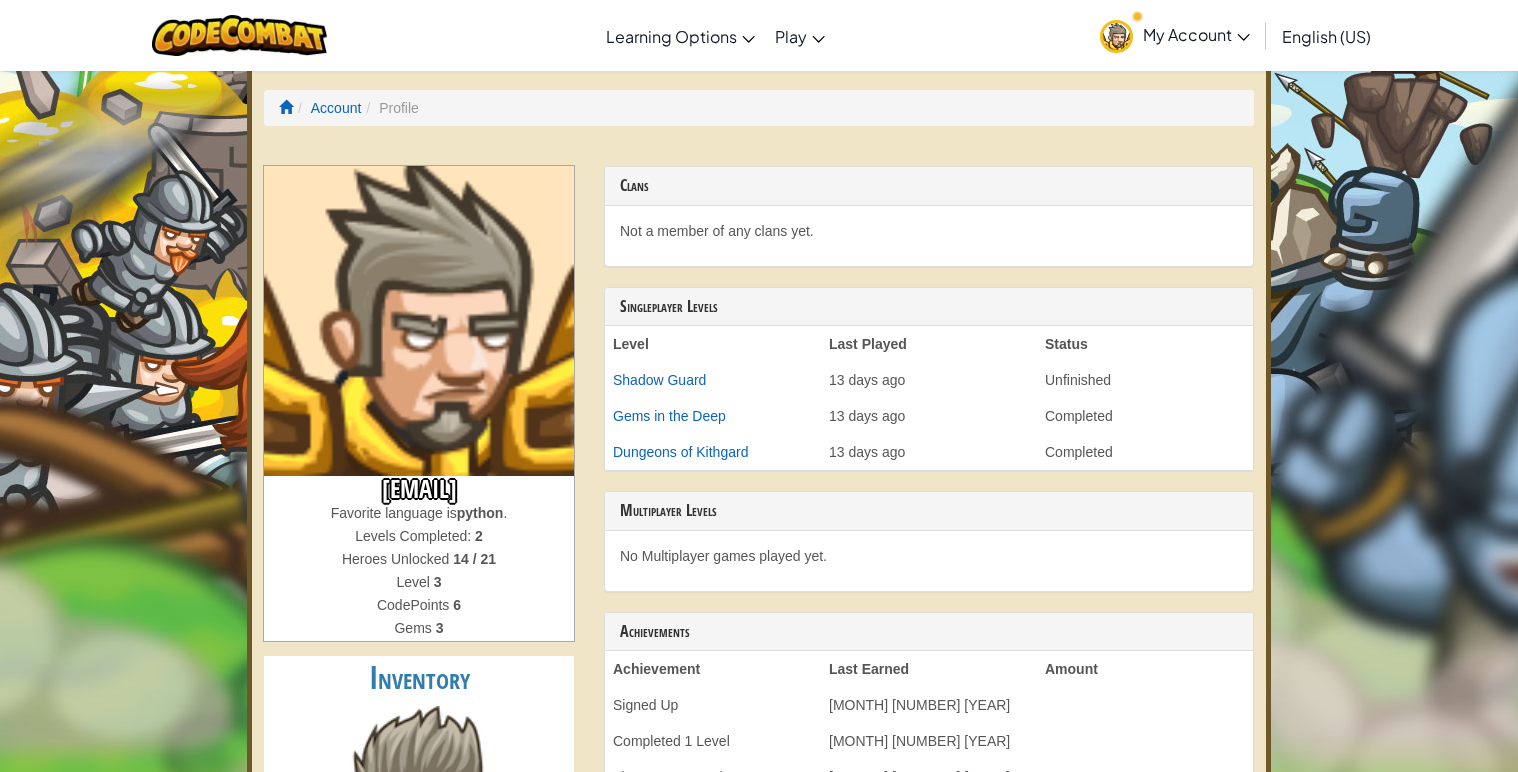 click at bounding box center (419, 321) 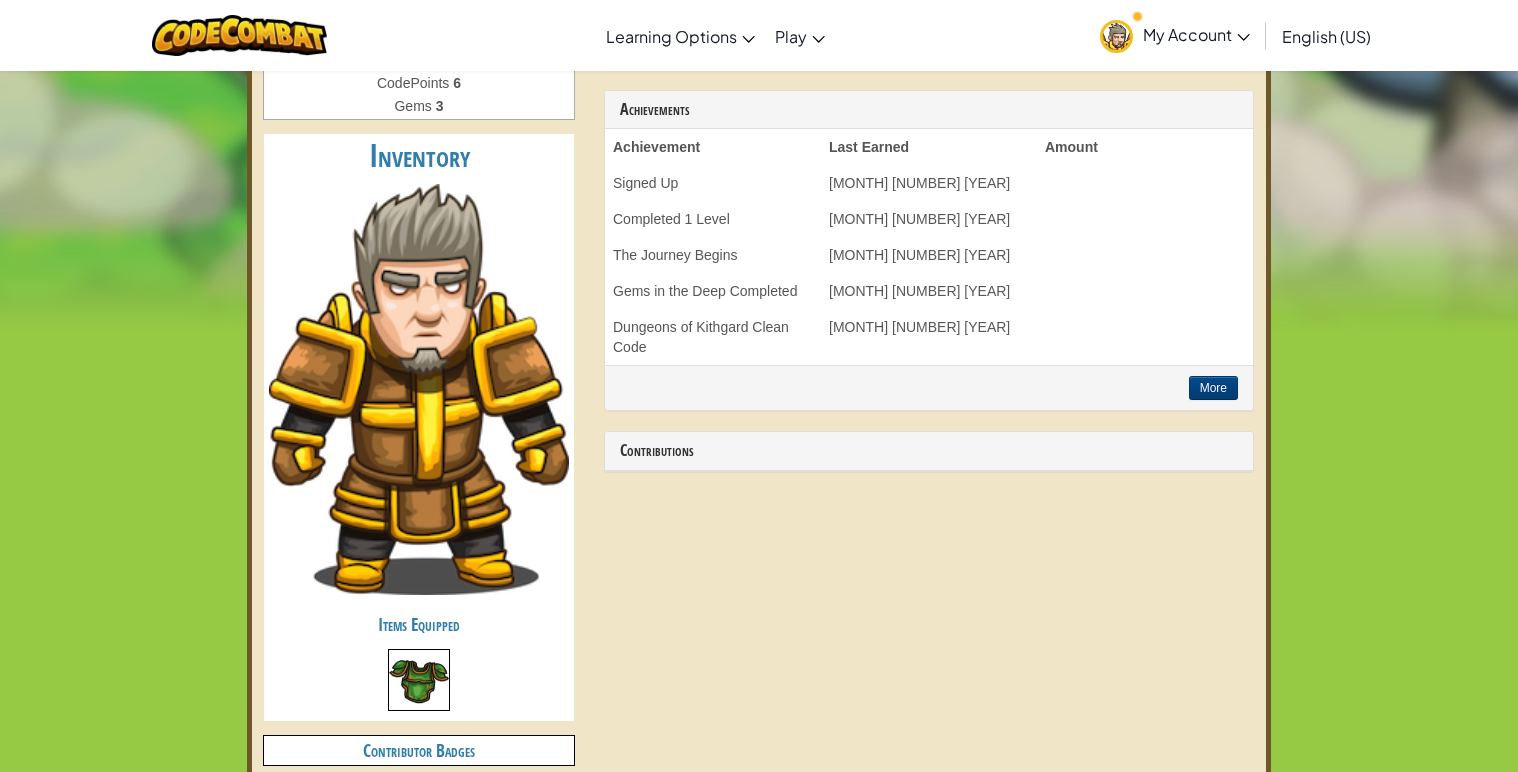 scroll, scrollTop: 563, scrollLeft: 0, axis: vertical 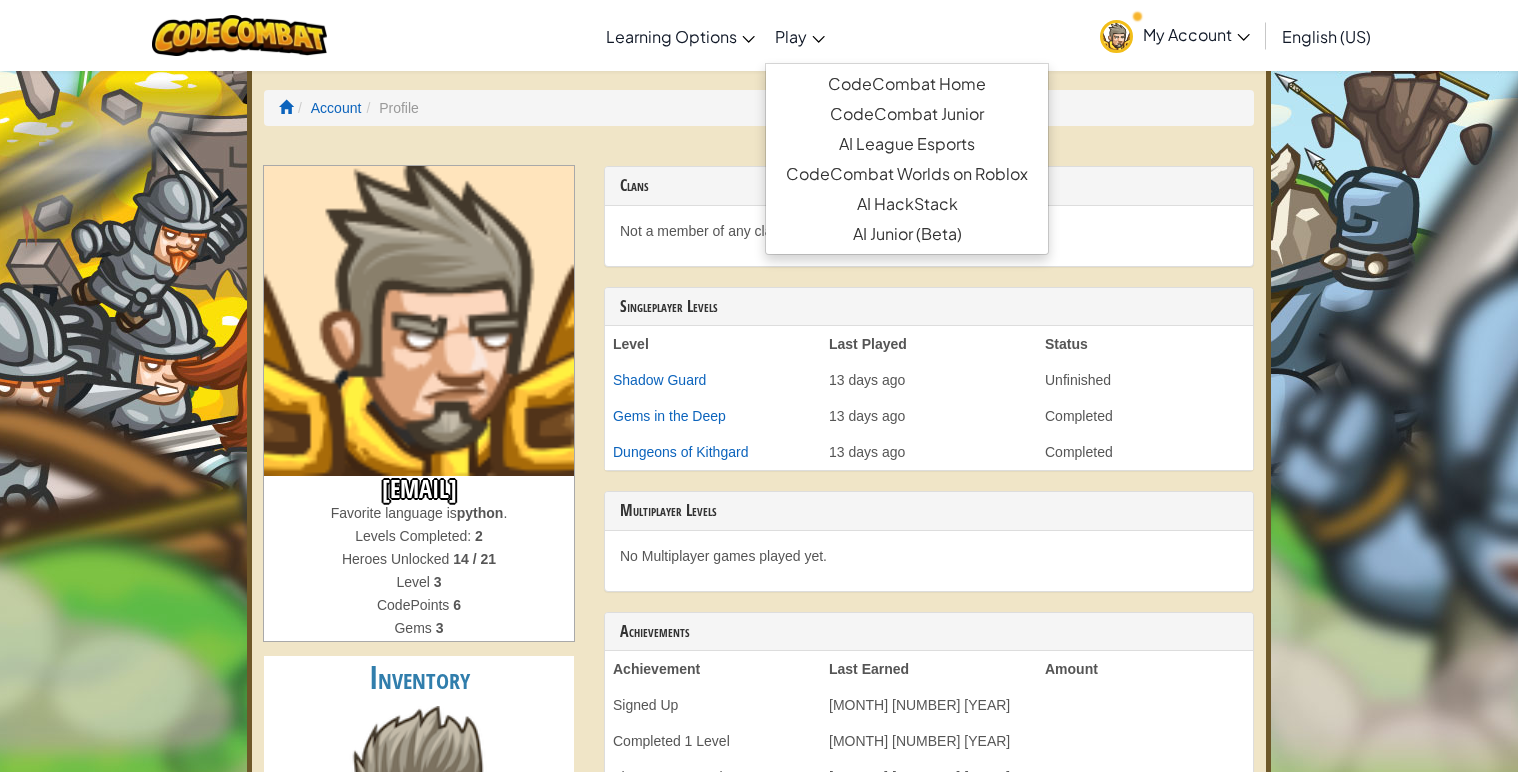 click on "Play" at bounding box center (791, 36) 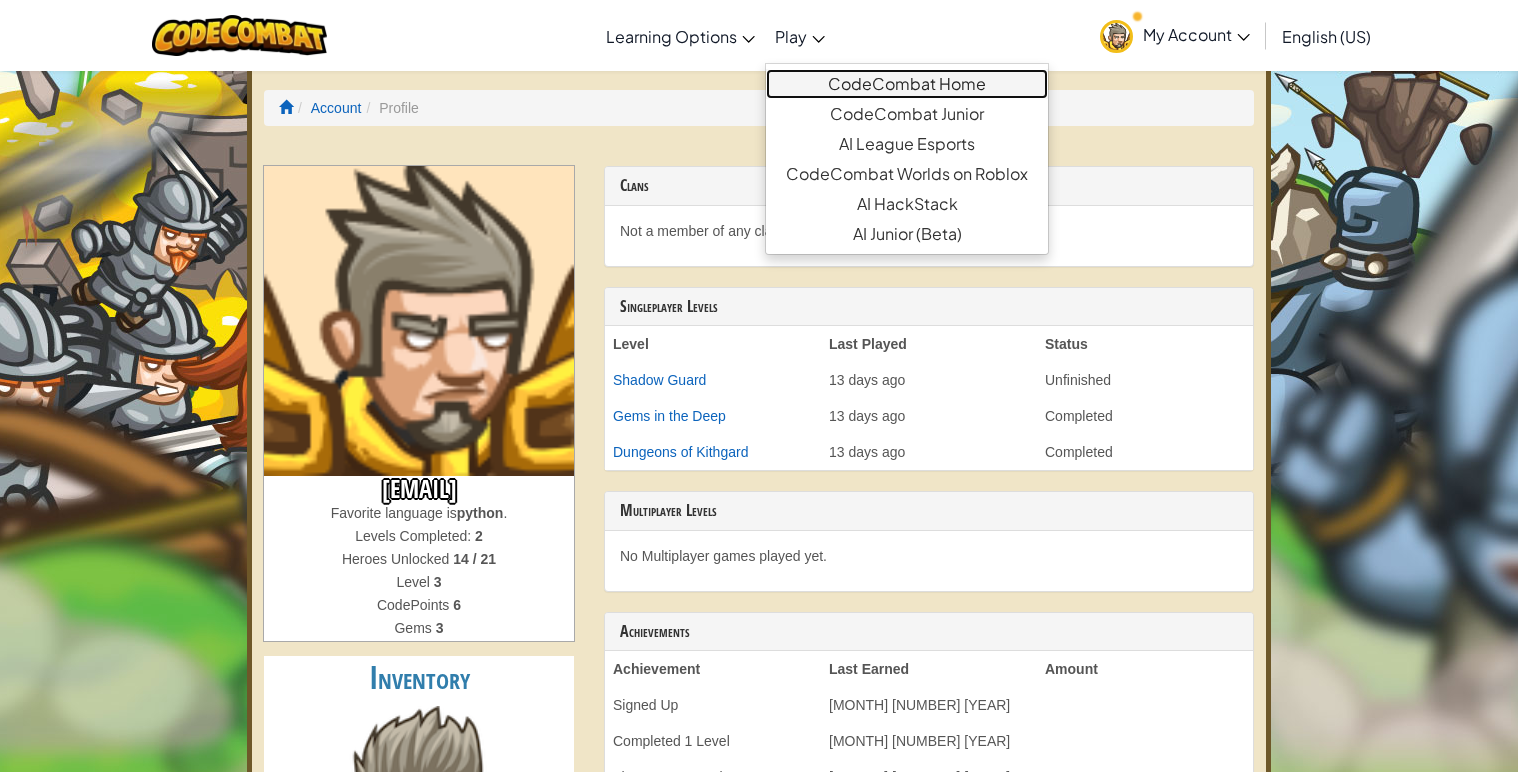 click on "CodeCombat Home" at bounding box center (907, 84) 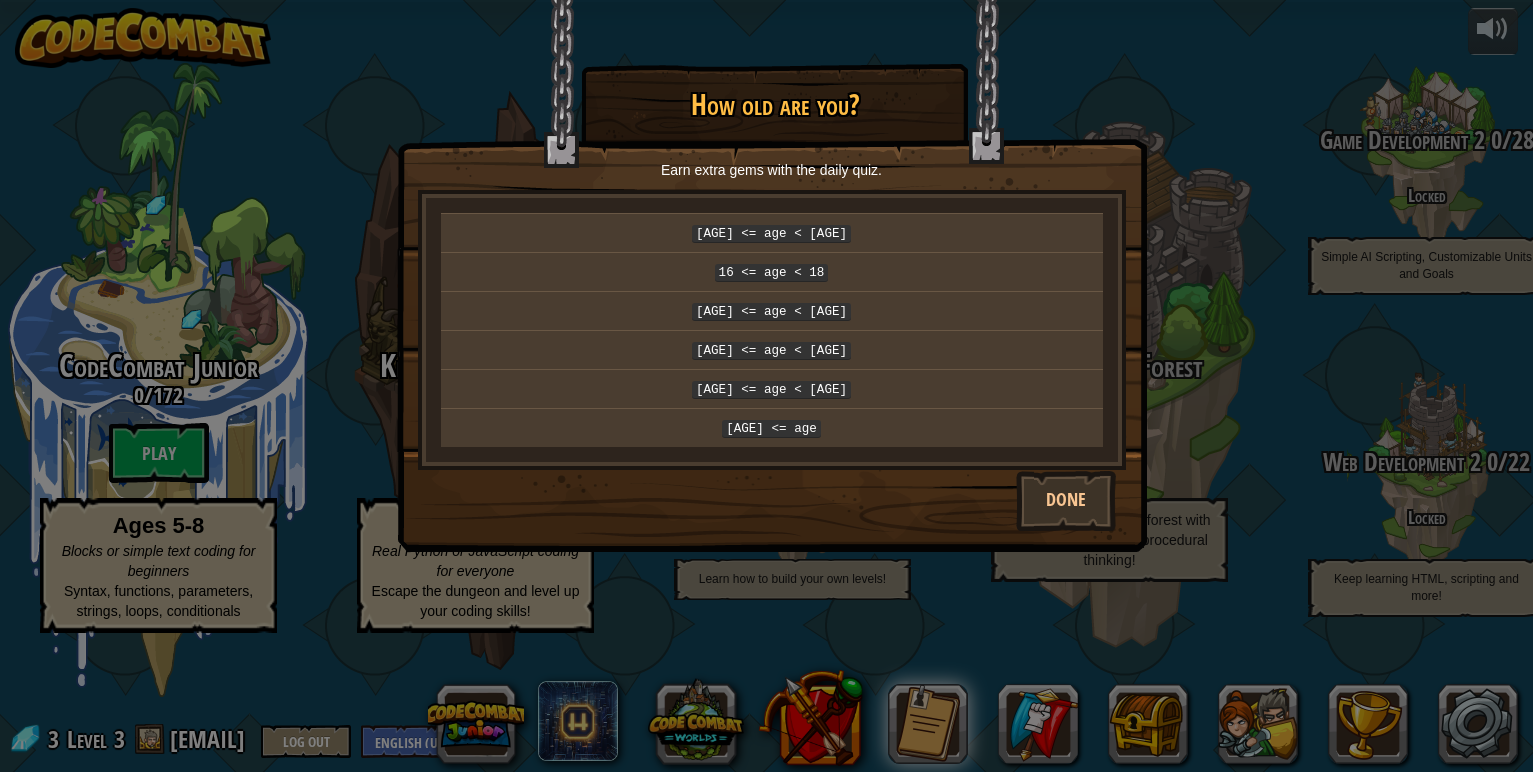 click on "× How old are you? Earn extra gems with the daily quiz.
13 <= age < 16
16 <= age < 18
18 <= age < 25
25 <= age < 35
35 <= age < 45
45 <= age
randomNumber = Math.random()                    gems = Math.ceil(2 * randomNumber * me.level)   me.gems += gems                                 Reticulating Splines... Done" at bounding box center [766, 386] 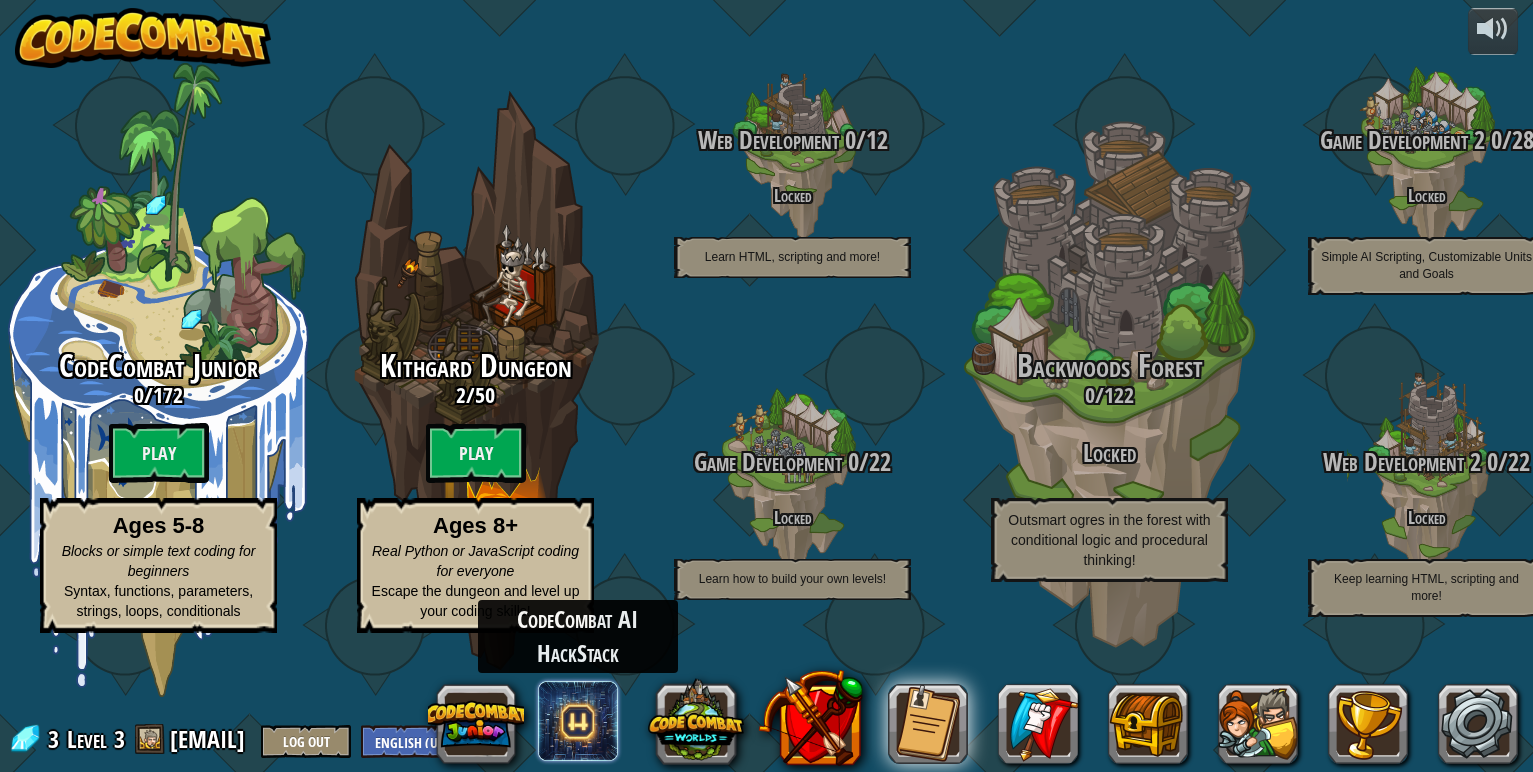 click at bounding box center [578, 721] 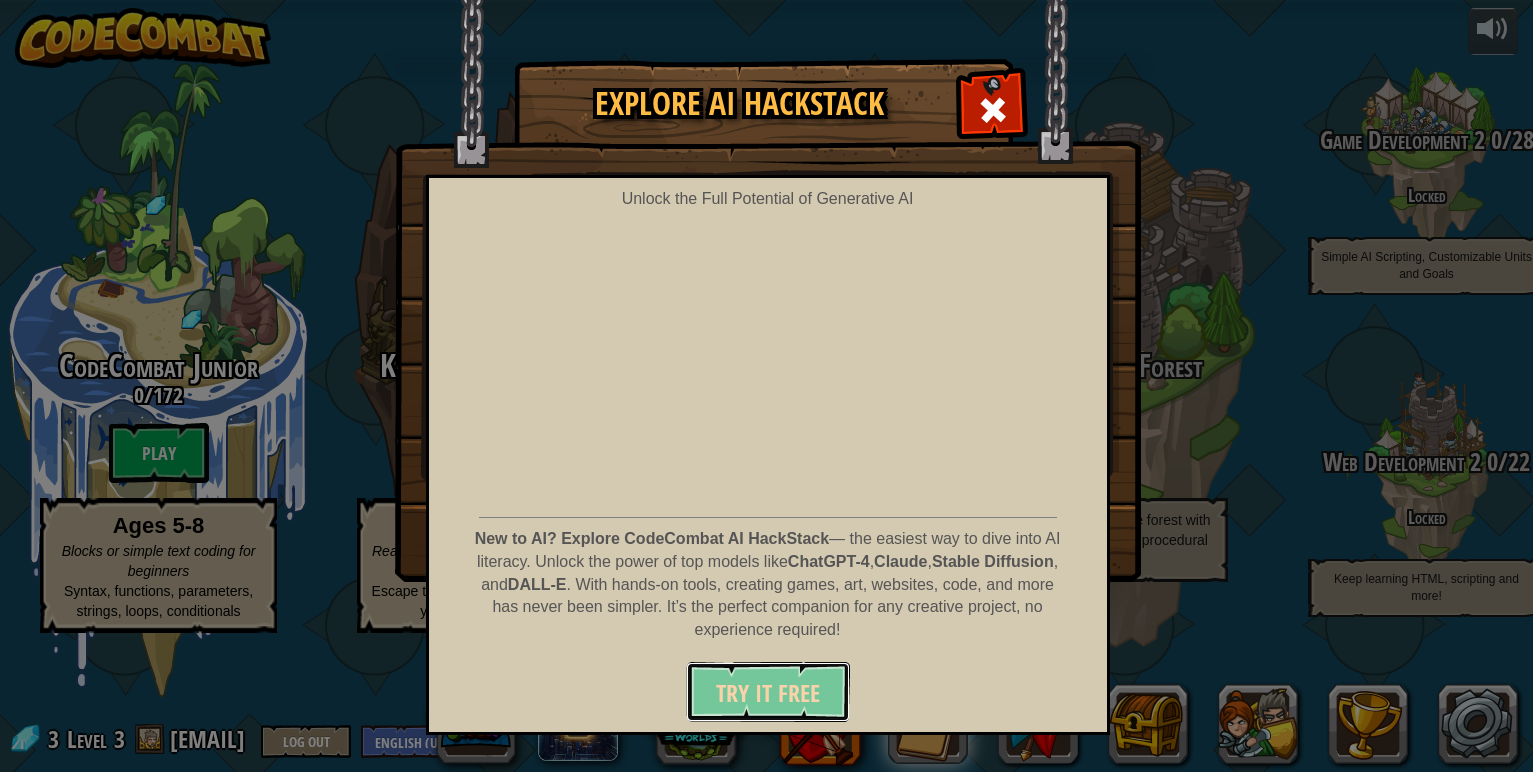click on "Try It Free" at bounding box center [768, 693] 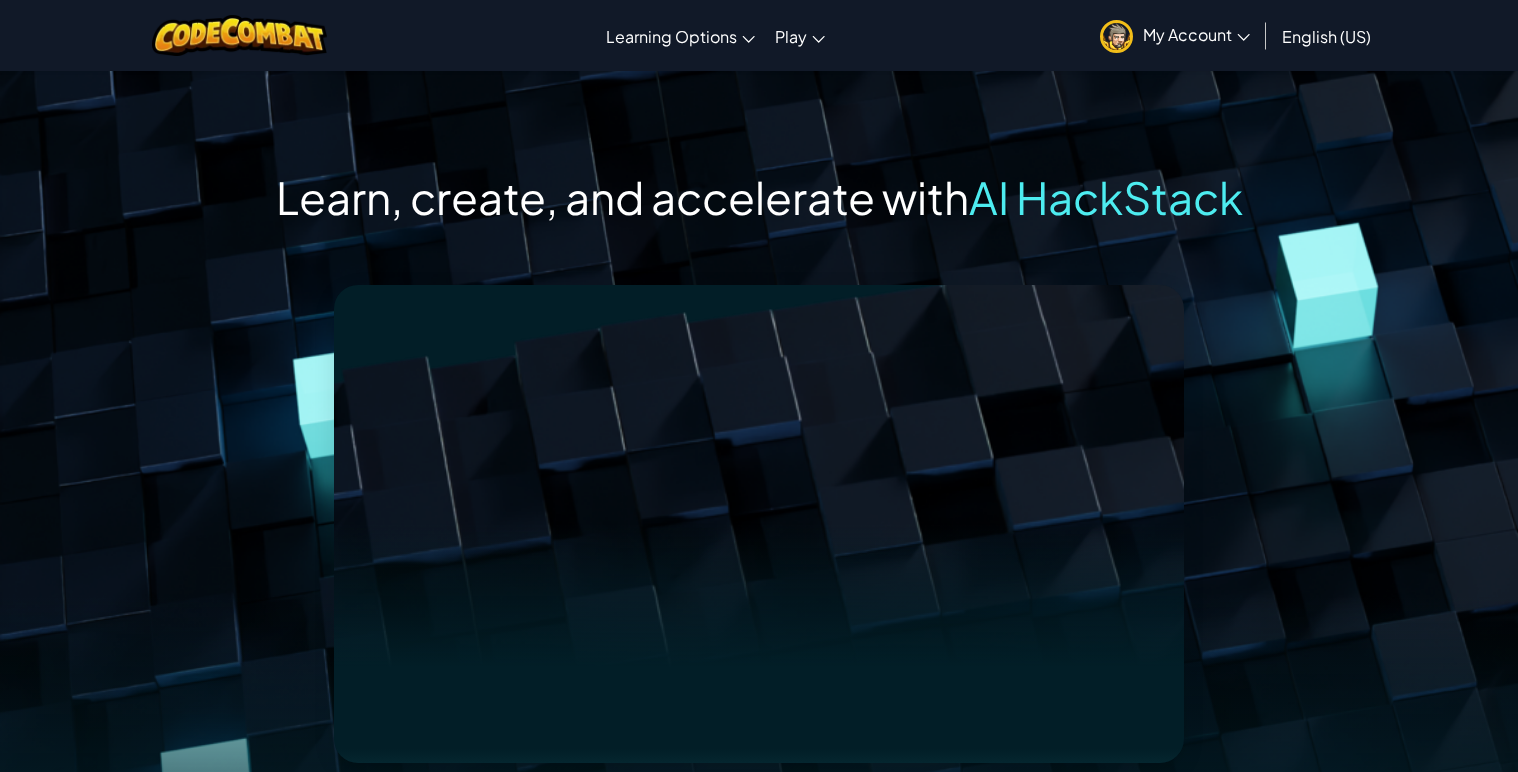 scroll, scrollTop: 0, scrollLeft: 0, axis: both 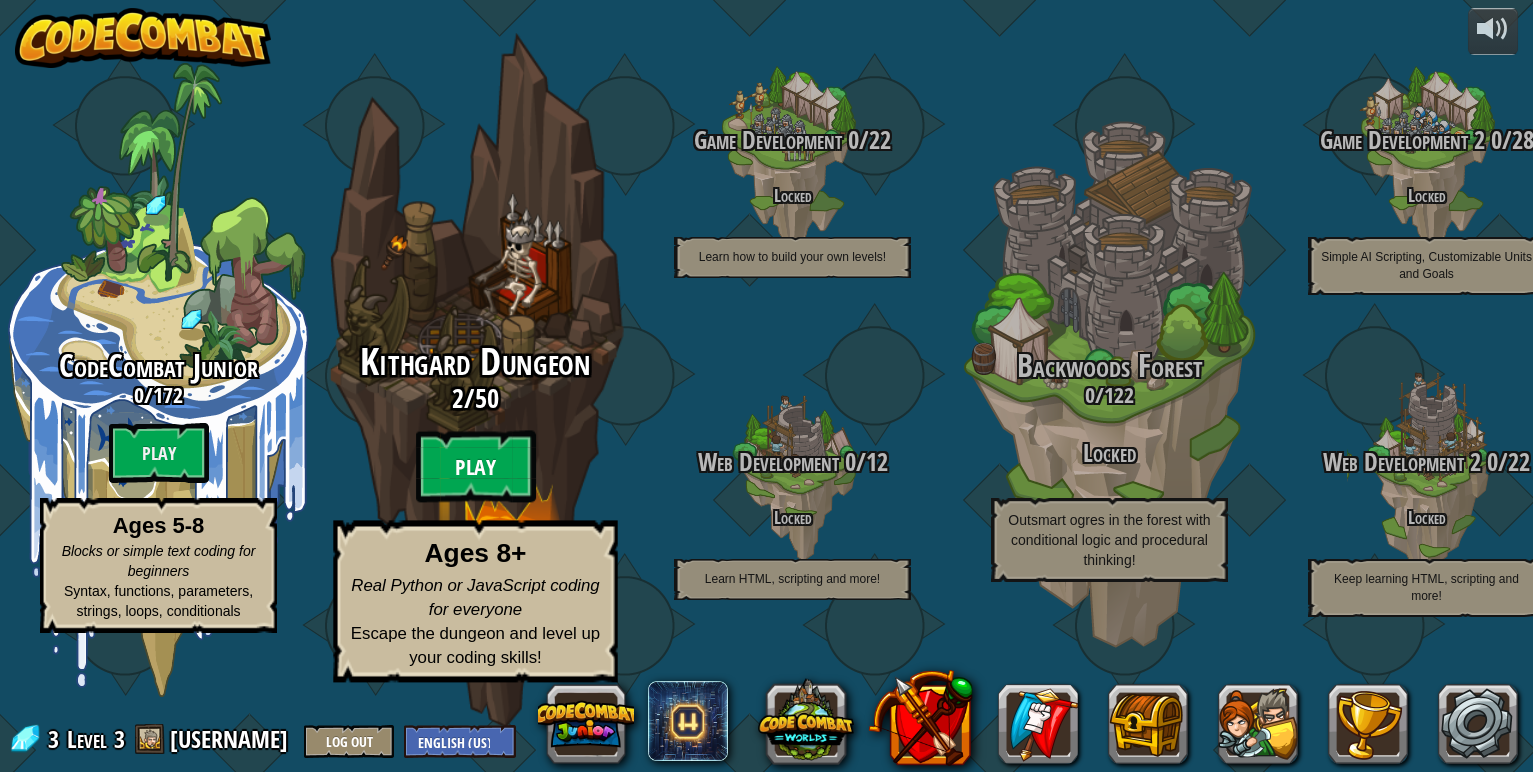 click on "Play" at bounding box center [476, 467] 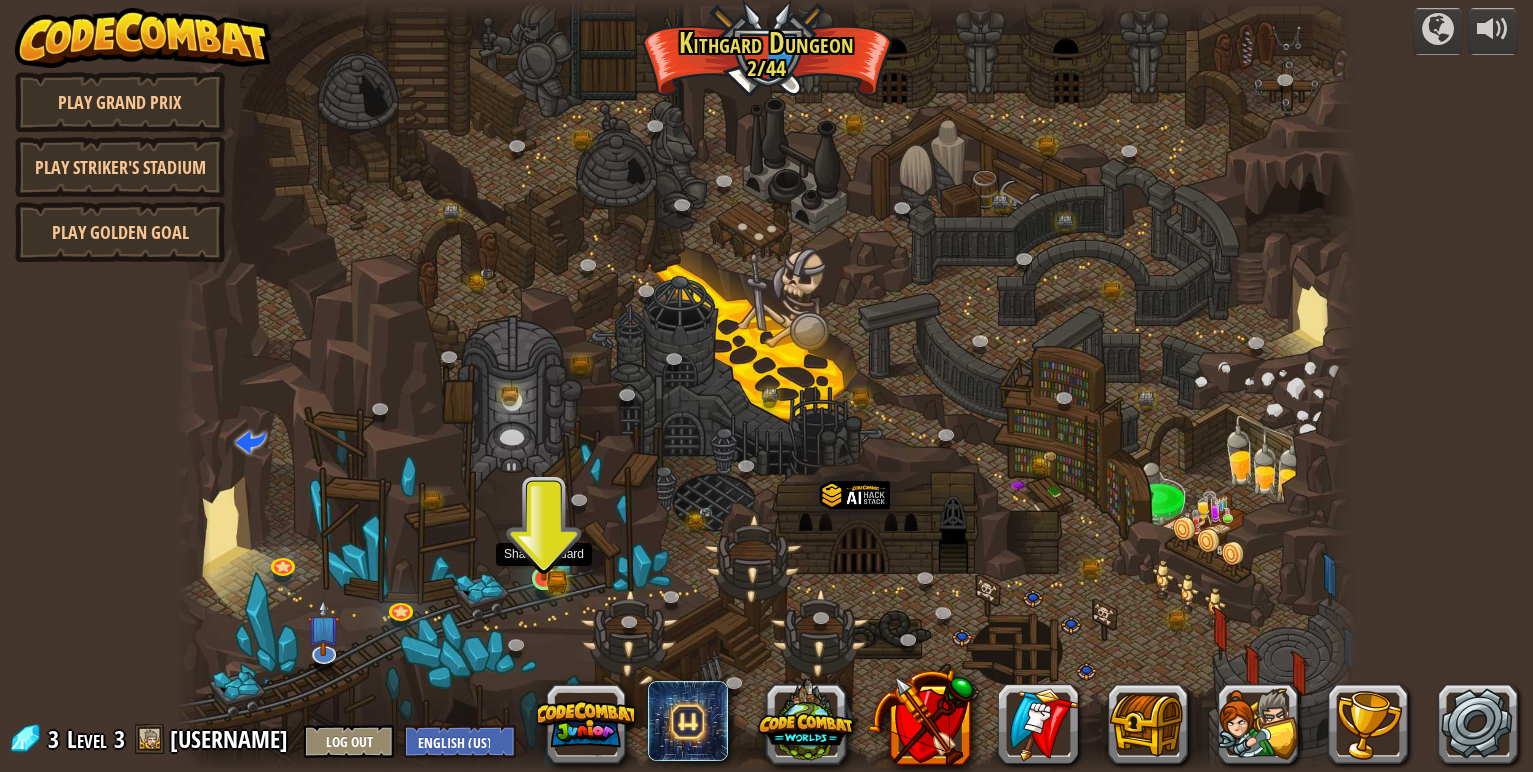 click at bounding box center (544, 549) 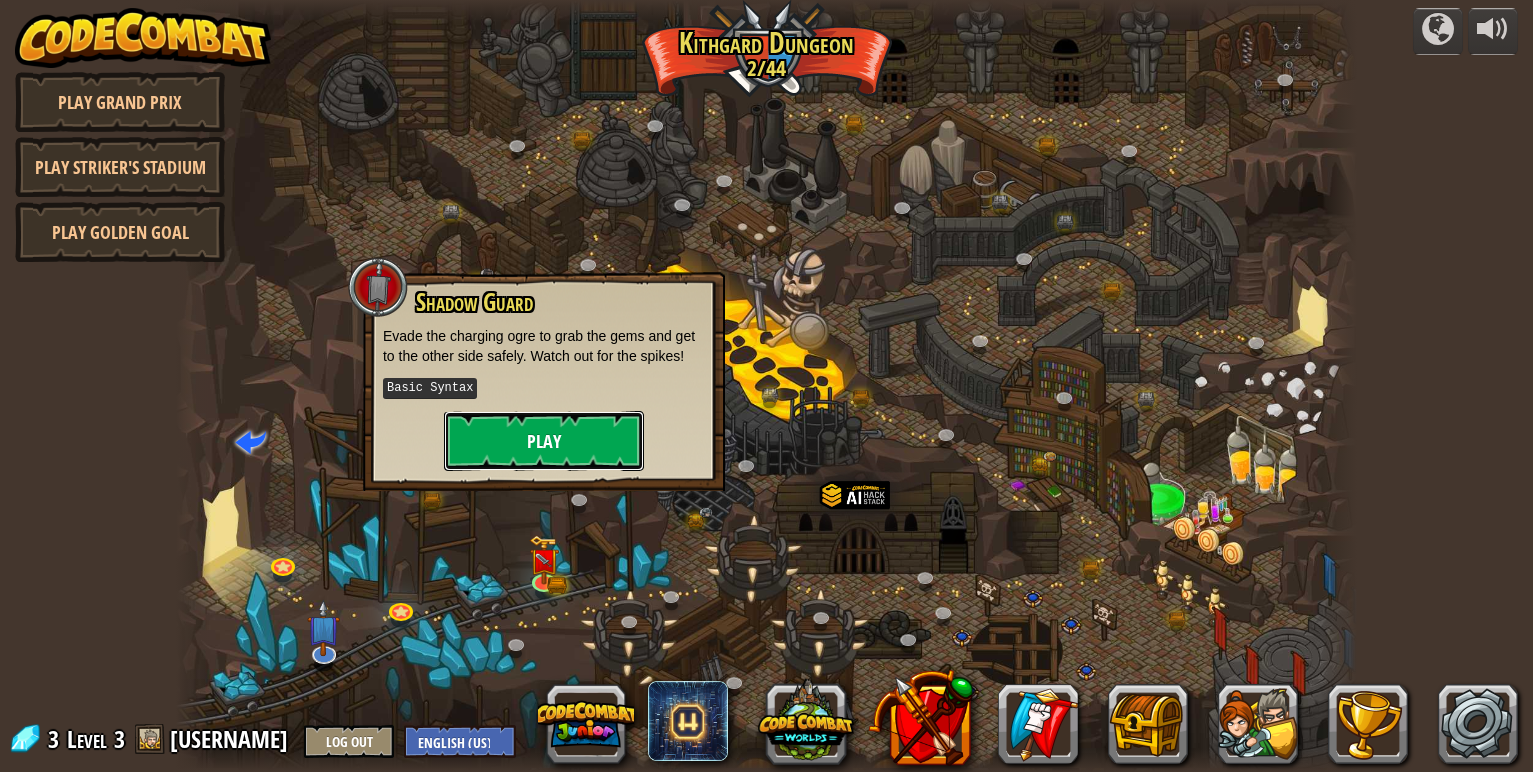 click on "Play" at bounding box center [544, 441] 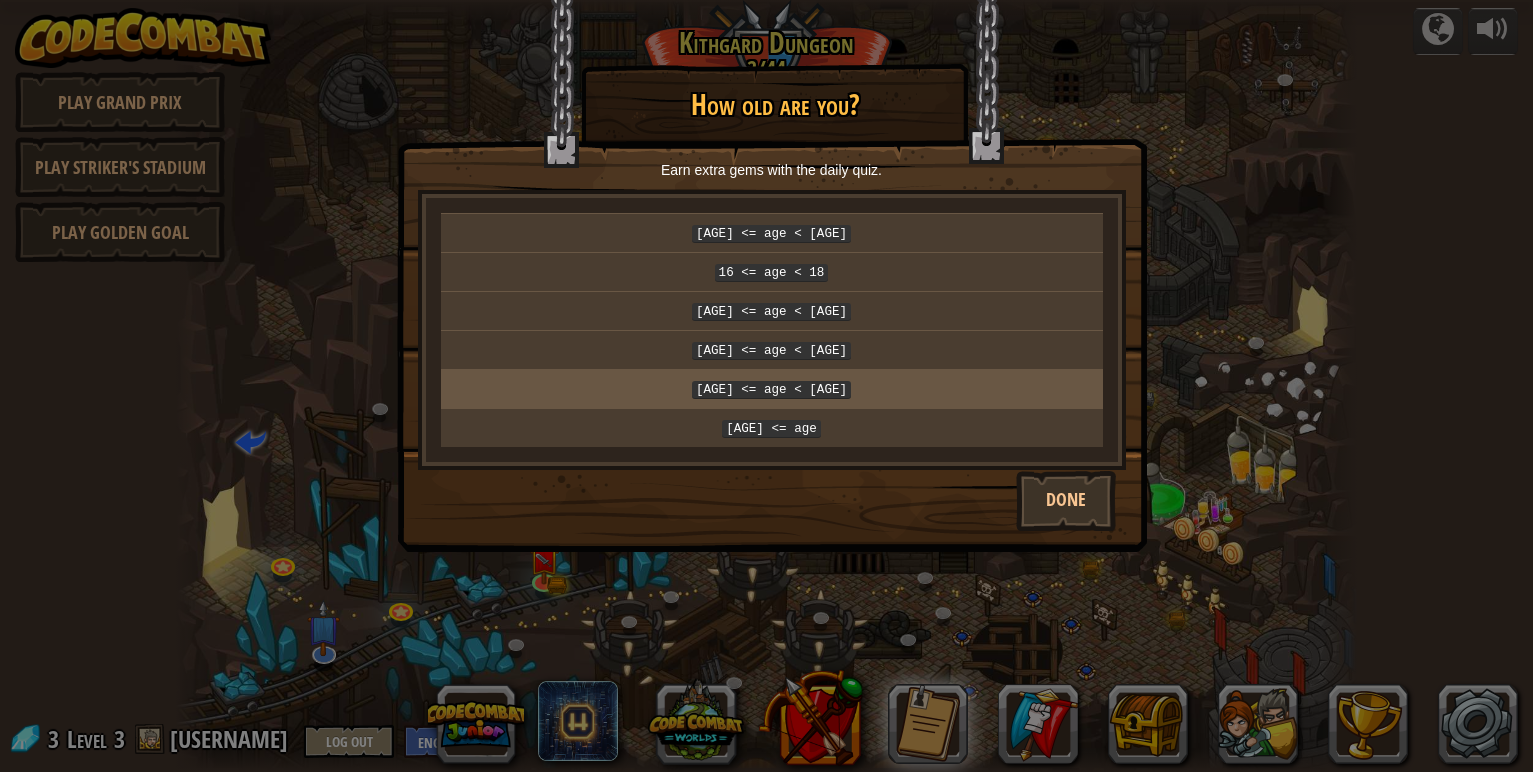 click on "[AGE] <= age < [AGE]" at bounding box center (771, 390) 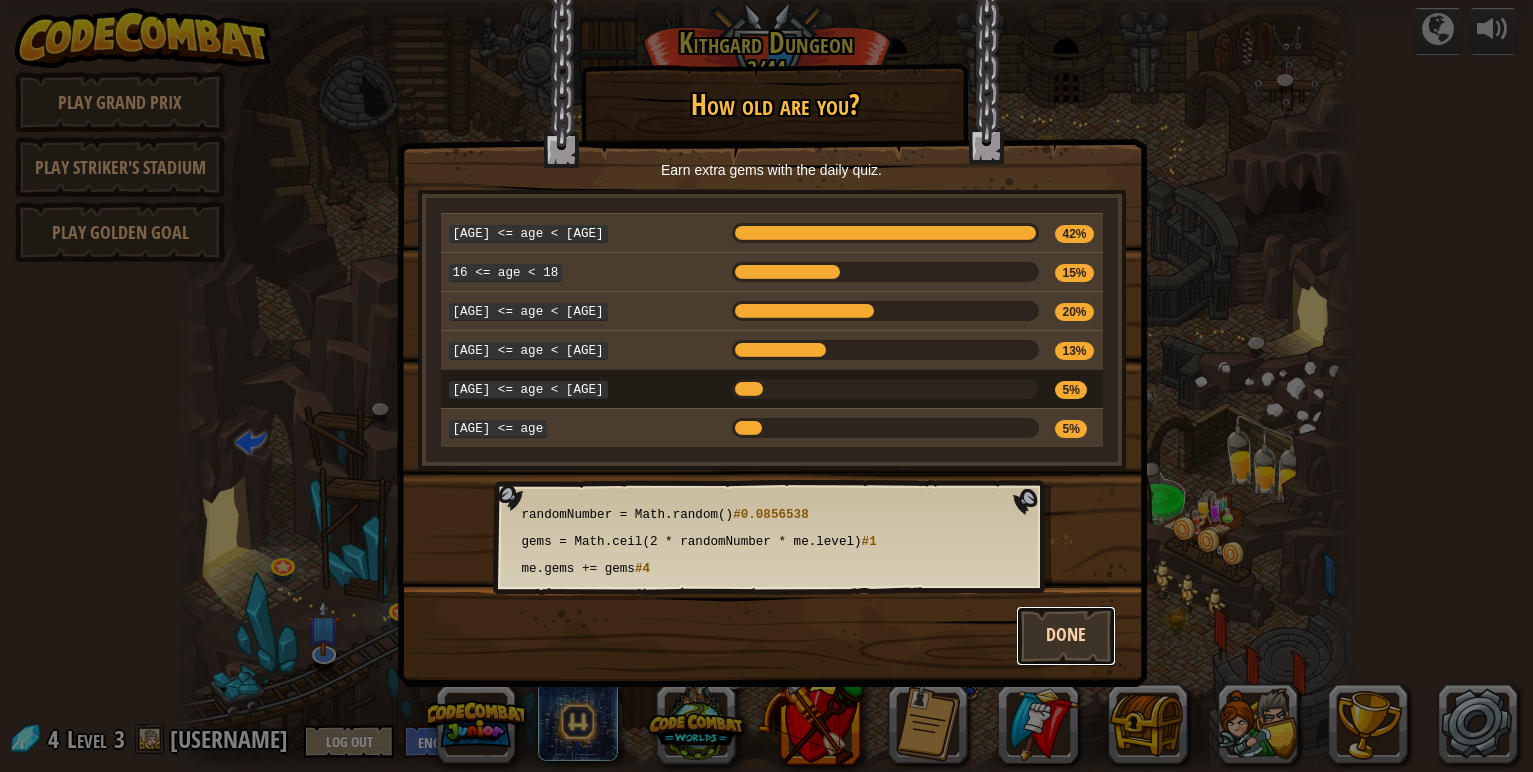 click on "Done" at bounding box center [1066, 636] 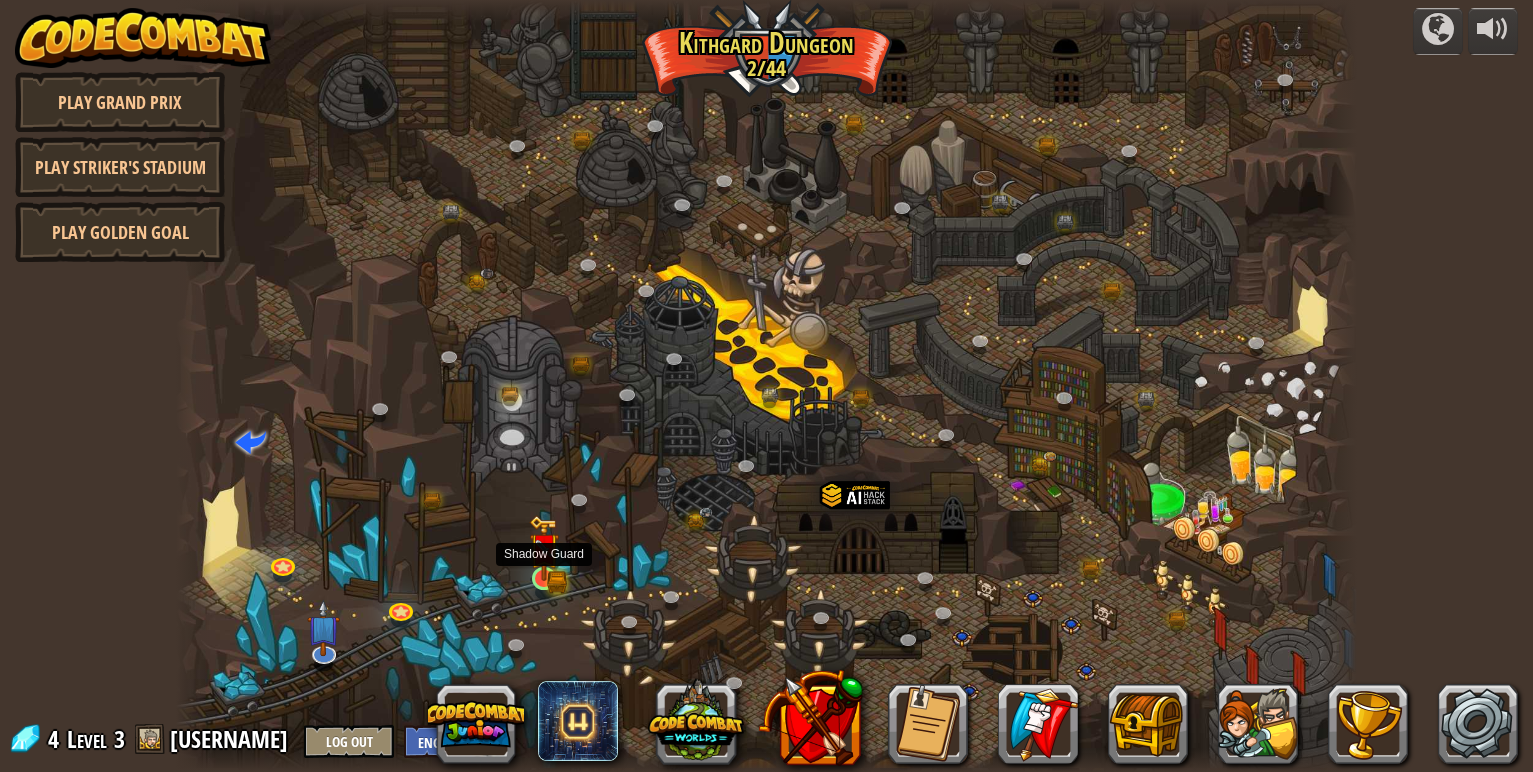 click at bounding box center (544, 548) 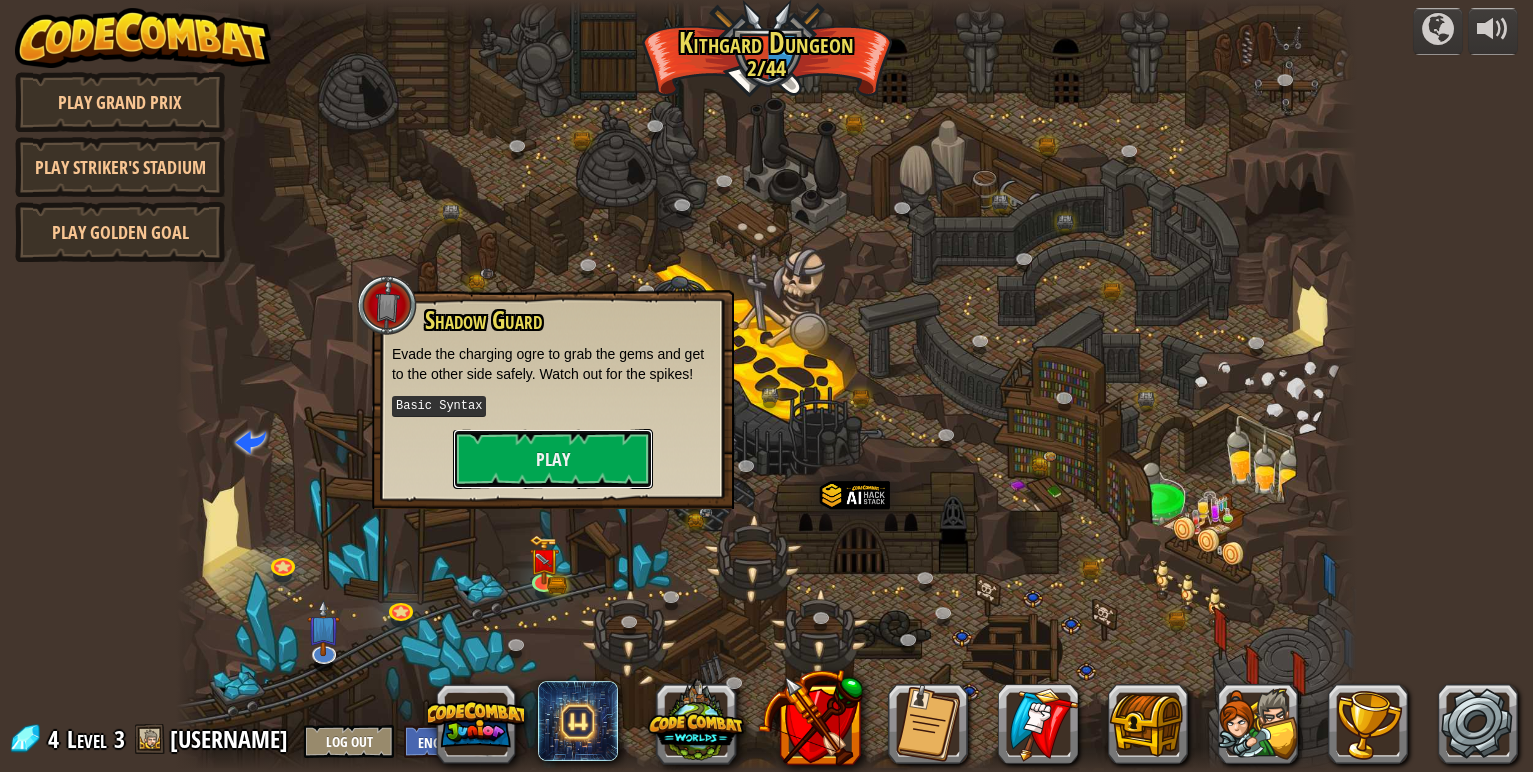 drag, startPoint x: 563, startPoint y: 446, endPoint x: 548, endPoint y: 493, distance: 49.335587 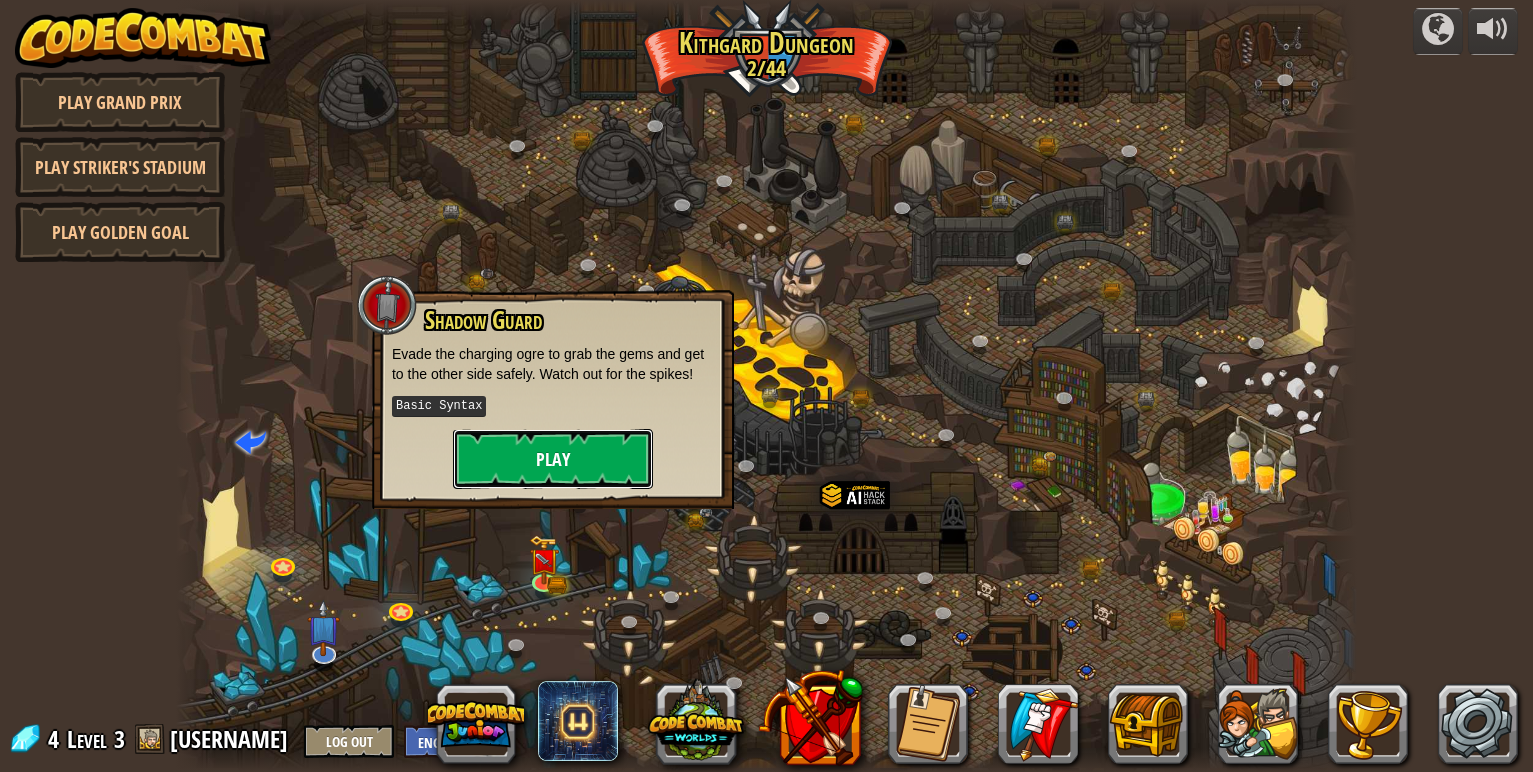drag, startPoint x: 552, startPoint y: 441, endPoint x: 545, endPoint y: 468, distance: 27.89265 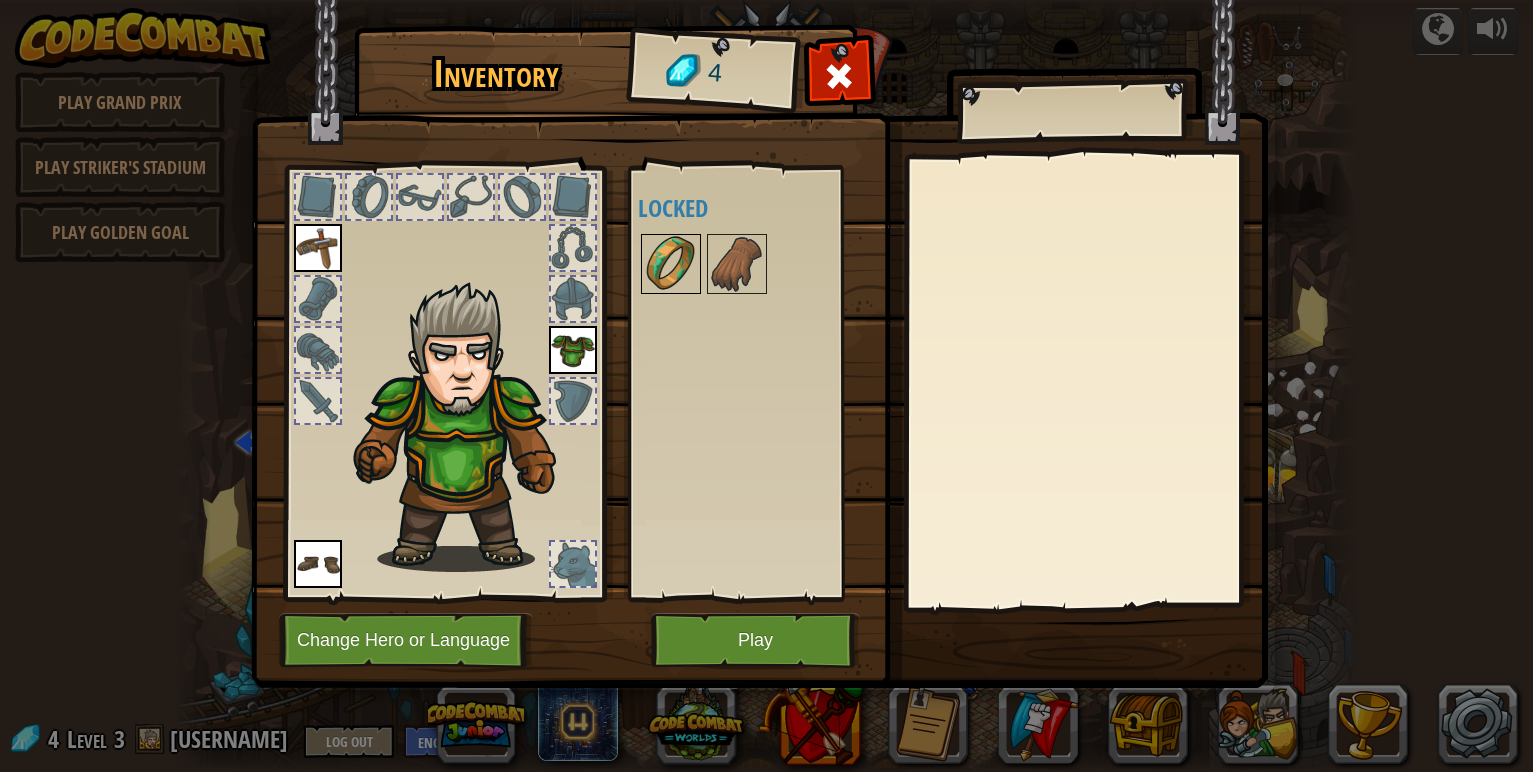 click at bounding box center (671, 264) 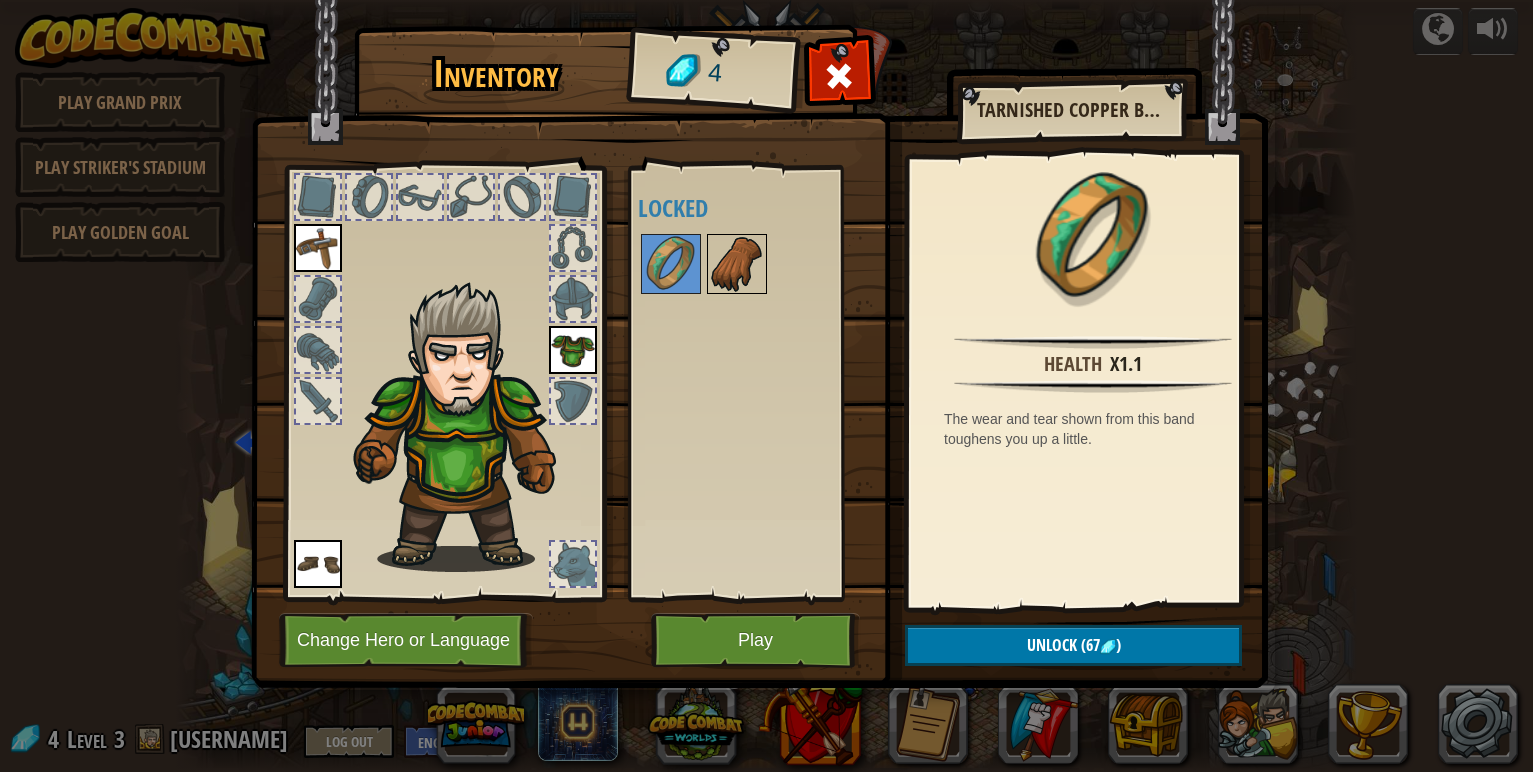 click at bounding box center (737, 264) 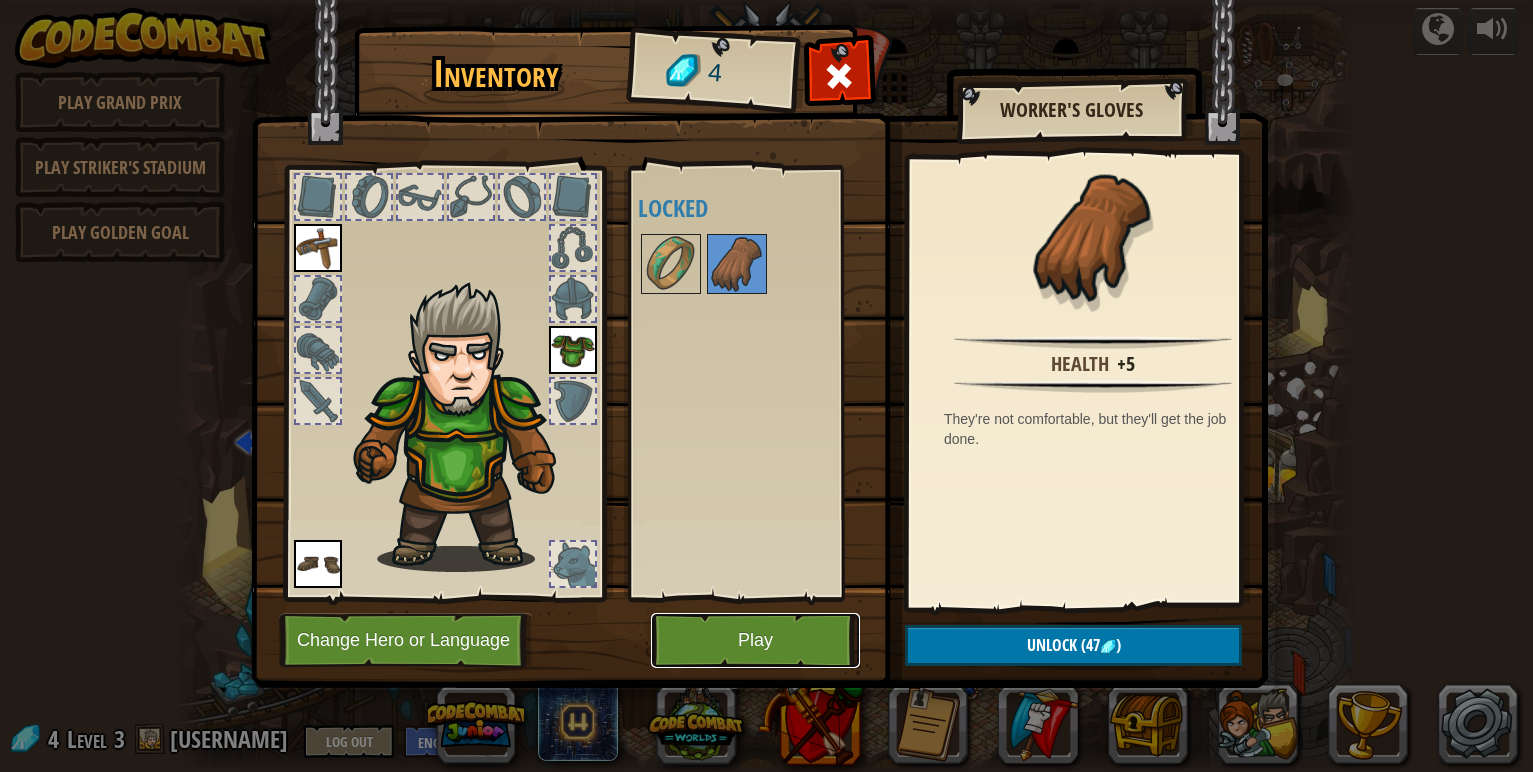click on "Play" at bounding box center (755, 640) 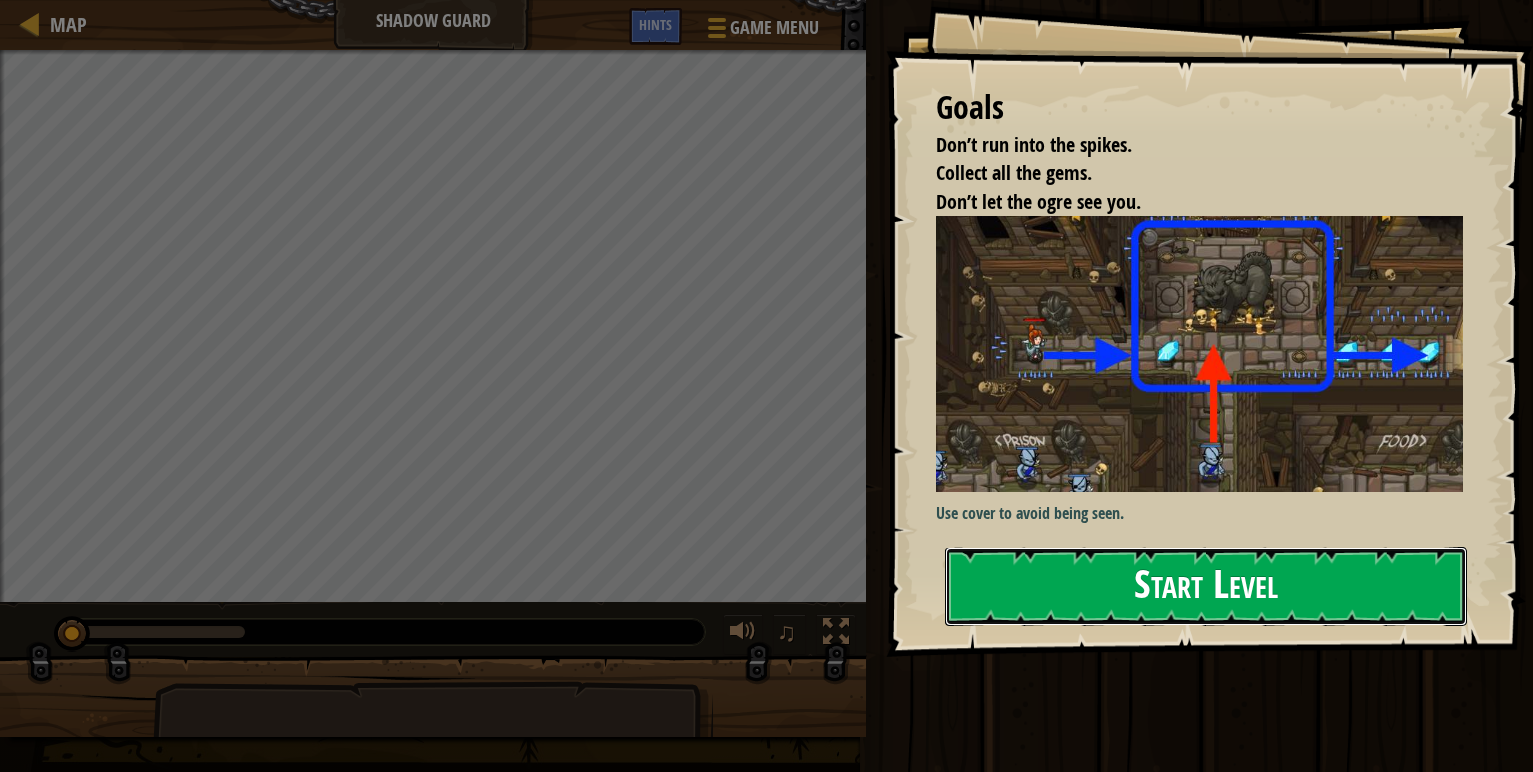 click on "Start Level" at bounding box center (1206, 586) 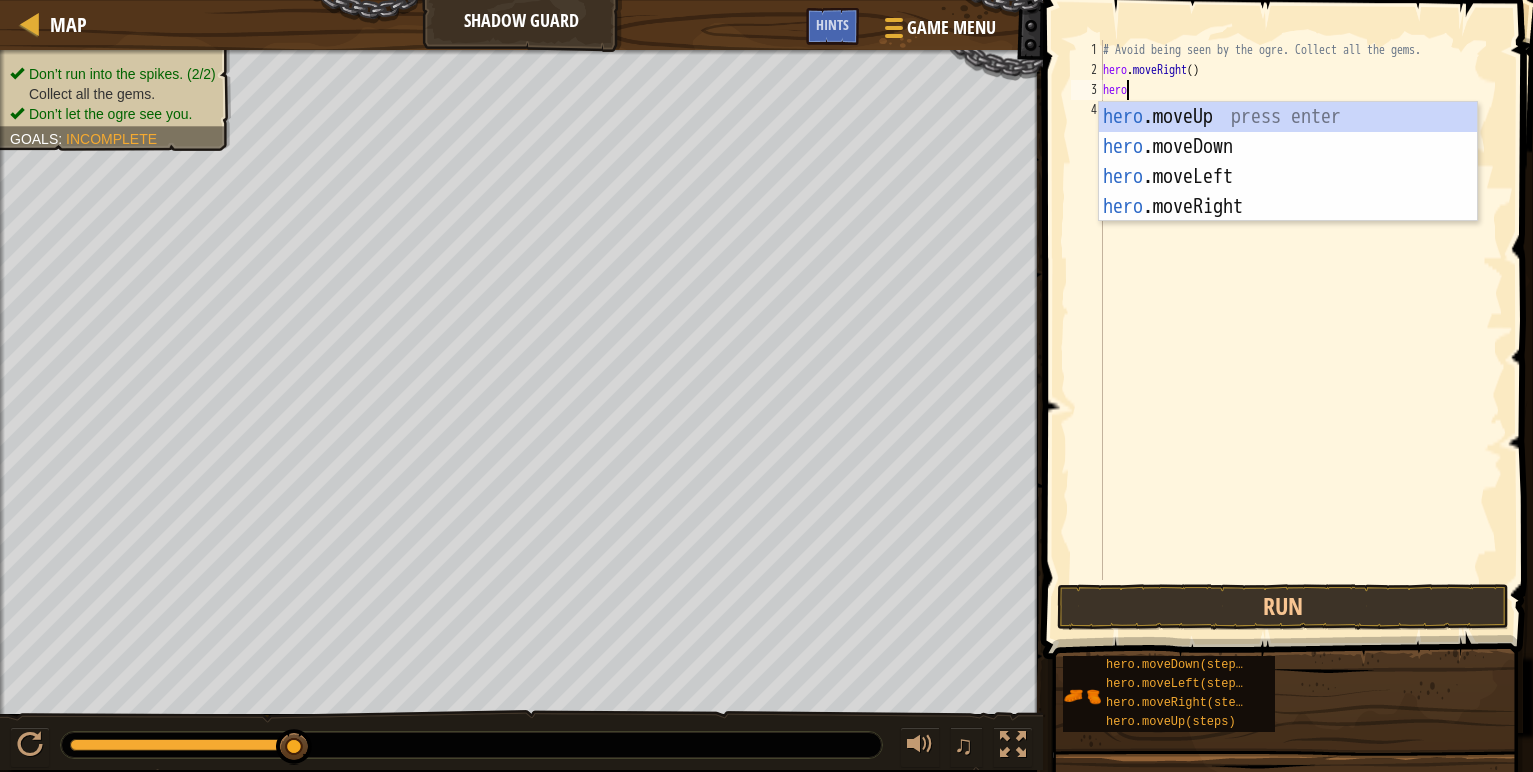 scroll, scrollTop: 9, scrollLeft: 2, axis: both 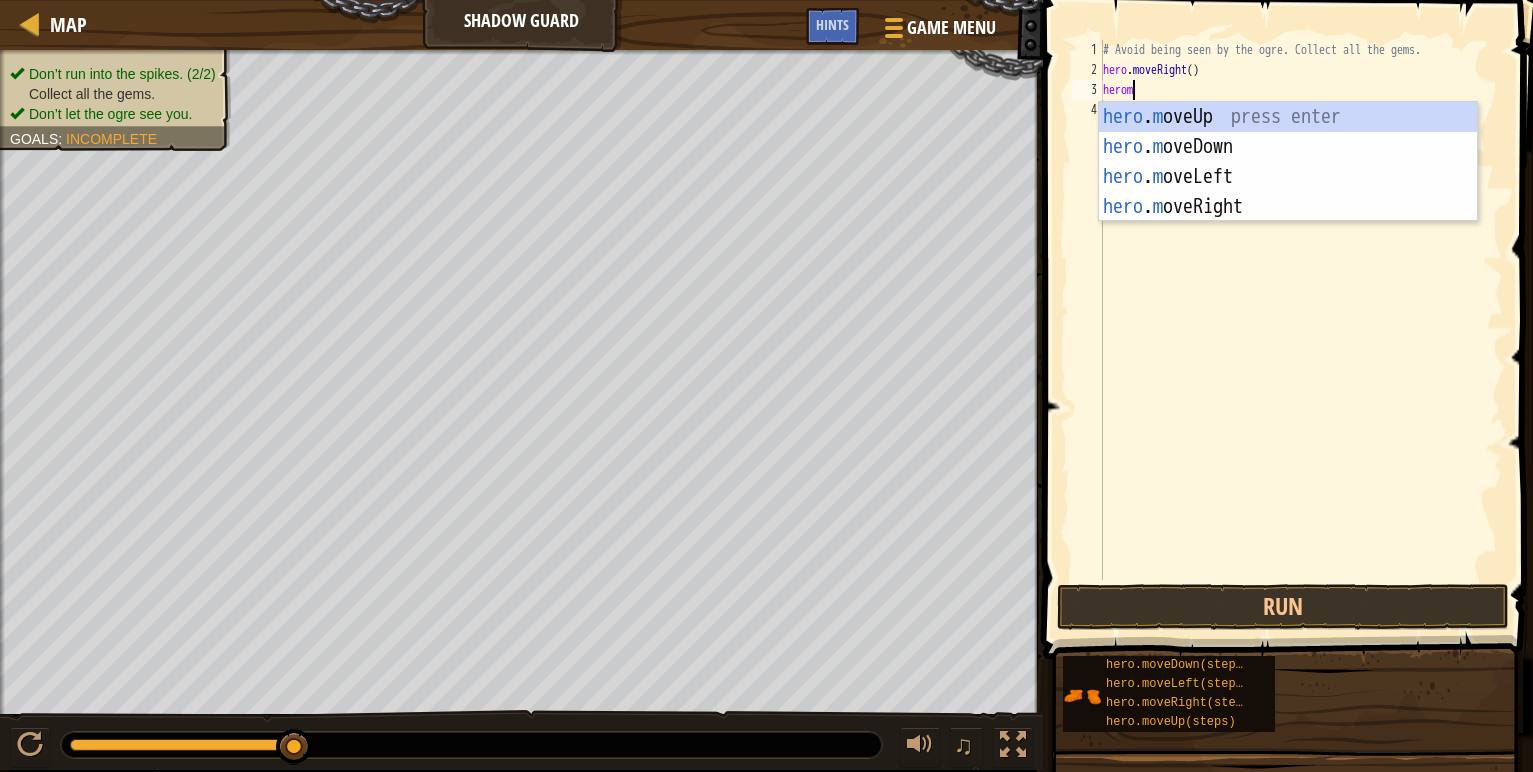 type on "hero" 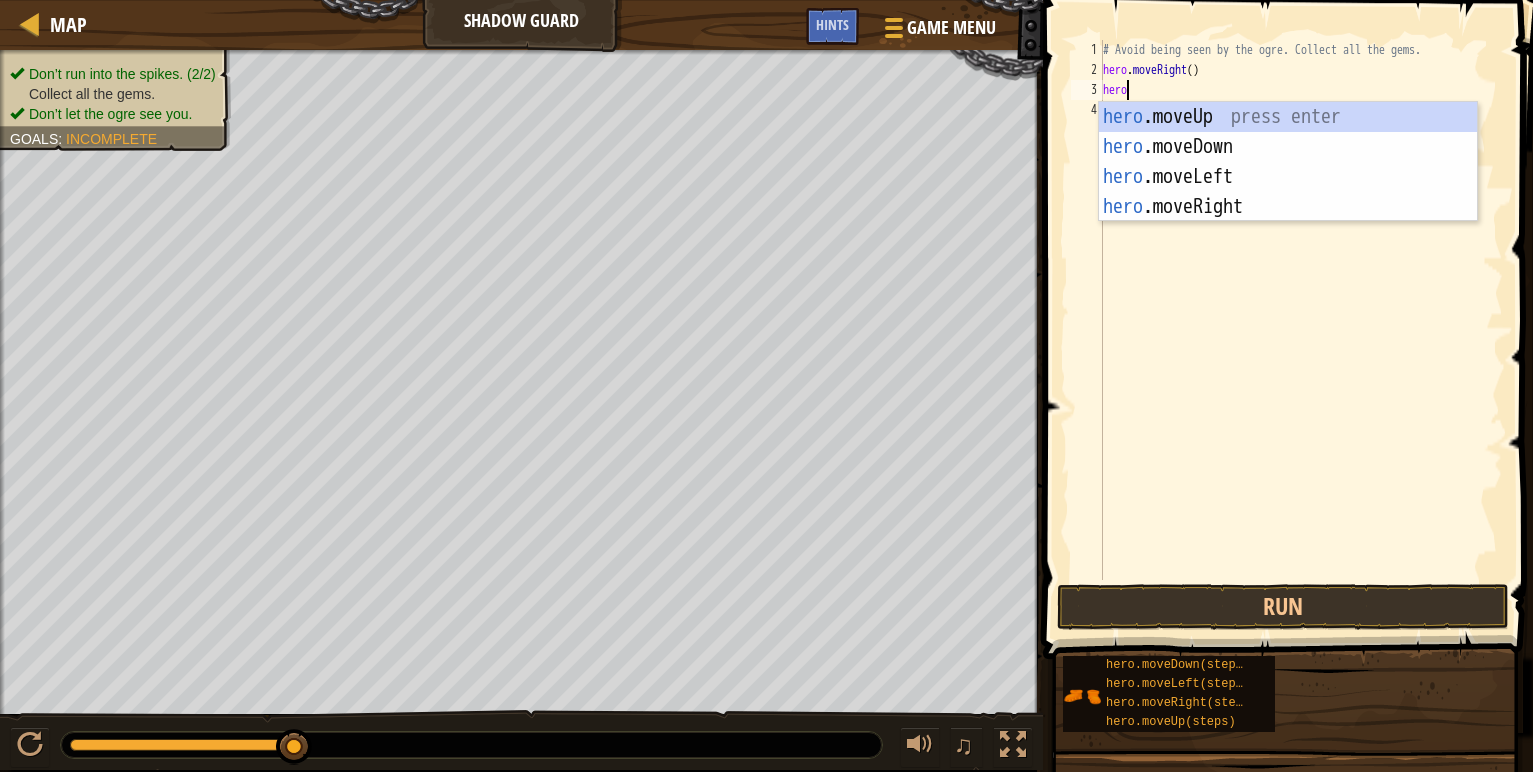 scroll, scrollTop: 9, scrollLeft: 0, axis: vertical 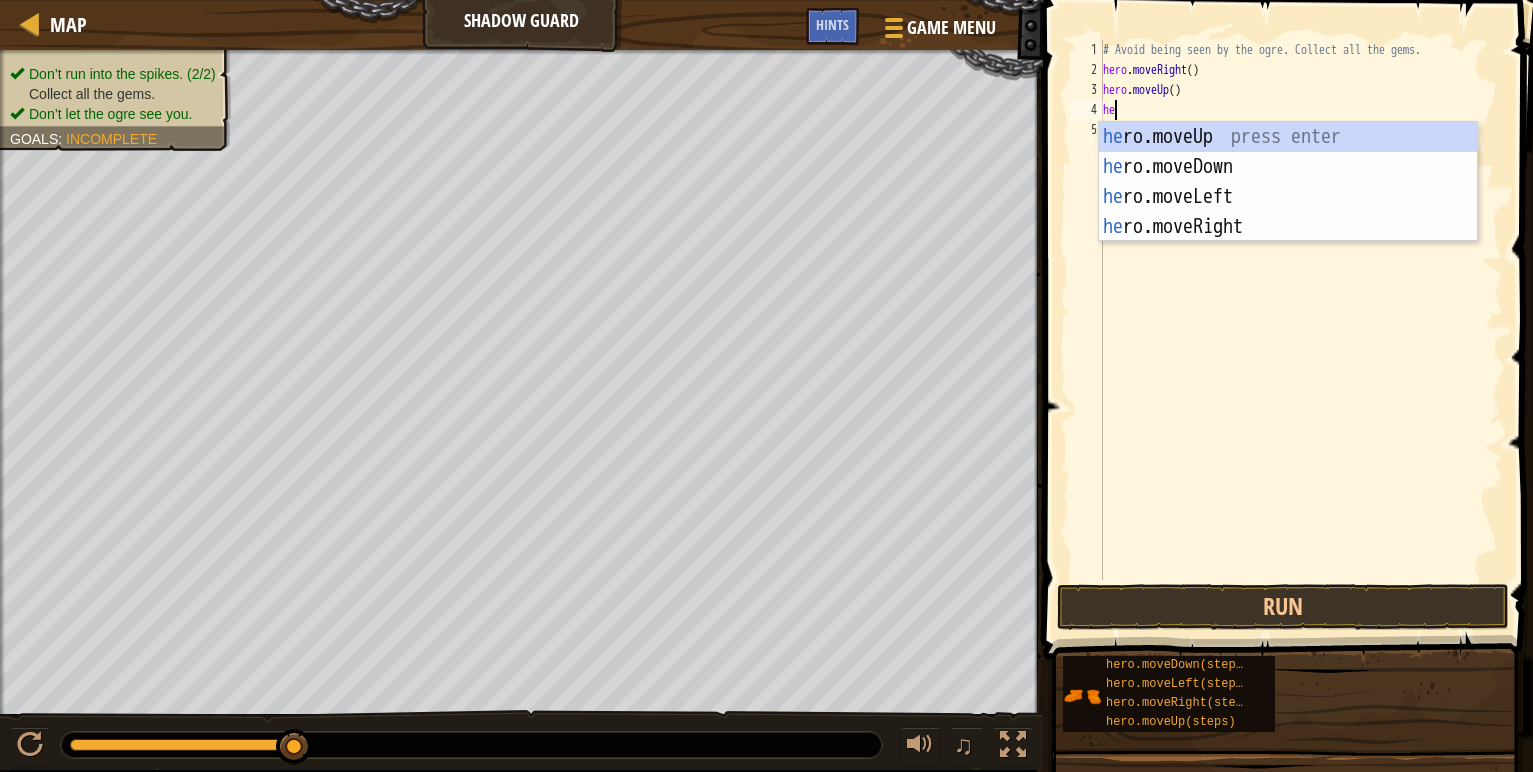 type on "her" 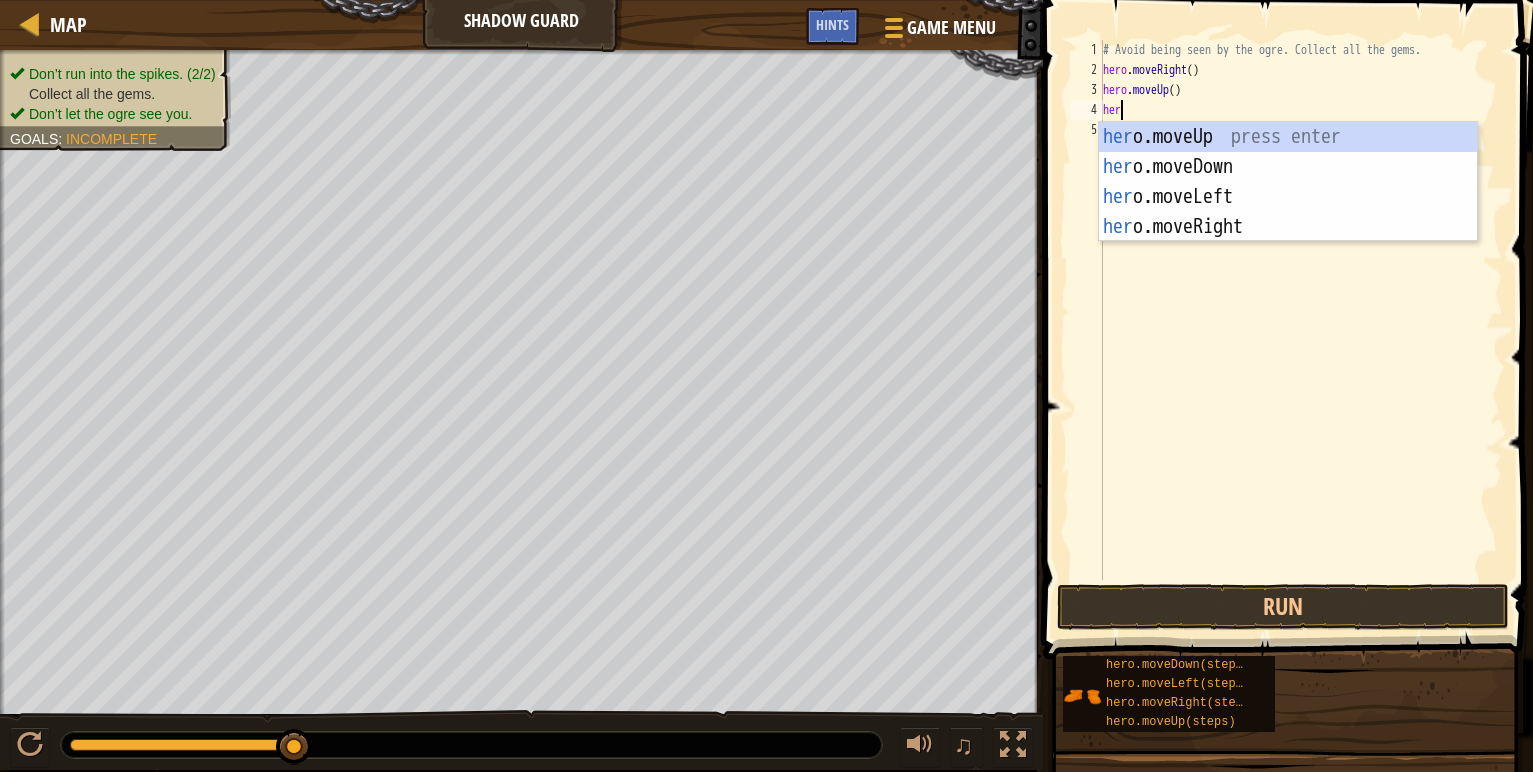 scroll, scrollTop: 9, scrollLeft: 1, axis: both 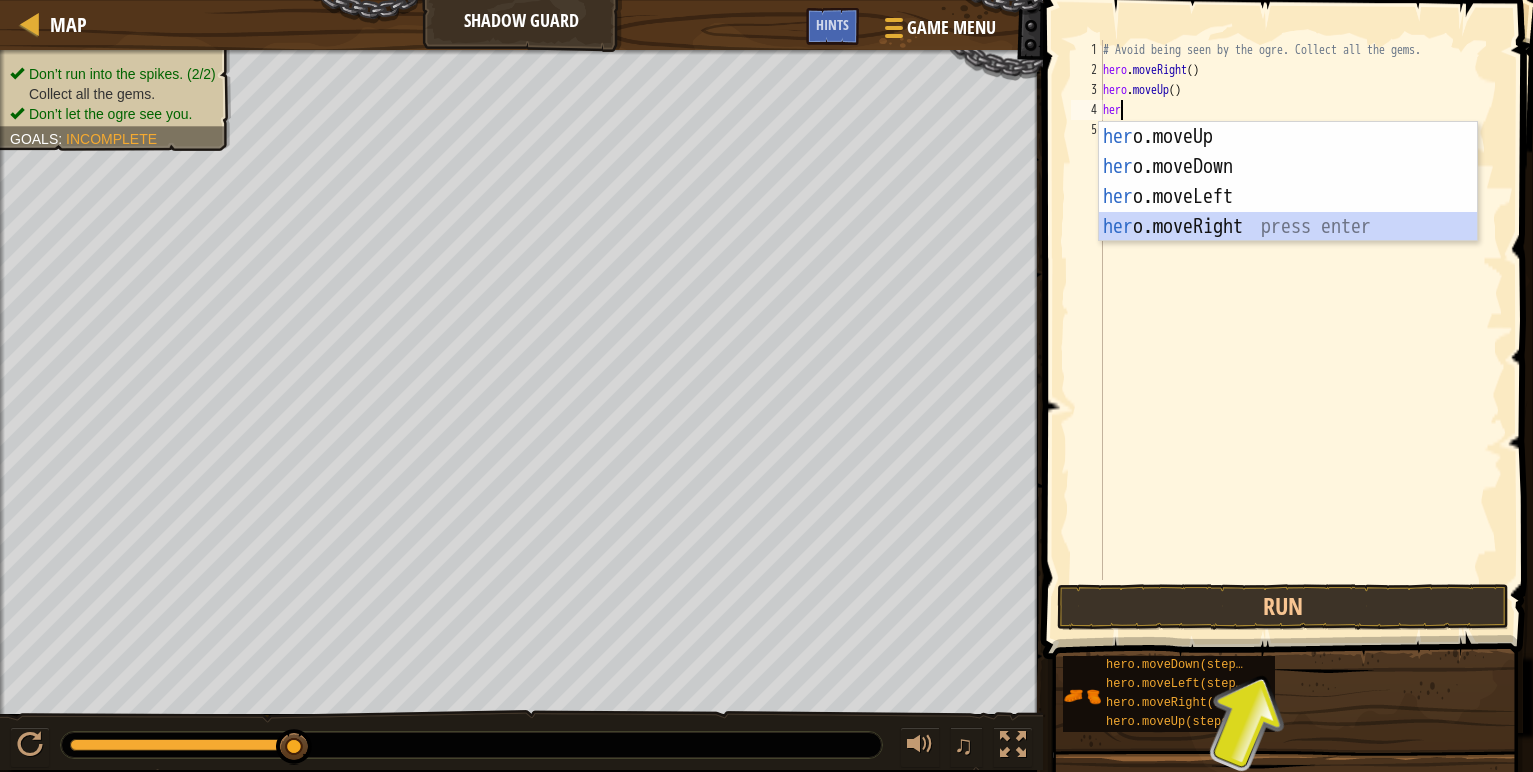 click on "her o.moveUp press enter her o.moveDown press enter her o.moveLeft press enter her o.moveRight press enter" at bounding box center (1288, 212) 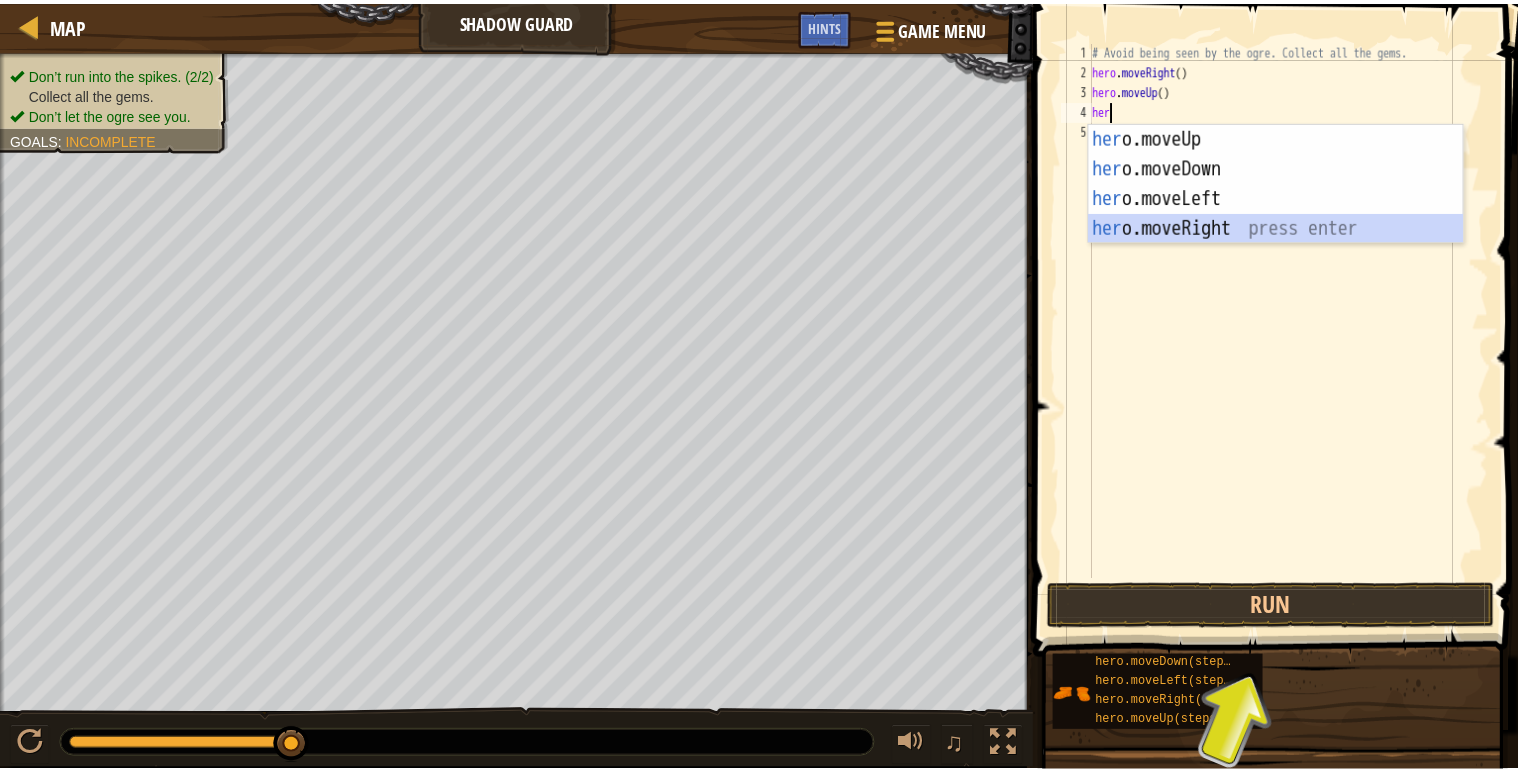 scroll, scrollTop: 9, scrollLeft: 0, axis: vertical 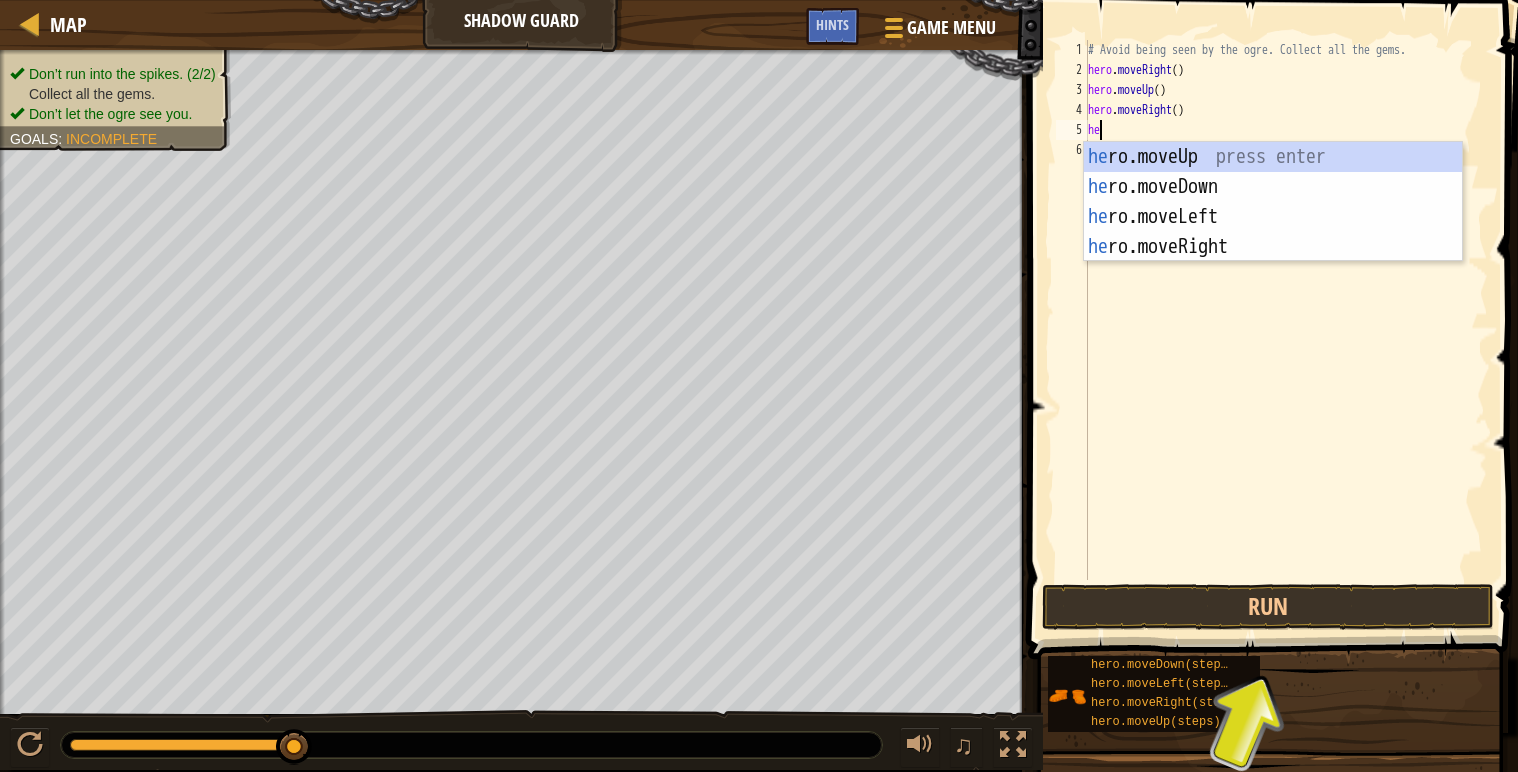 type on "her" 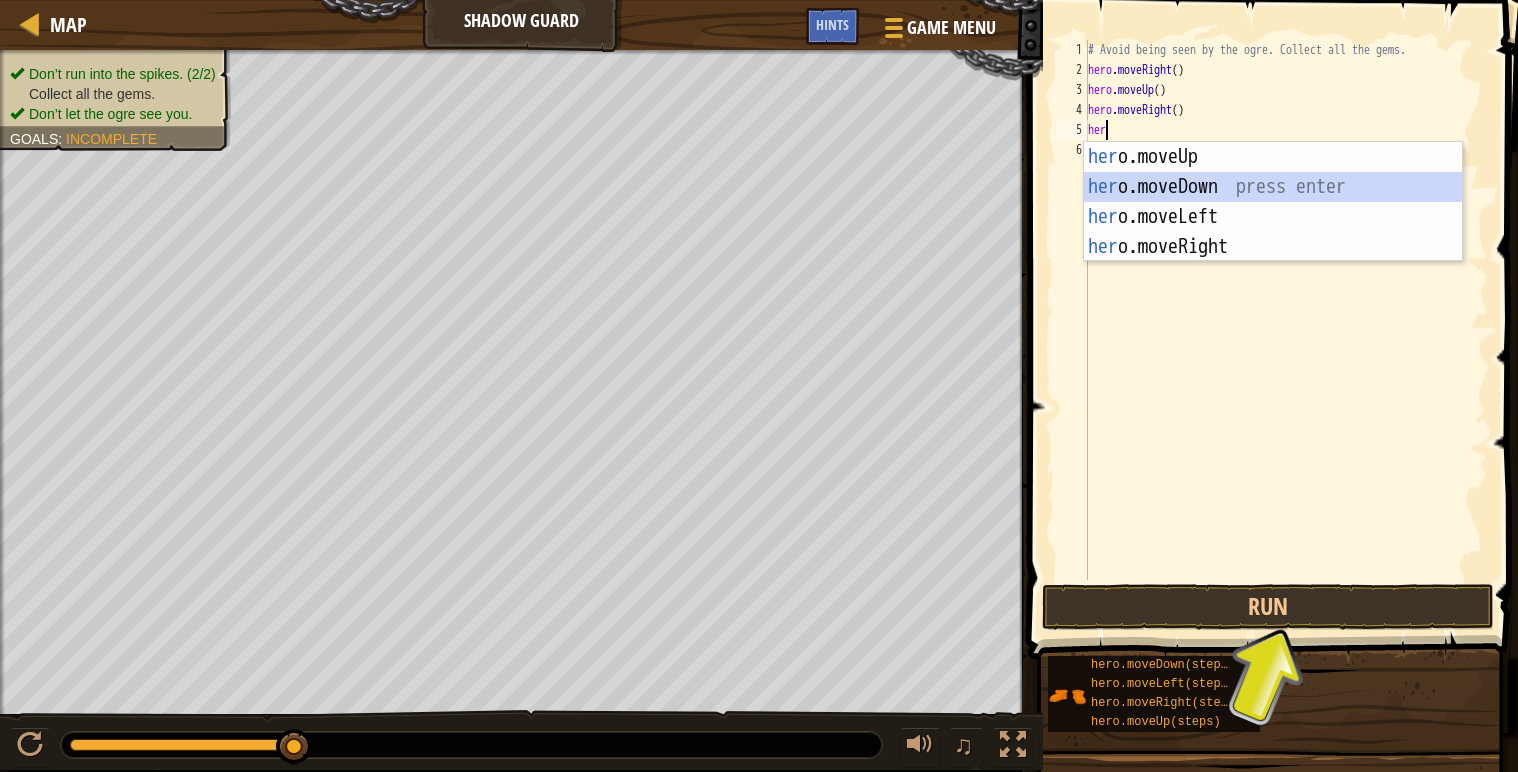 click on "her o.moveUp press enter her o.moveDown press enter her o.moveLeft press enter her o.moveRight press enter" at bounding box center [1273, 232] 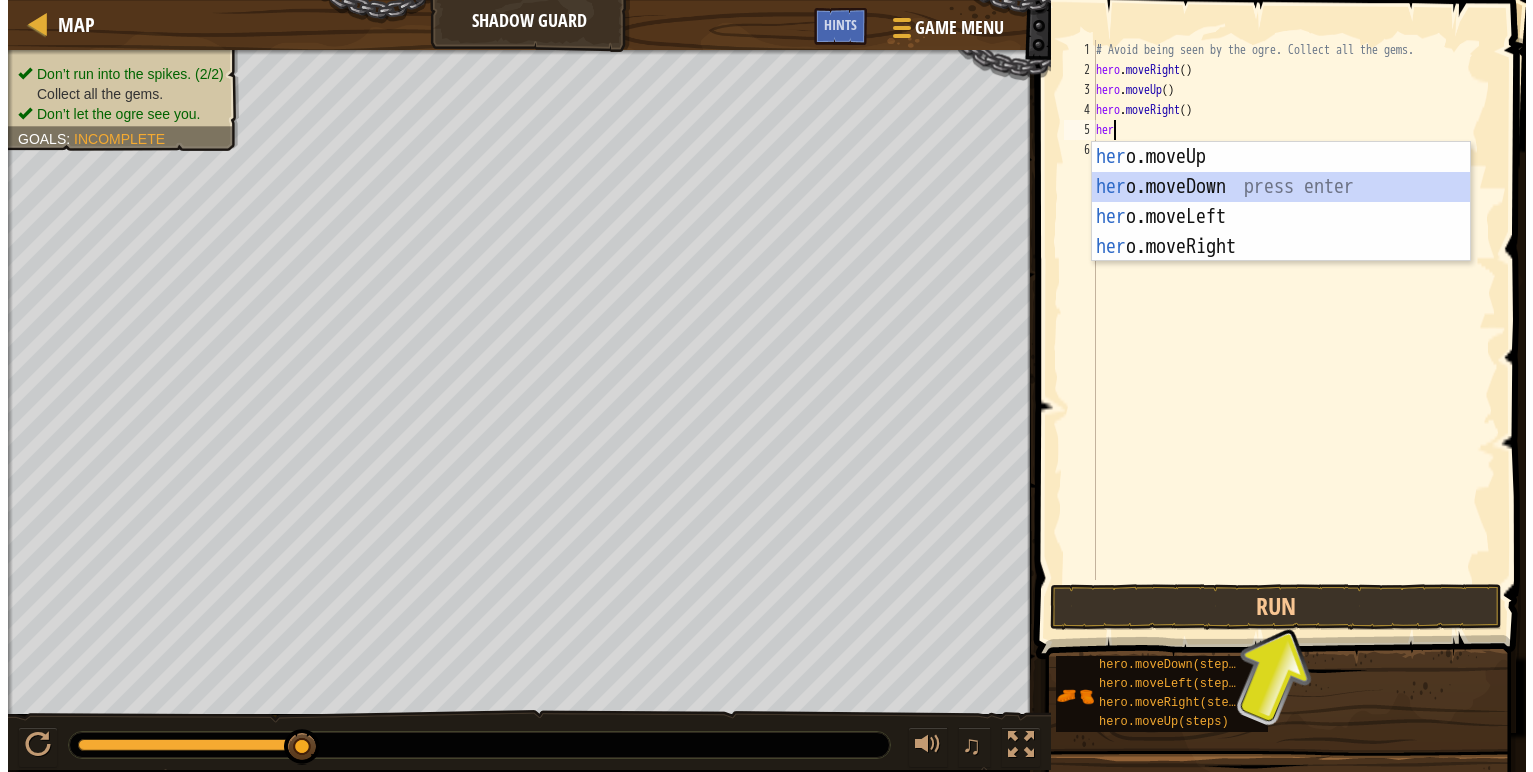 scroll, scrollTop: 9, scrollLeft: 0, axis: vertical 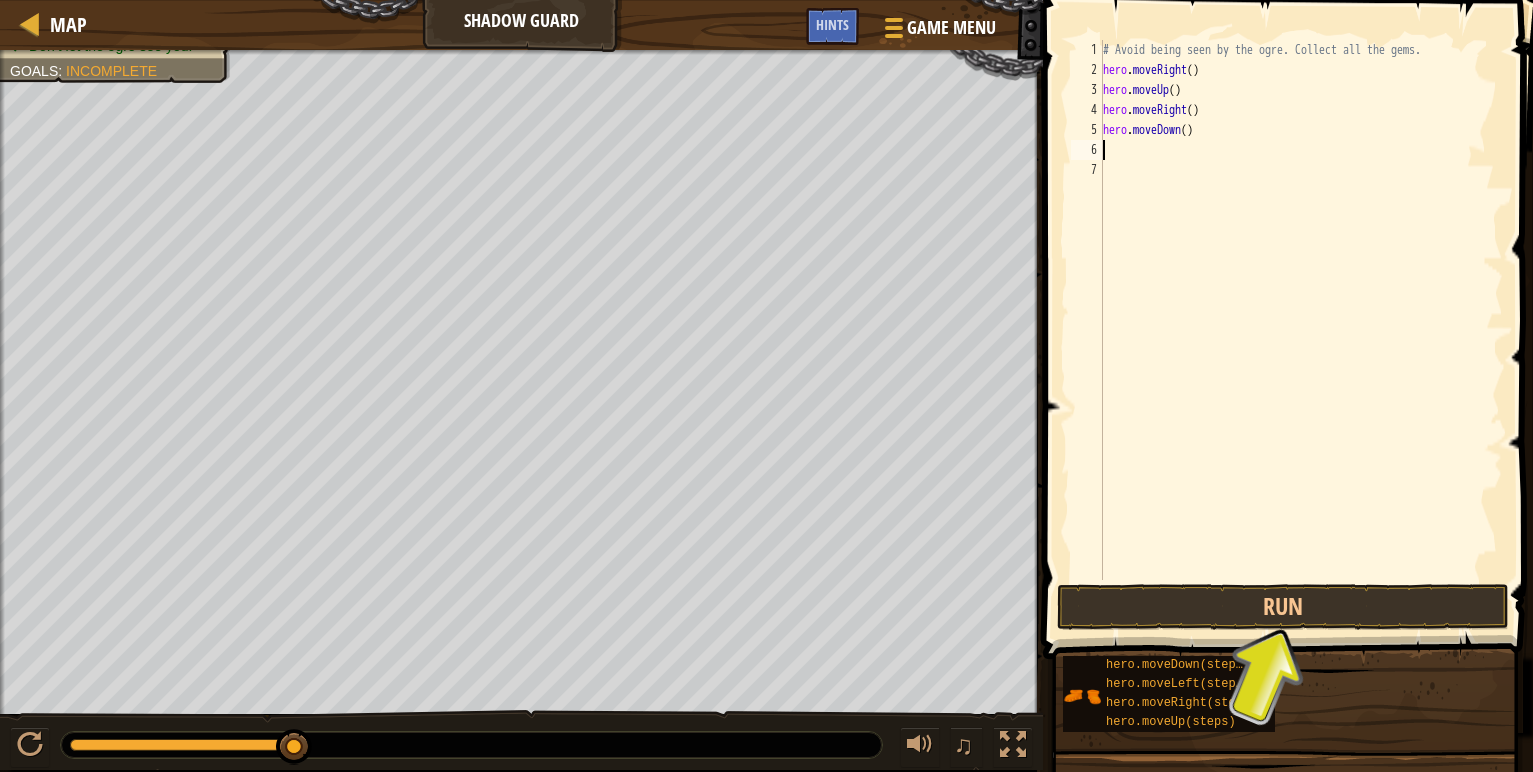 type on "h" 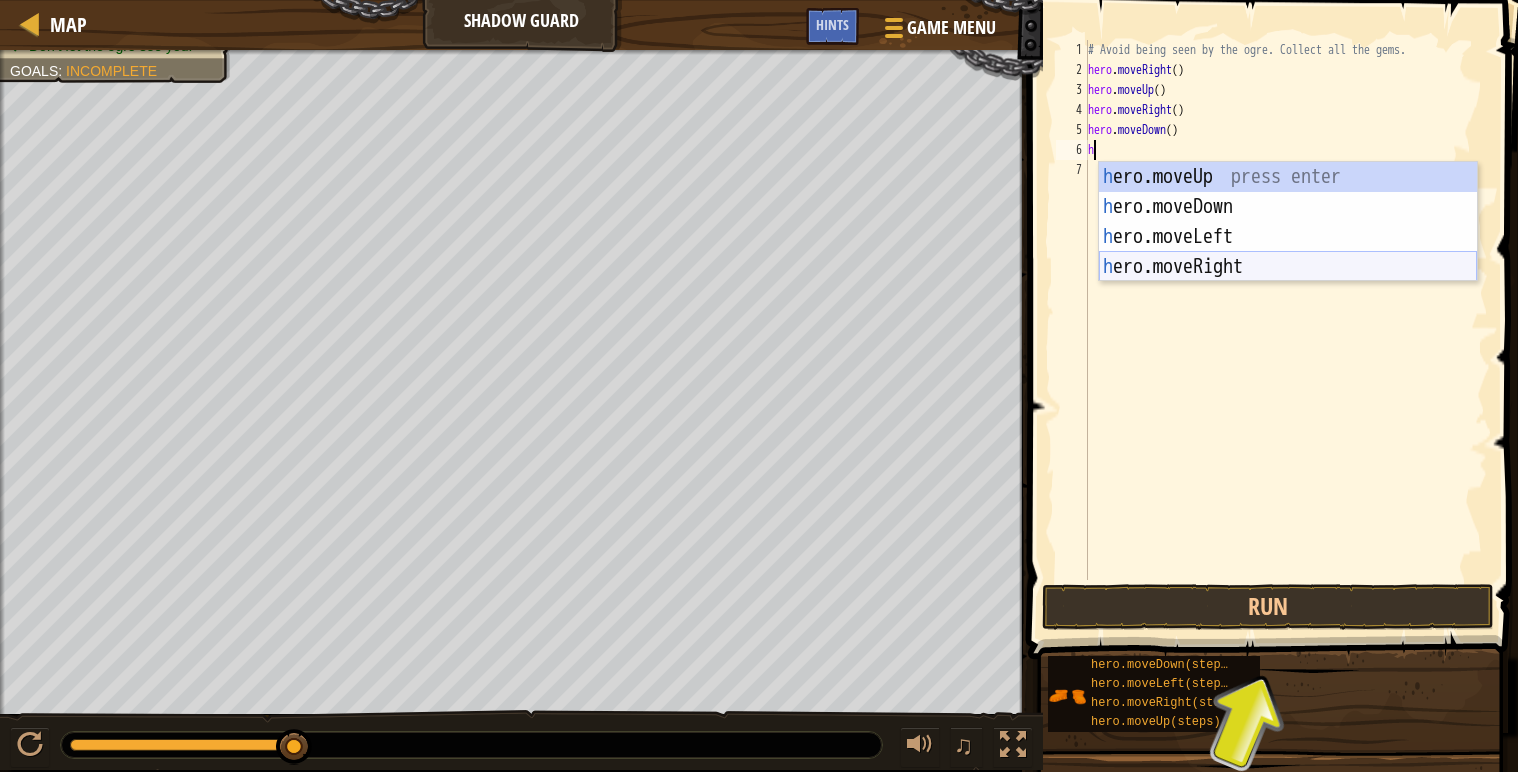 click on "h ero.moveUp press enter h ero.moveDown press enter h ero.moveLeft press enter h ero.moveRight press enter" at bounding box center (1288, 252) 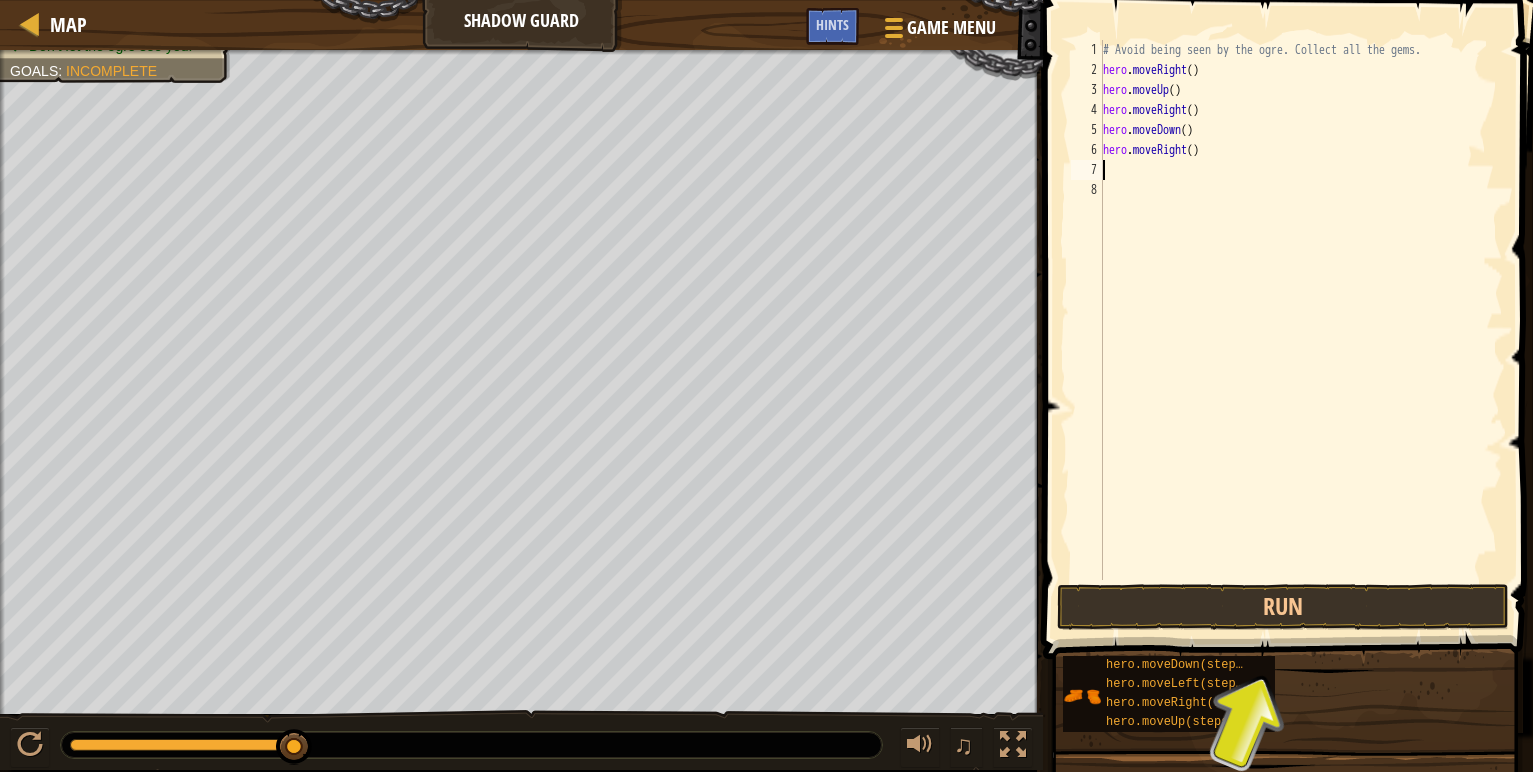 type on "h" 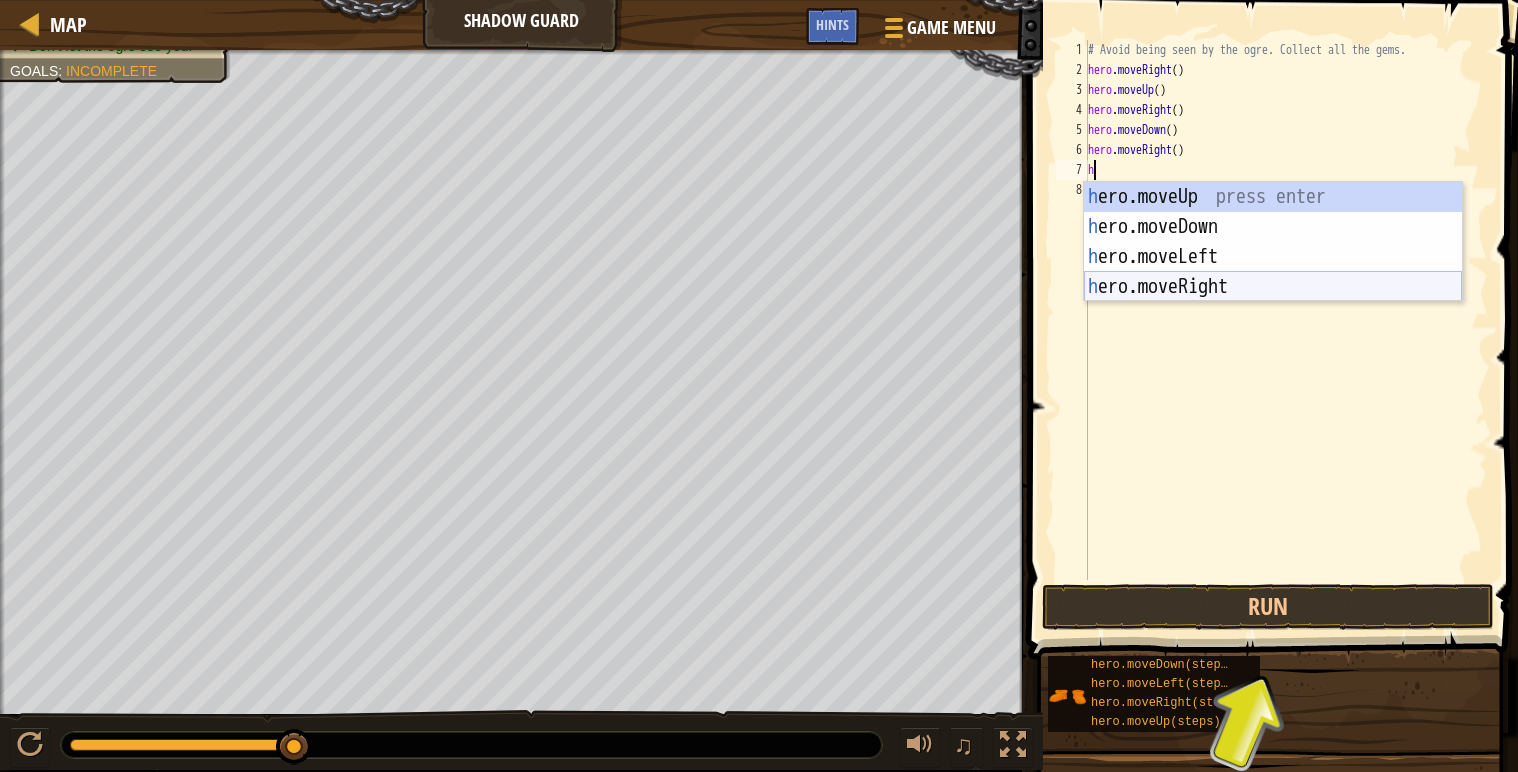 click on "h ero.moveUp press enter h ero.moveDown press enter h ero.moveLeft press enter h ero.moveRight press enter" at bounding box center [1273, 272] 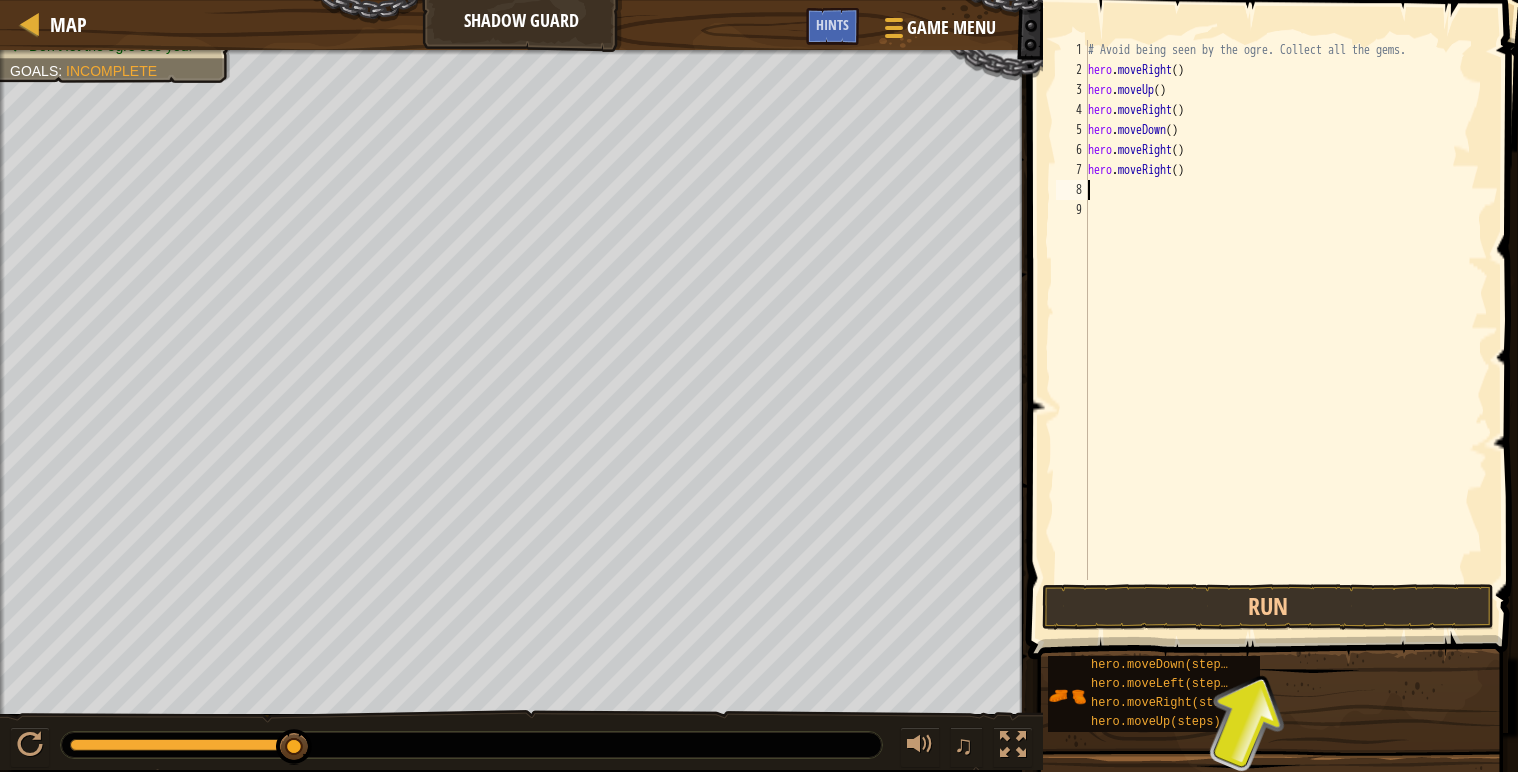 type on "h" 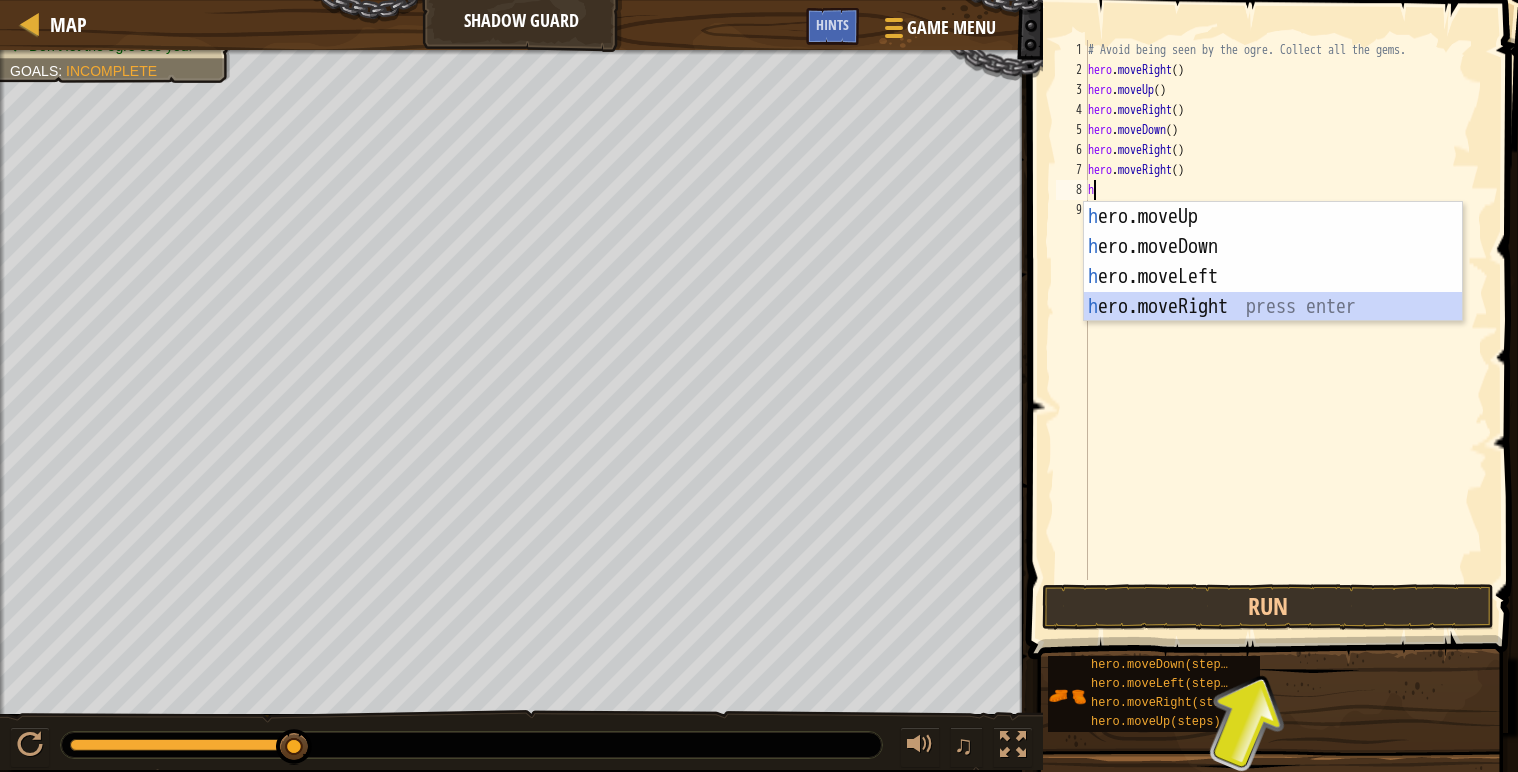 drag, startPoint x: 1184, startPoint y: 309, endPoint x: 1195, endPoint y: 335, distance: 28.231188 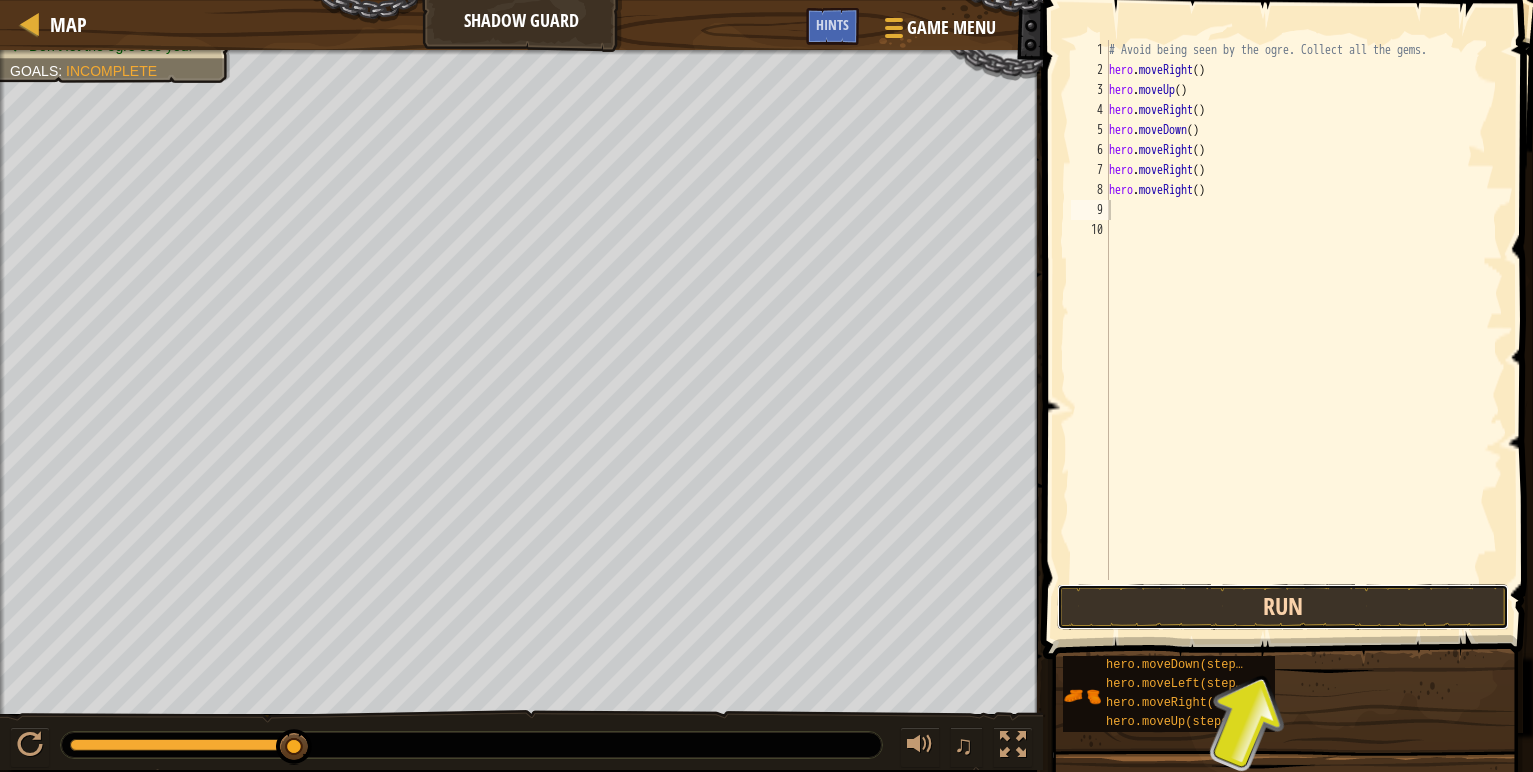 click on "Run" at bounding box center [1283, 607] 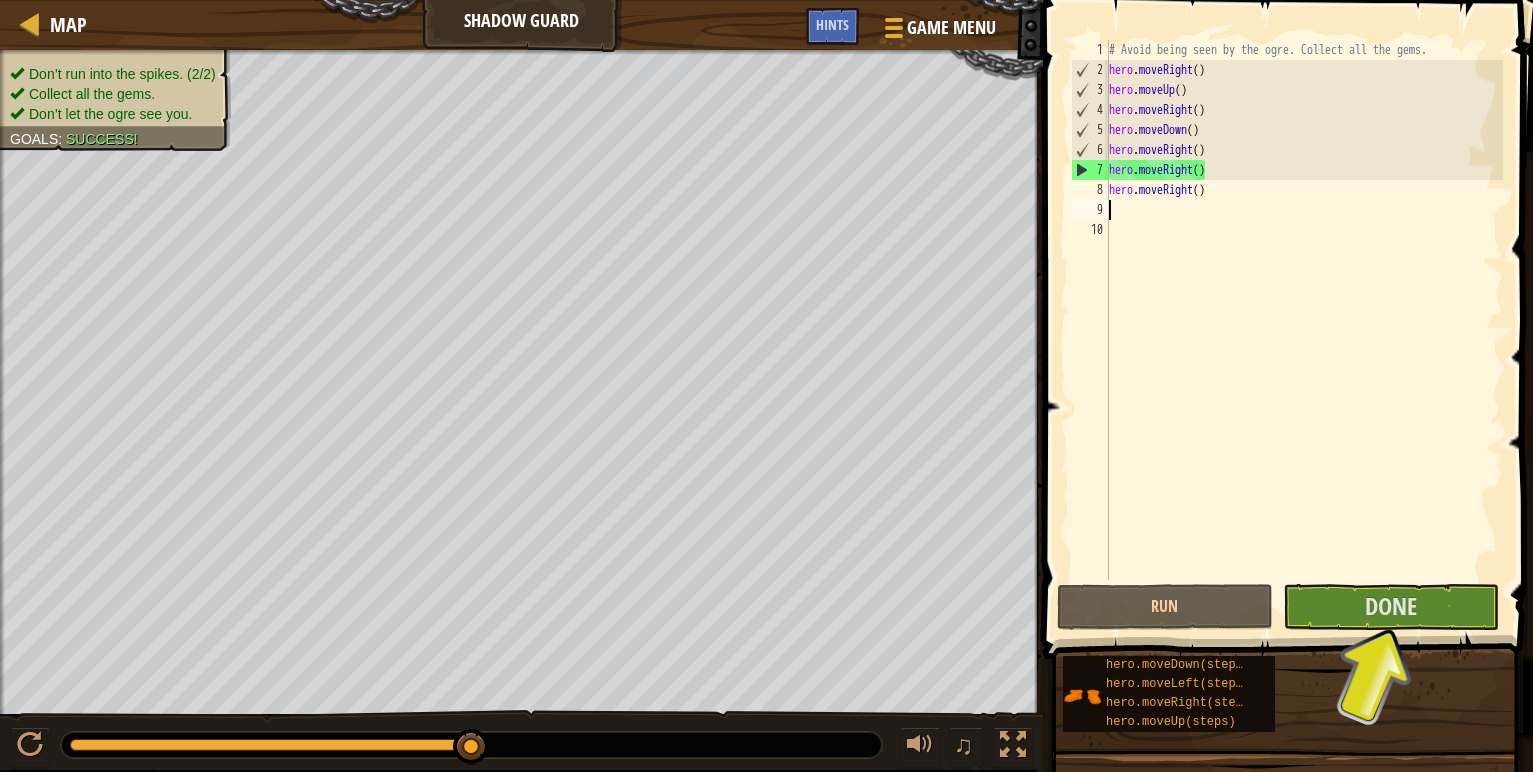 type on "m" 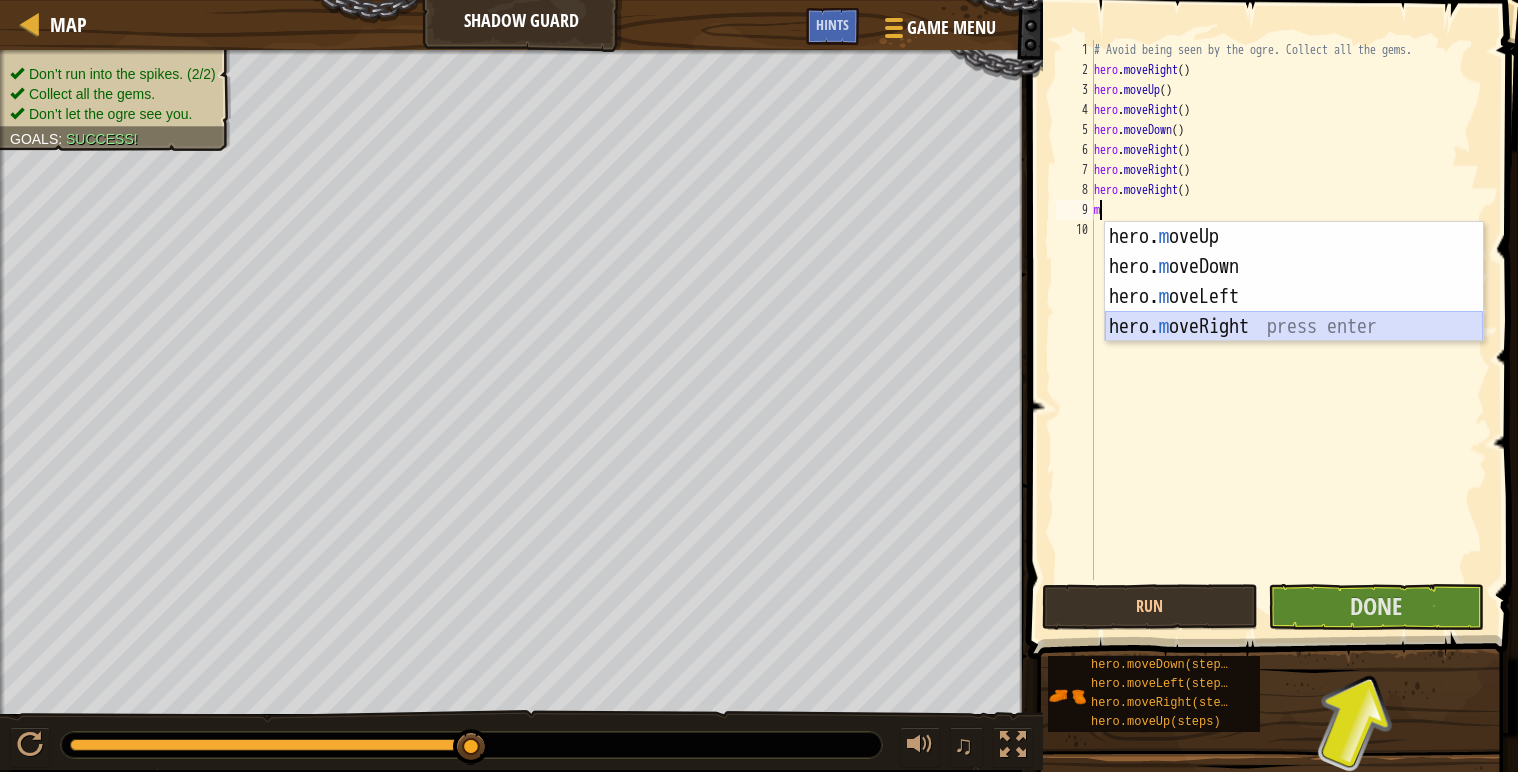 click on "hero. m oveUp press enter hero. m oveDown press enter hero. m oveLeft press enter hero. m oveRight press enter" at bounding box center [1294, 312] 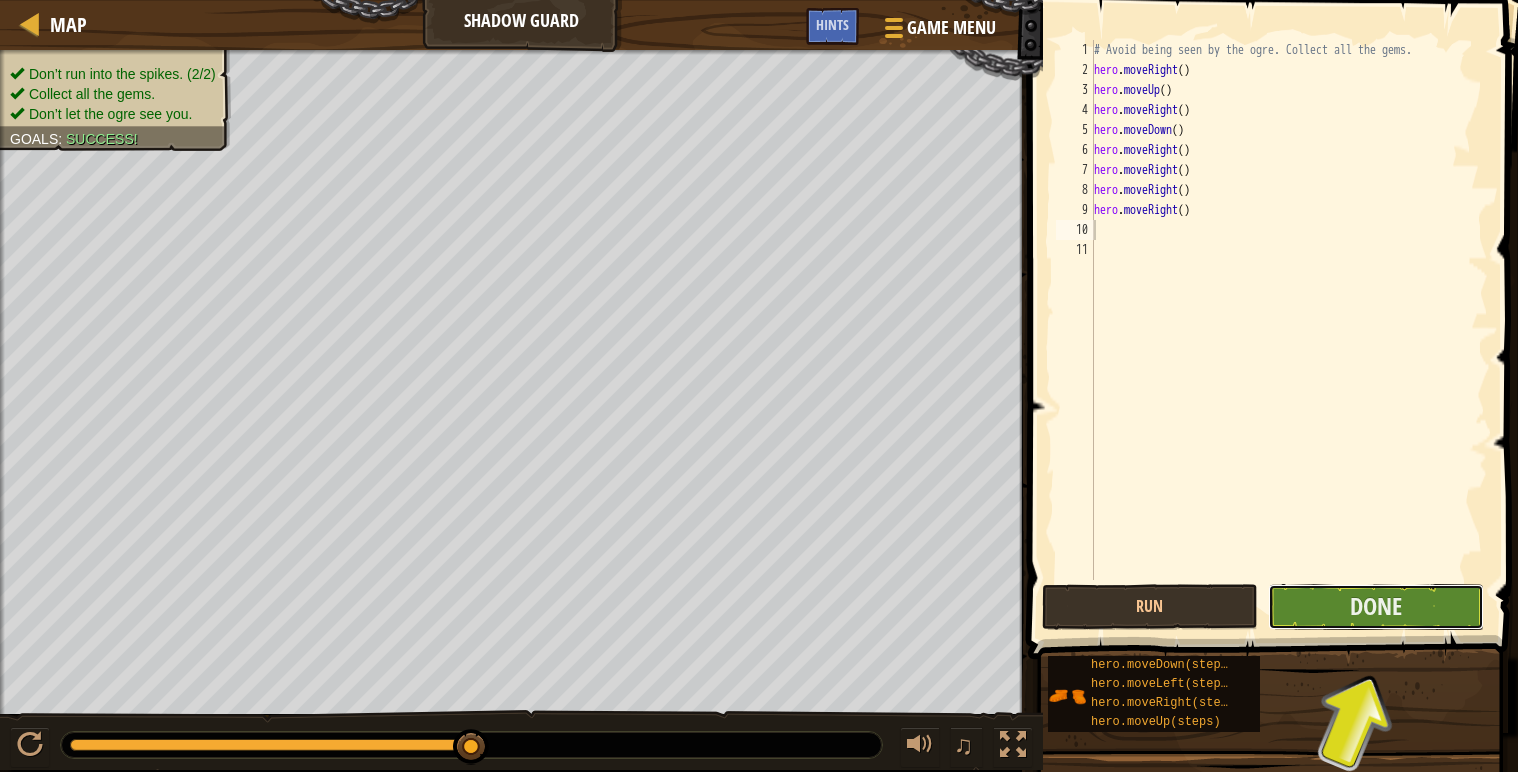 click on "Done" at bounding box center [1376, 607] 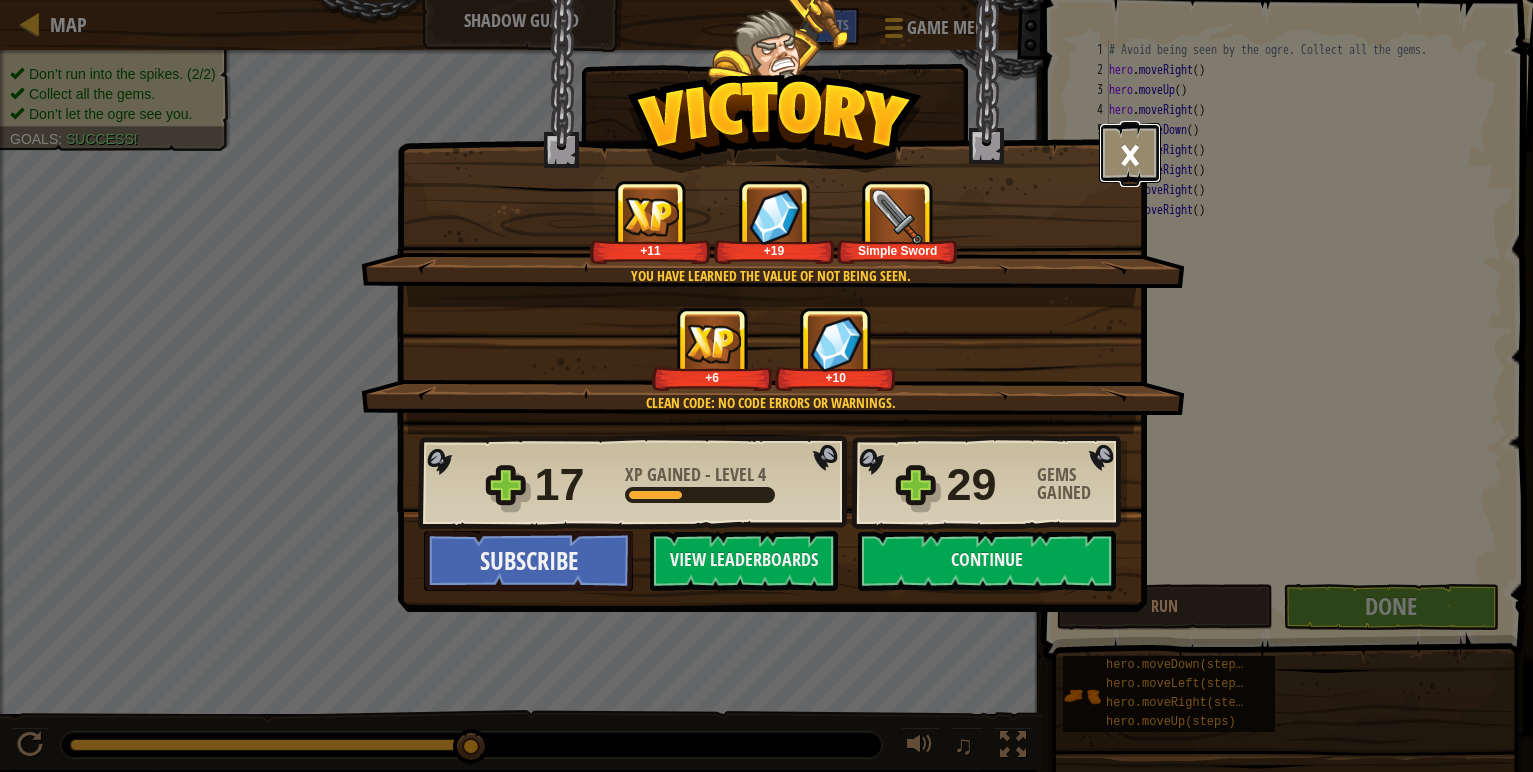click on "×" at bounding box center (1130, 153) 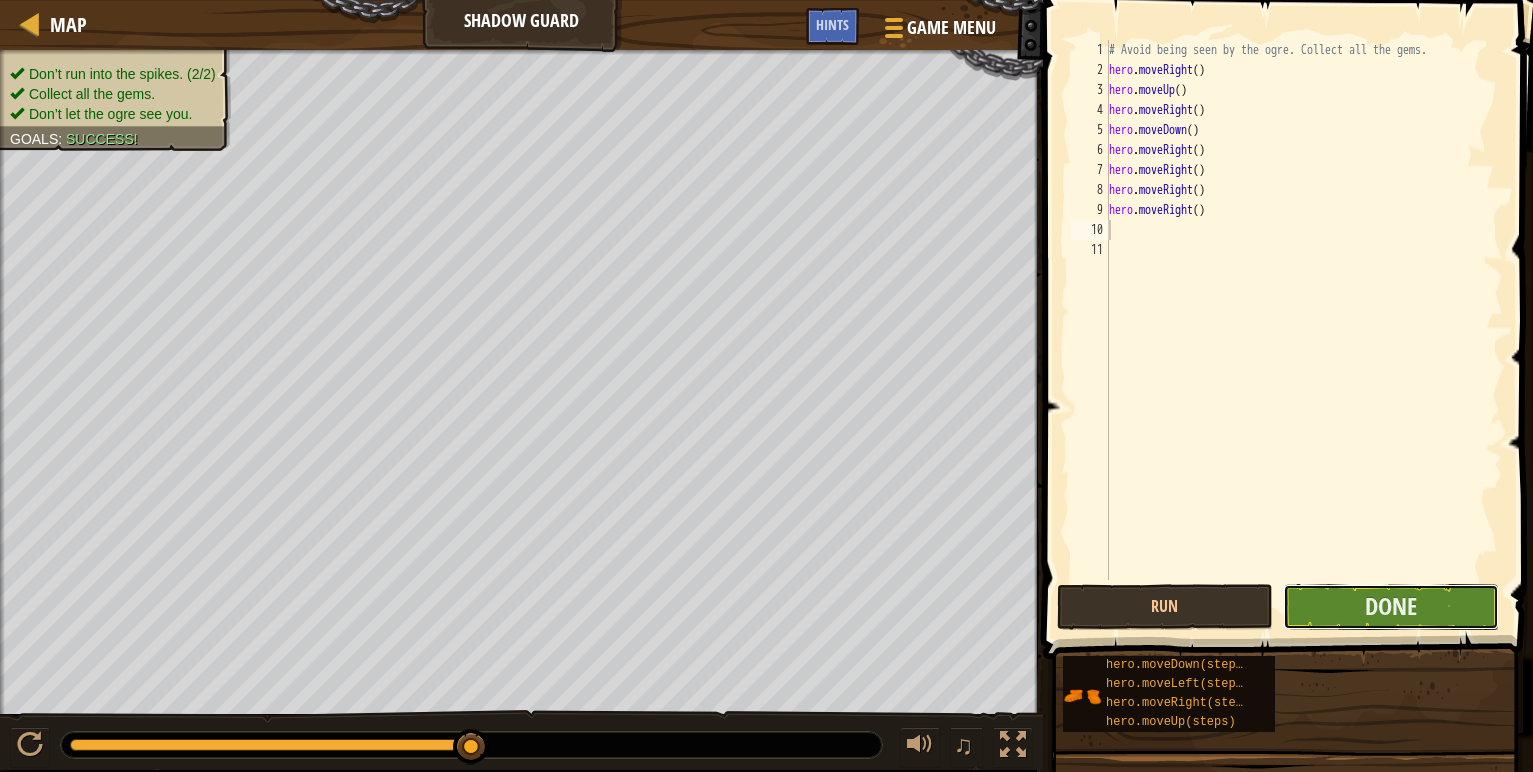 click on "Done" at bounding box center (1391, 607) 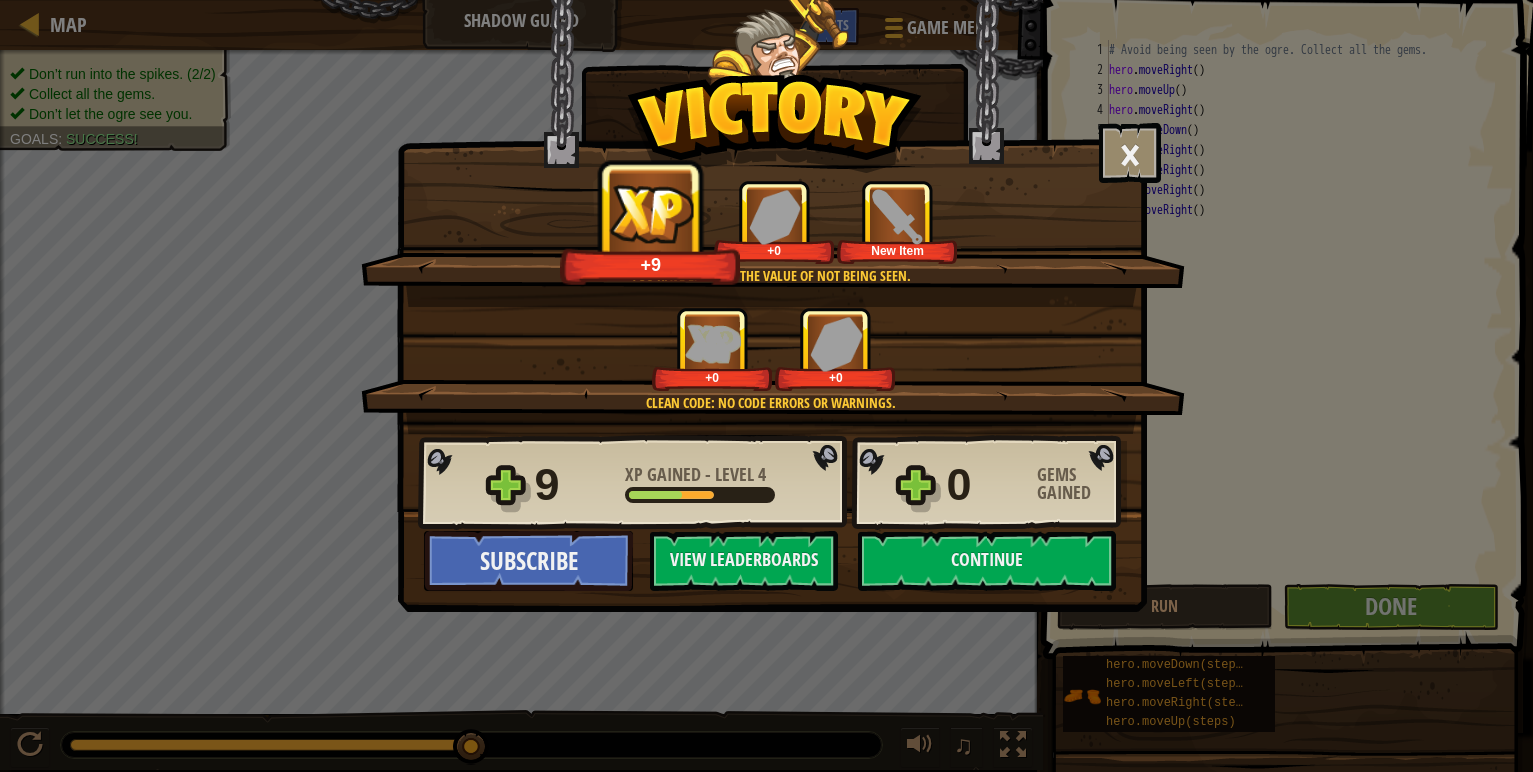 click on "× Nicely done. You finished undetected. Keep going—there will come a time when you will learn to fight. How fun was this level? Tell us more! You have learned the value of not being seen. +9 +0 New Item Clean code: no code errors or warnings. +0 +0 Reticulating Splines... 9 XP Gained - Level 4 0 Gems Gained Subscribe Saving Progress Continue View Leaderboards" at bounding box center [766, 386] 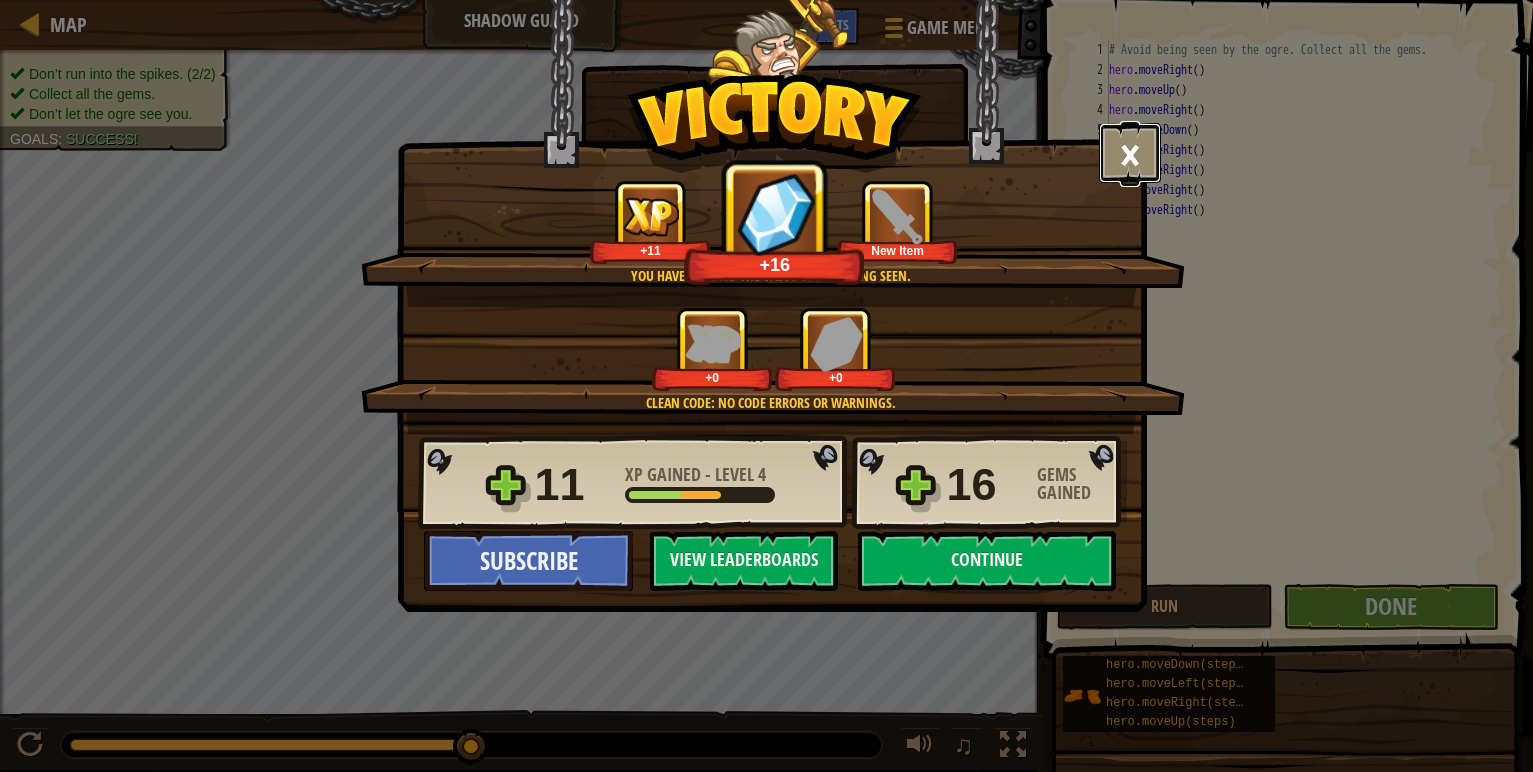 click on "×" at bounding box center [1130, 153] 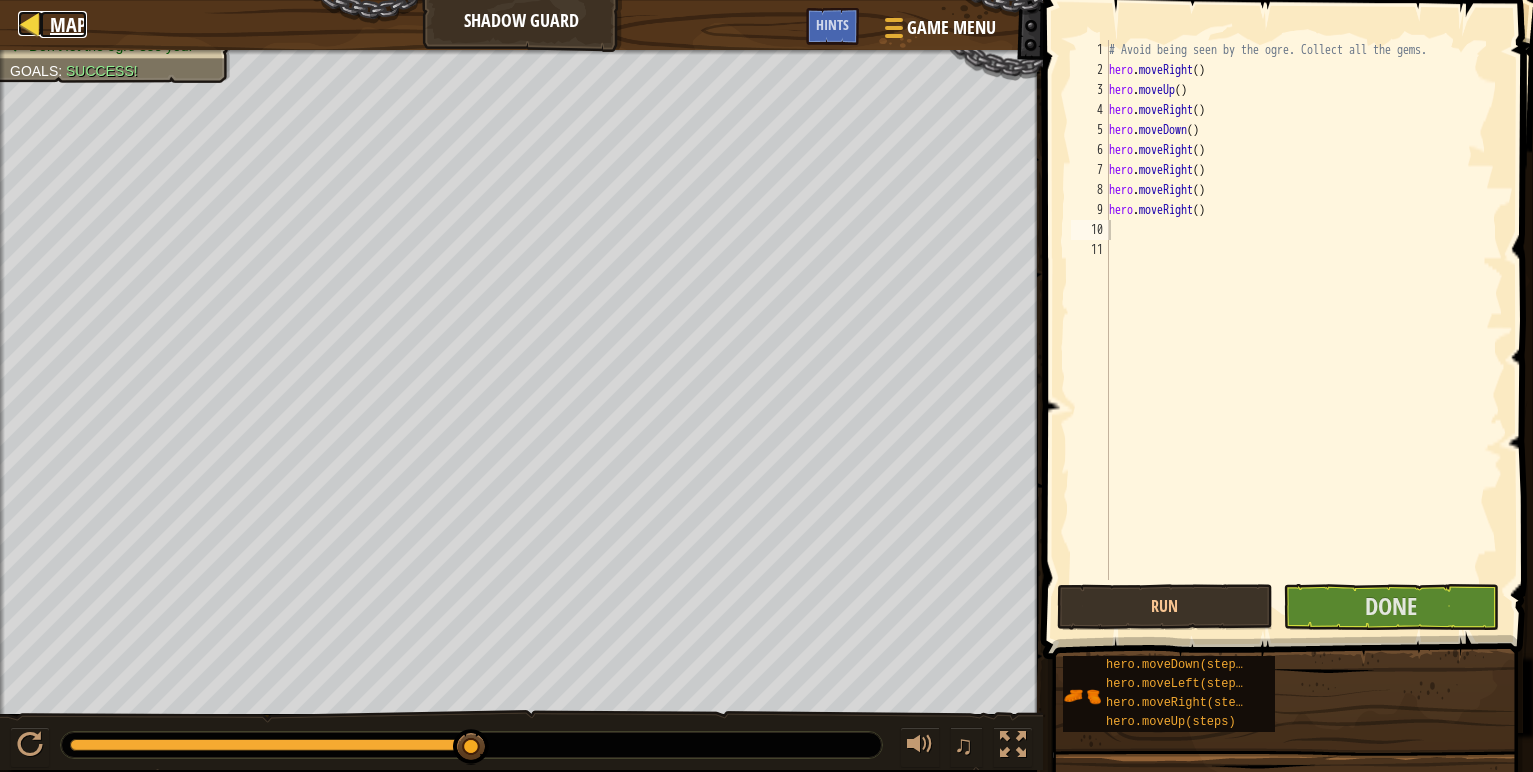 click on "Map" at bounding box center (68, 24) 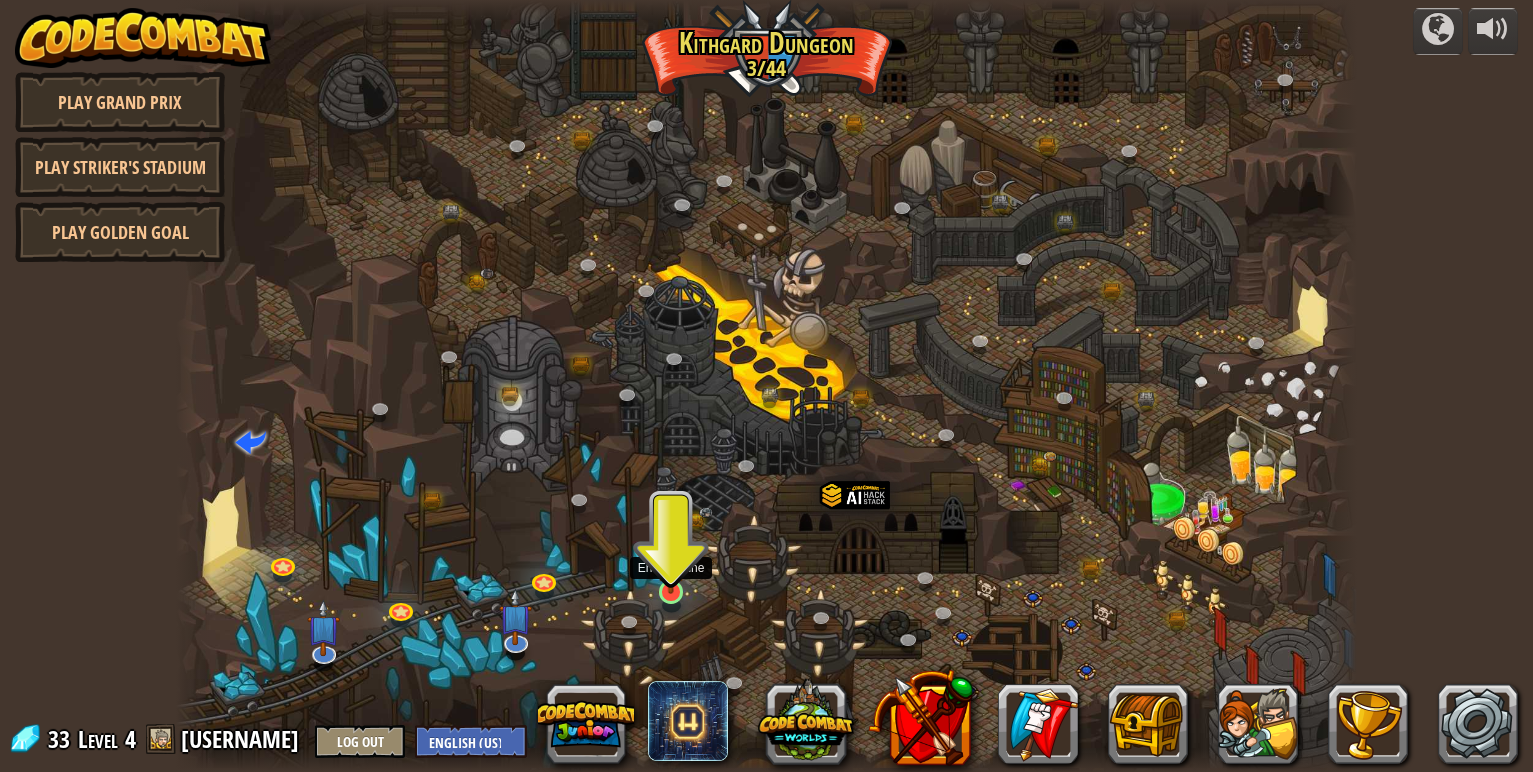 click at bounding box center (671, 559) 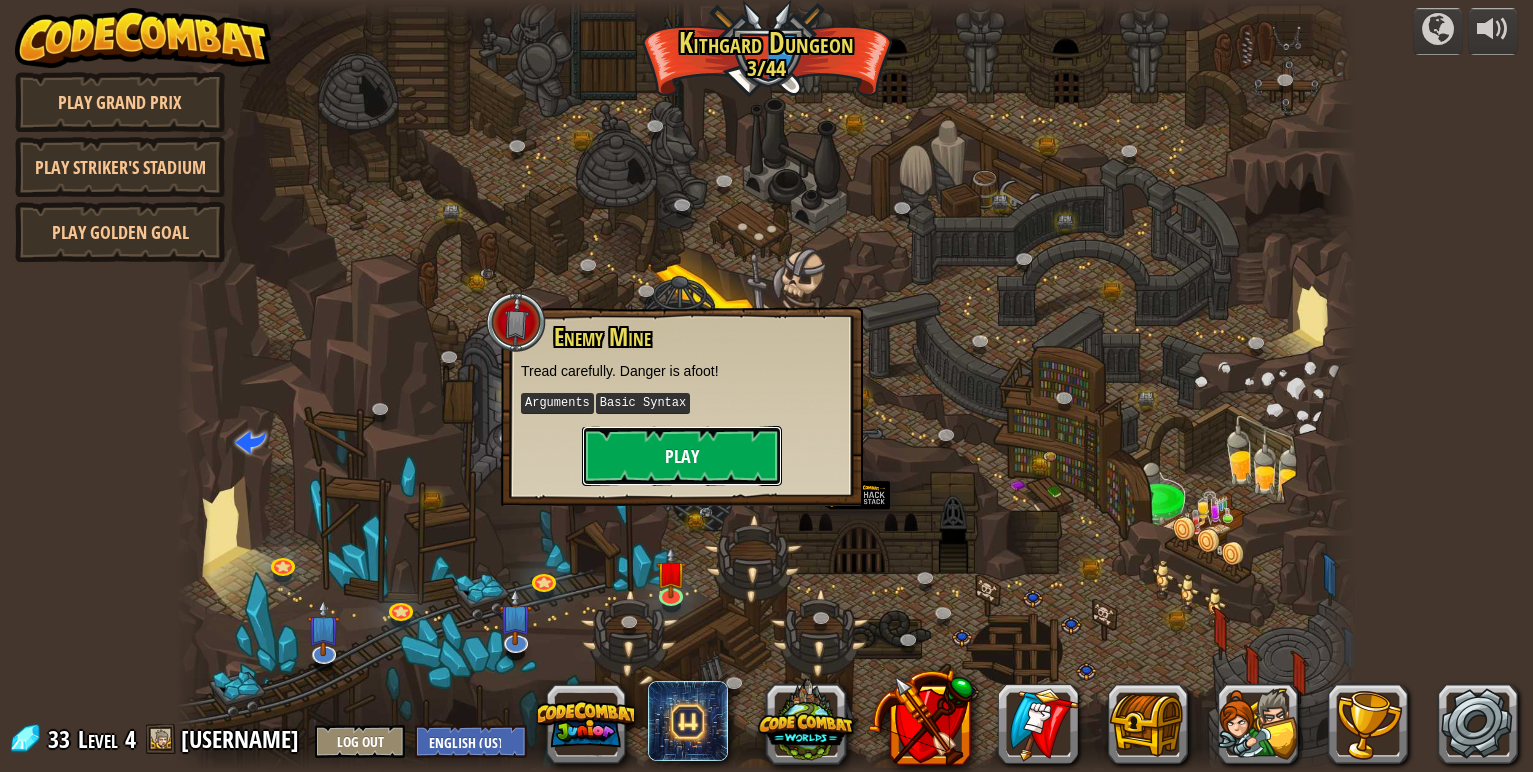 click on "Play" at bounding box center [682, 456] 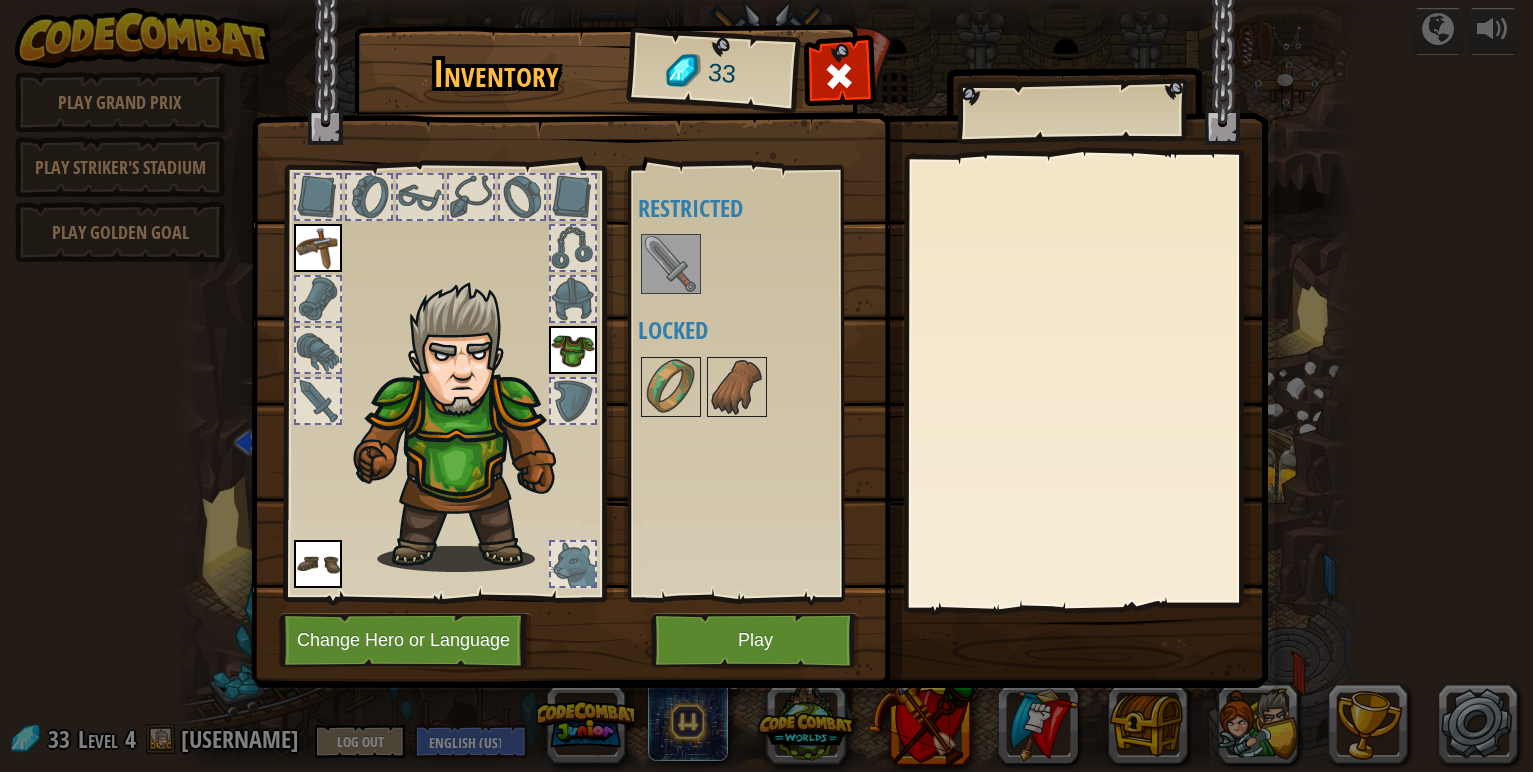 click at bounding box center [671, 264] 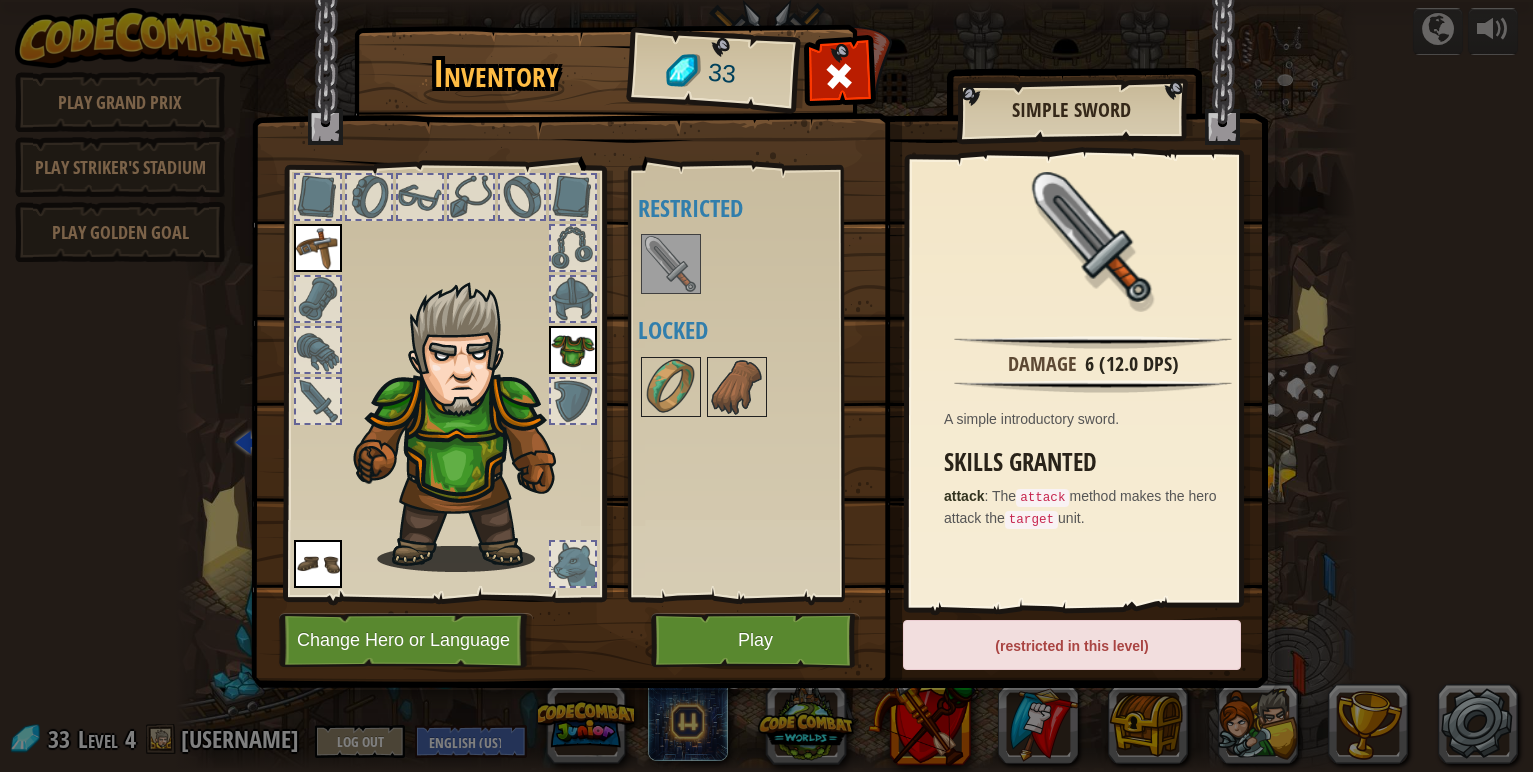 click at bounding box center [671, 264] 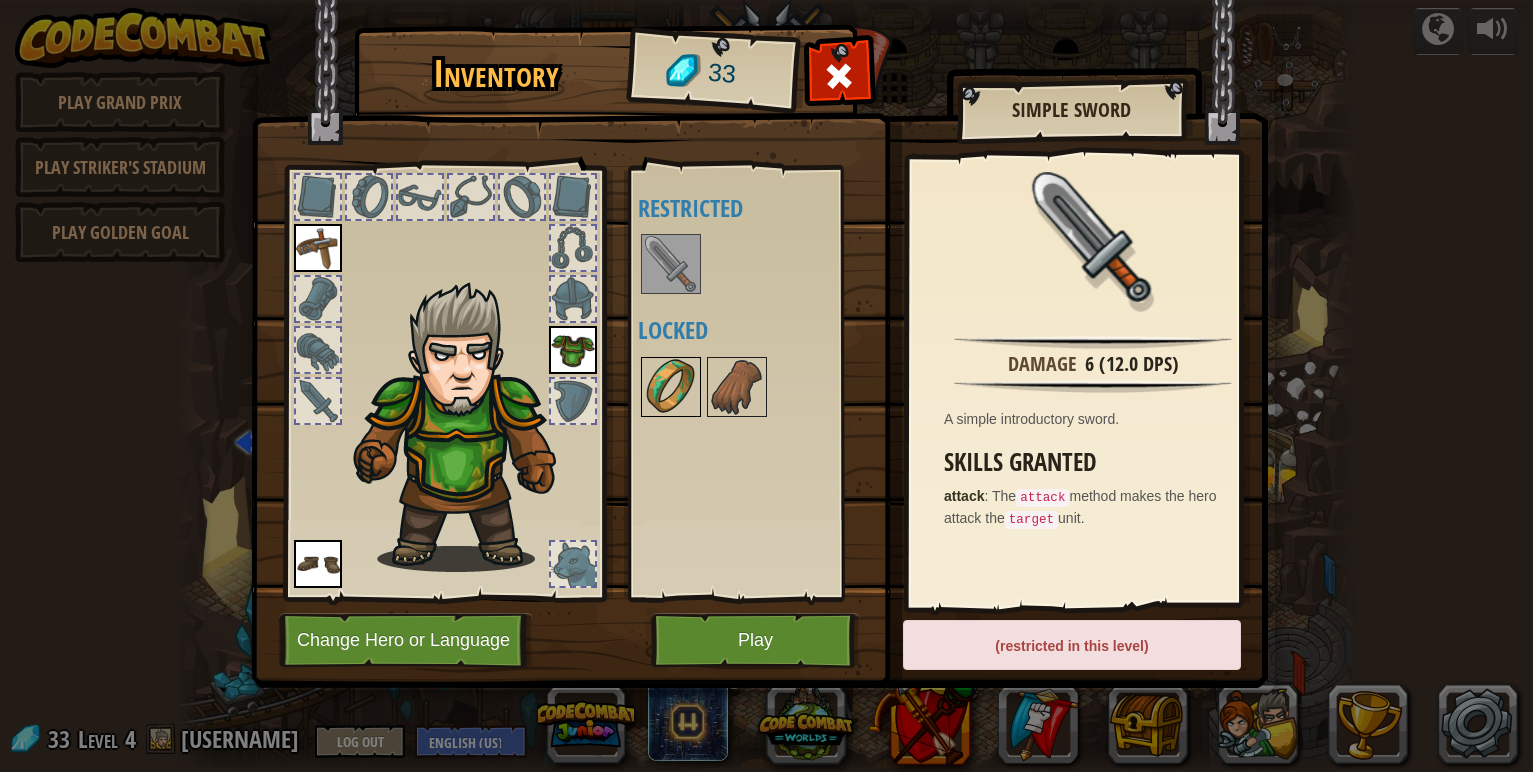 click at bounding box center [671, 387] 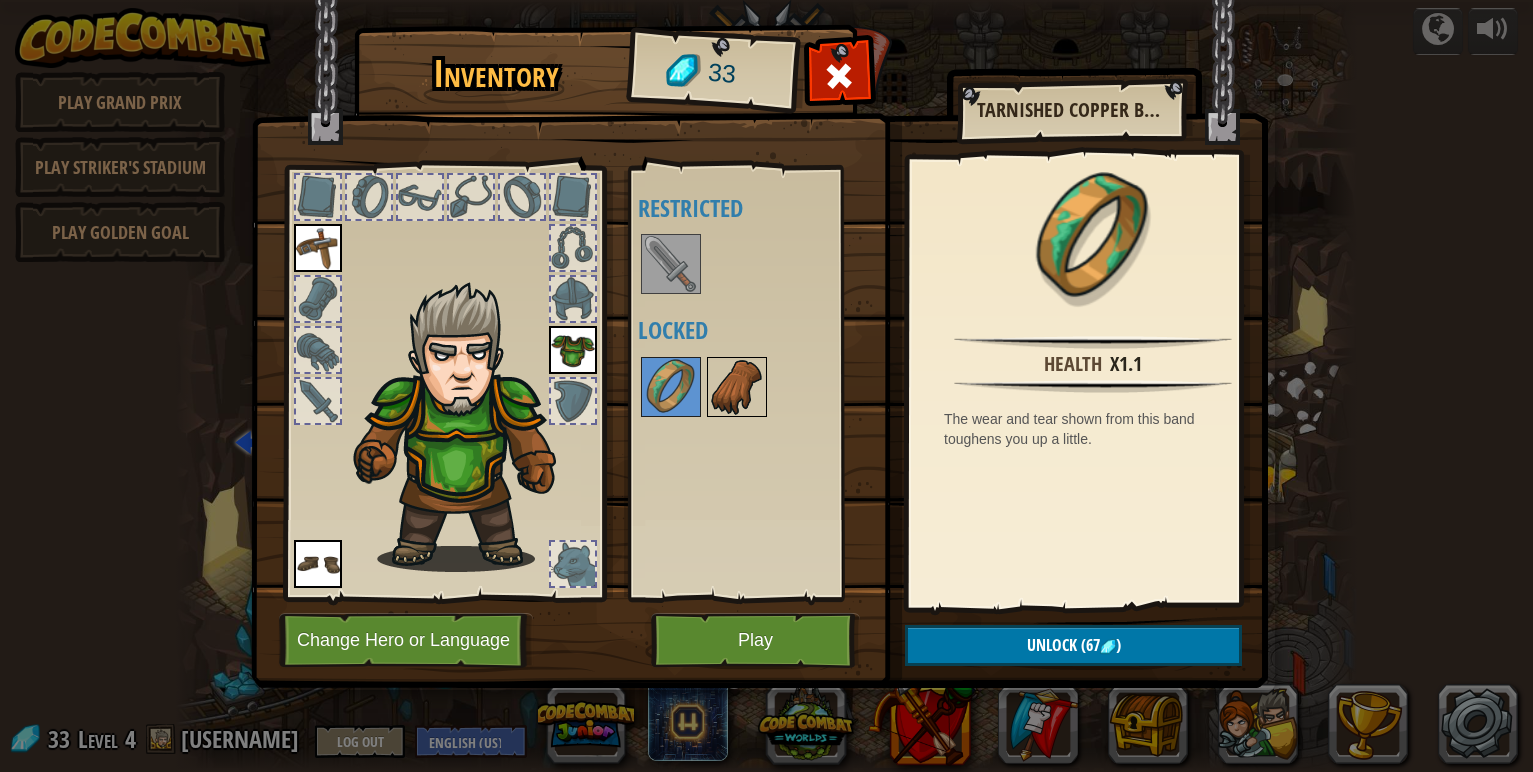click at bounding box center (737, 387) 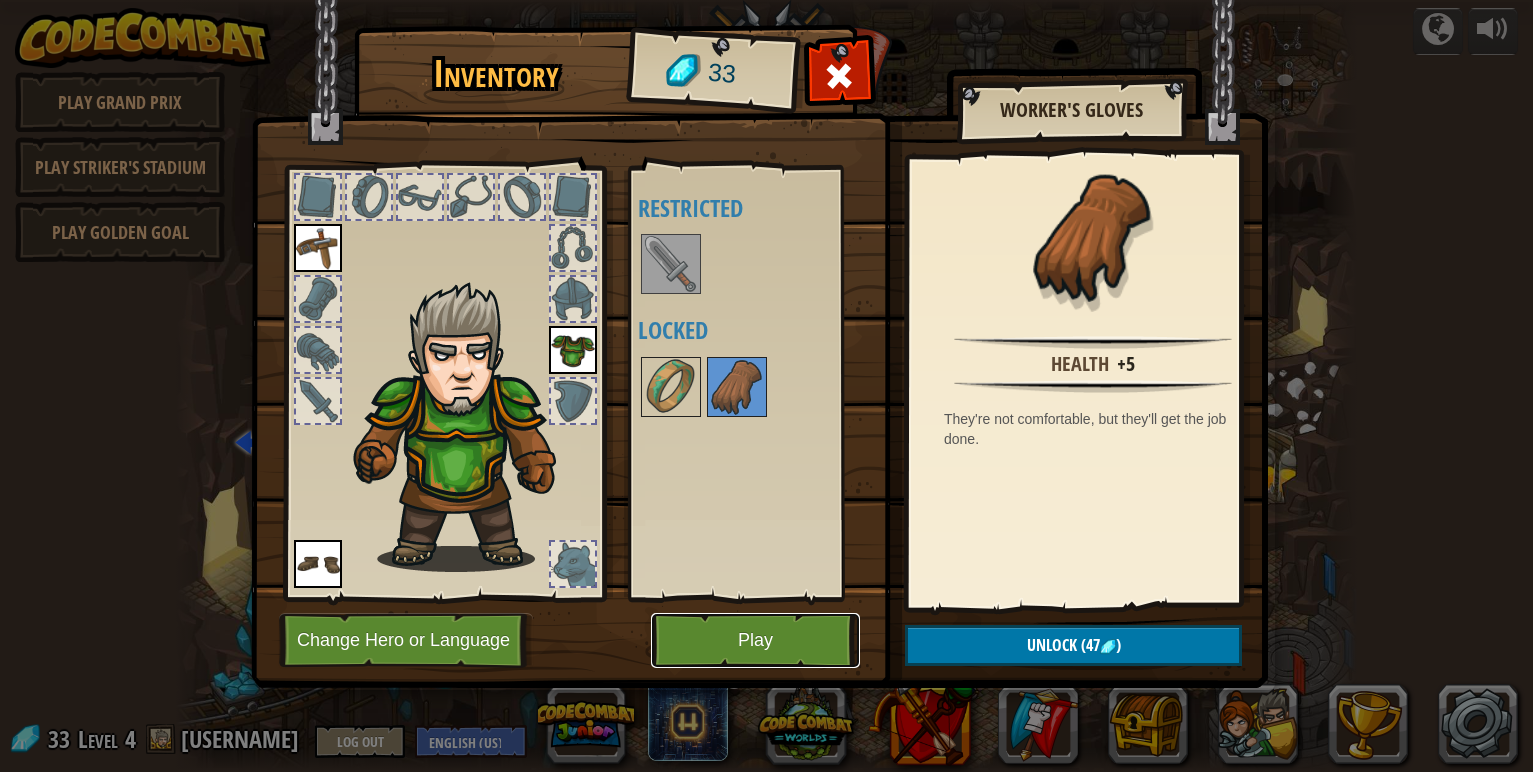 click on "Play" at bounding box center [755, 640] 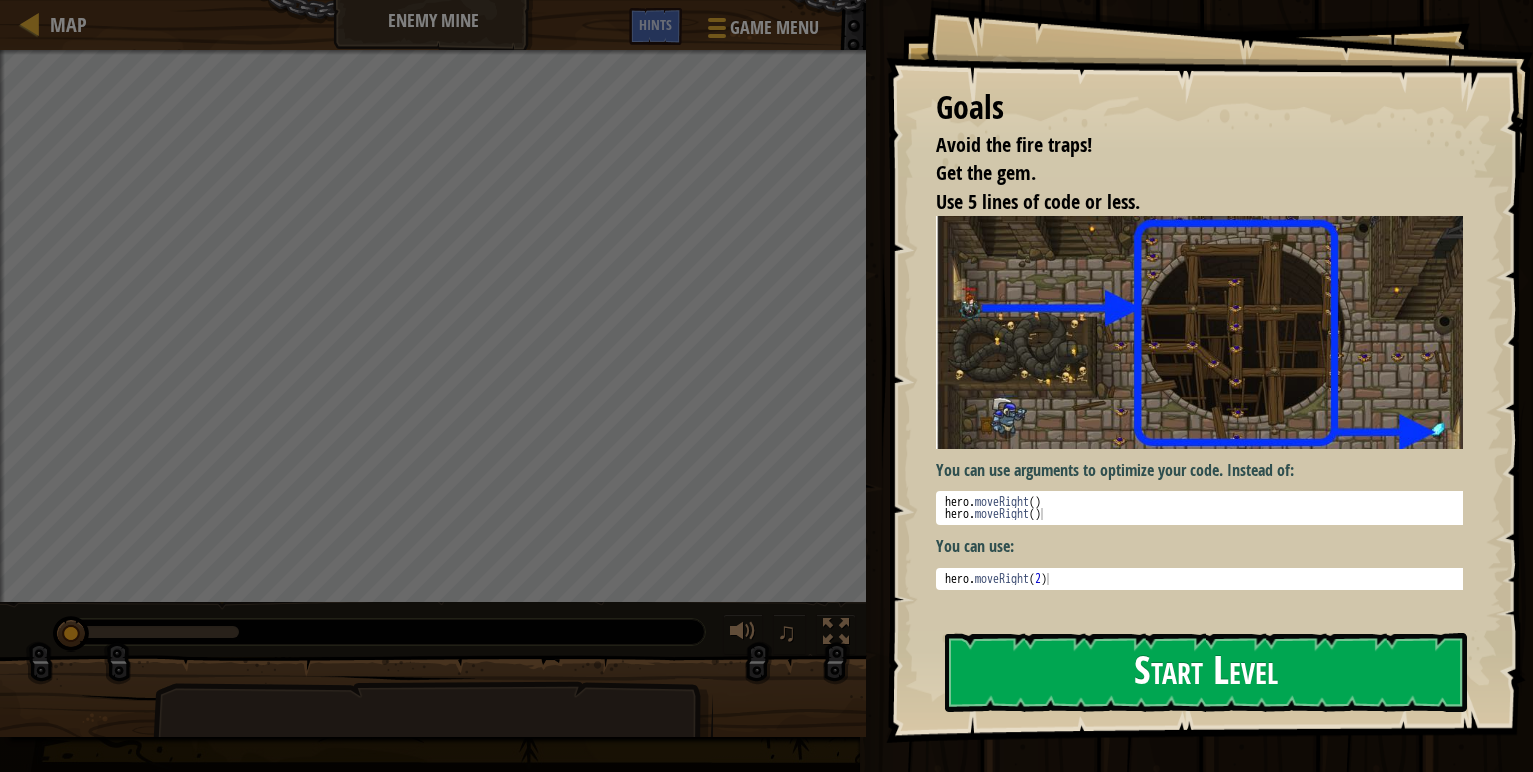 click on "Start Level" at bounding box center (1206, 672) 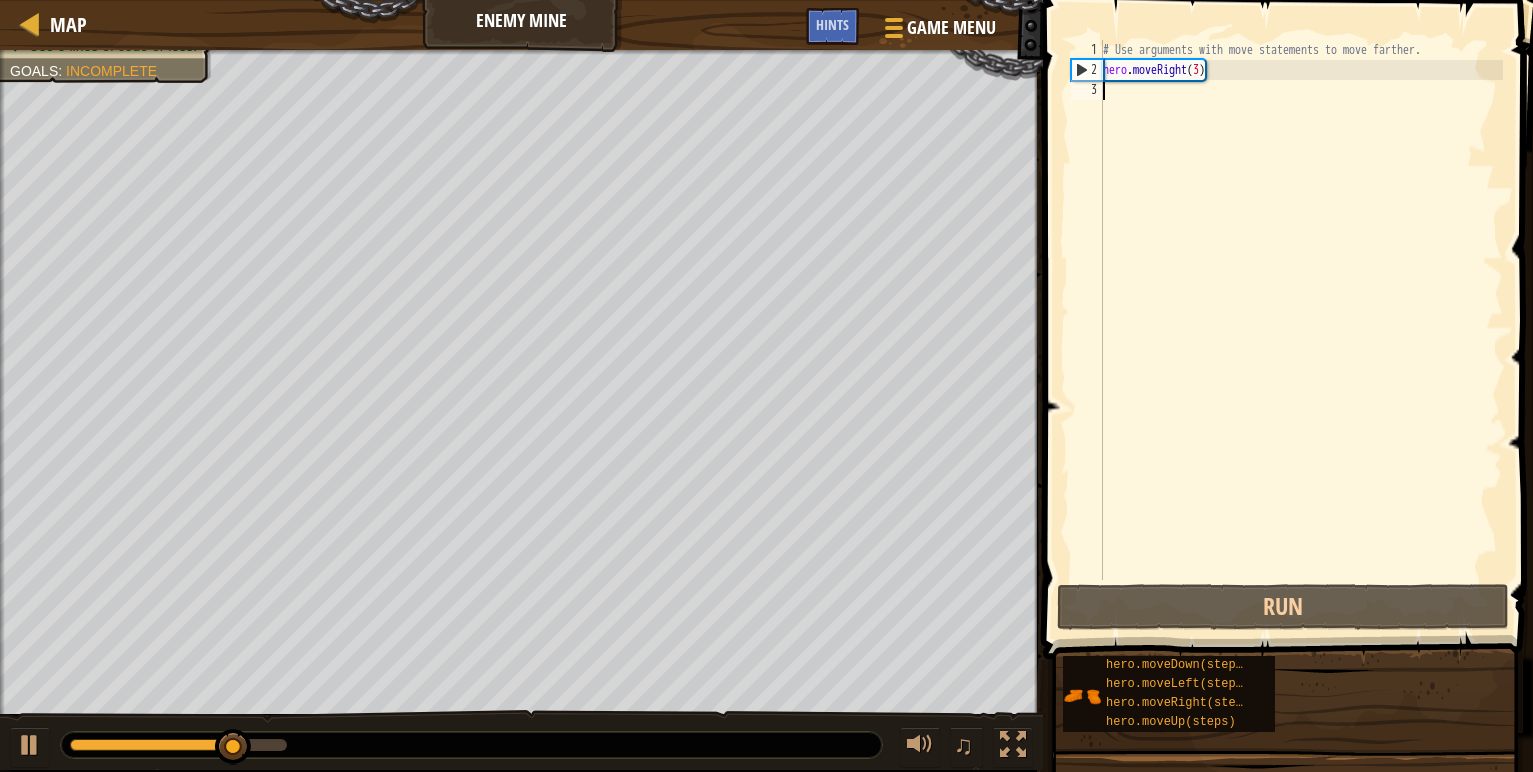 type on "h" 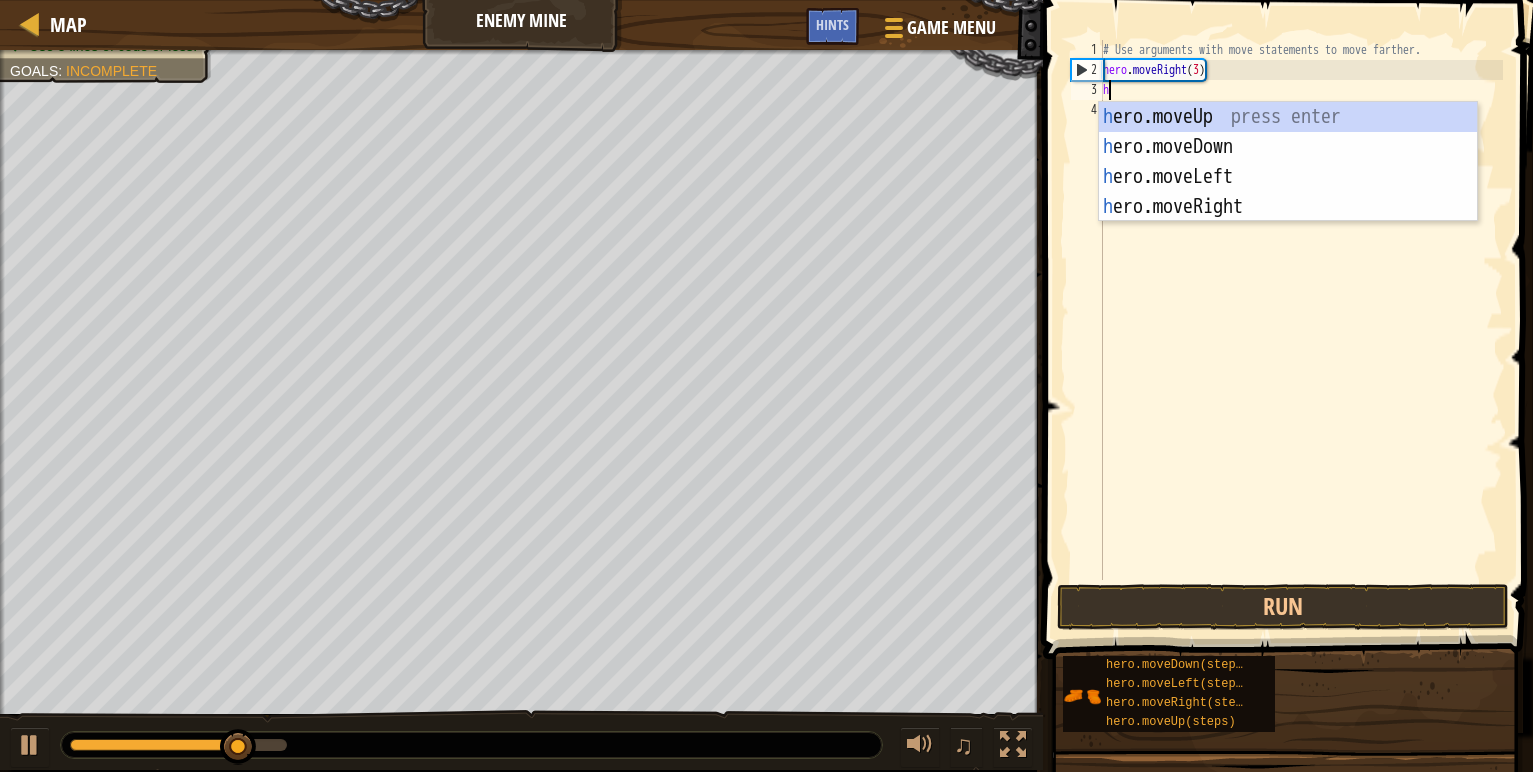 scroll, scrollTop: 9, scrollLeft: 0, axis: vertical 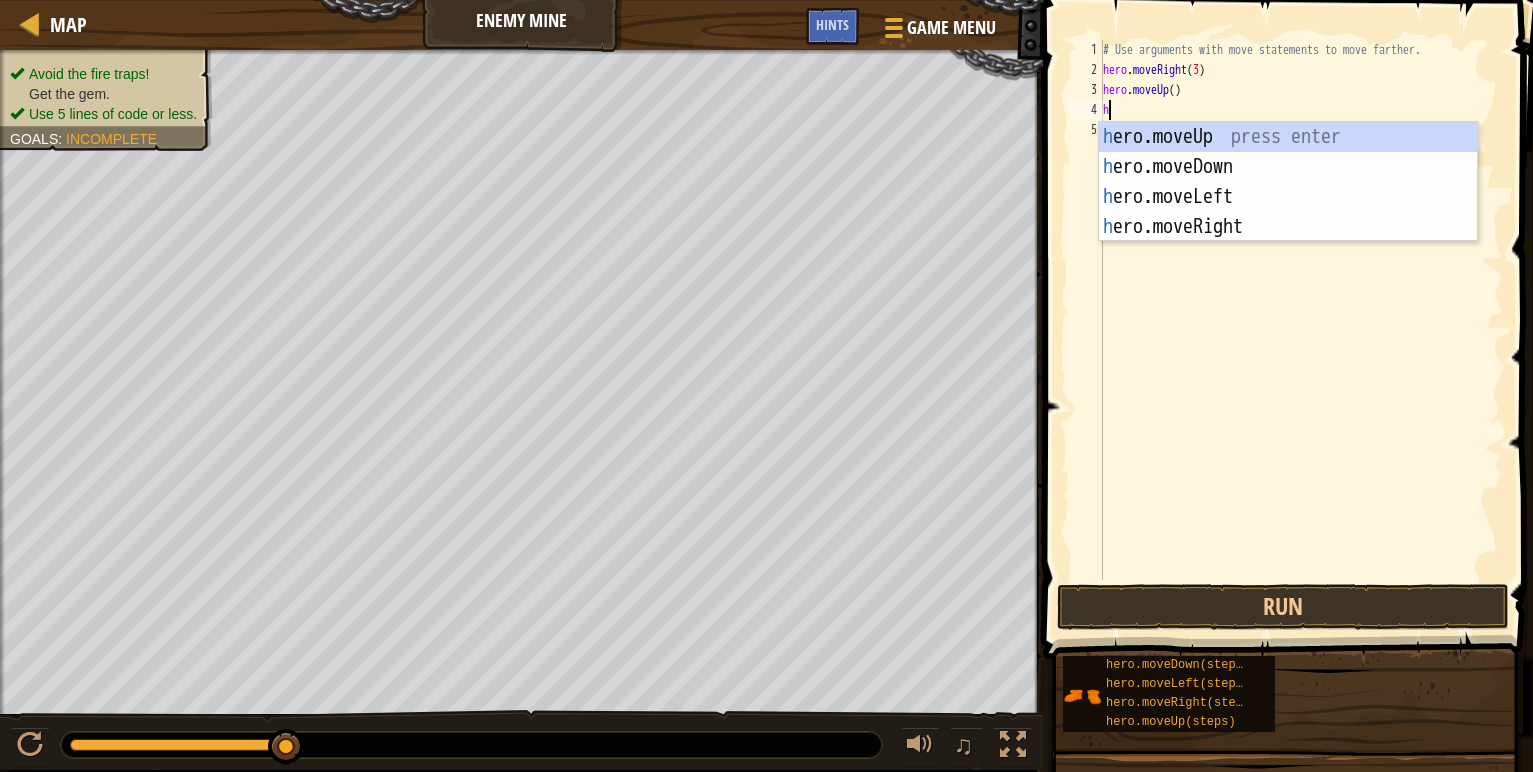 type on "he" 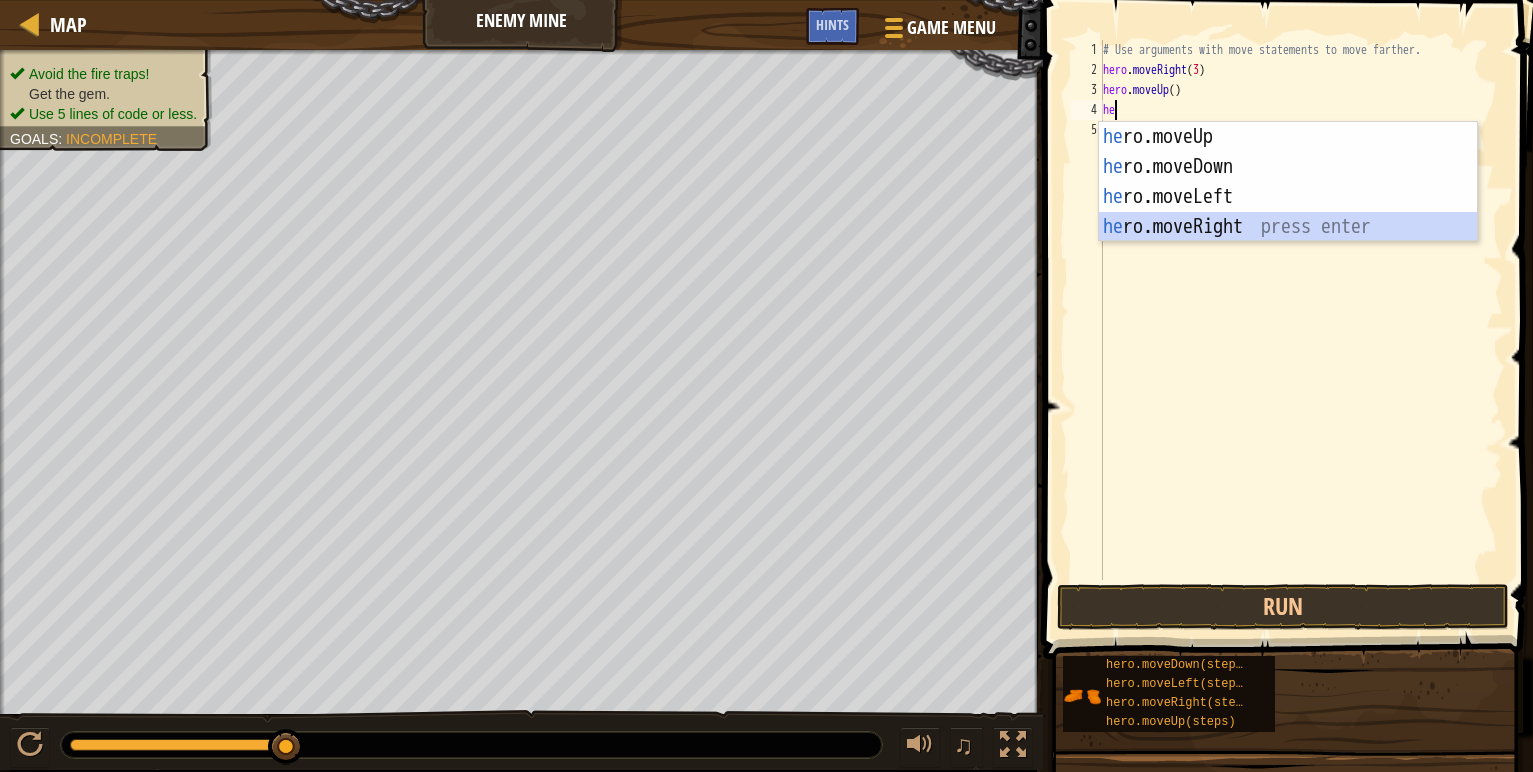 click on "he ro.moveUp press enter he ro.moveDown press enter he ro.moveLeft press enter he ro.moveRight press enter" at bounding box center (1288, 212) 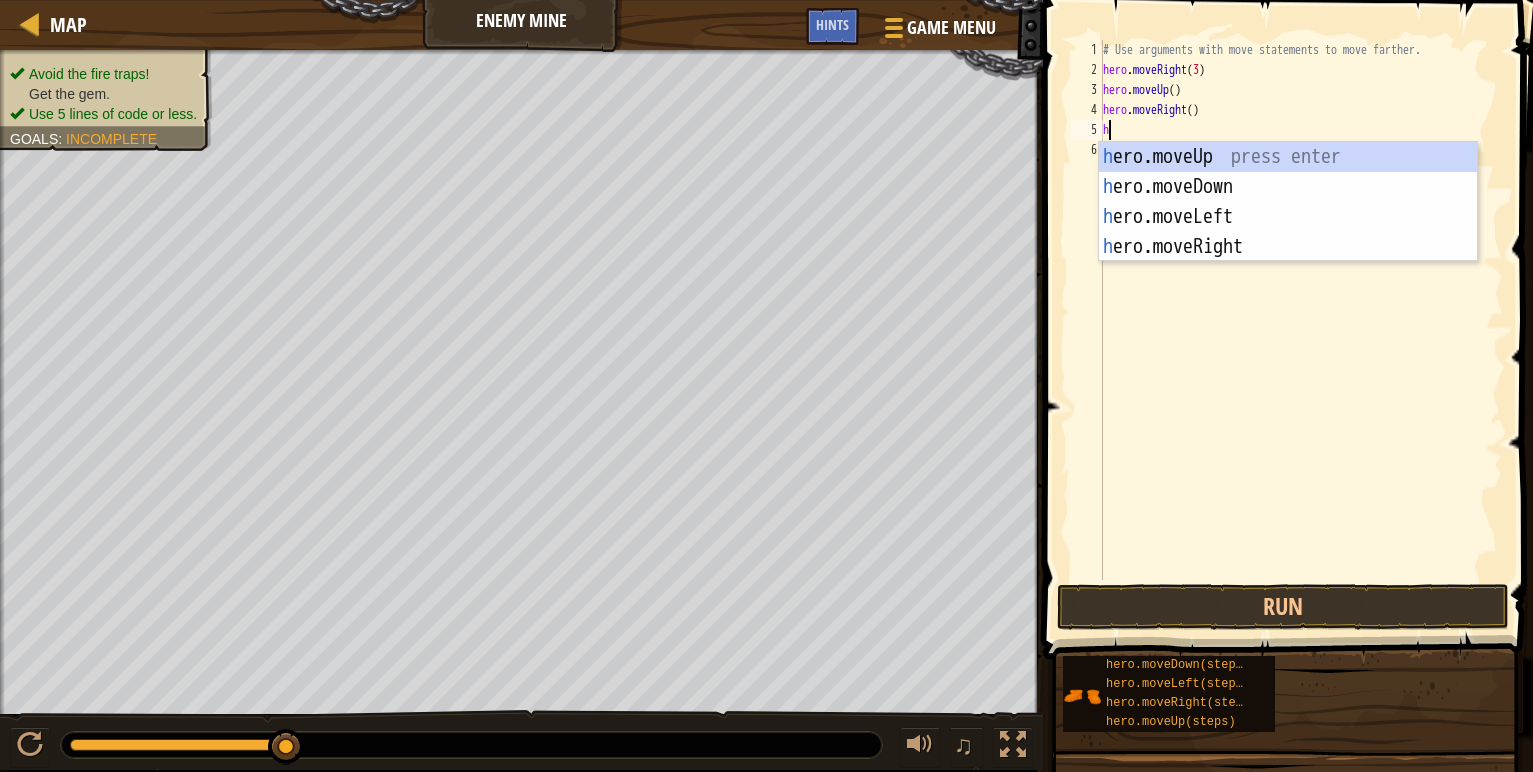 type on "he" 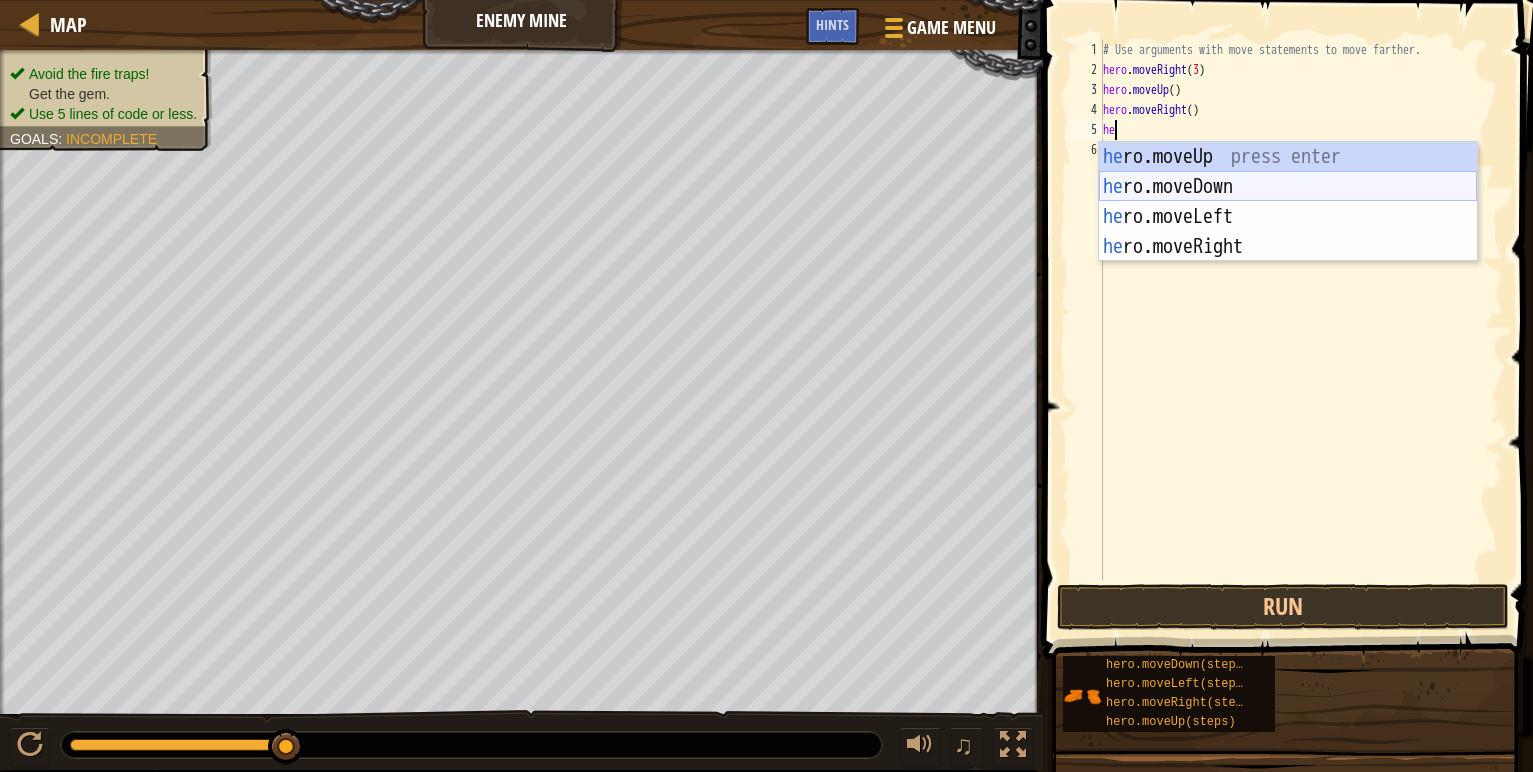 click on "he ro.moveUp press enter he ro.moveDown press enter he ro.moveLeft press enter he ro.moveRight press enter" at bounding box center (1288, 232) 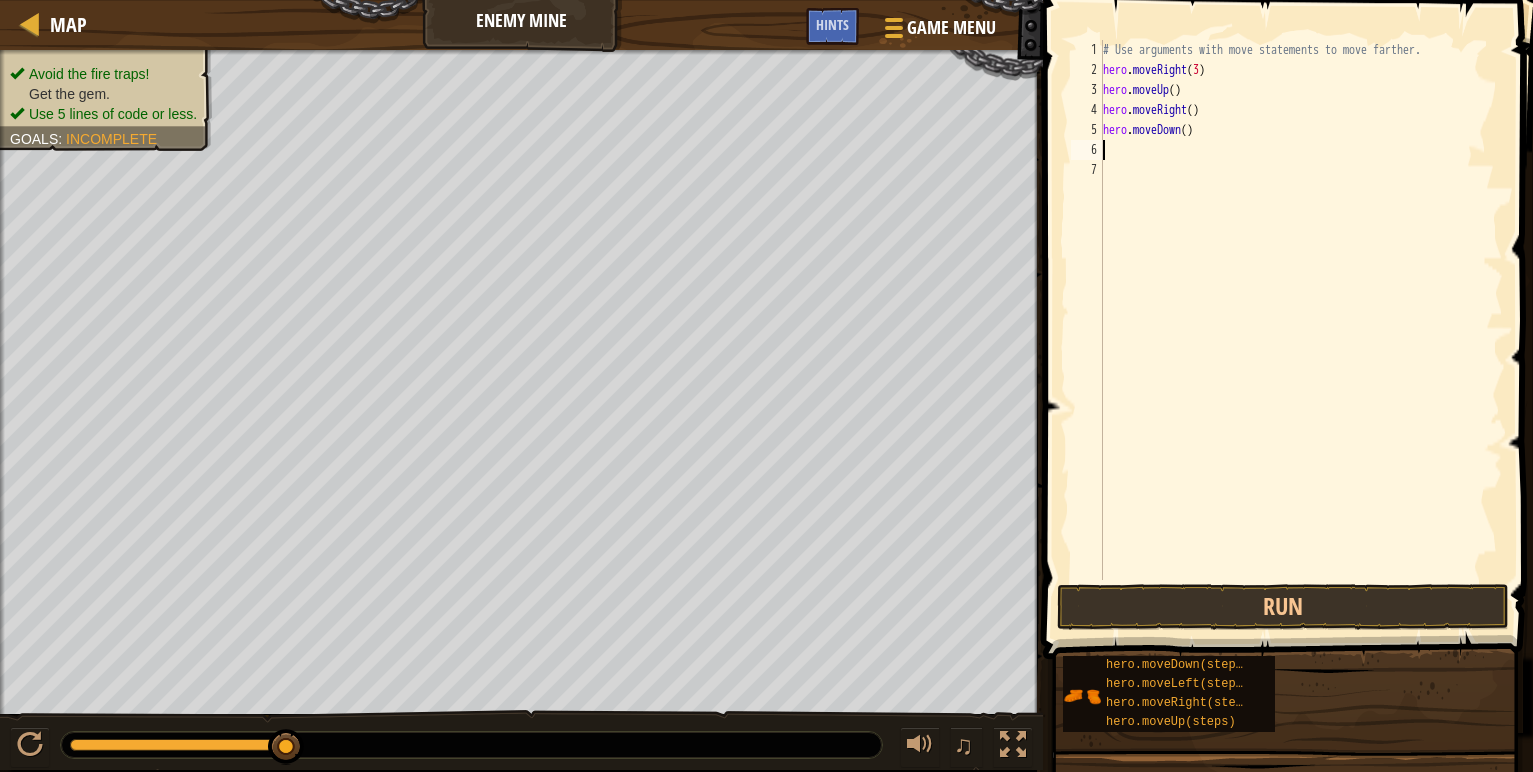 type on "h" 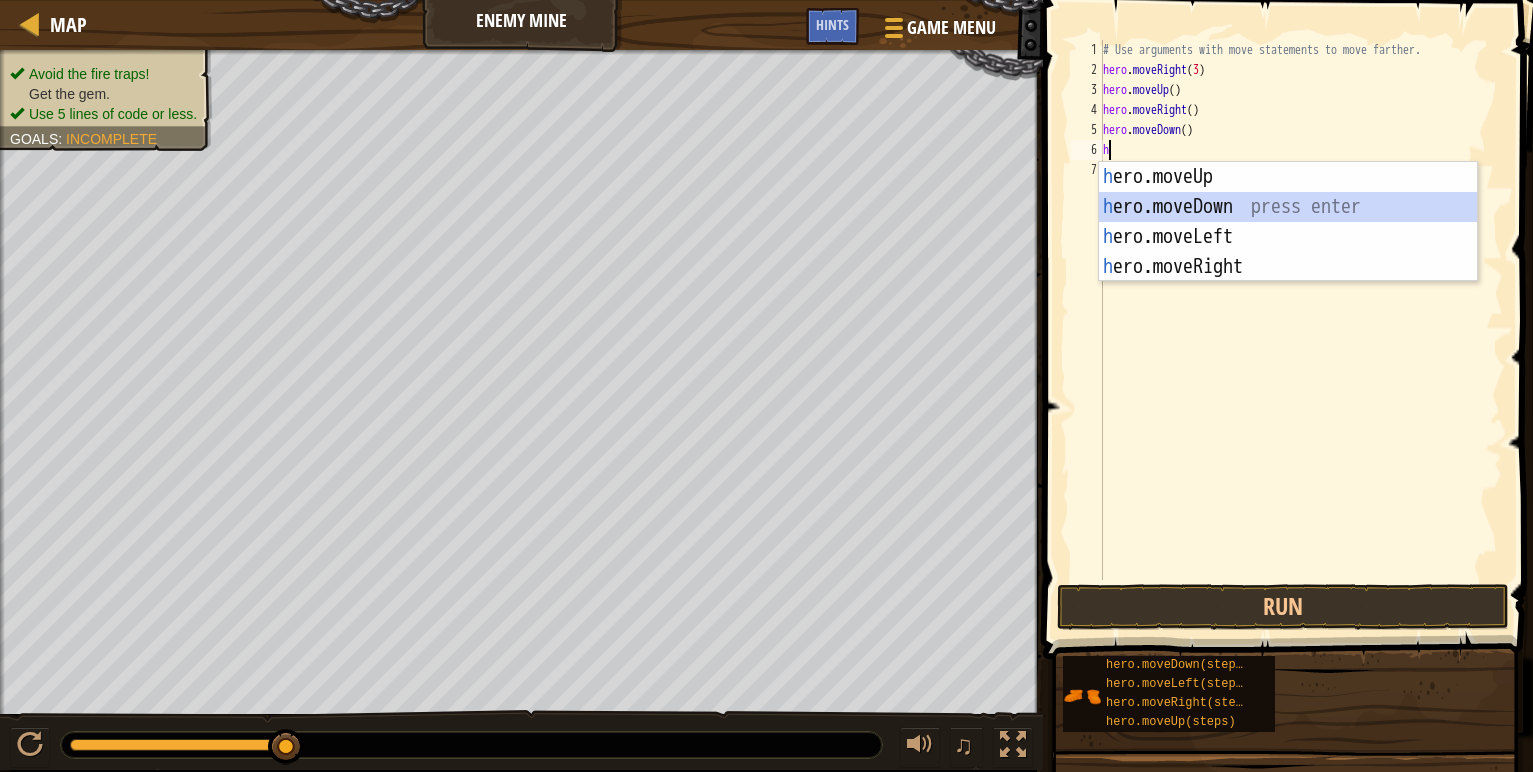 click on "h ero.moveUp press enter h ero.moveDown press enter h ero.moveLeft press enter h ero.moveRight press enter" at bounding box center [1288, 252] 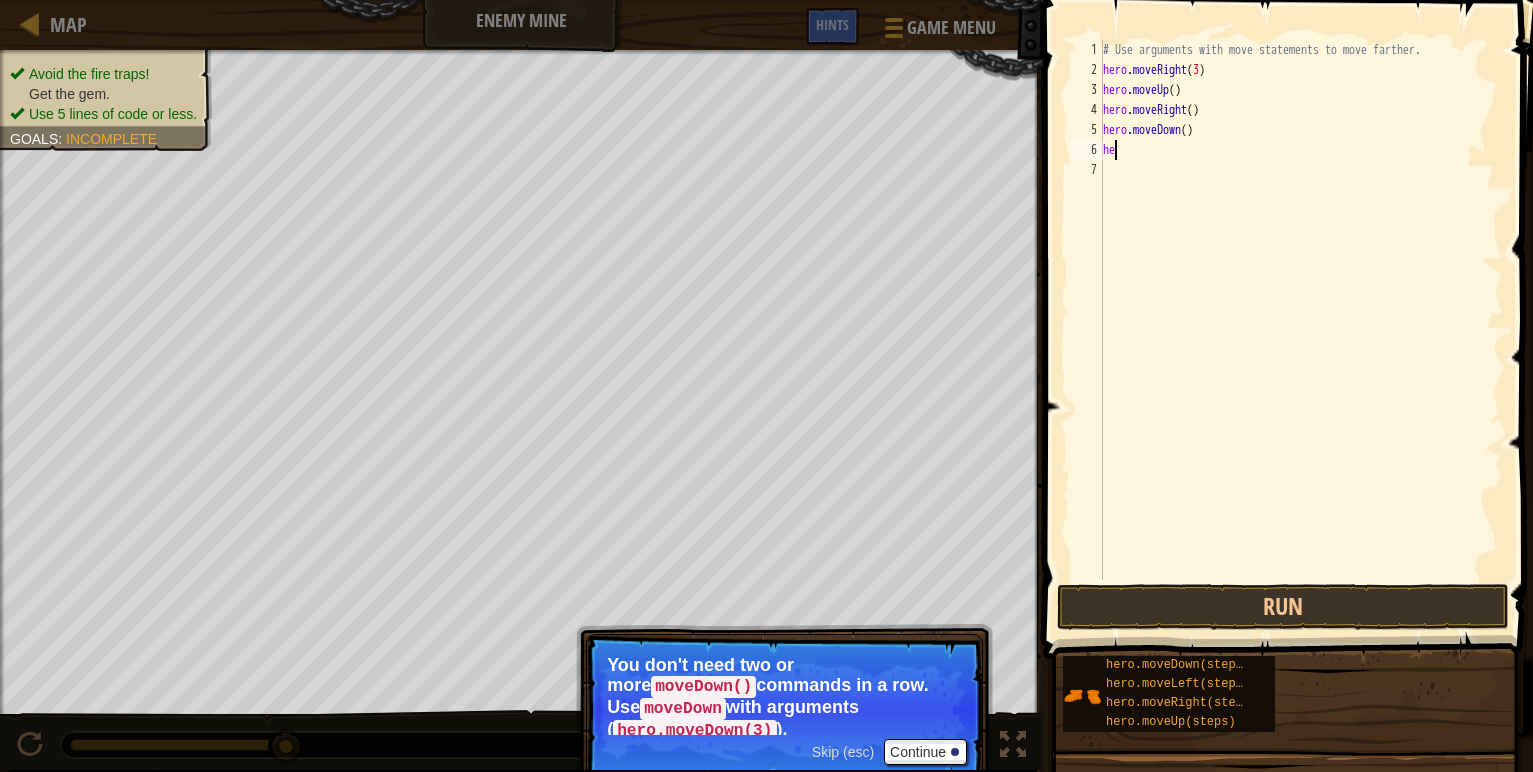 type on "h" 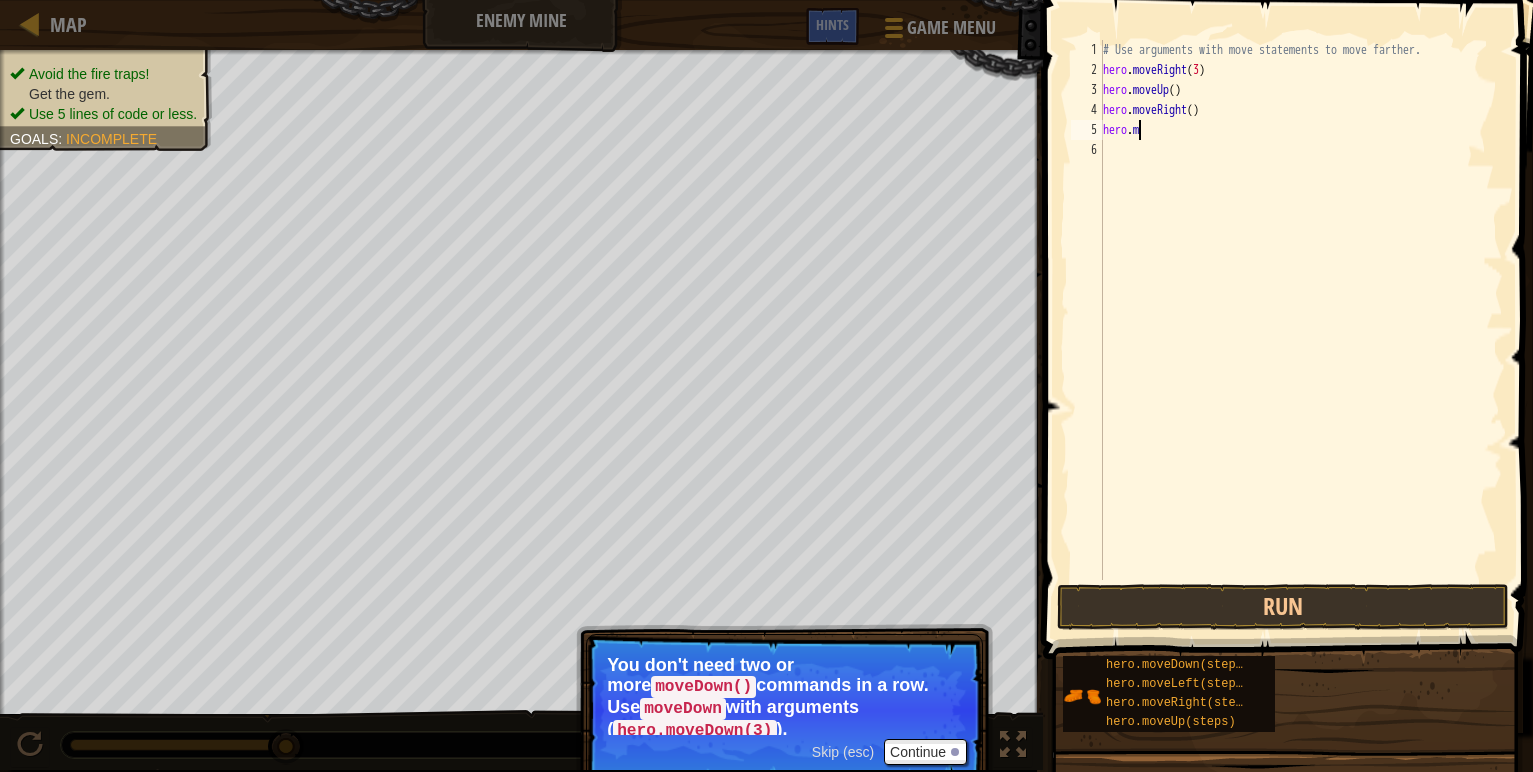 type on "h" 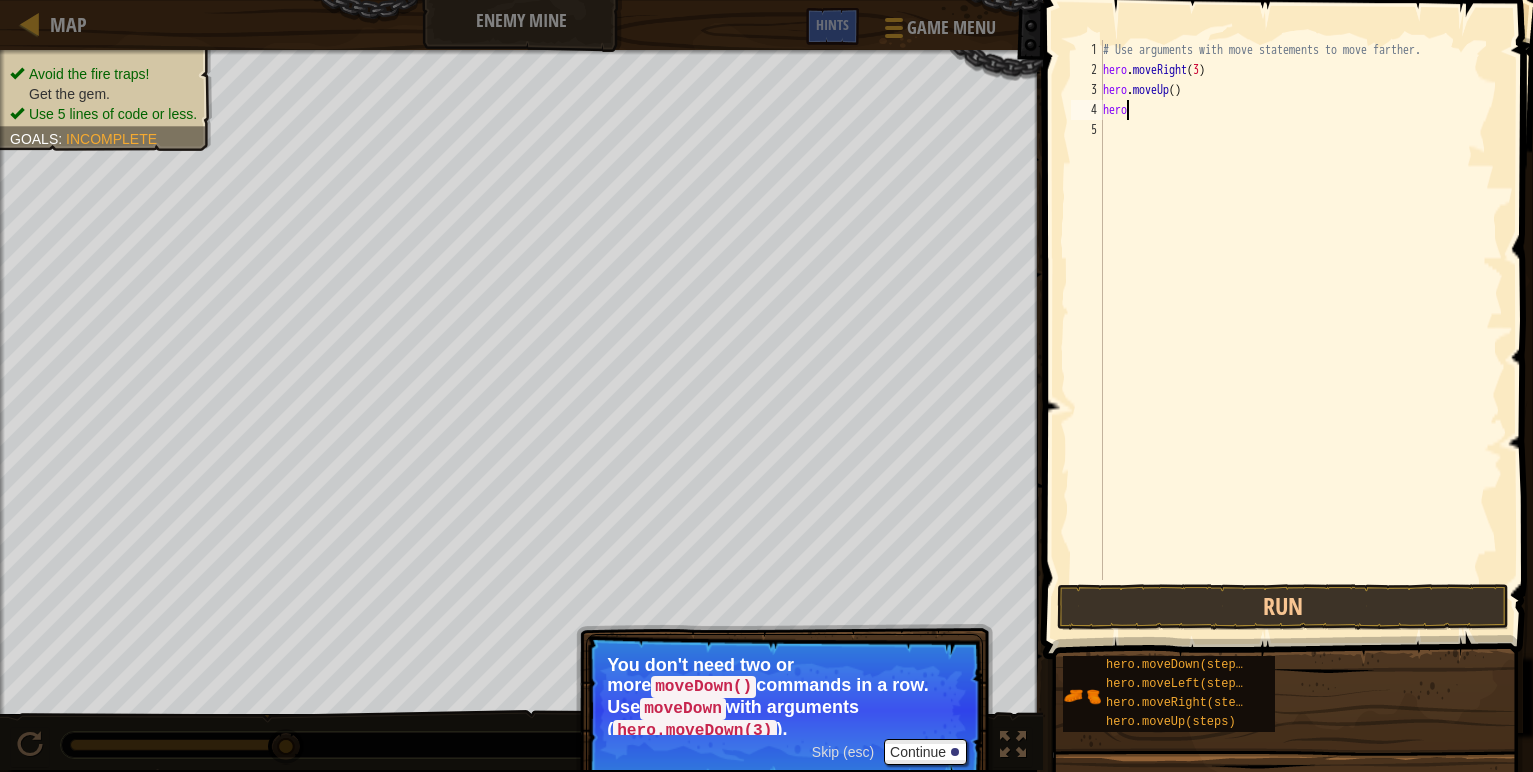 type on "h" 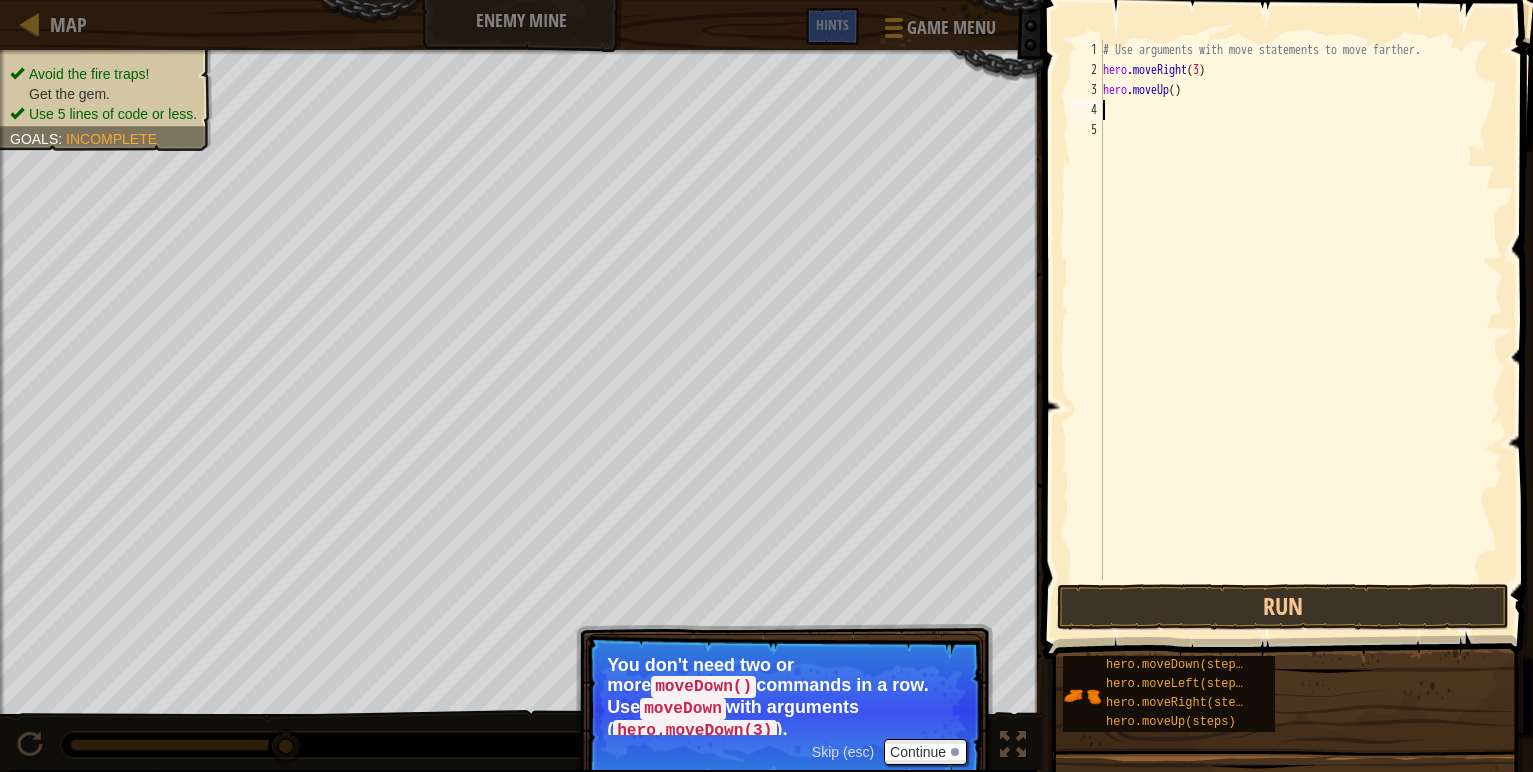 type on "hero.moveUp()" 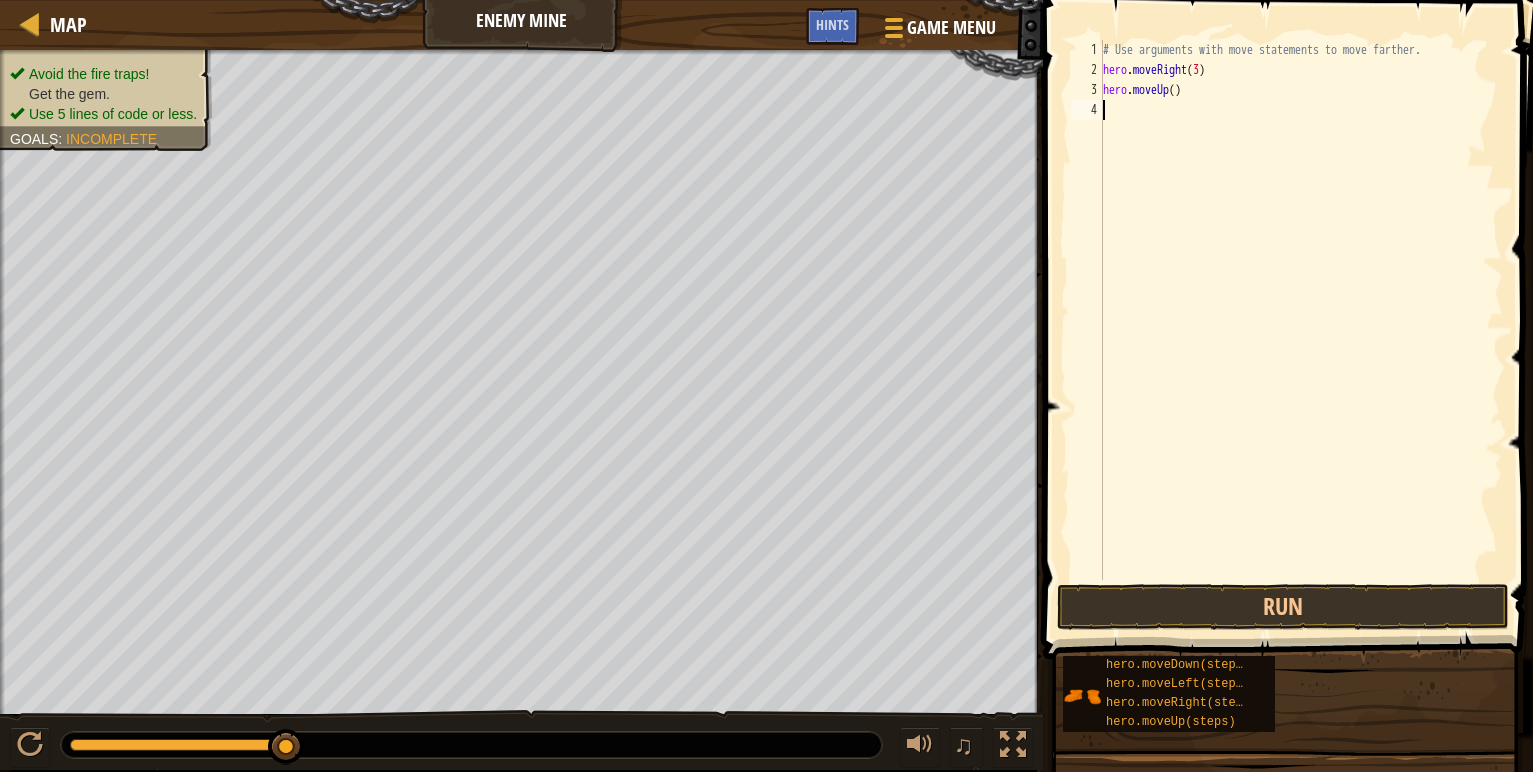 click on "# Use arguments with move statements to move farther. hero . moveRight ( 3 ) hero . moveUp ( )" at bounding box center (1301, 330) 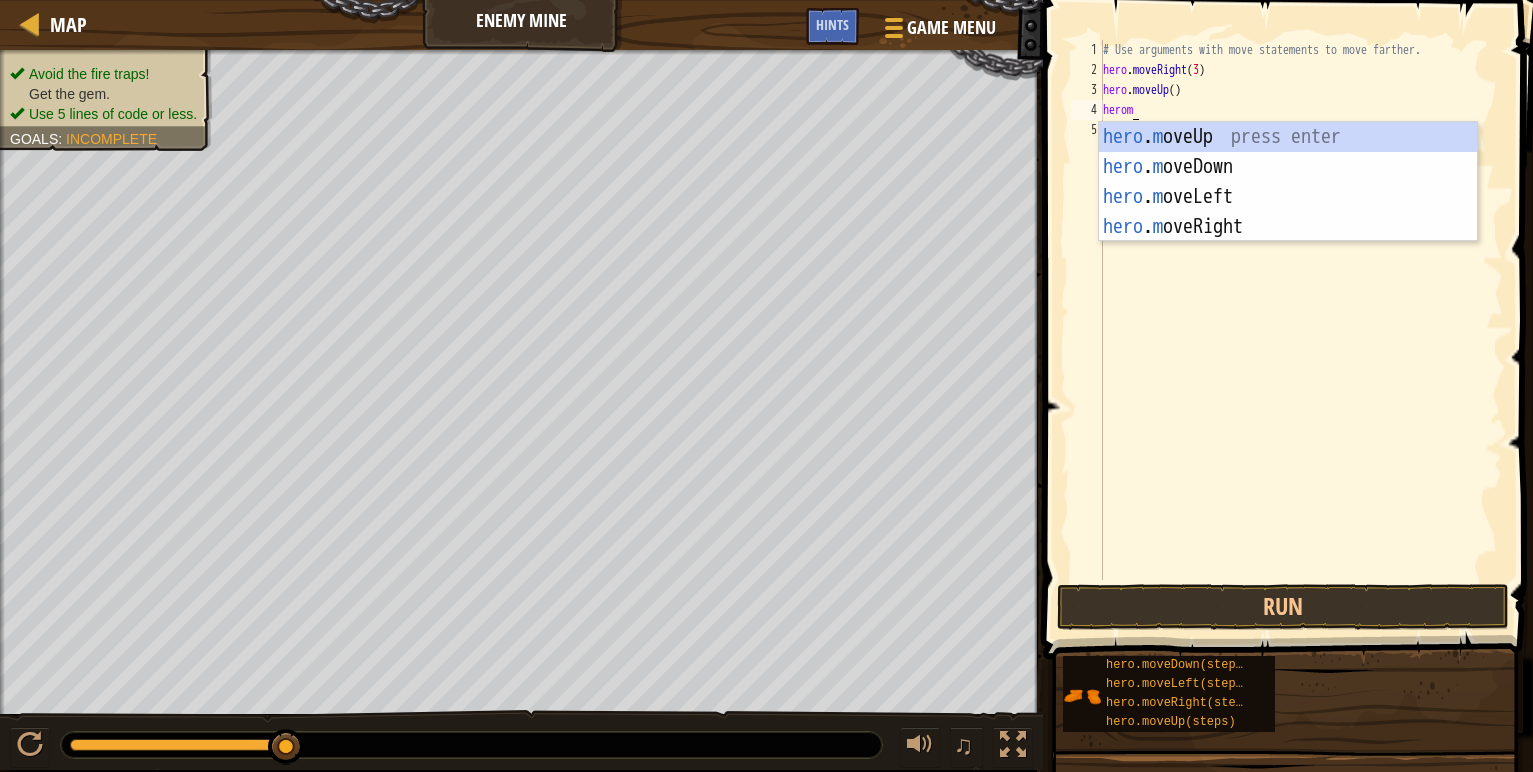 scroll, scrollTop: 9, scrollLeft: 2, axis: both 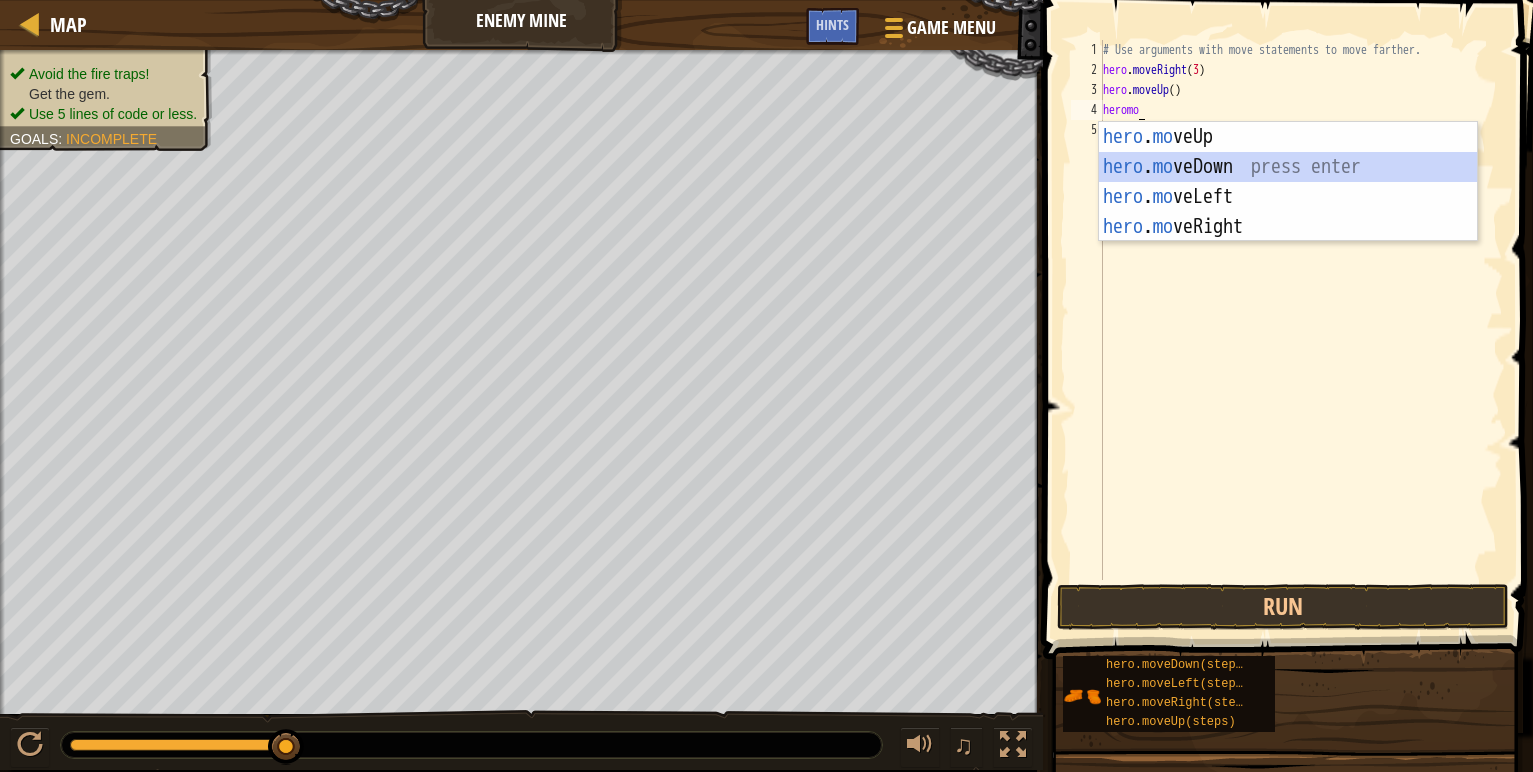 click on "hero . mo veUp press enter hero . mo veDown press enter hero . mo veLeft press enter hero . mo veRight press enter" at bounding box center (1288, 212) 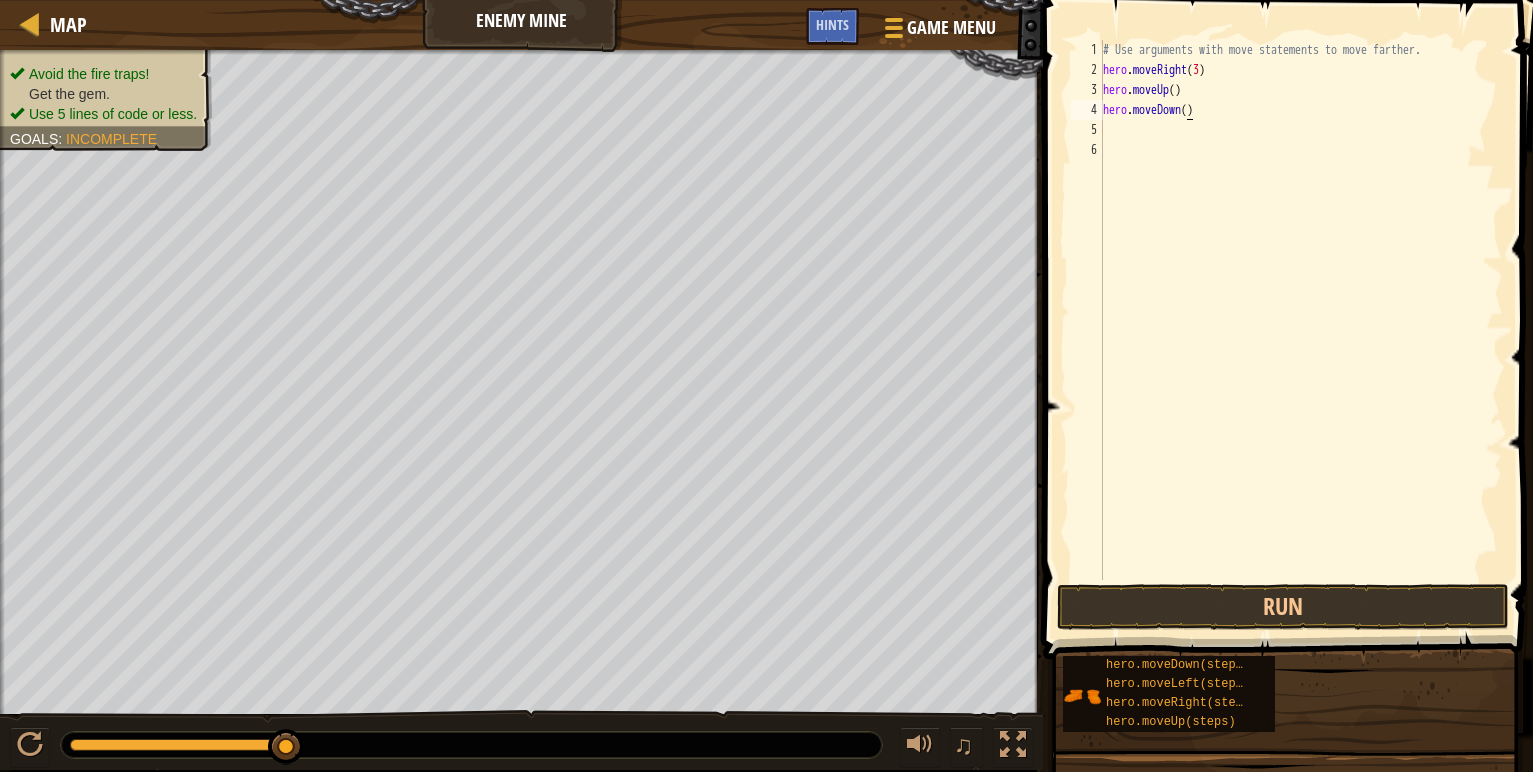 click on "# Use arguments with move statements to move farther. hero . moveRight ( 3 ) hero . moveUp ( ) hero . moveDown ( )" at bounding box center [1301, 330] 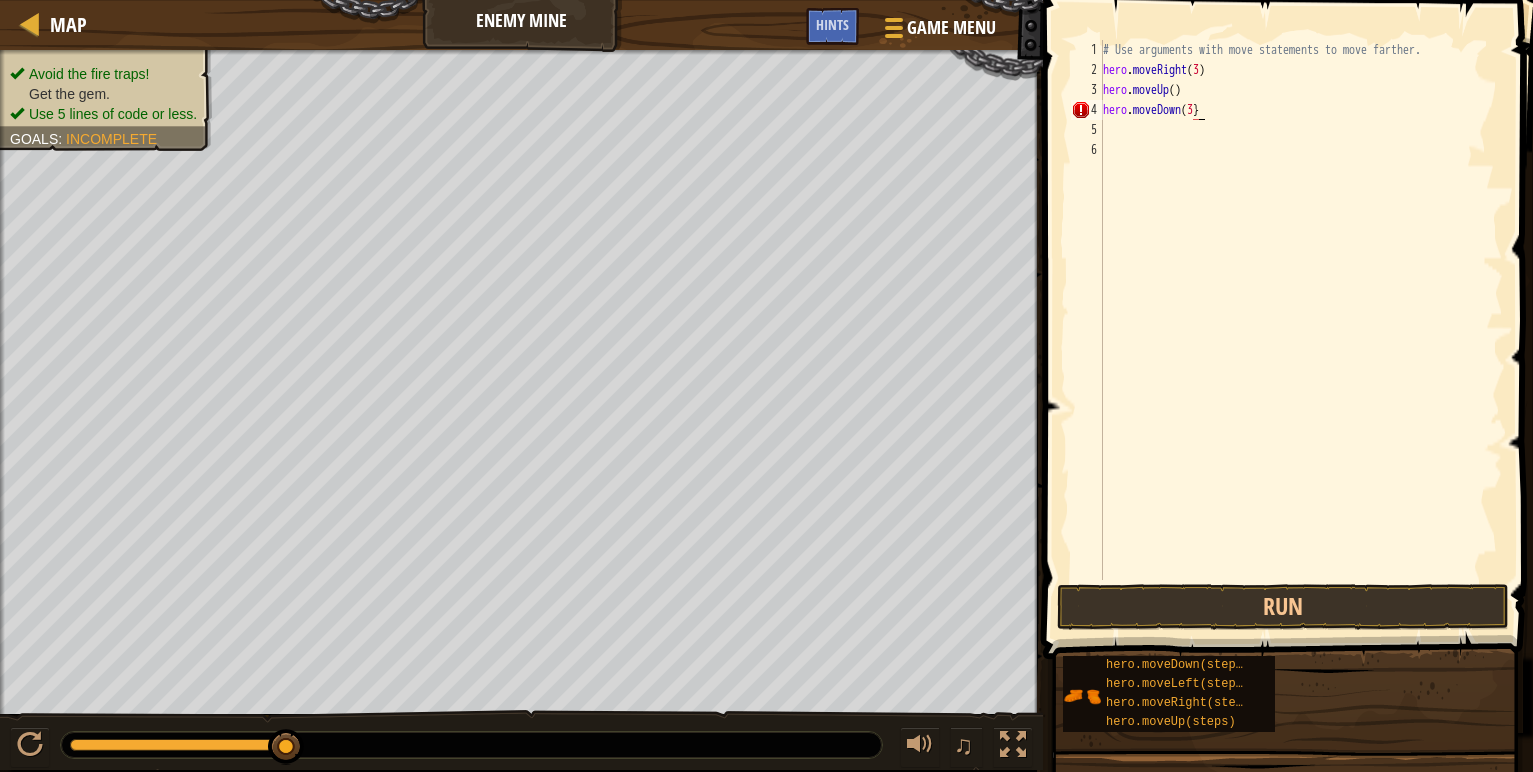 scroll, scrollTop: 9, scrollLeft: 7, axis: both 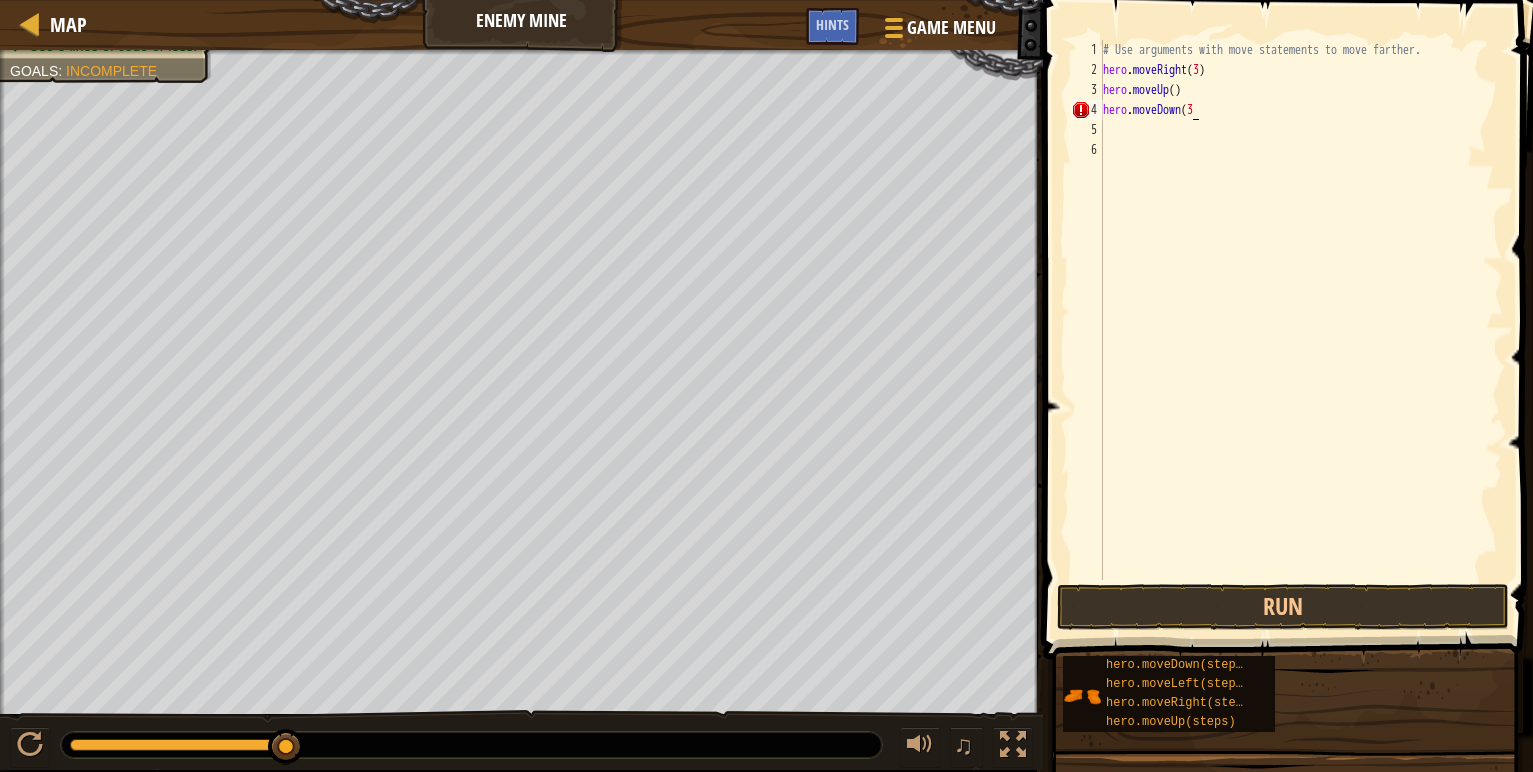 type on "hero.moveDown(3)" 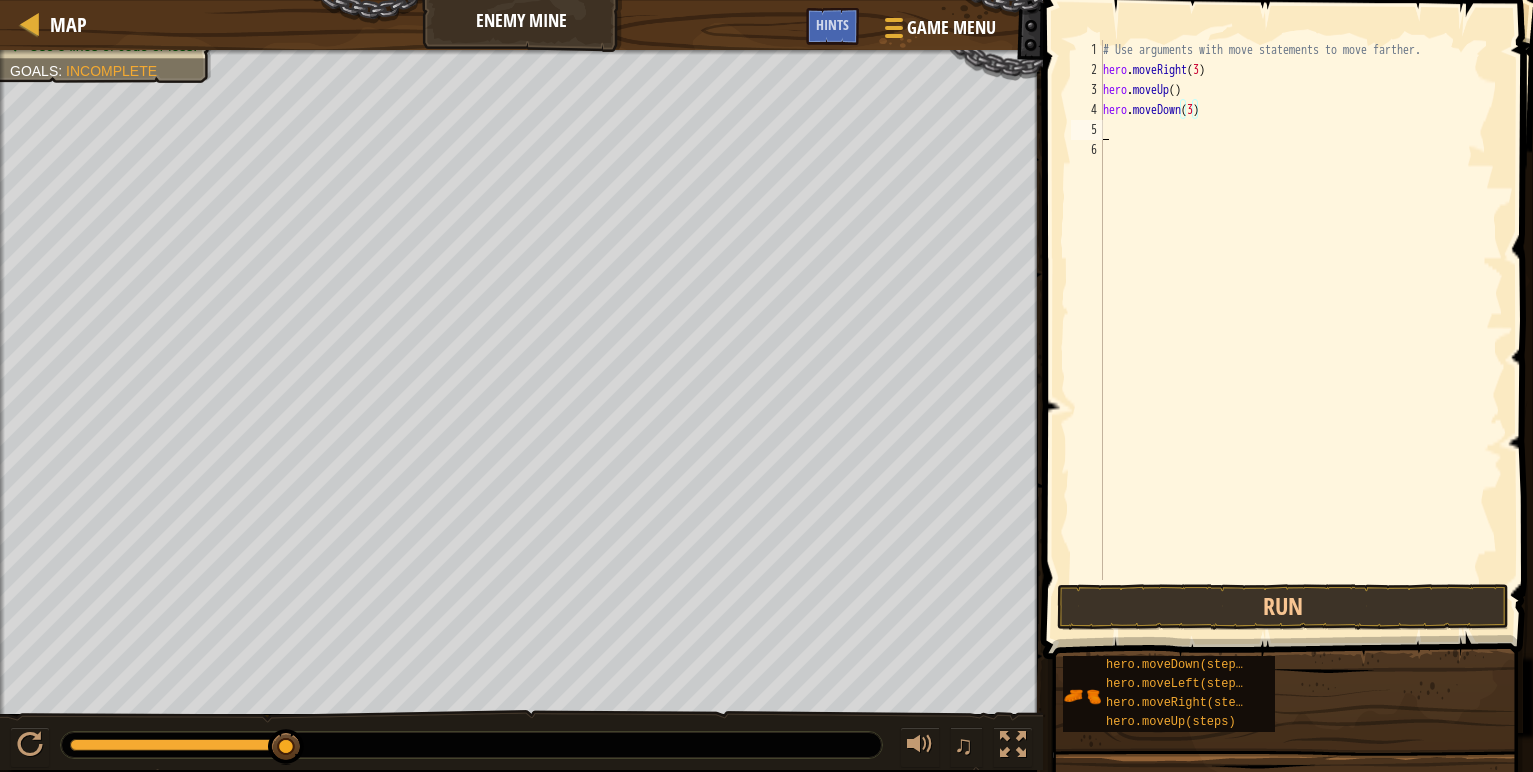 click on "# Use arguments with move statements to move farther. hero . moveRight ( 3 ) hero . moveUp ( ) hero . moveDown ( 3 )" at bounding box center (1301, 330) 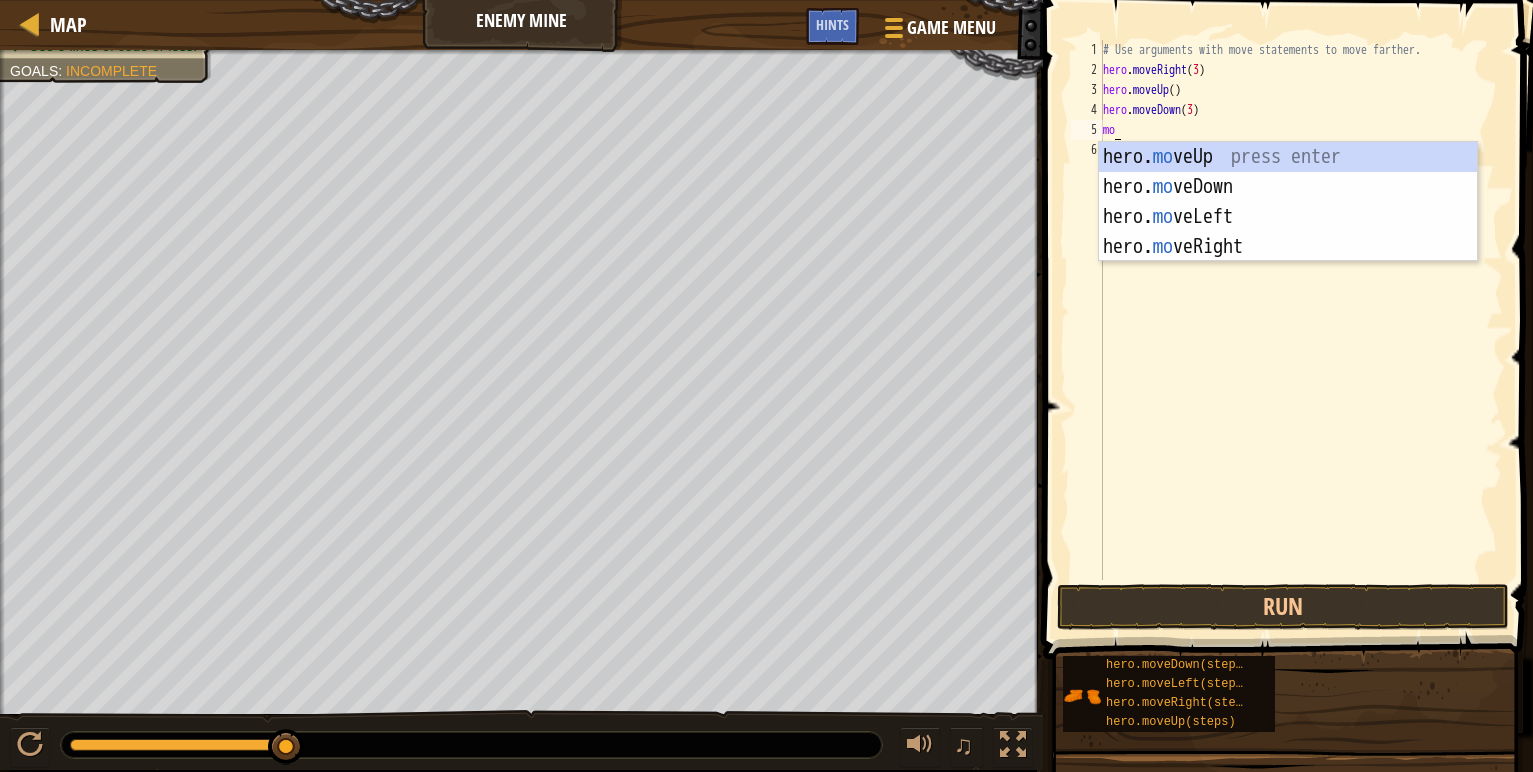 scroll, scrollTop: 9, scrollLeft: 1, axis: both 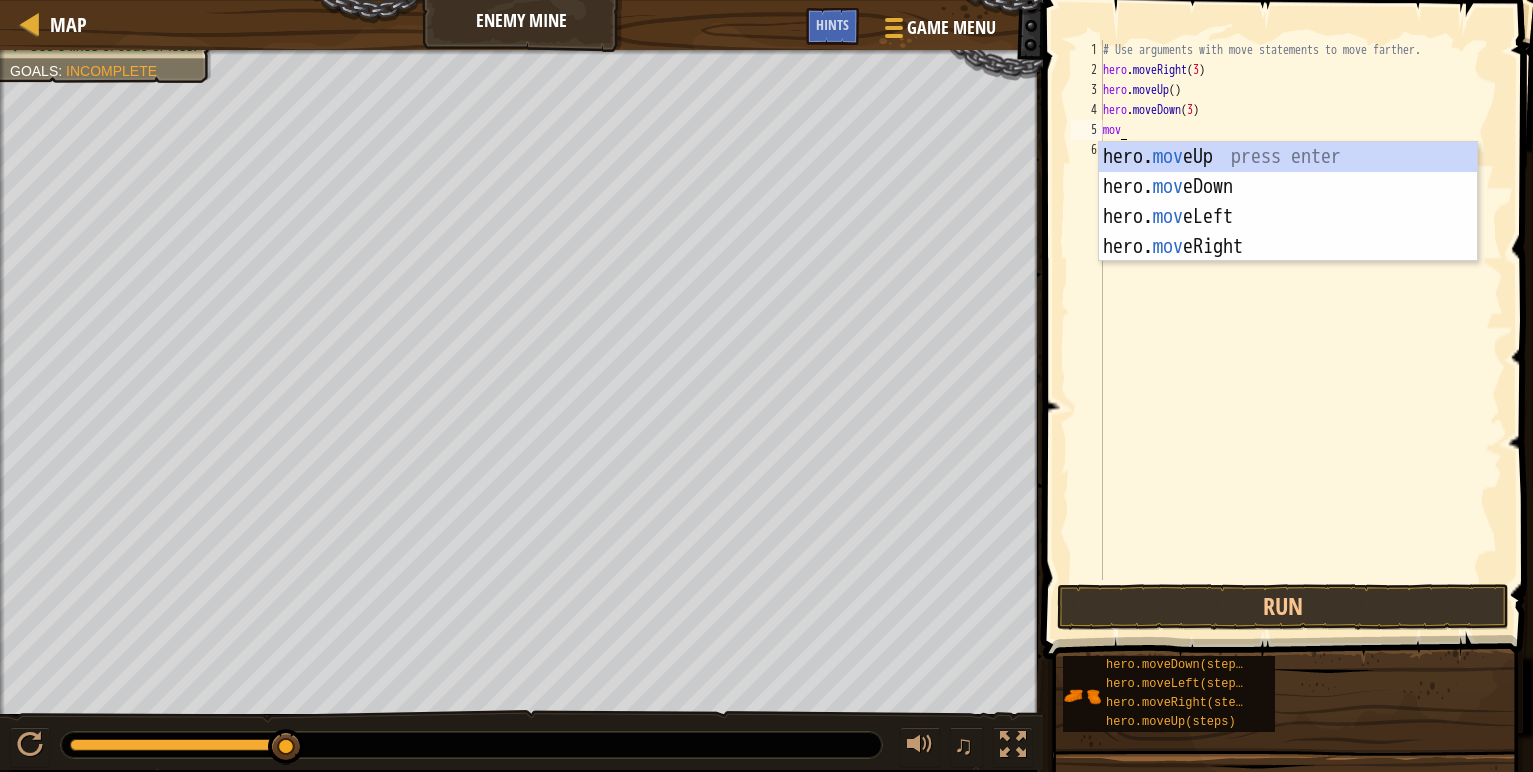 type on "move" 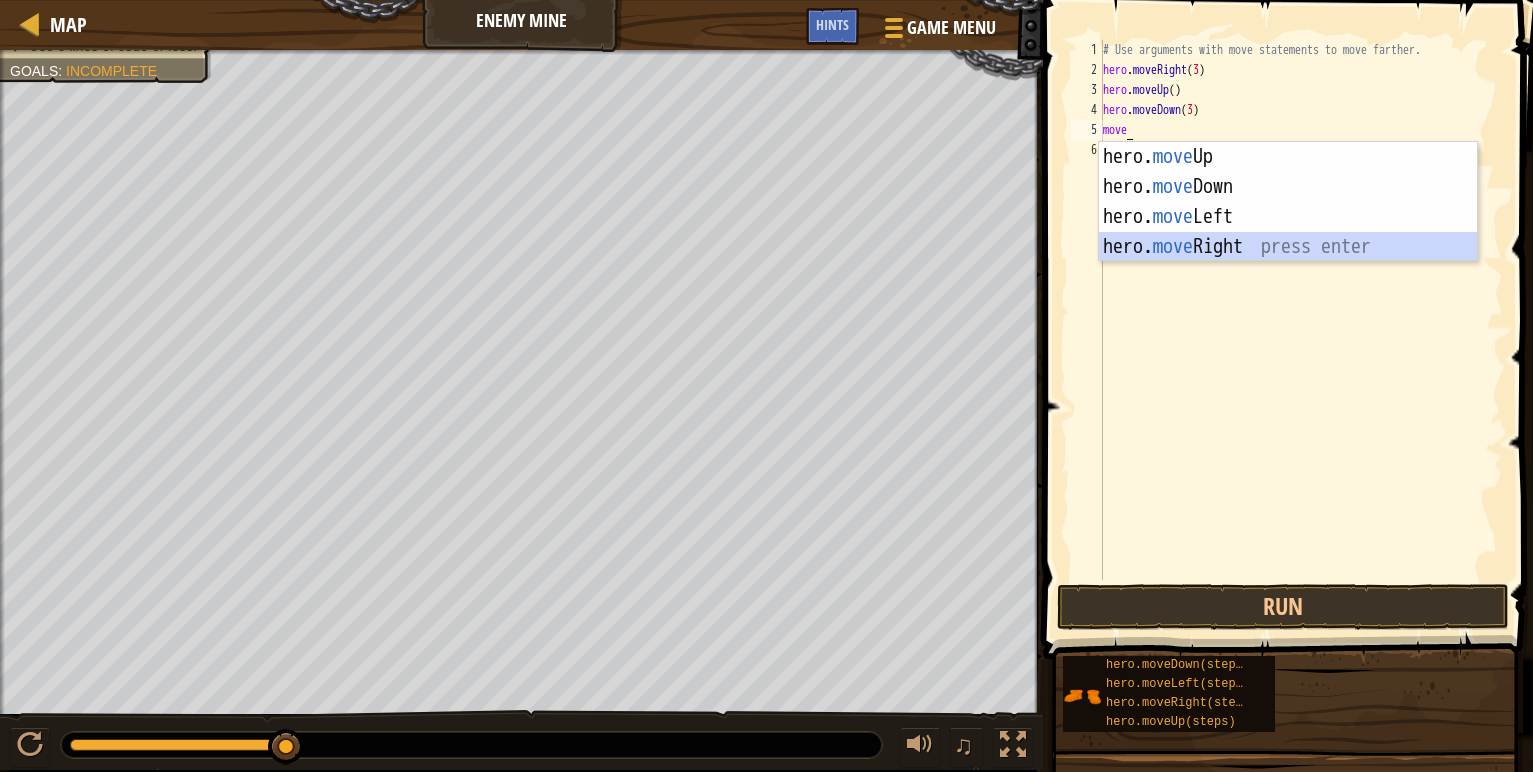 click on "hero. move Up press enter hero. move Down press enter hero. move Left press enter hero. move Right press enter" at bounding box center [1288, 232] 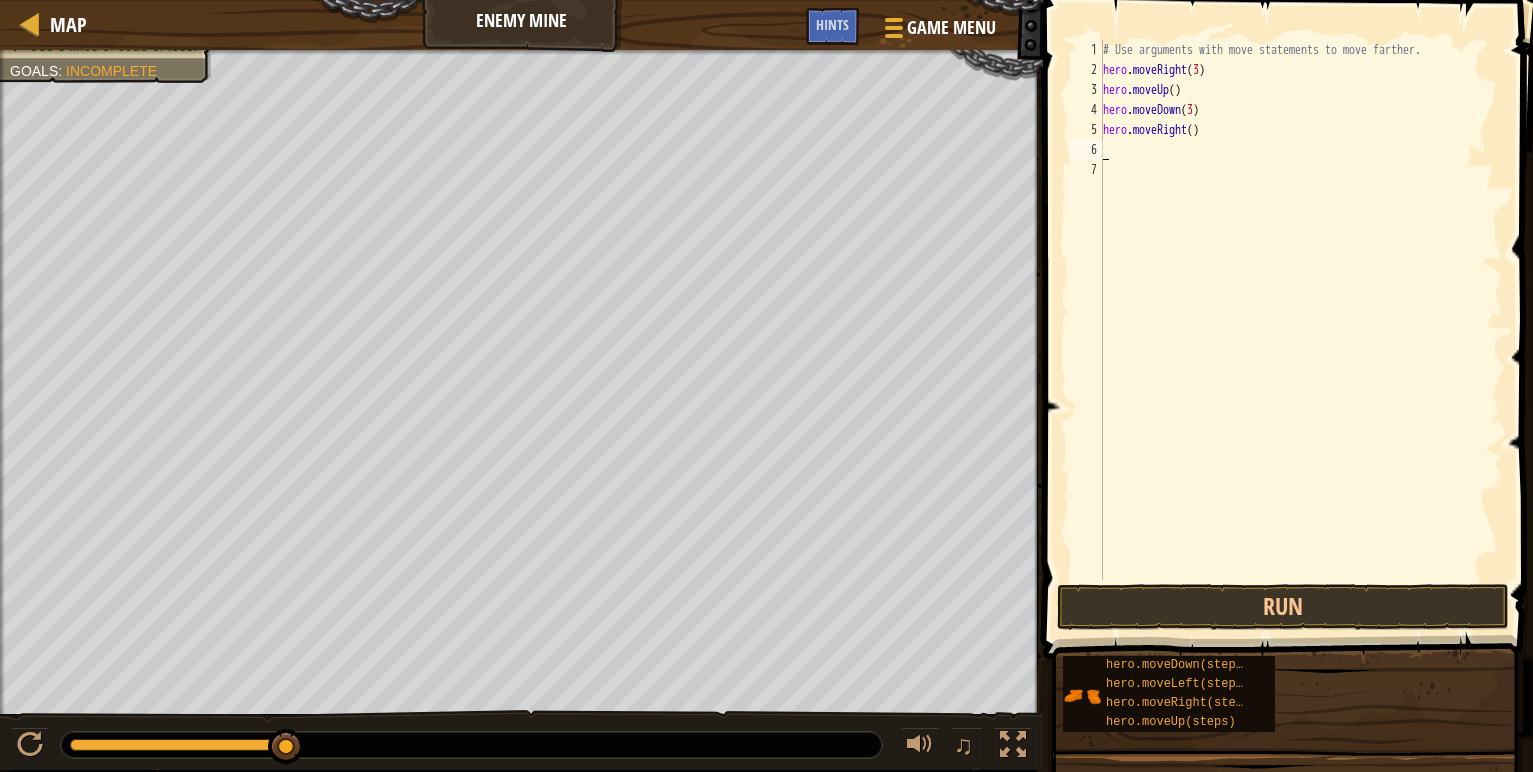 click on "# Use arguments with move statements to move farther. hero . moveRight ( 3 ) hero . moveUp ( ) hero . moveDown ( 3 ) hero . moveRight ( )" at bounding box center [1301, 330] 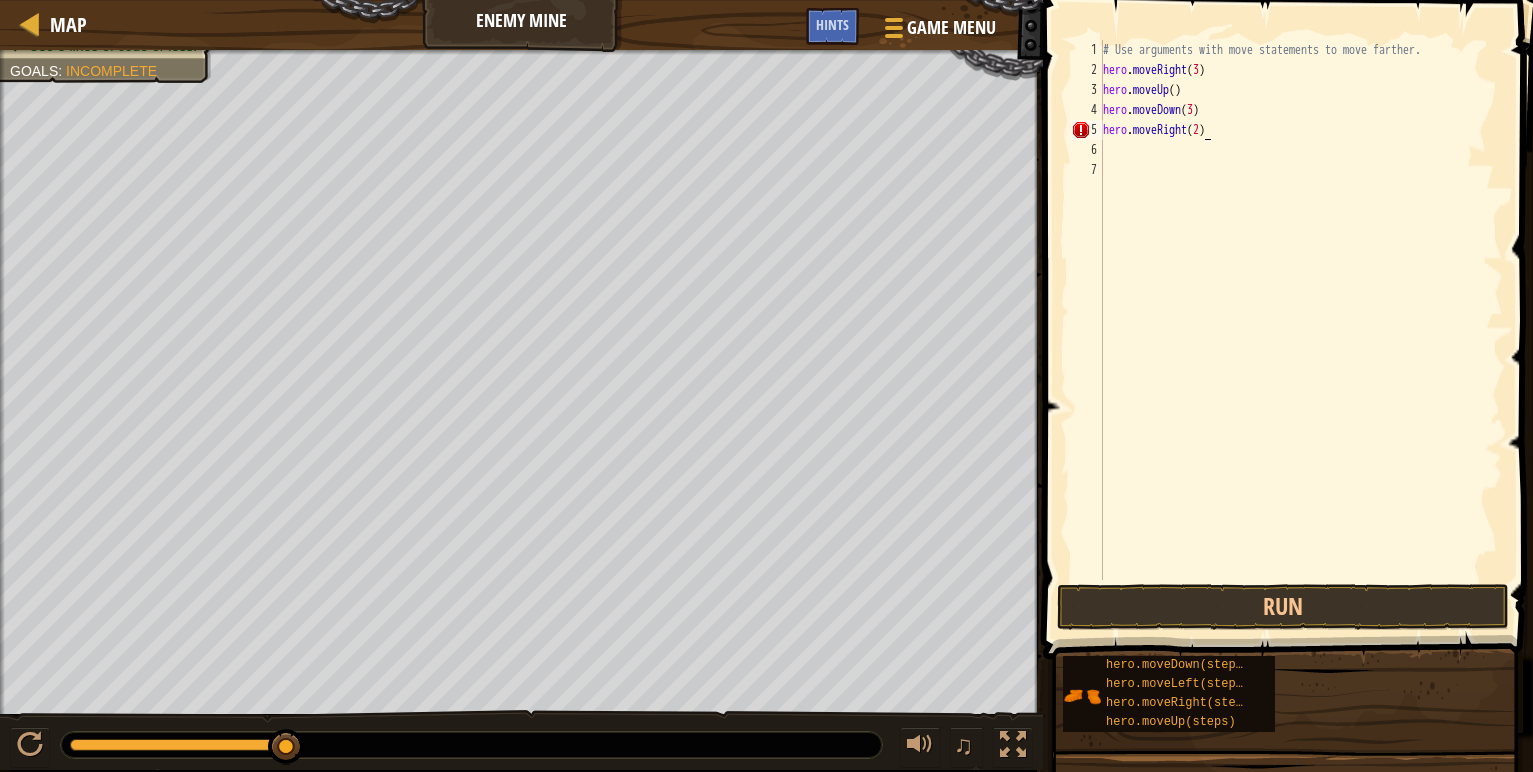 scroll, scrollTop: 9, scrollLeft: 8, axis: both 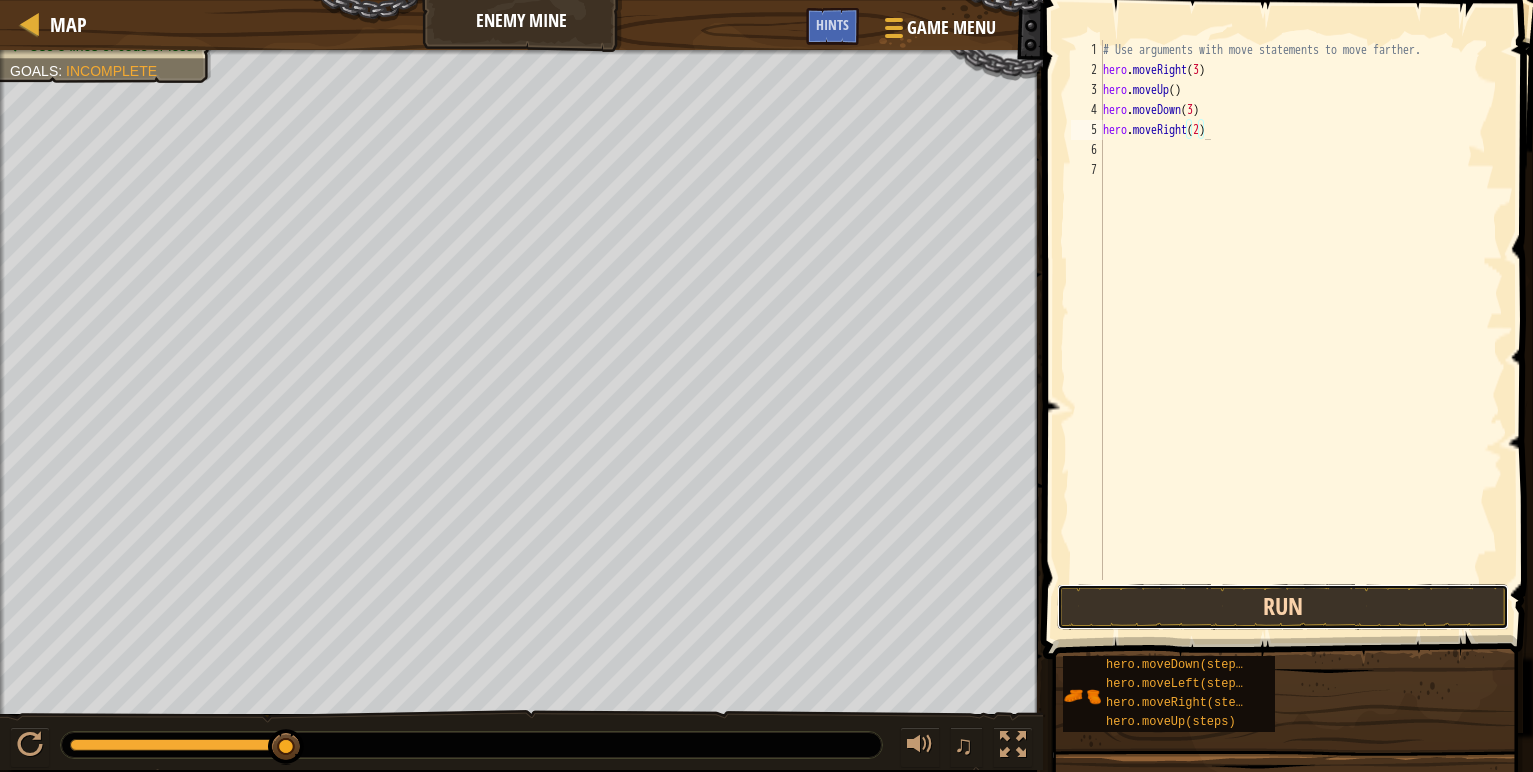click on "Run" at bounding box center (1283, 607) 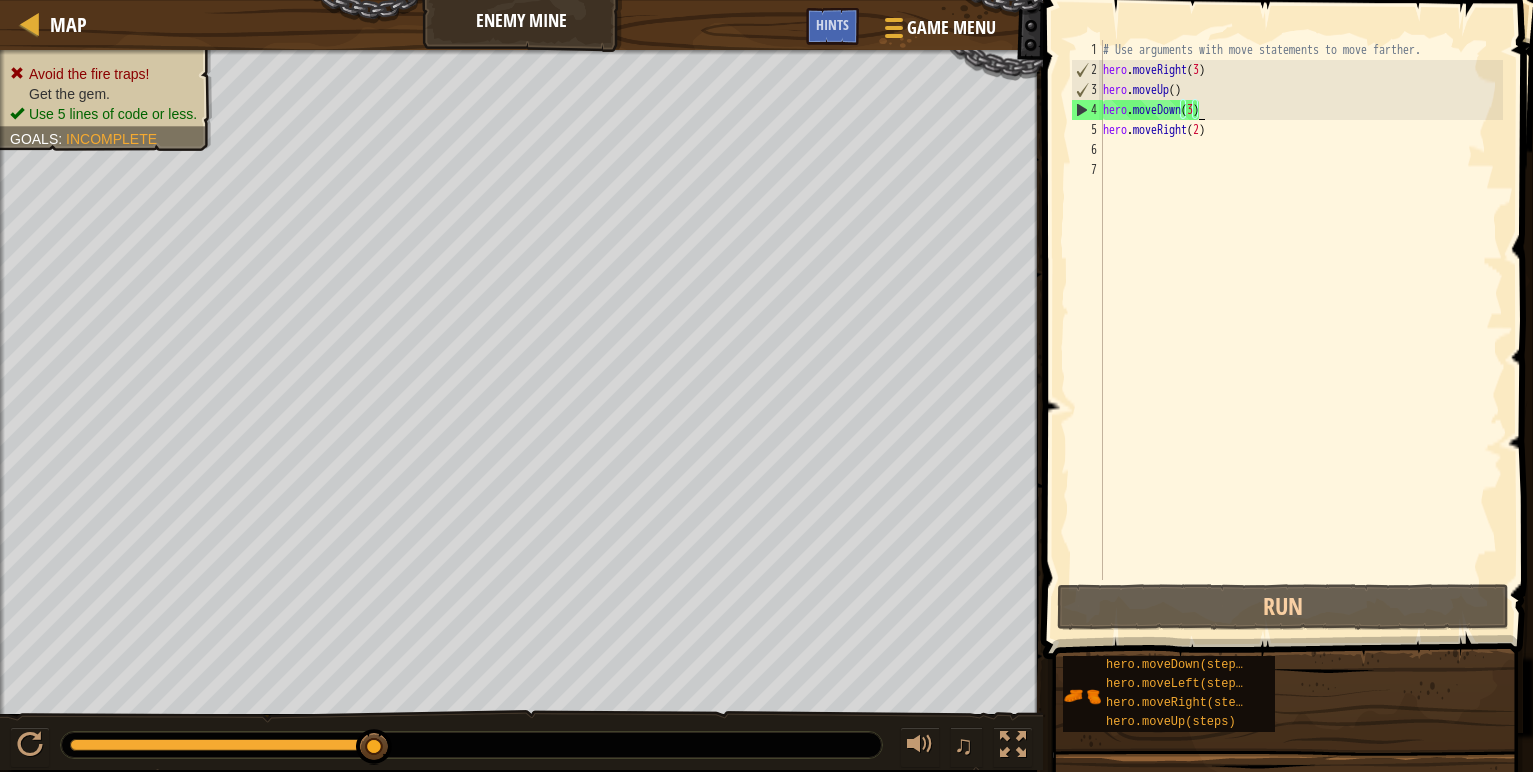 click on "# Use arguments with move statements to move farther. hero . moveRight ( 3 ) hero . moveUp ( ) hero . moveDown ( 3 ) hero . moveRight ( 2 )" at bounding box center (1301, 330) 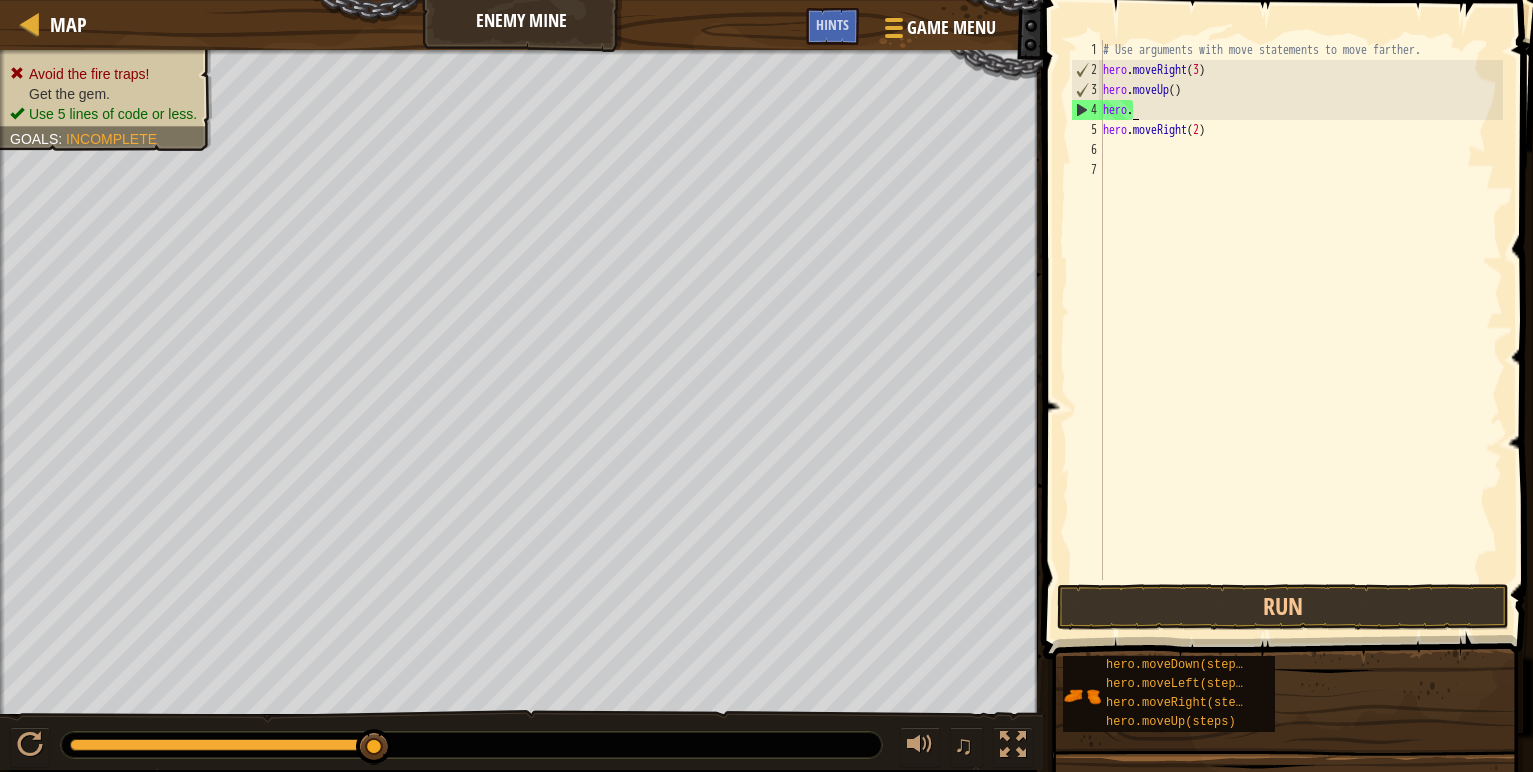 scroll, scrollTop: 9, scrollLeft: 0, axis: vertical 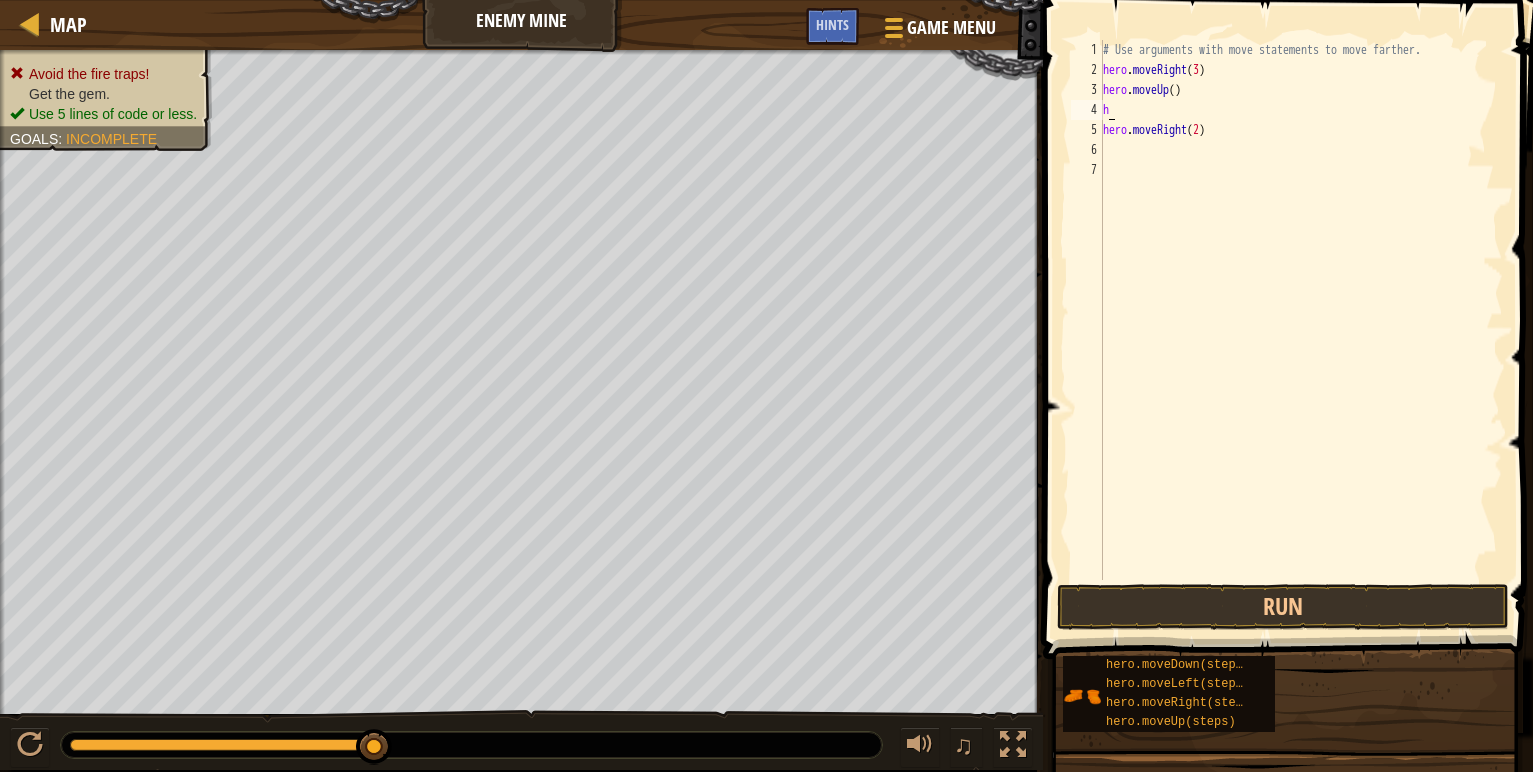 type on "he" 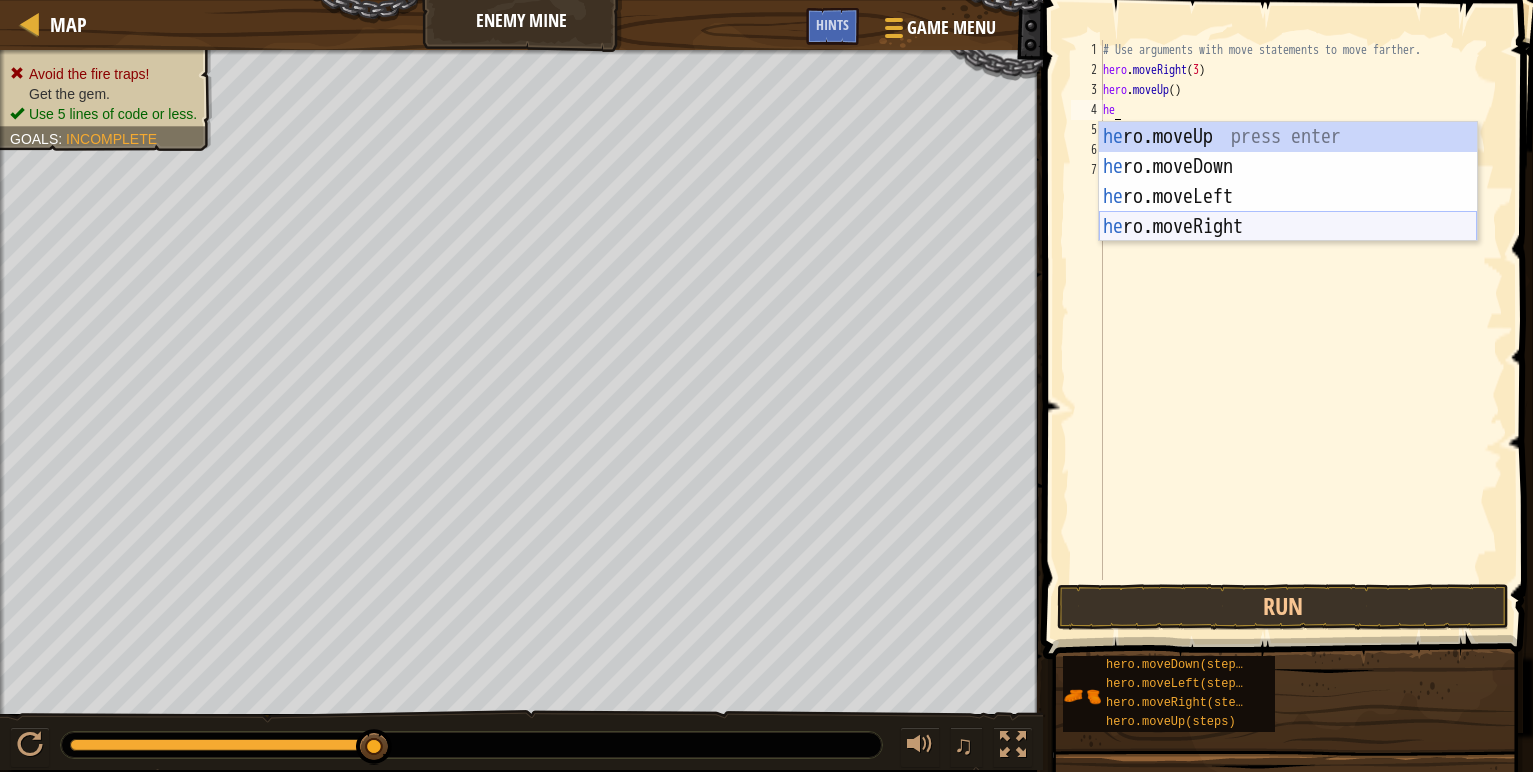 click on "he ro.moveUp press enter he ro.moveDown press enter he ro.moveLeft press enter he ro.moveRight press enter" at bounding box center [1288, 212] 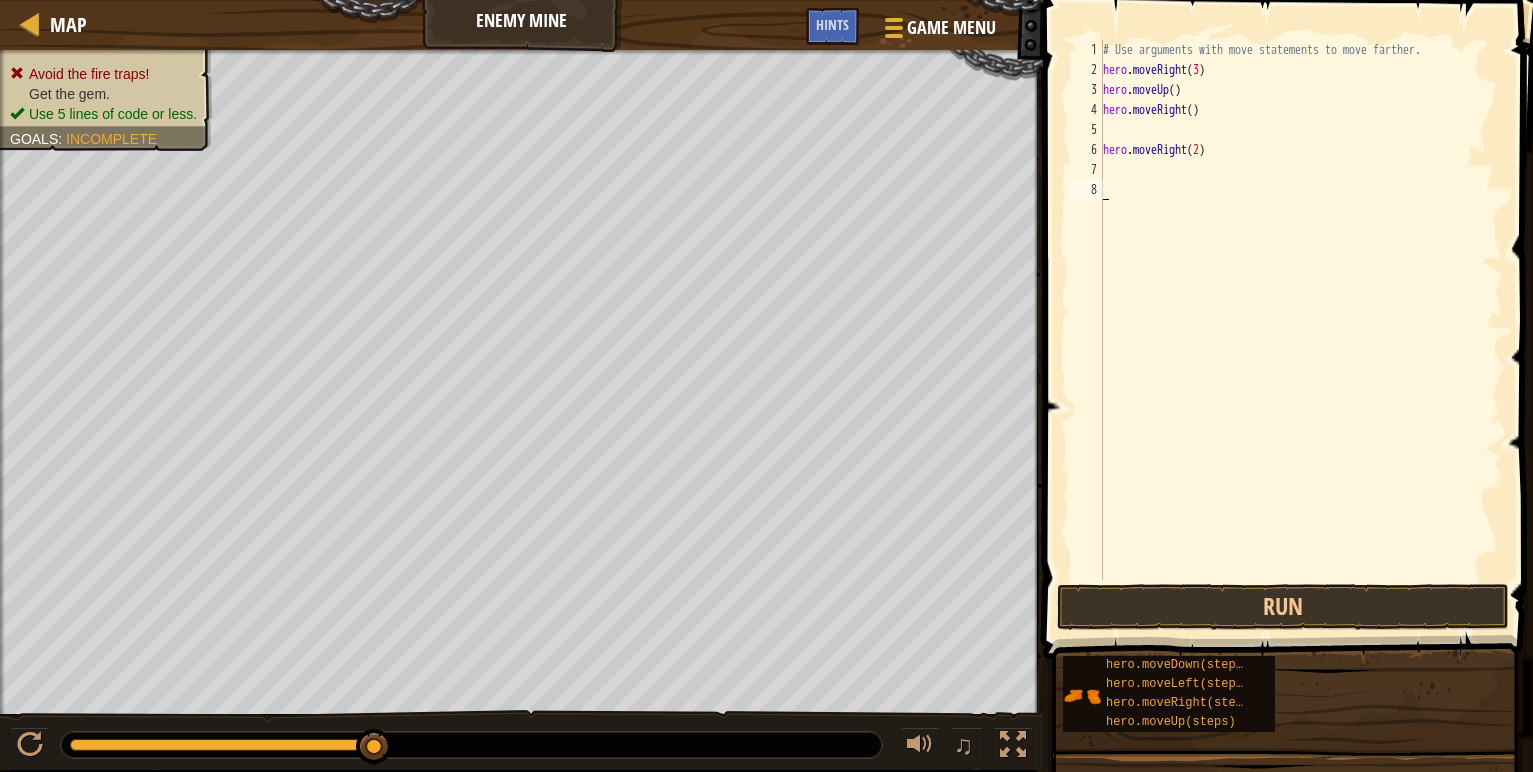 click on "# Use arguments with move statements to move farther. hero . moveRight ( 3 ) hero . moveUp ( ) hero . moveRight ( ) hero . moveRight ( 2 )" at bounding box center (1301, 330) 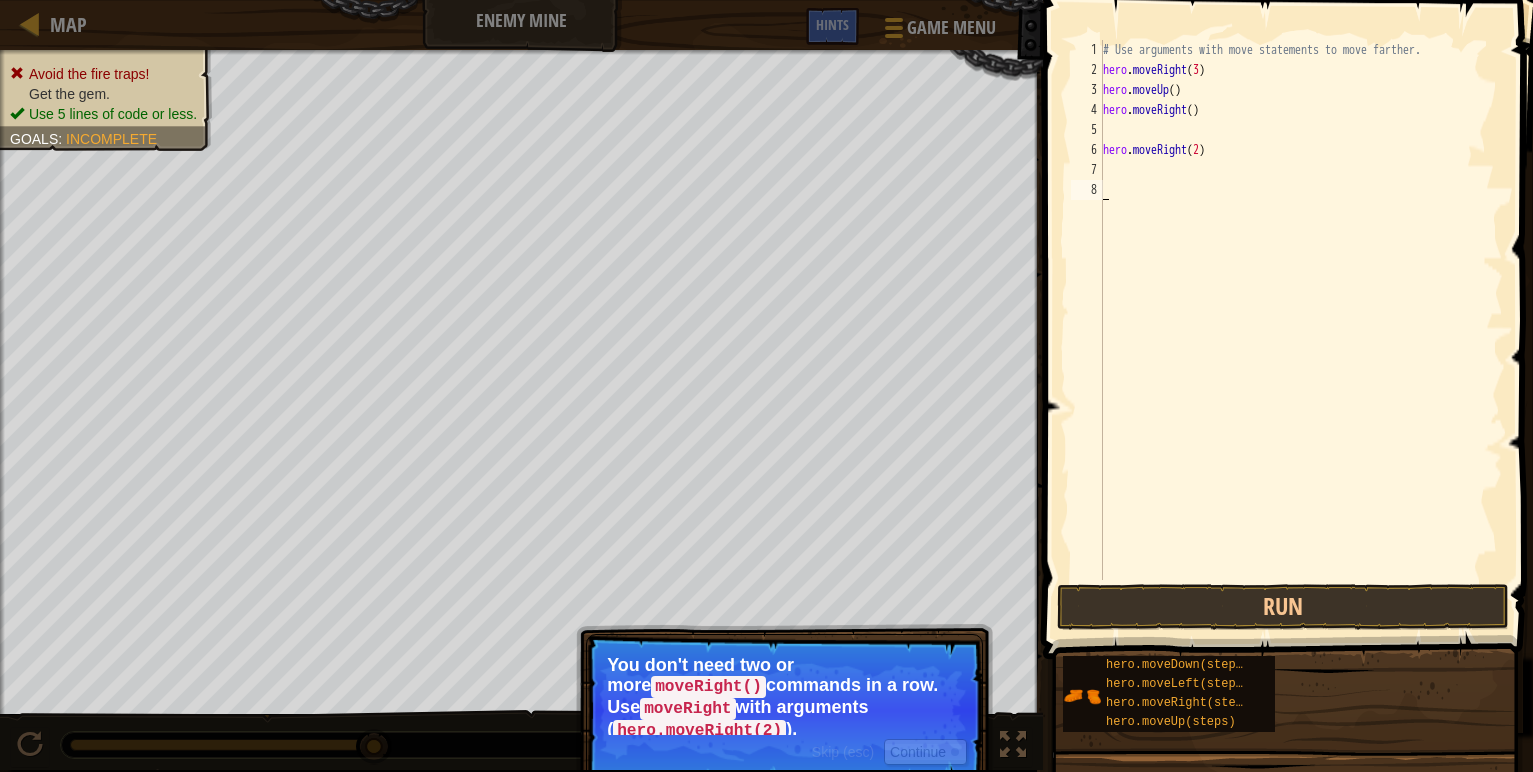 click on "# Use arguments with move statements to move farther. hero . moveRight ( 3 ) hero . moveUp ( ) hero . moveRight ( ) hero . moveRight ( 2 )" at bounding box center [1301, 330] 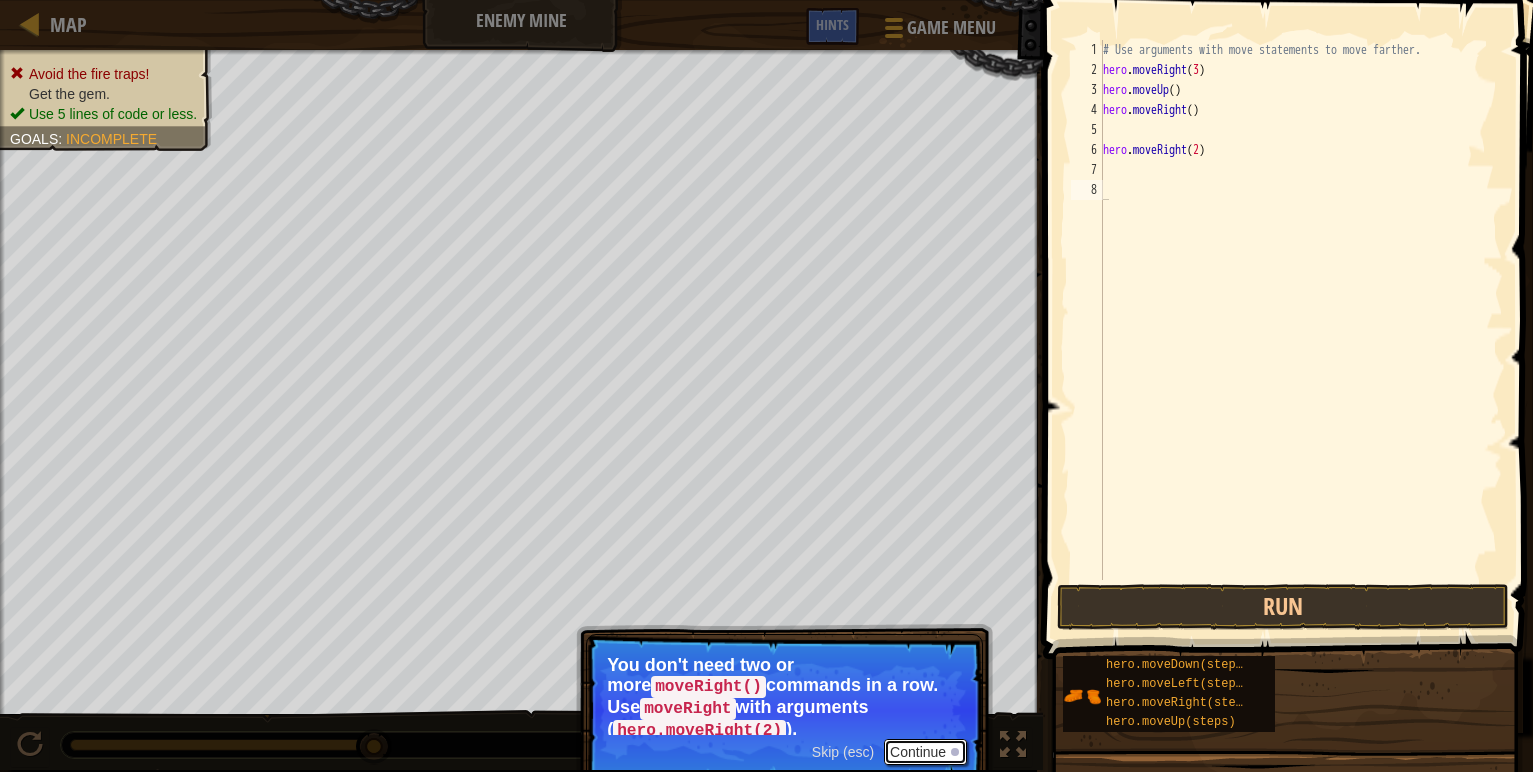 click on "Continue" at bounding box center (925, 752) 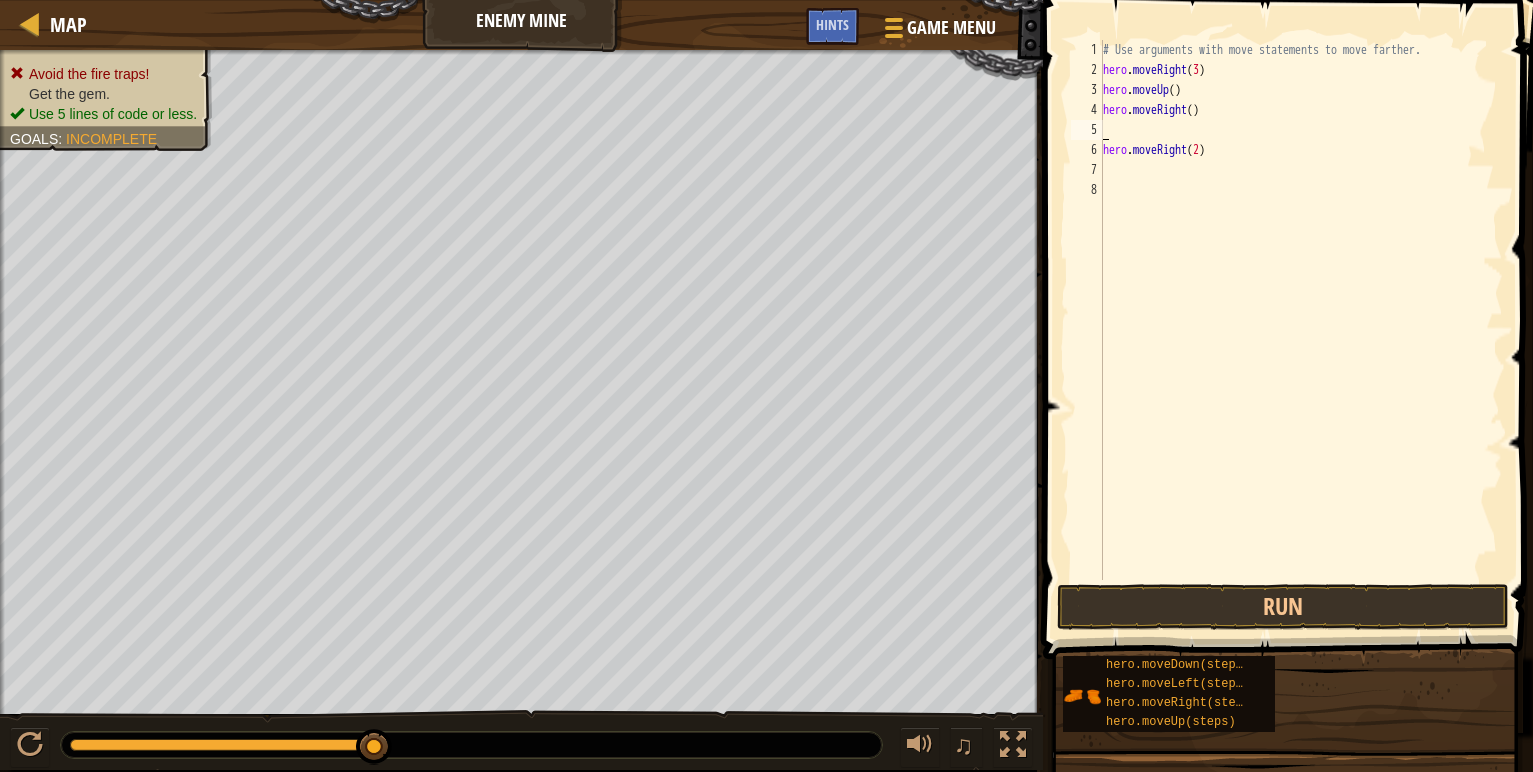click on "# Use arguments with move statements to move farther. hero . moveRight ( 3 ) hero . moveUp ( ) hero . moveRight ( ) hero . moveRight ( 2 )" at bounding box center (1301, 330) 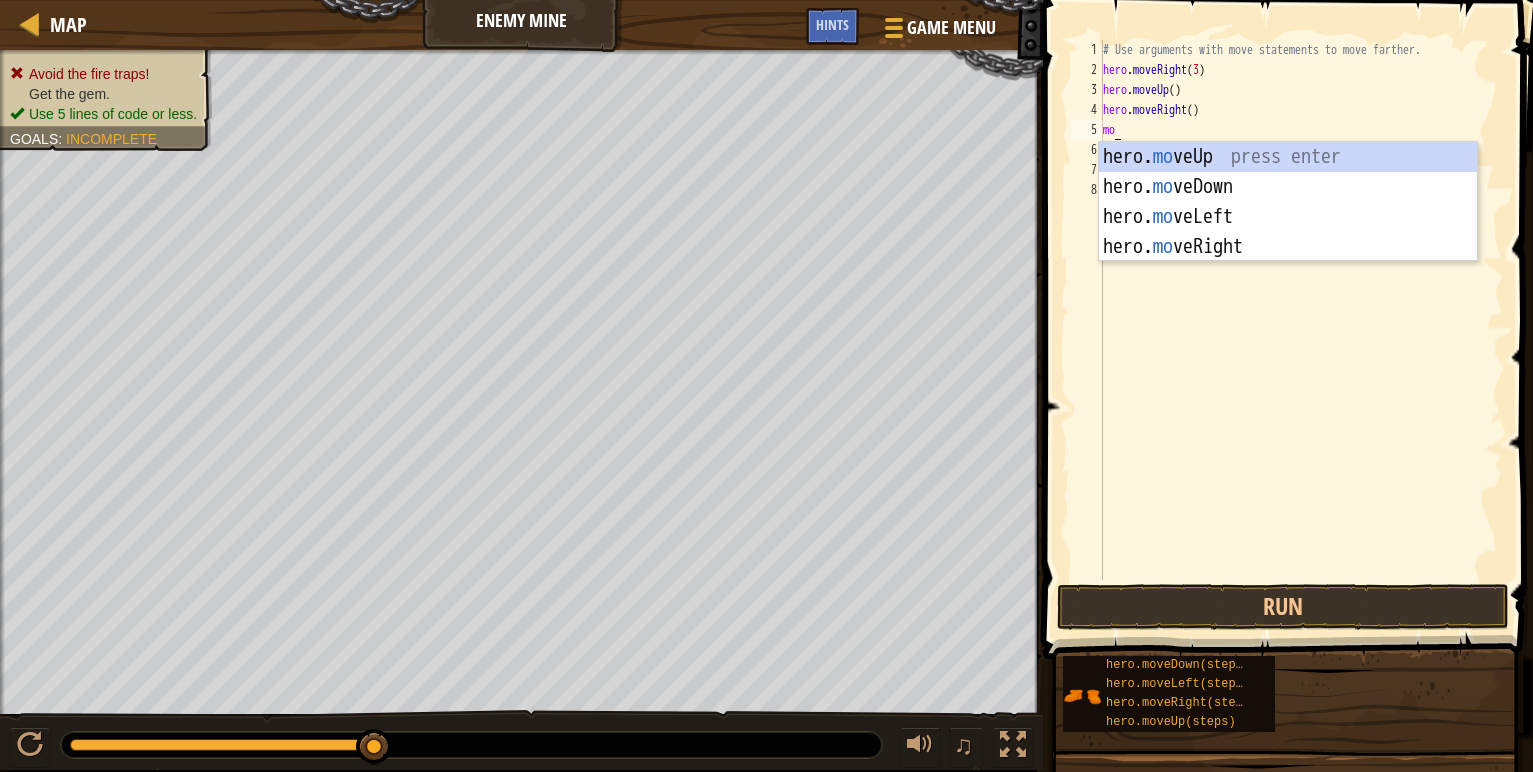 type on "m" 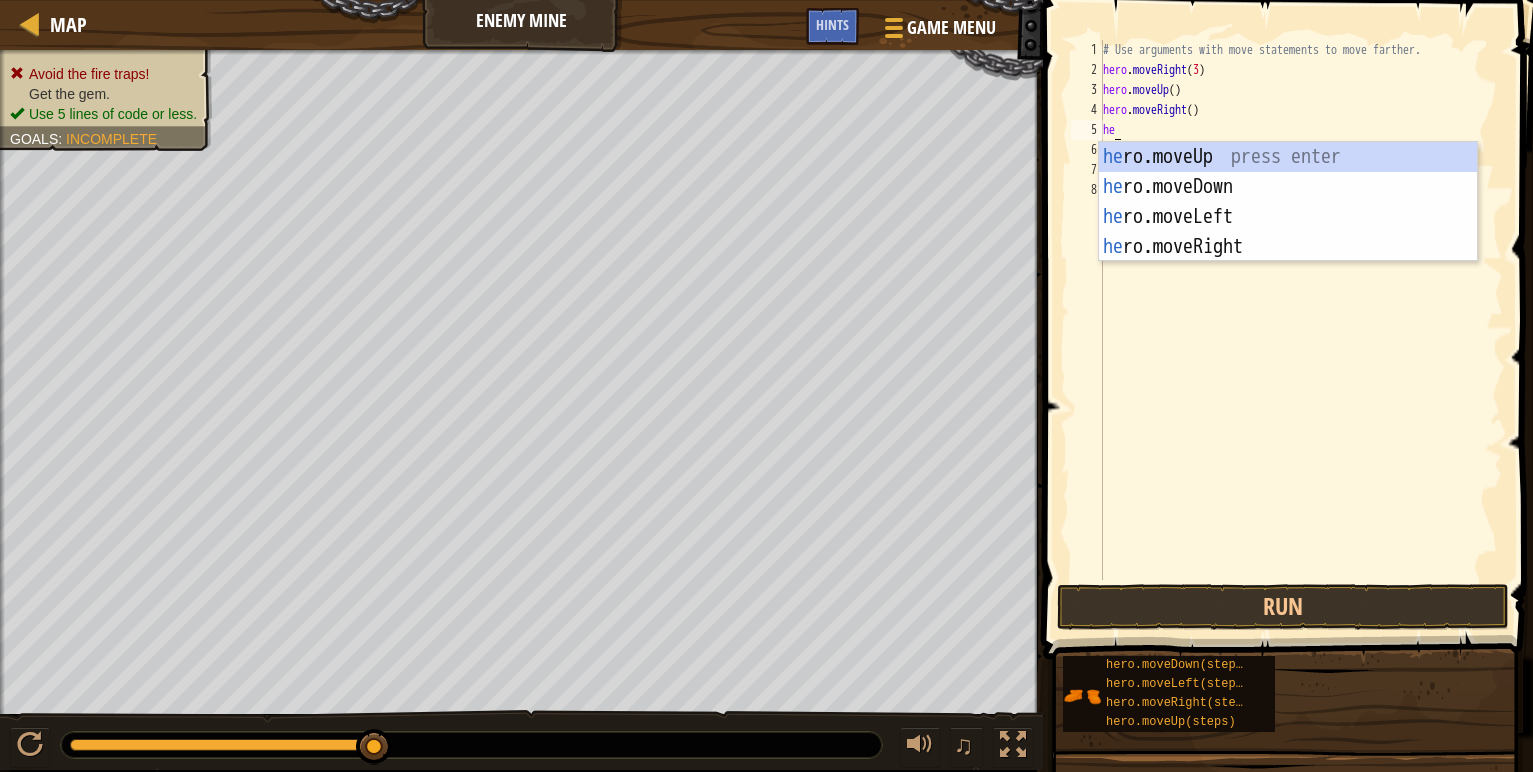scroll, scrollTop: 9, scrollLeft: 1, axis: both 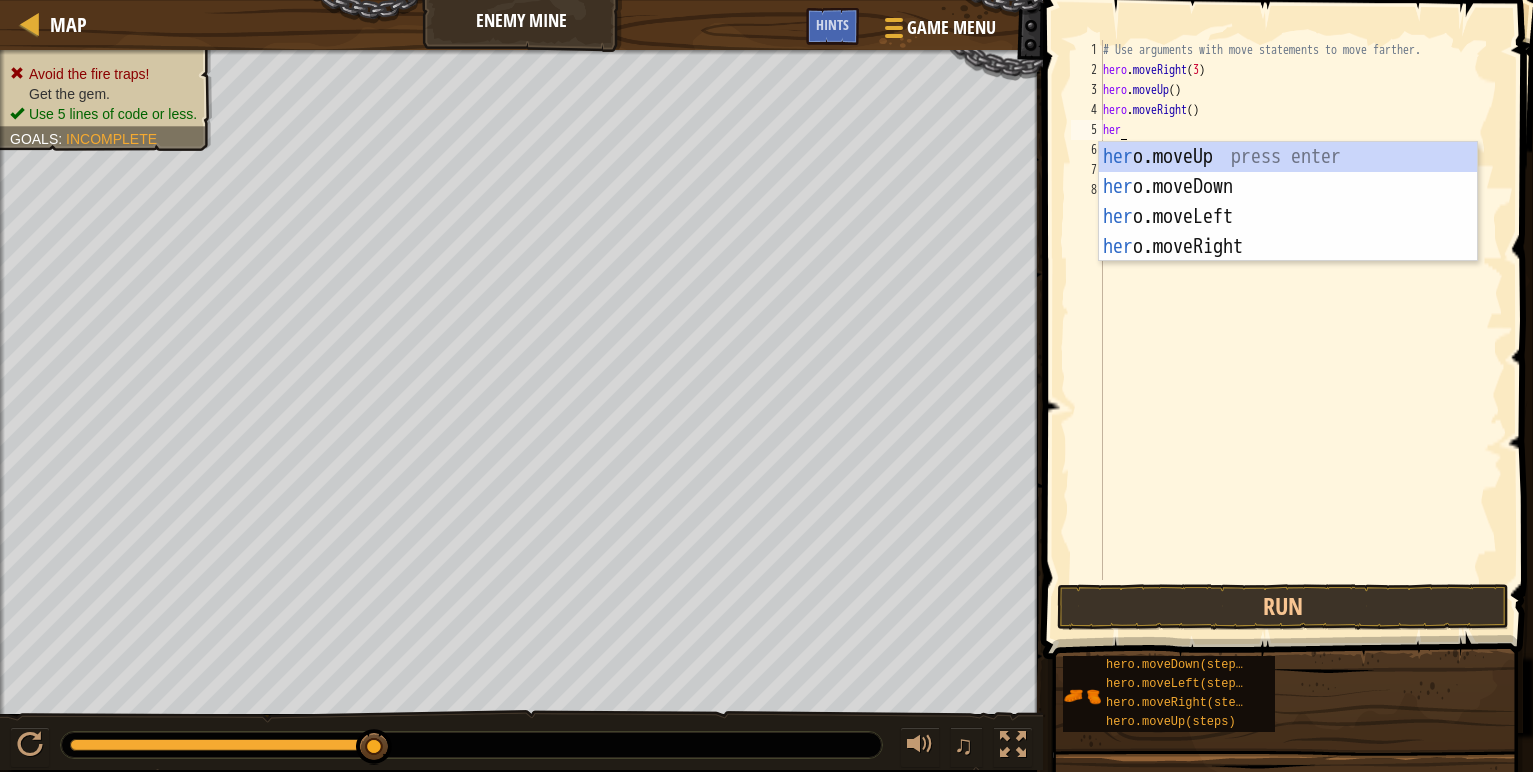 type on "hero" 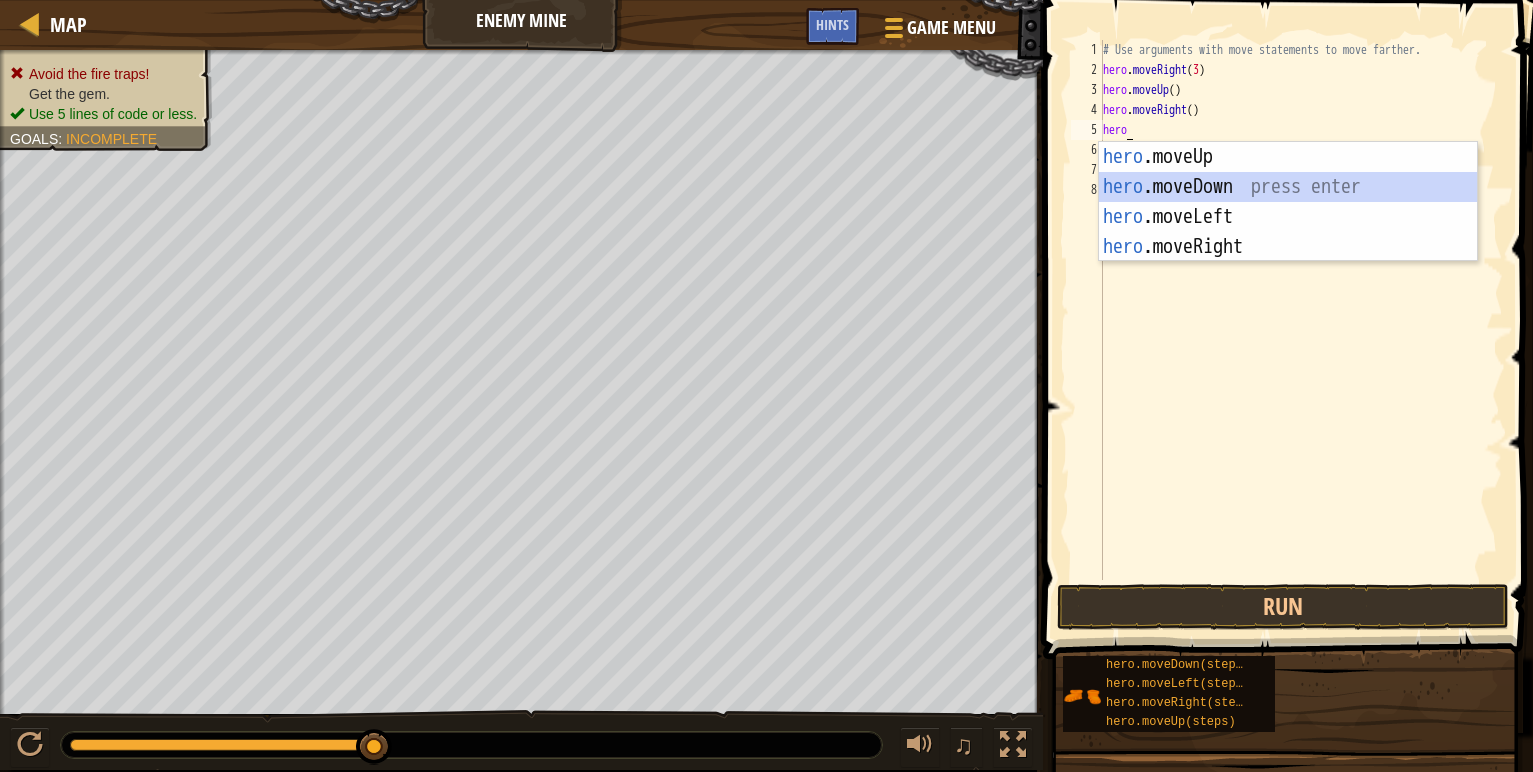 click on "hero .moveUp press enter hero .moveDown press enter hero .moveLeft press enter hero .moveRight press enter" at bounding box center (1288, 232) 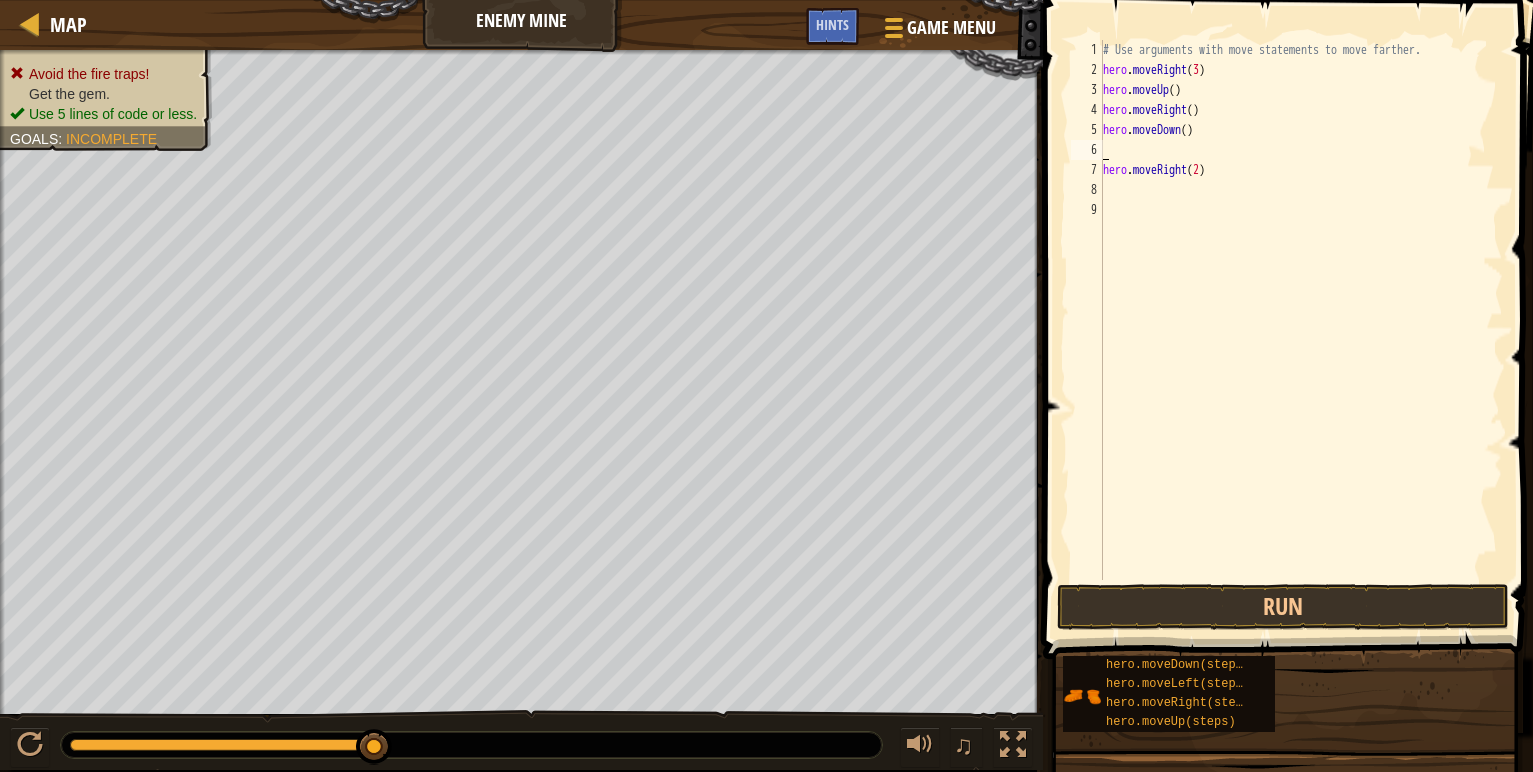 scroll, scrollTop: 9, scrollLeft: 0, axis: vertical 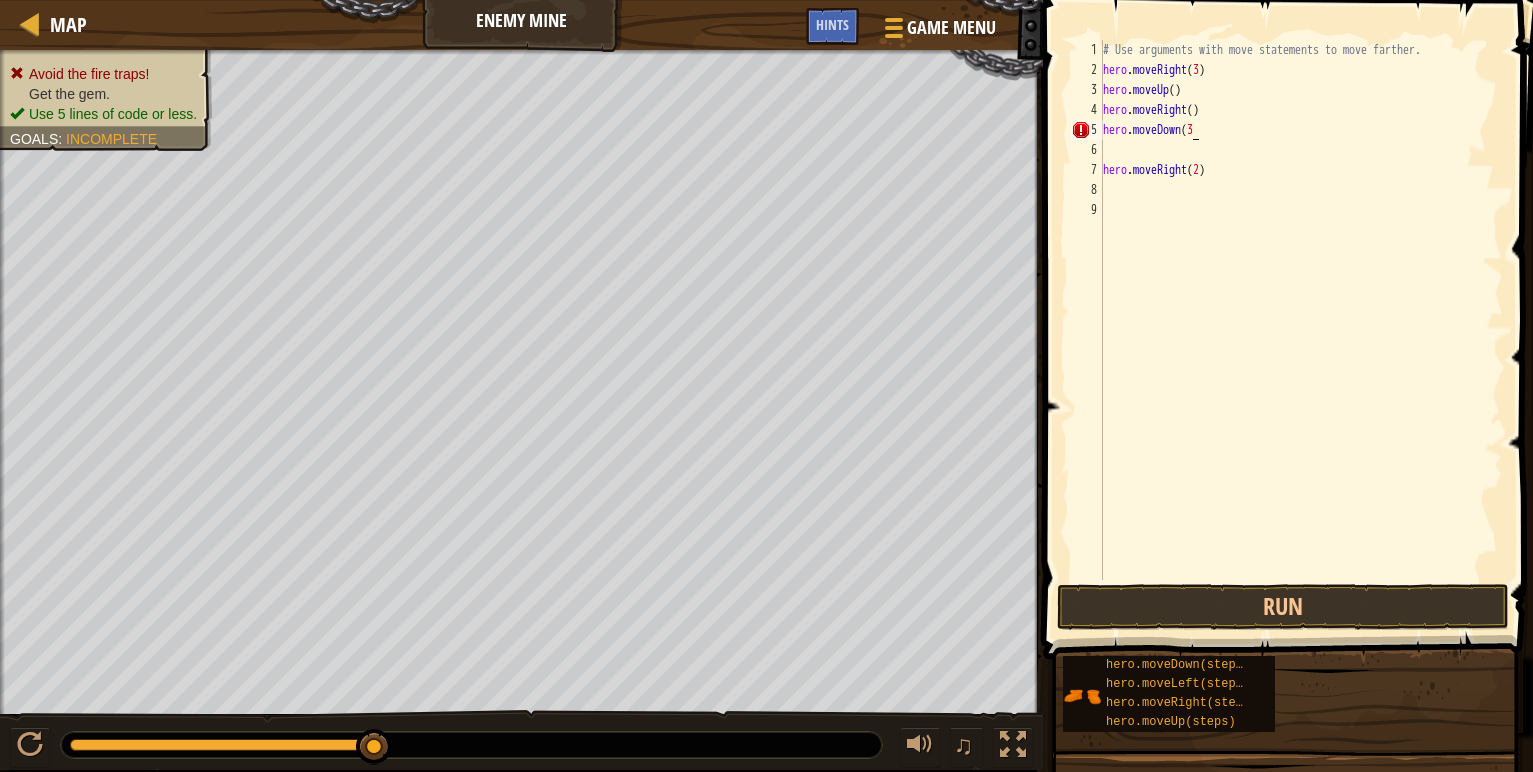 type on "hero.moveDown(3)" 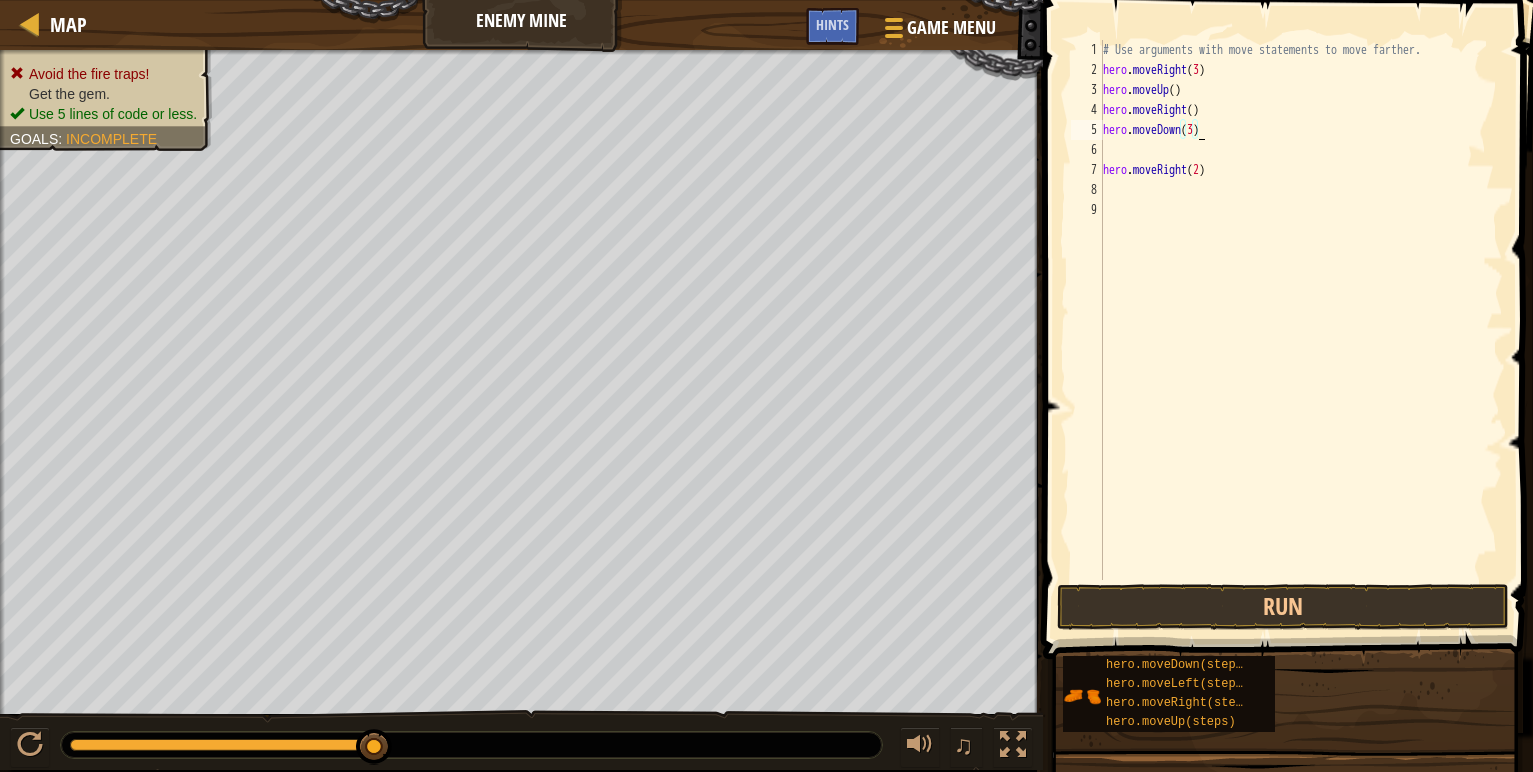 type 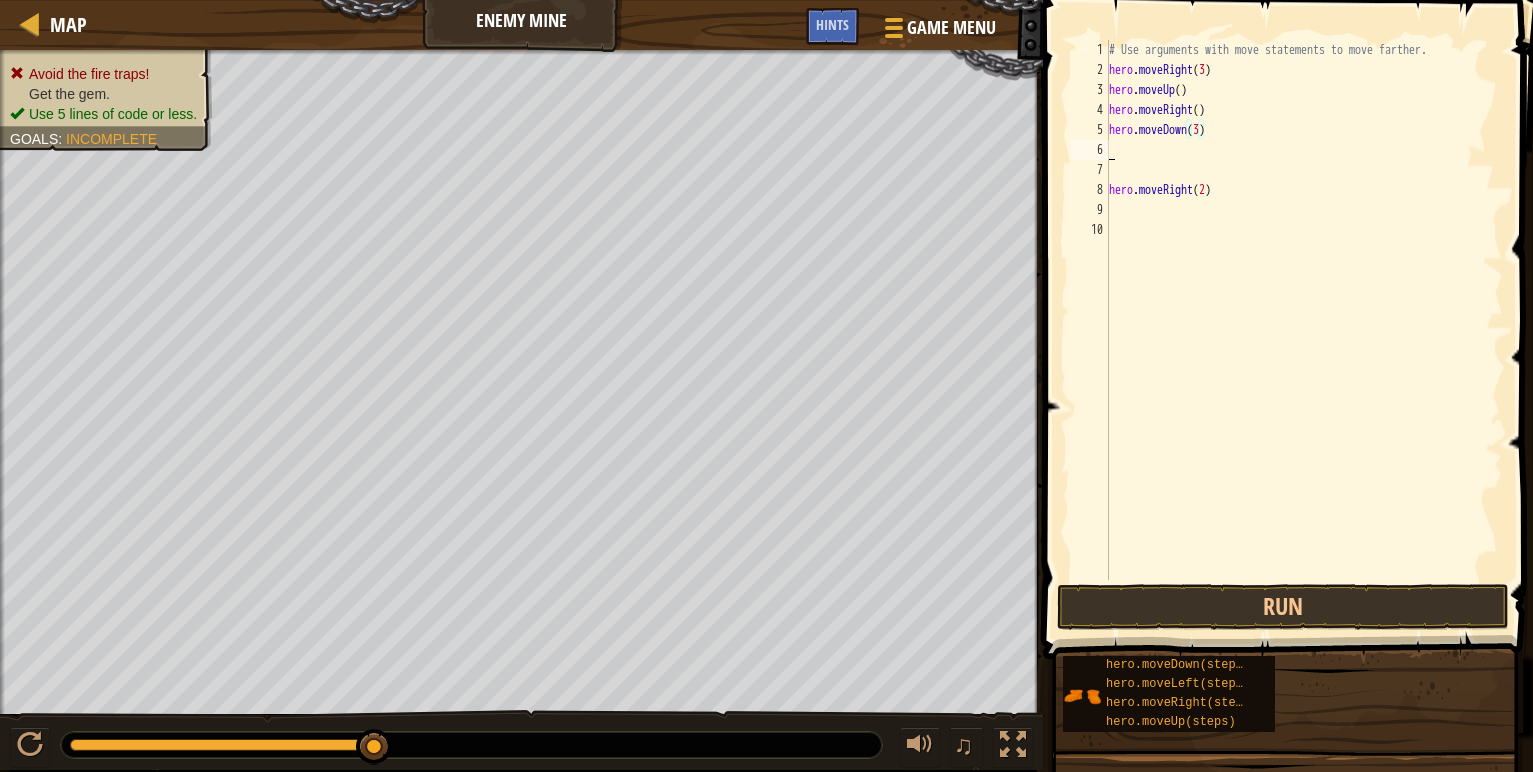 scroll, scrollTop: 9, scrollLeft: 0, axis: vertical 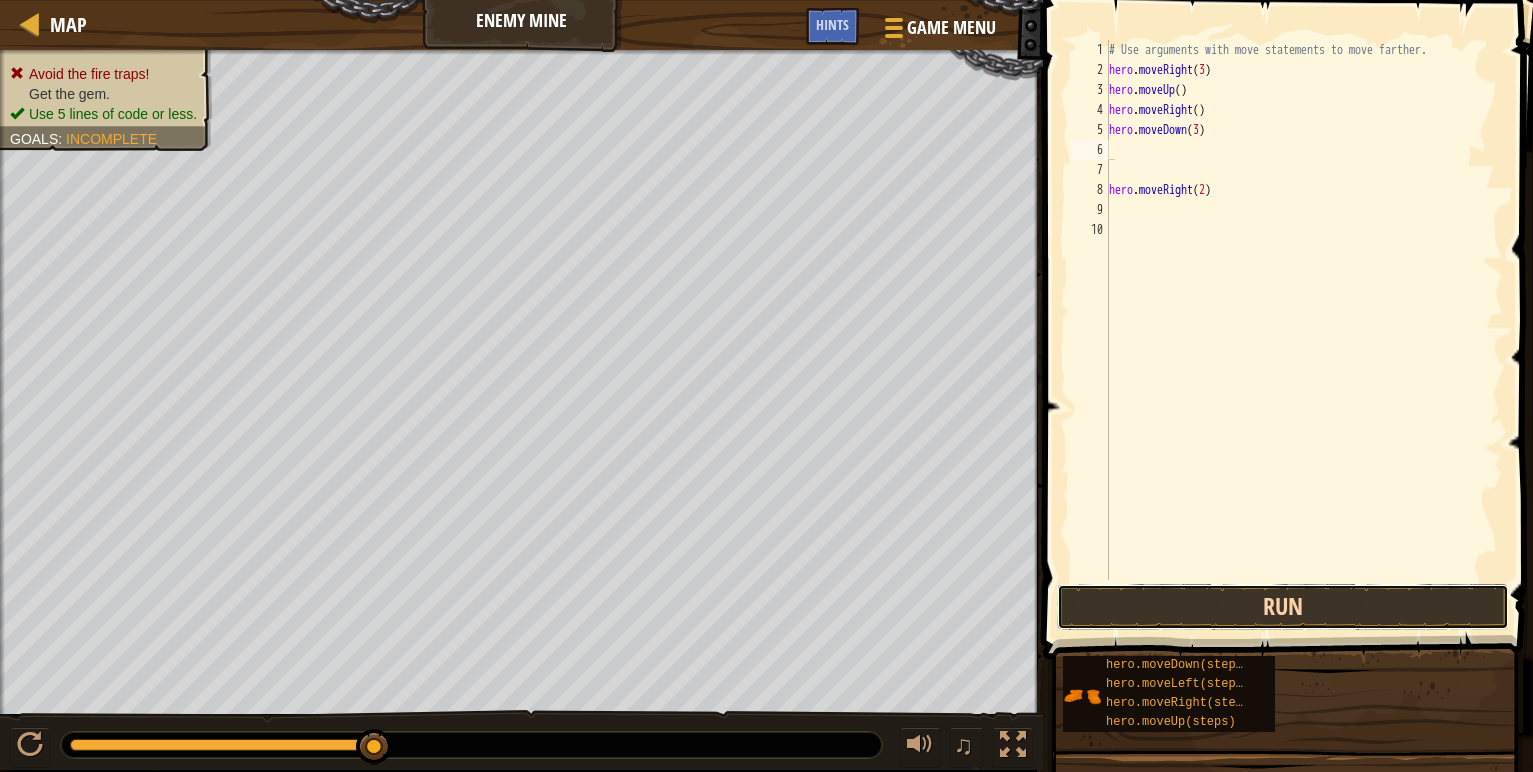 click on "Run" at bounding box center (1283, 607) 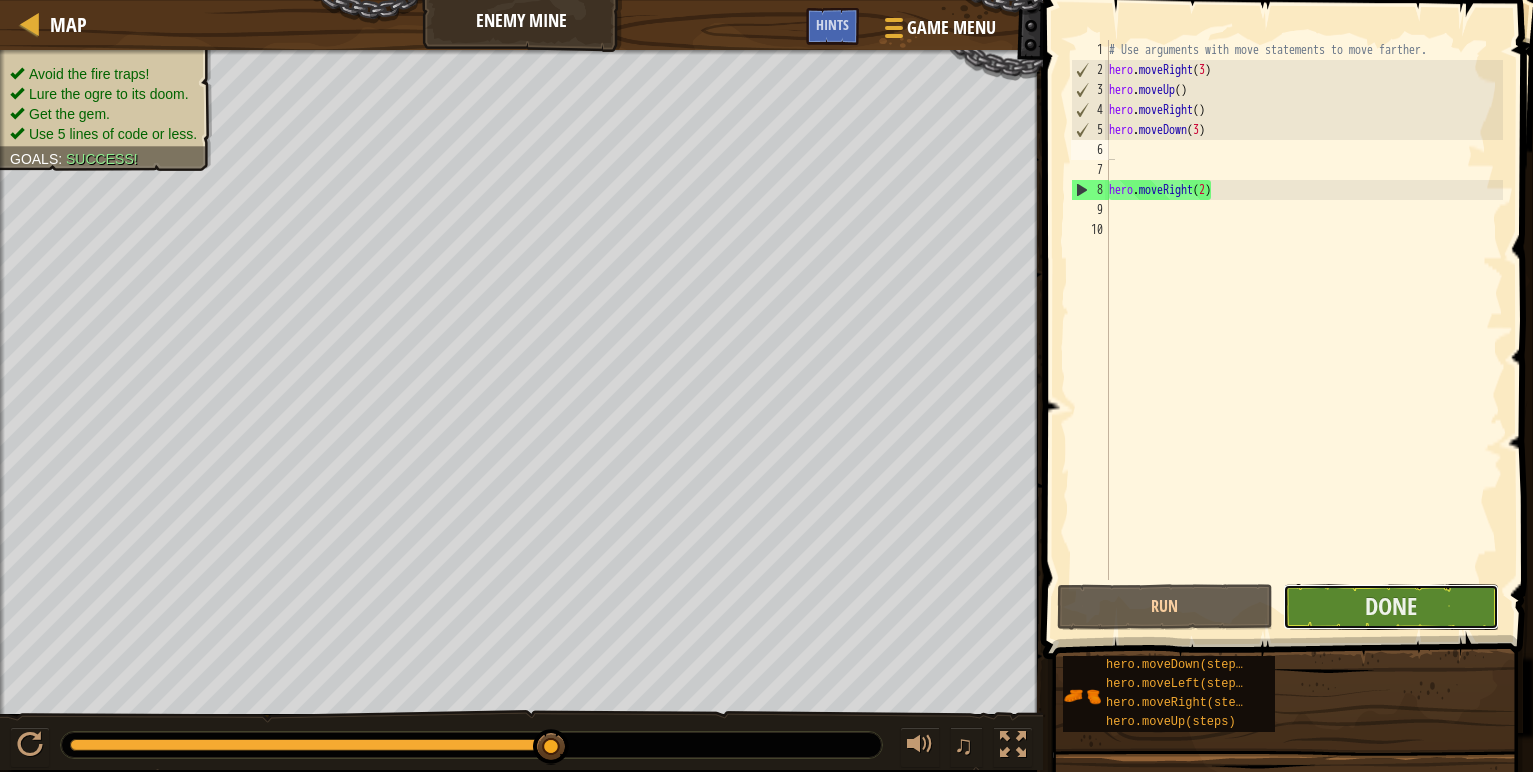 click on "Done" at bounding box center [1391, 607] 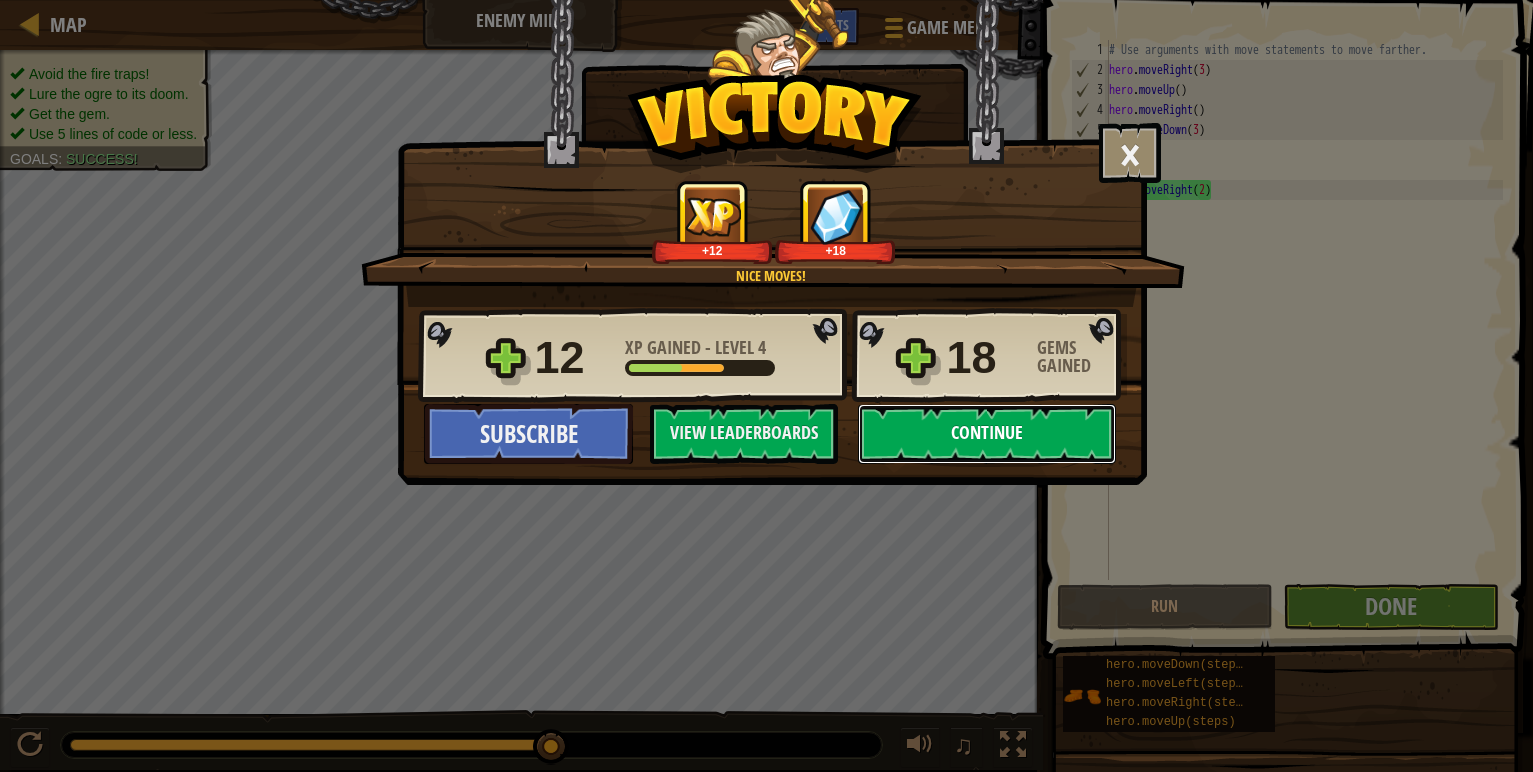 click on "Continue" at bounding box center [987, 434] 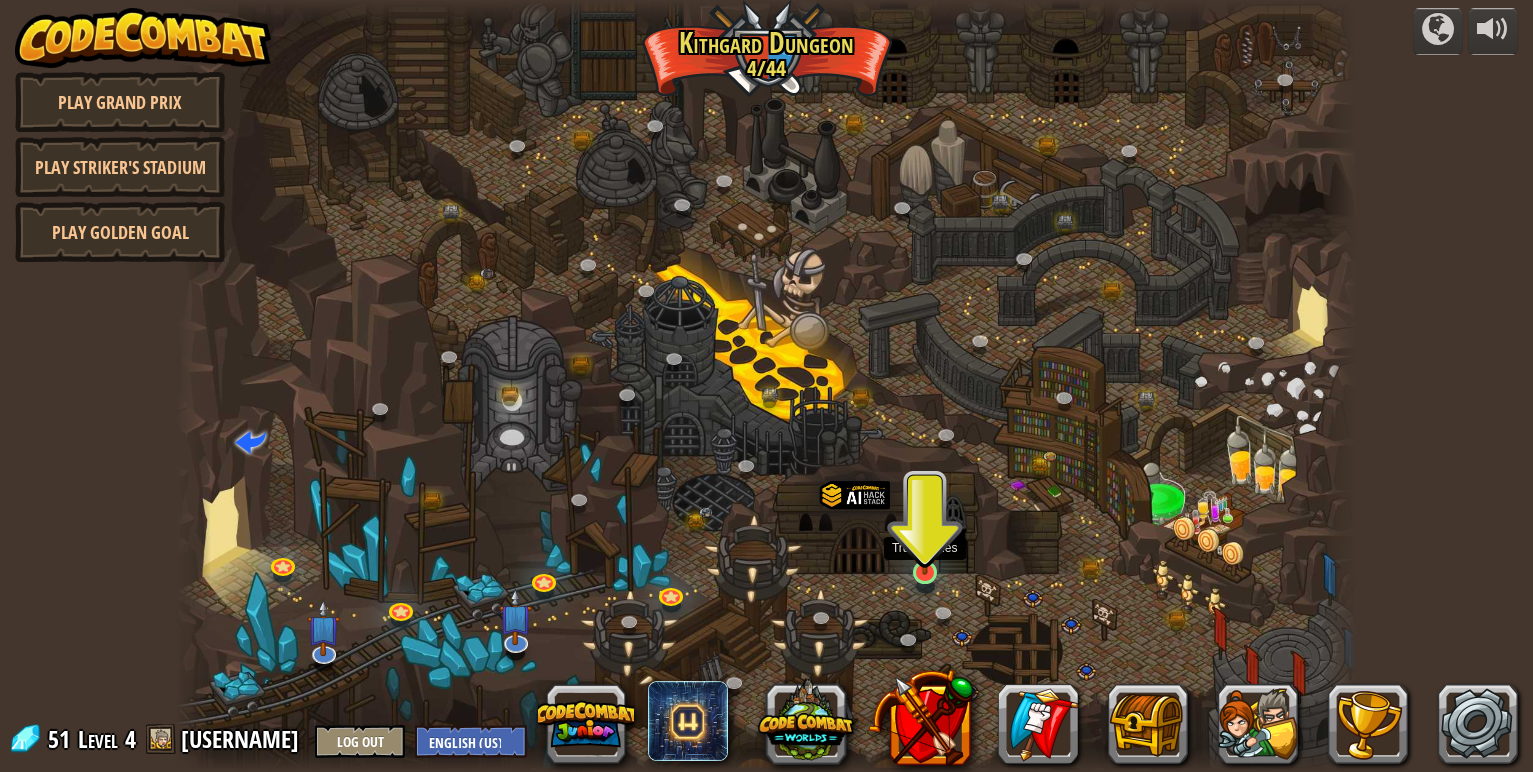 click at bounding box center (925, 540) 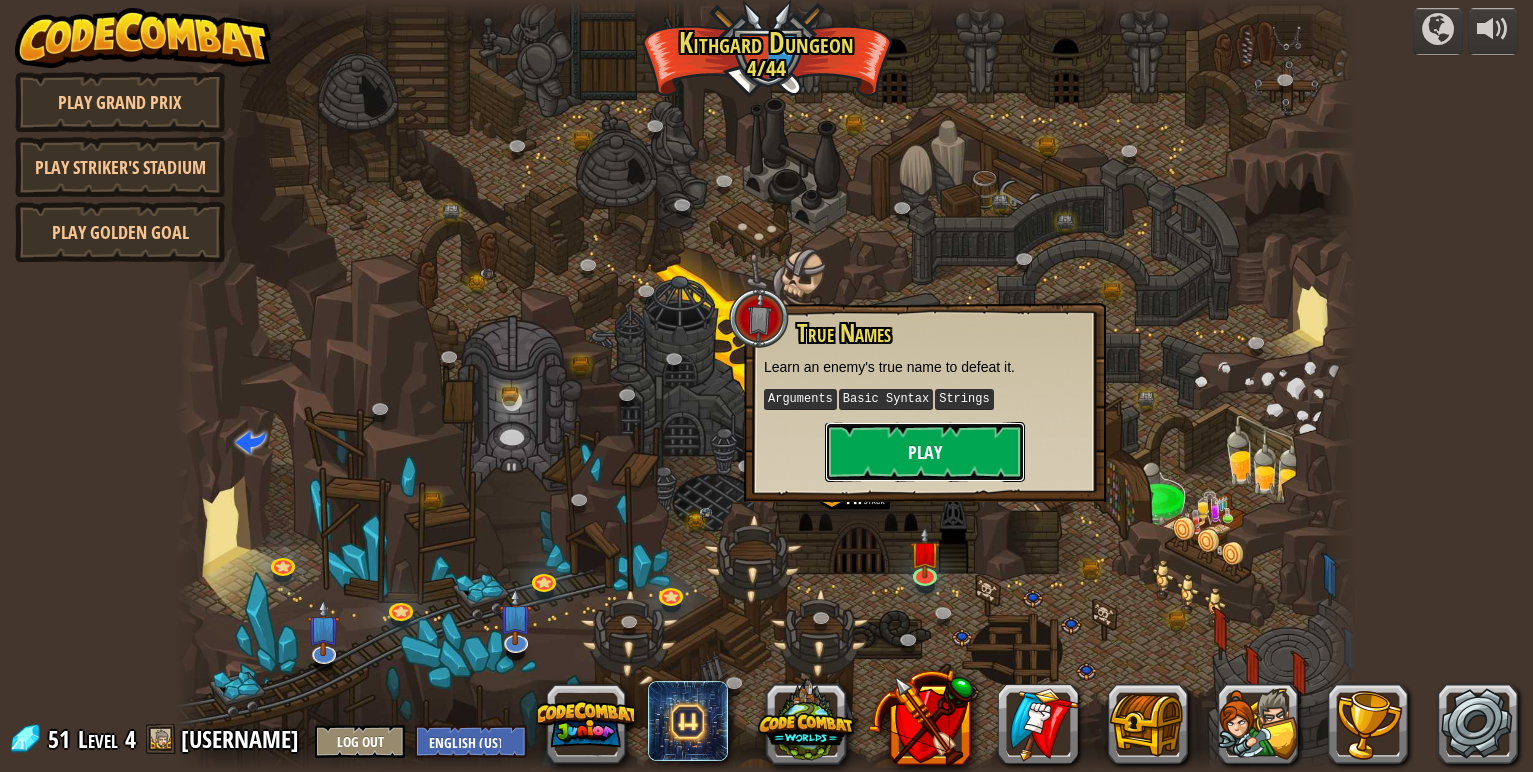 click on "Play" at bounding box center (925, 452) 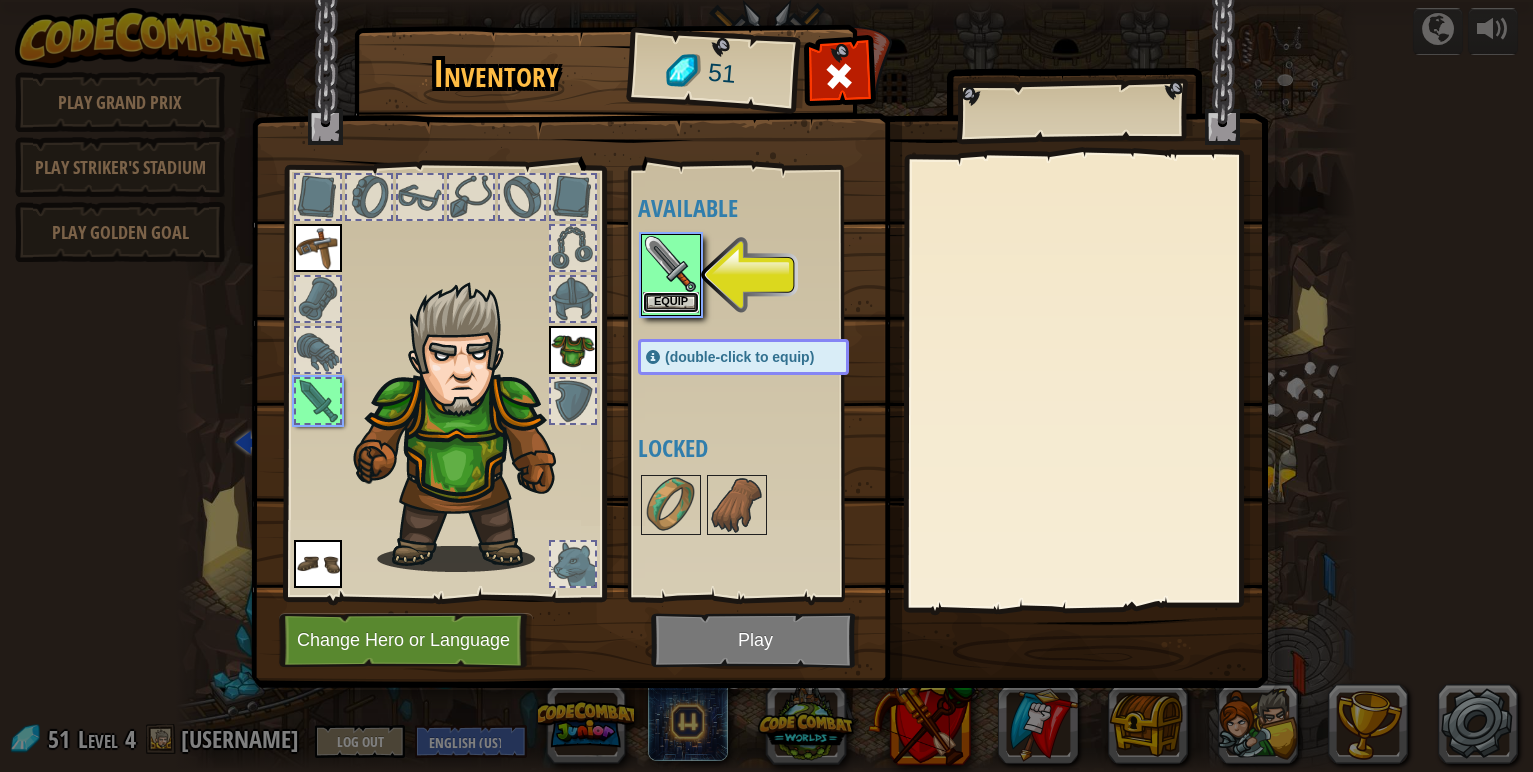 click on "Equip" at bounding box center [671, 302] 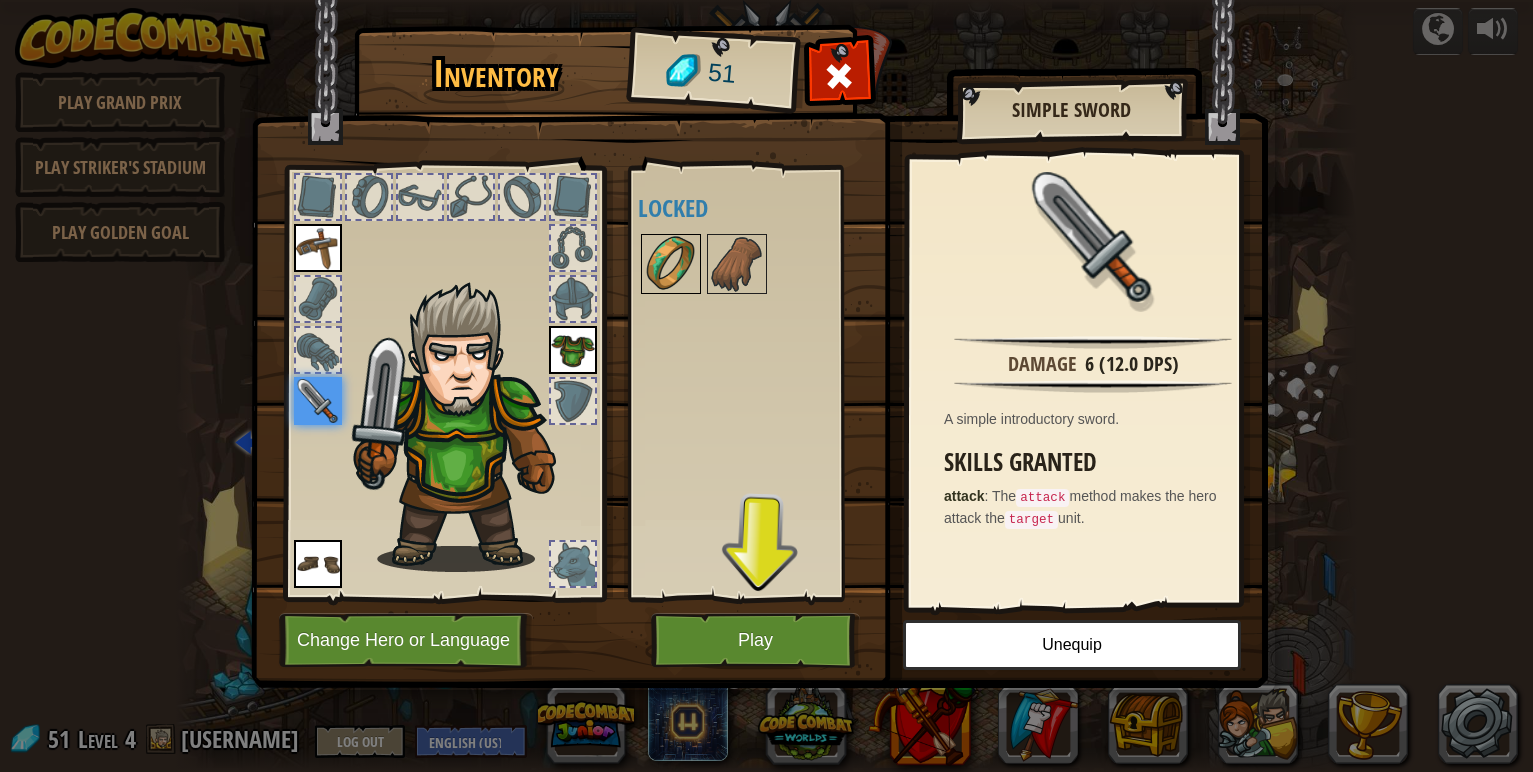 click at bounding box center (671, 264) 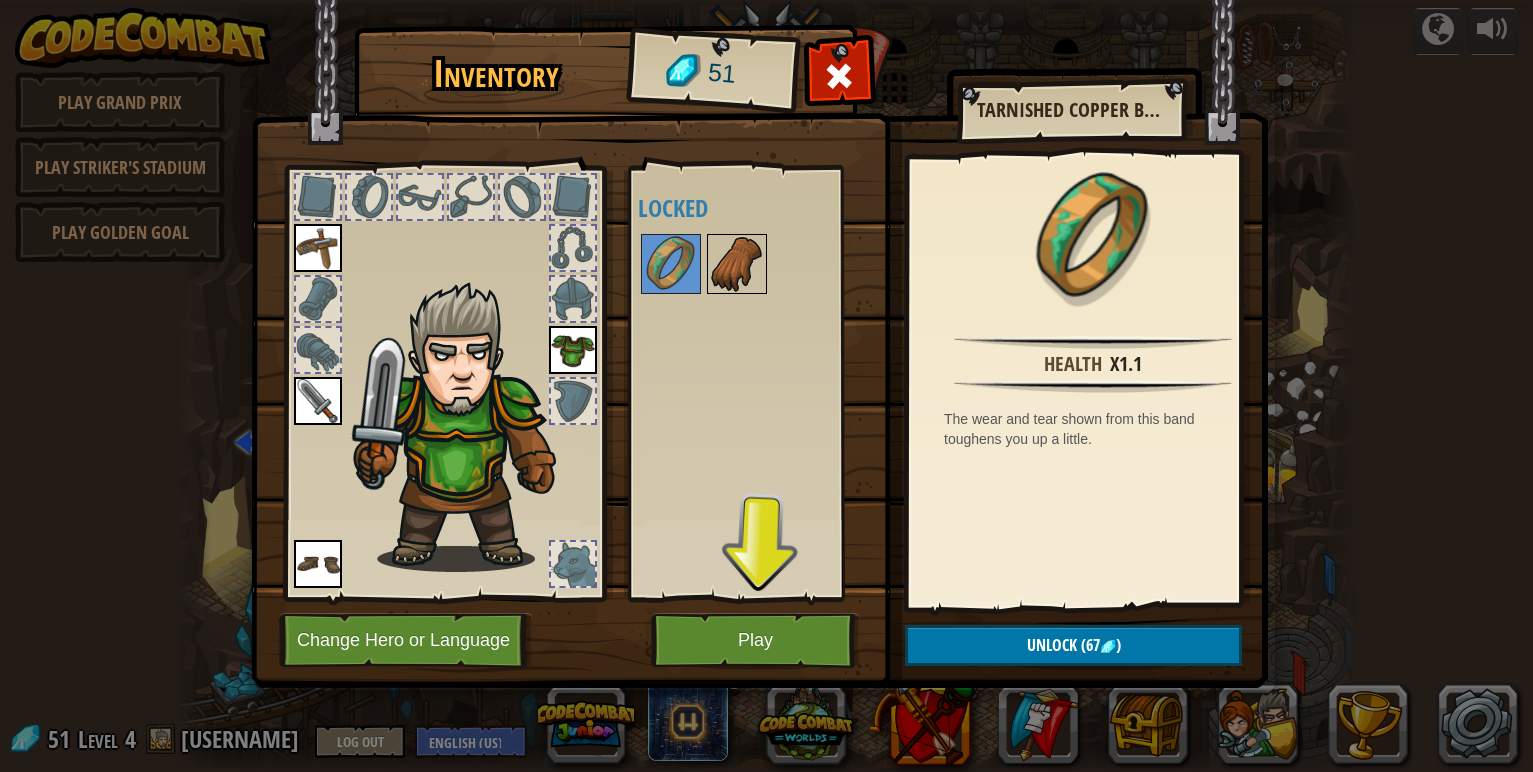 click at bounding box center [737, 264] 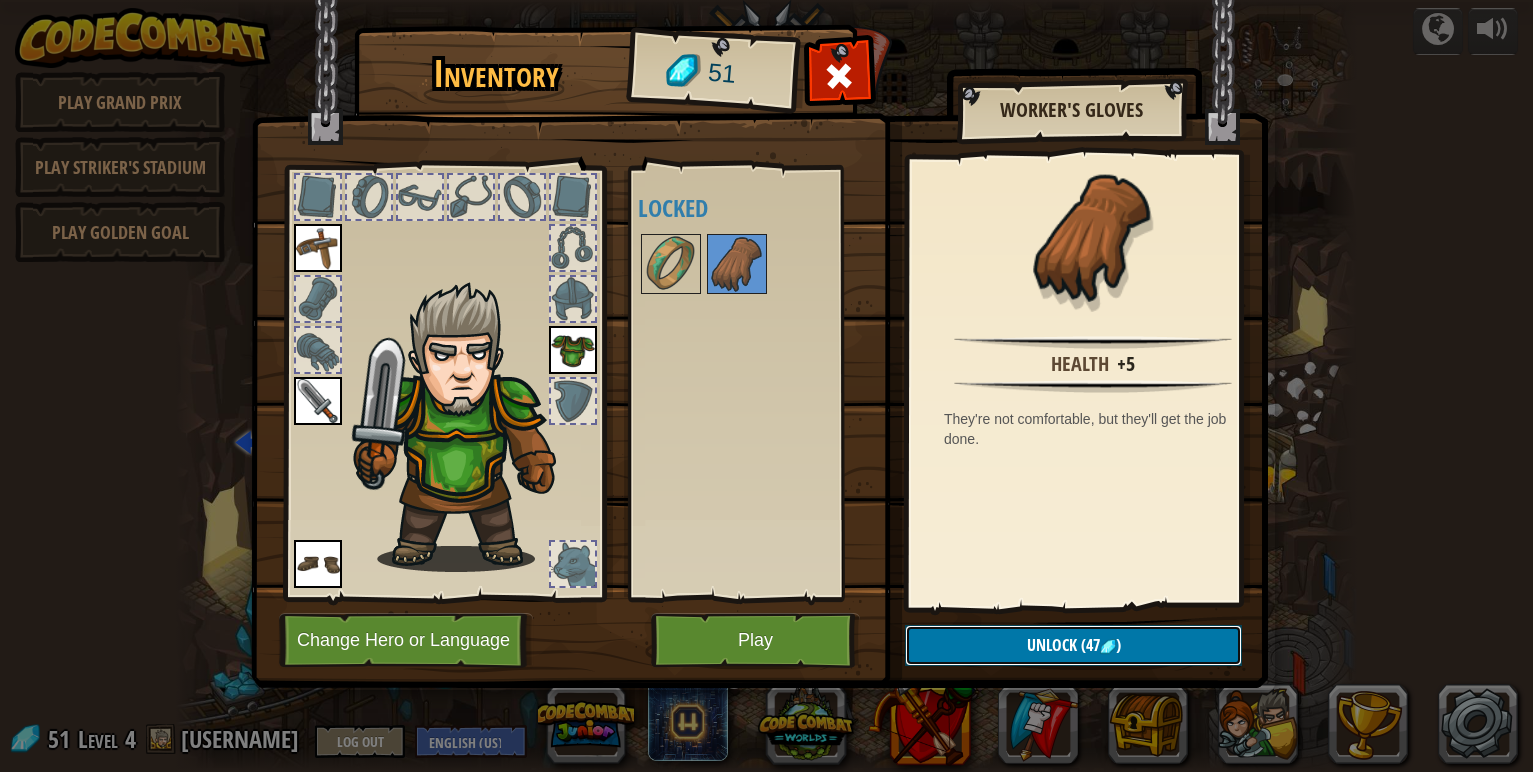 click on "Unlock (47 )" at bounding box center (1073, 645) 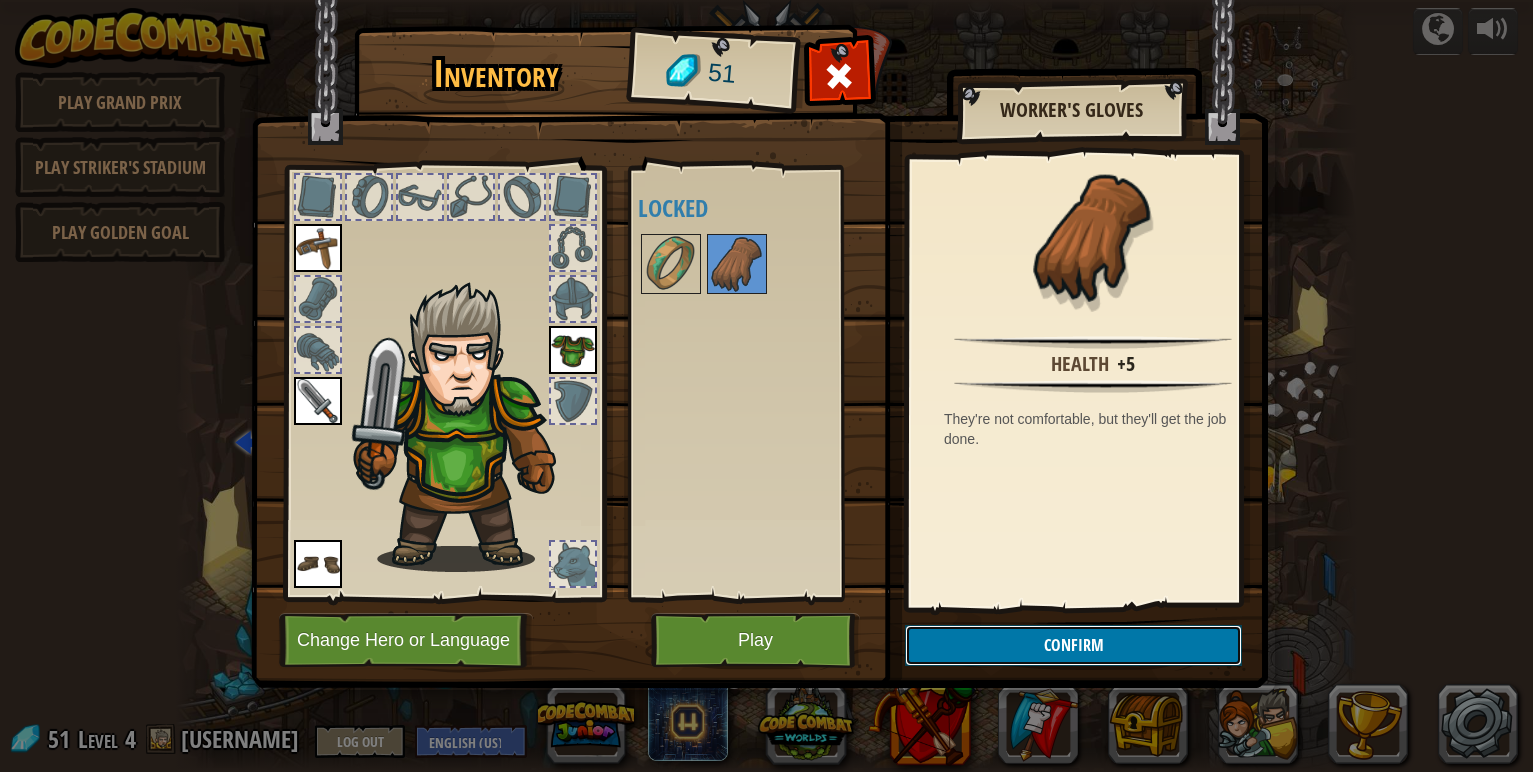 click on "Confirm" at bounding box center [1073, 645] 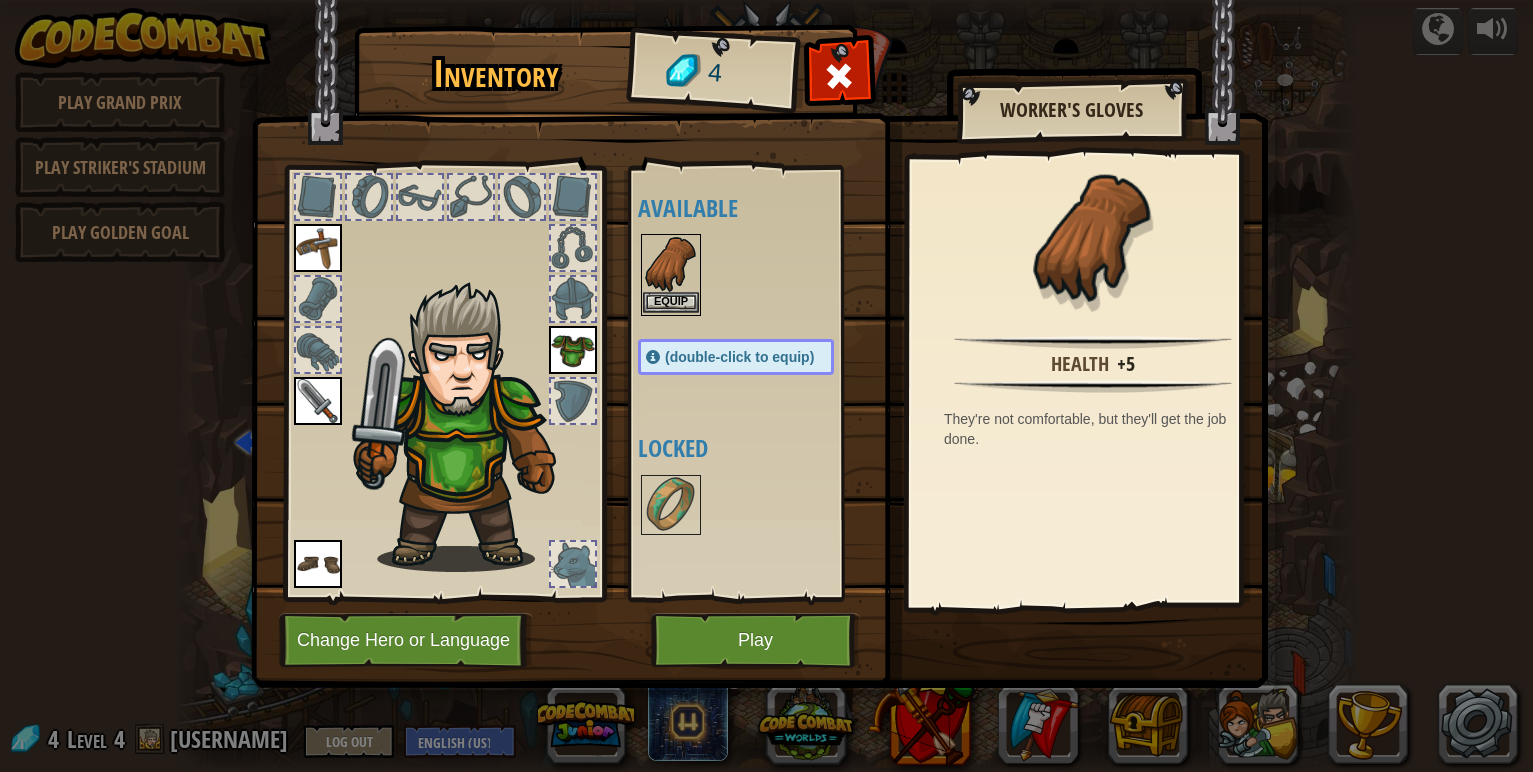 click at bounding box center (671, 264) 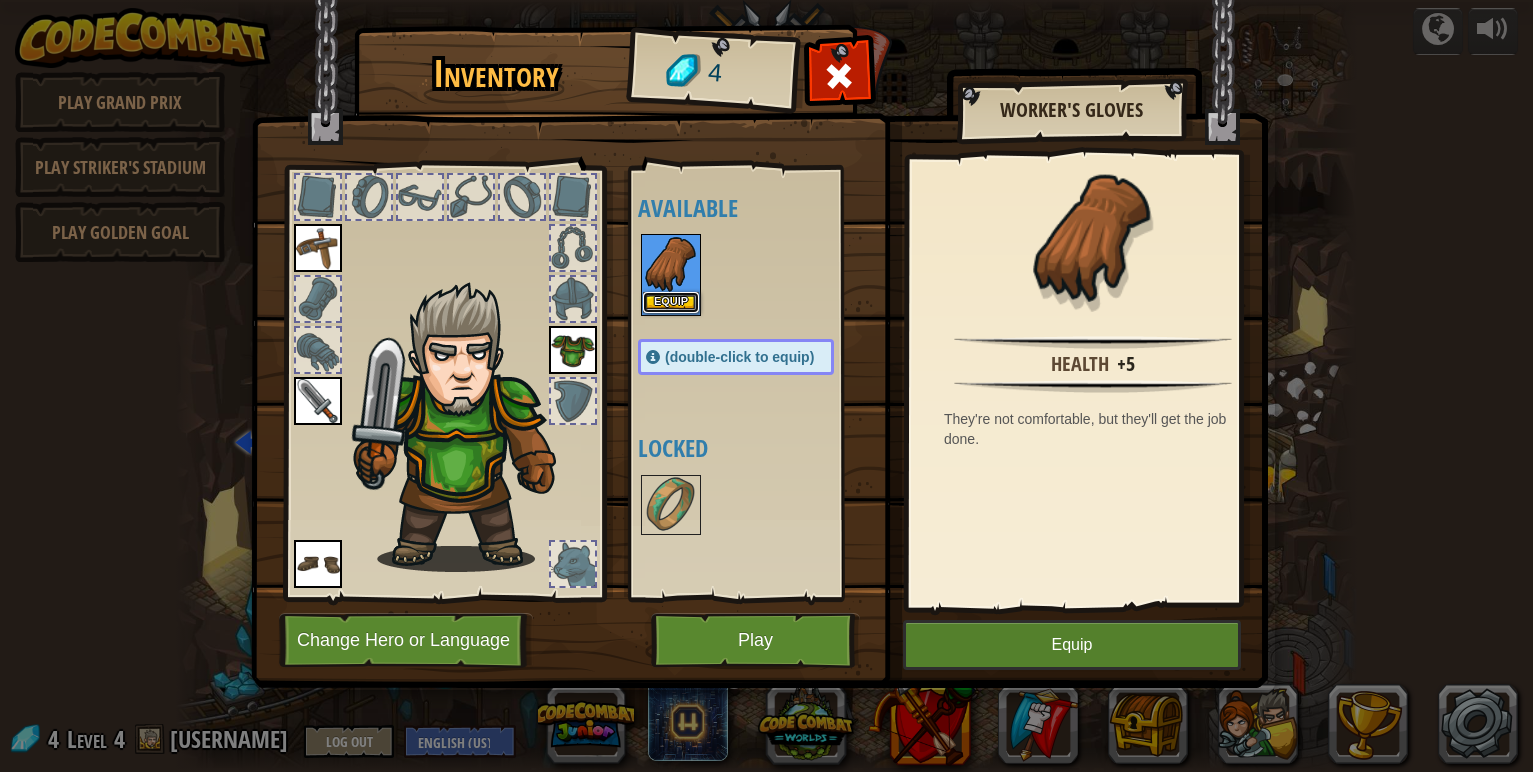 click on "Equip" at bounding box center [671, 302] 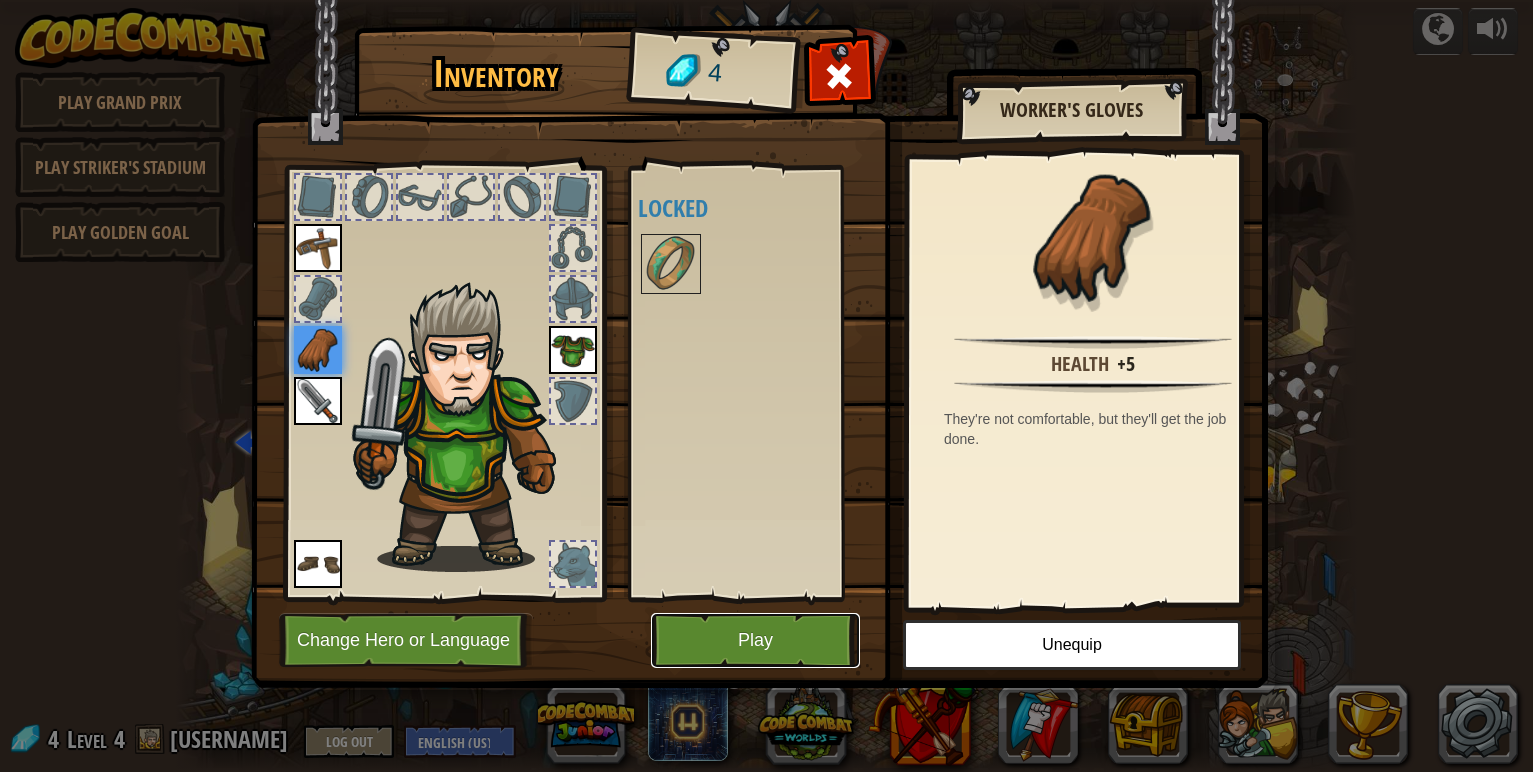 drag, startPoint x: 723, startPoint y: 634, endPoint x: 733, endPoint y: 629, distance: 11.18034 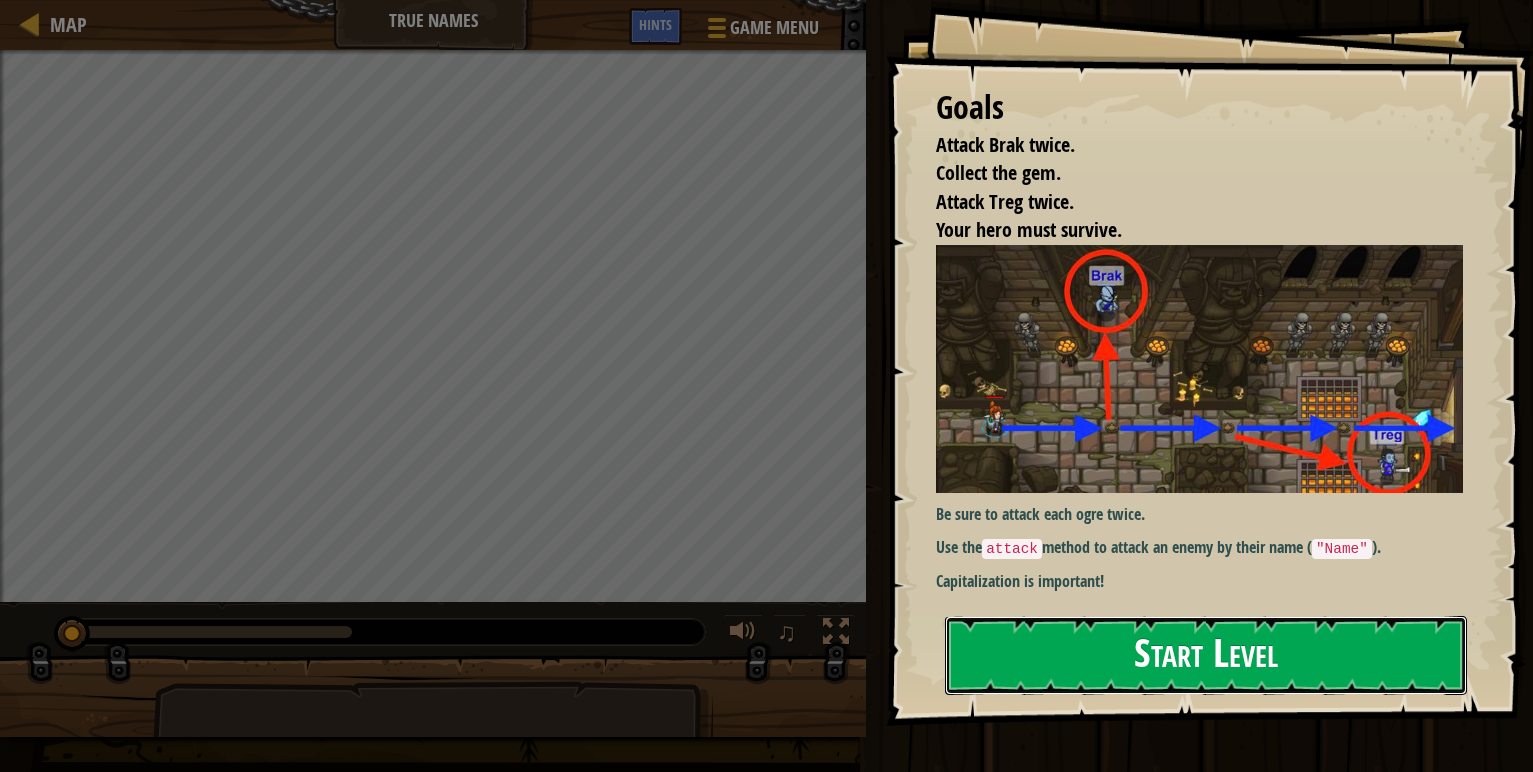 click on "Start Level" at bounding box center [1206, 655] 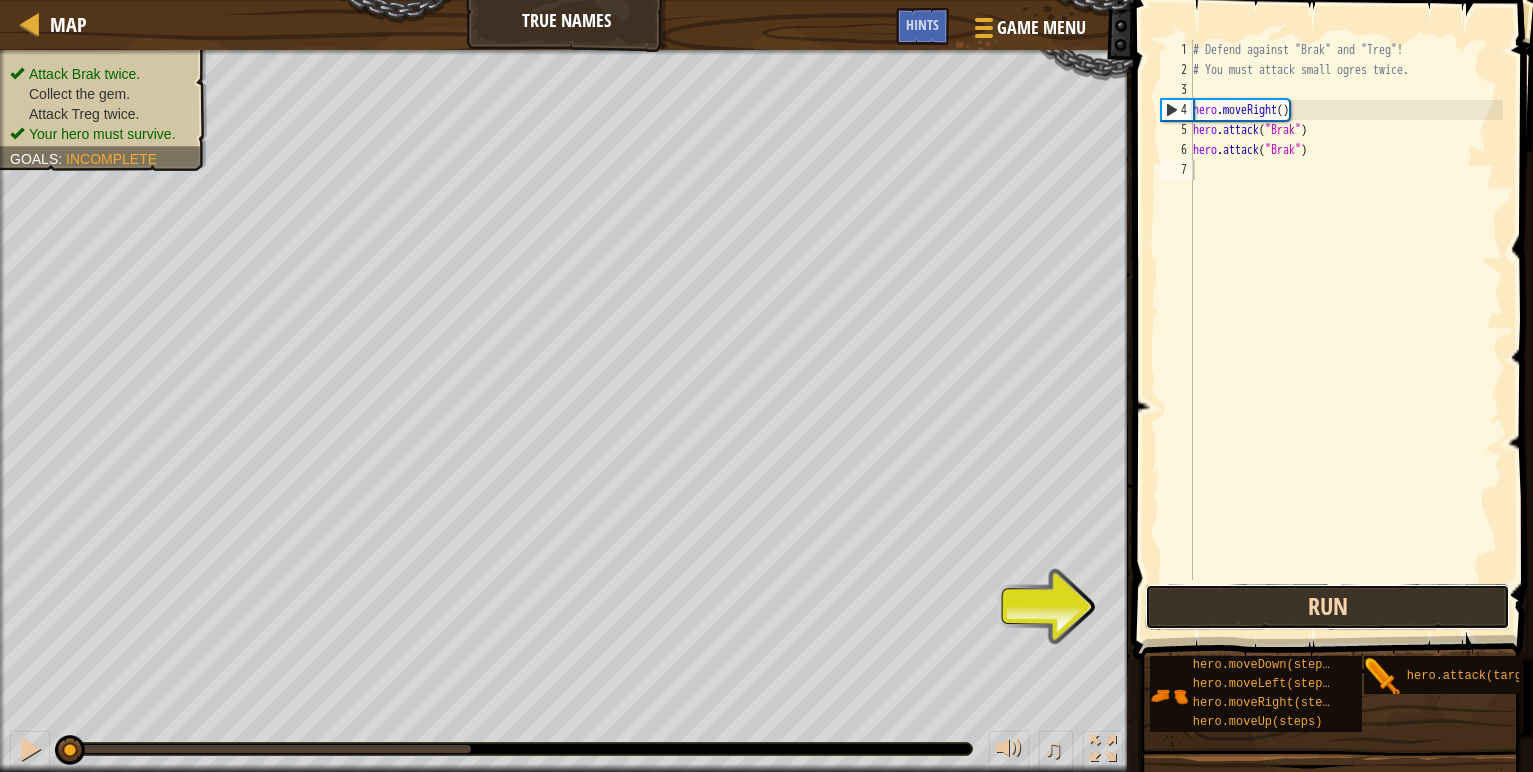 click on "Run" at bounding box center [1327, 607] 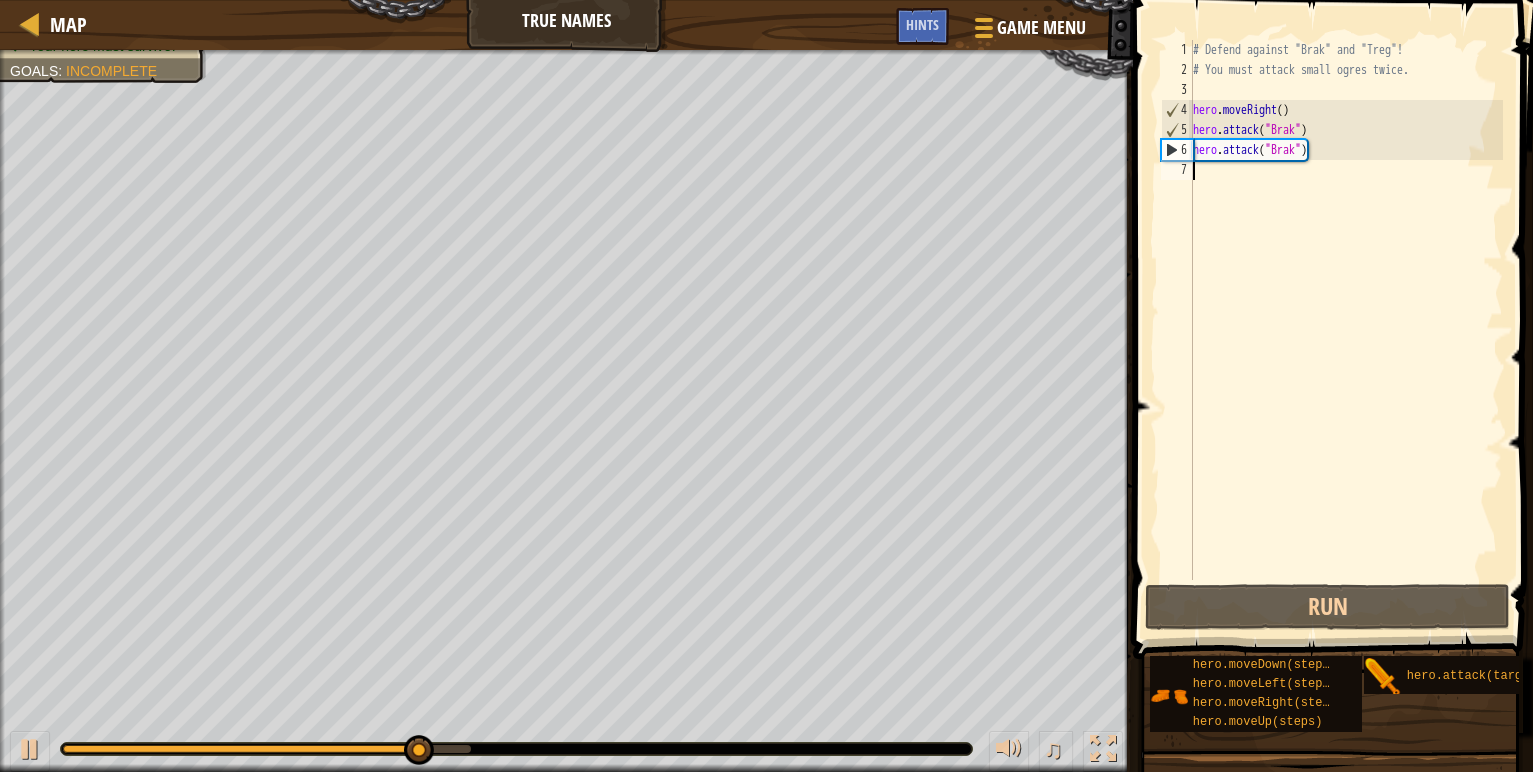 type on "h" 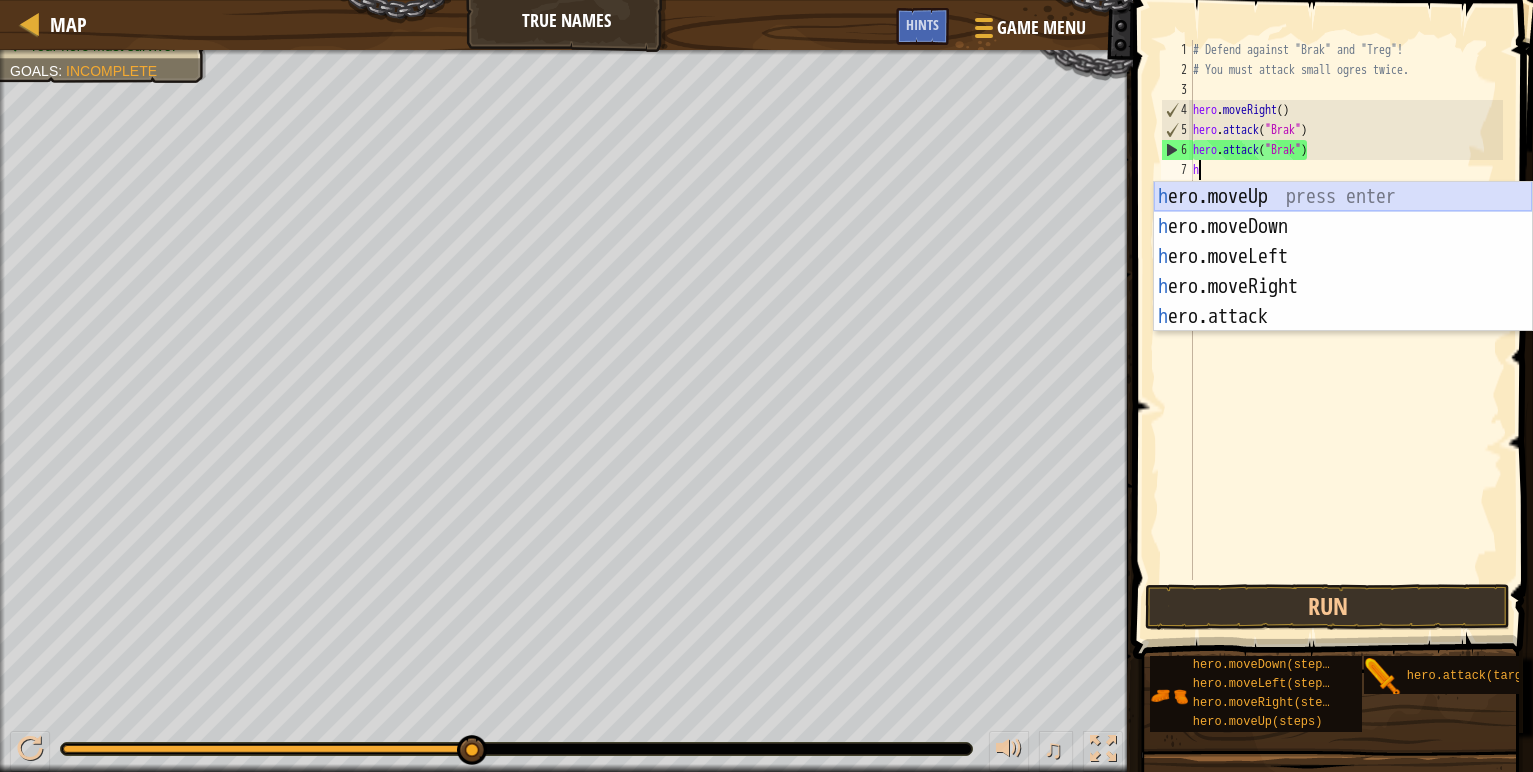 click on "h ero.moveUp press enter h ero.moveDown press enter h ero.moveLeft press enter h ero.moveRight press enter h ero.attack press enter" at bounding box center [1343, 287] 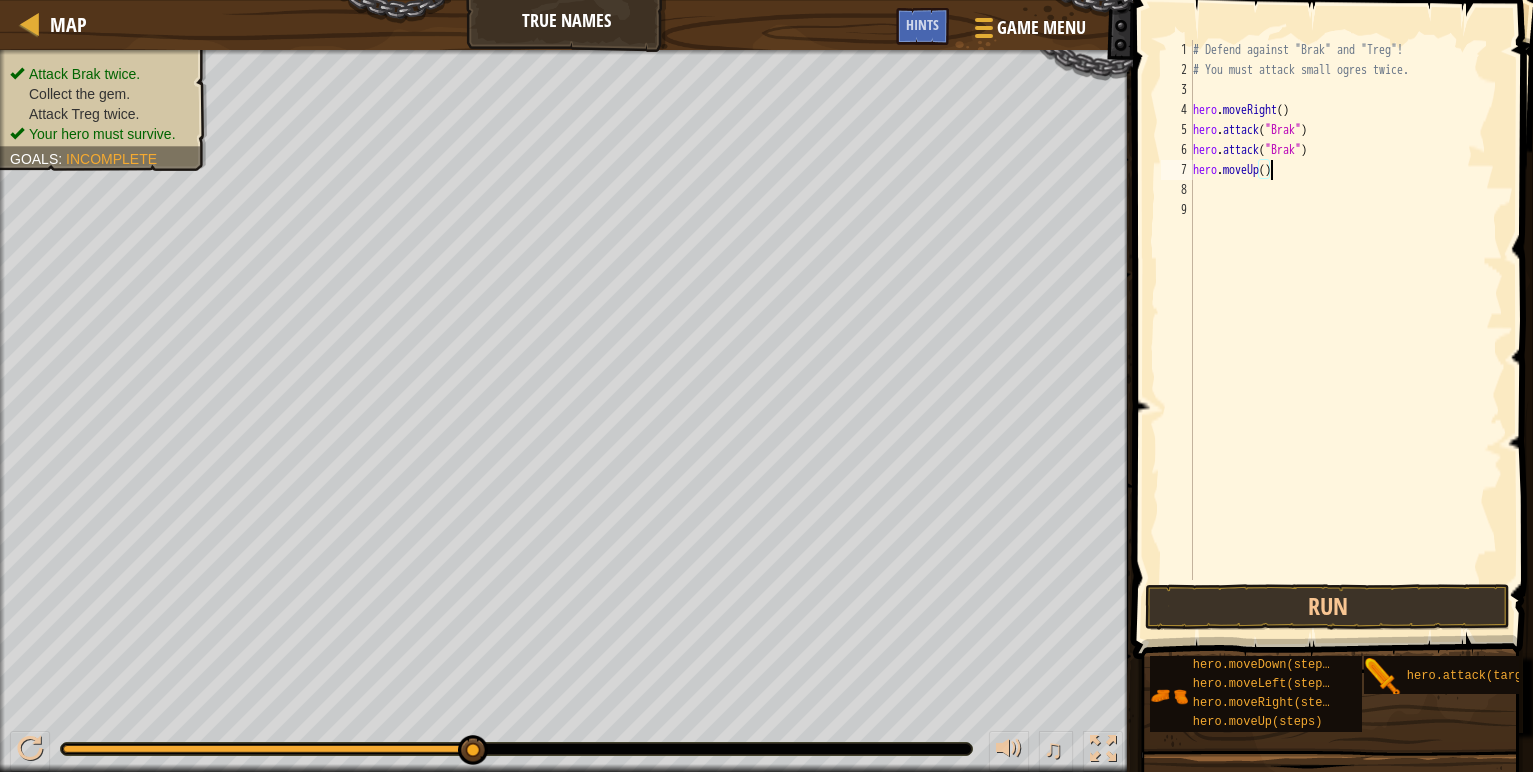 click on "# Defend against "Brak" and "Treg"! # You must attack small ogres twice. hero . moveRight ( ) hero . attack ( "Brak" ) hero . attack ( "Brak" ) hero . moveUp ( )" at bounding box center (1346, 330) 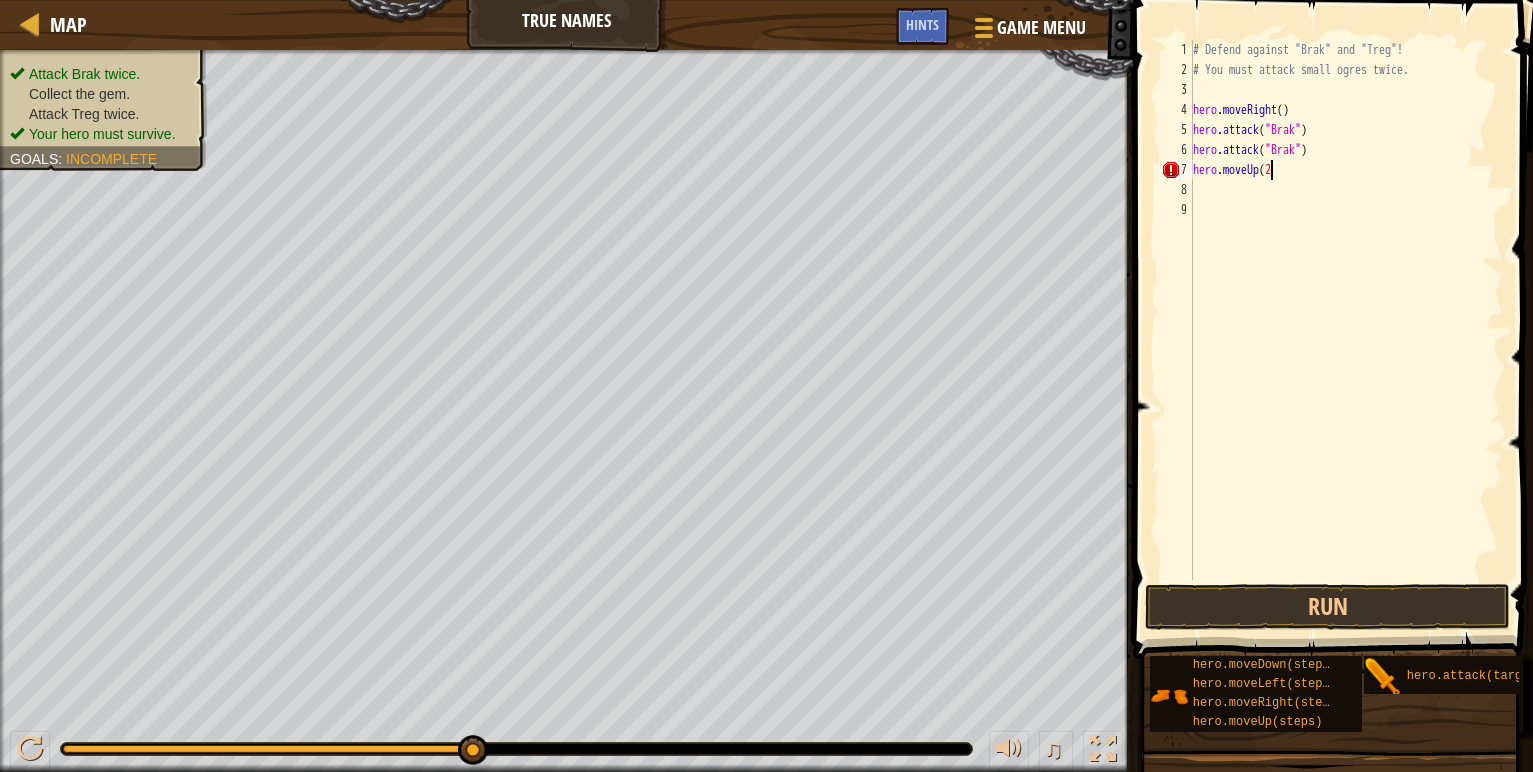 scroll, scrollTop: 9, scrollLeft: 6, axis: both 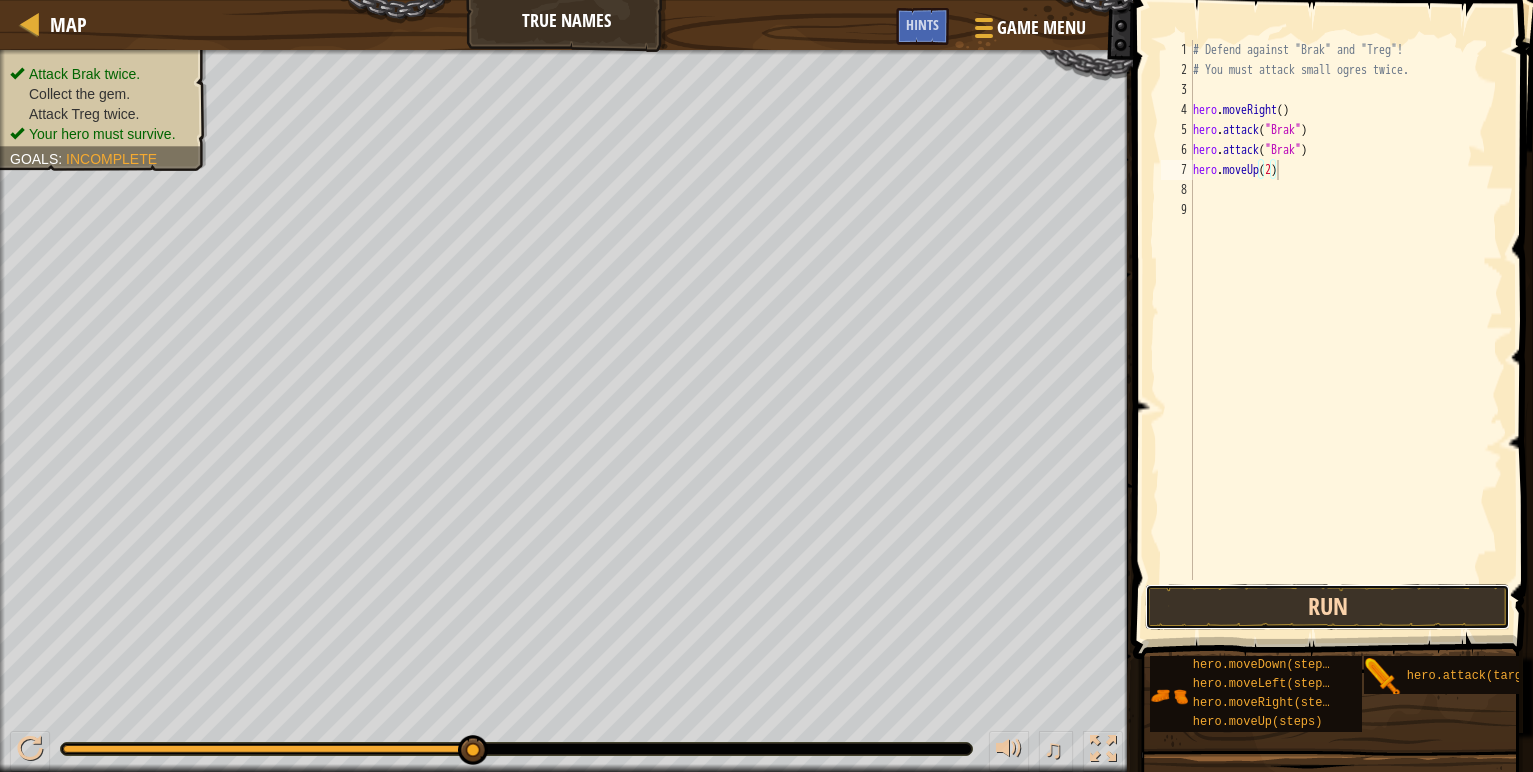 click on "Run" at bounding box center (1327, 607) 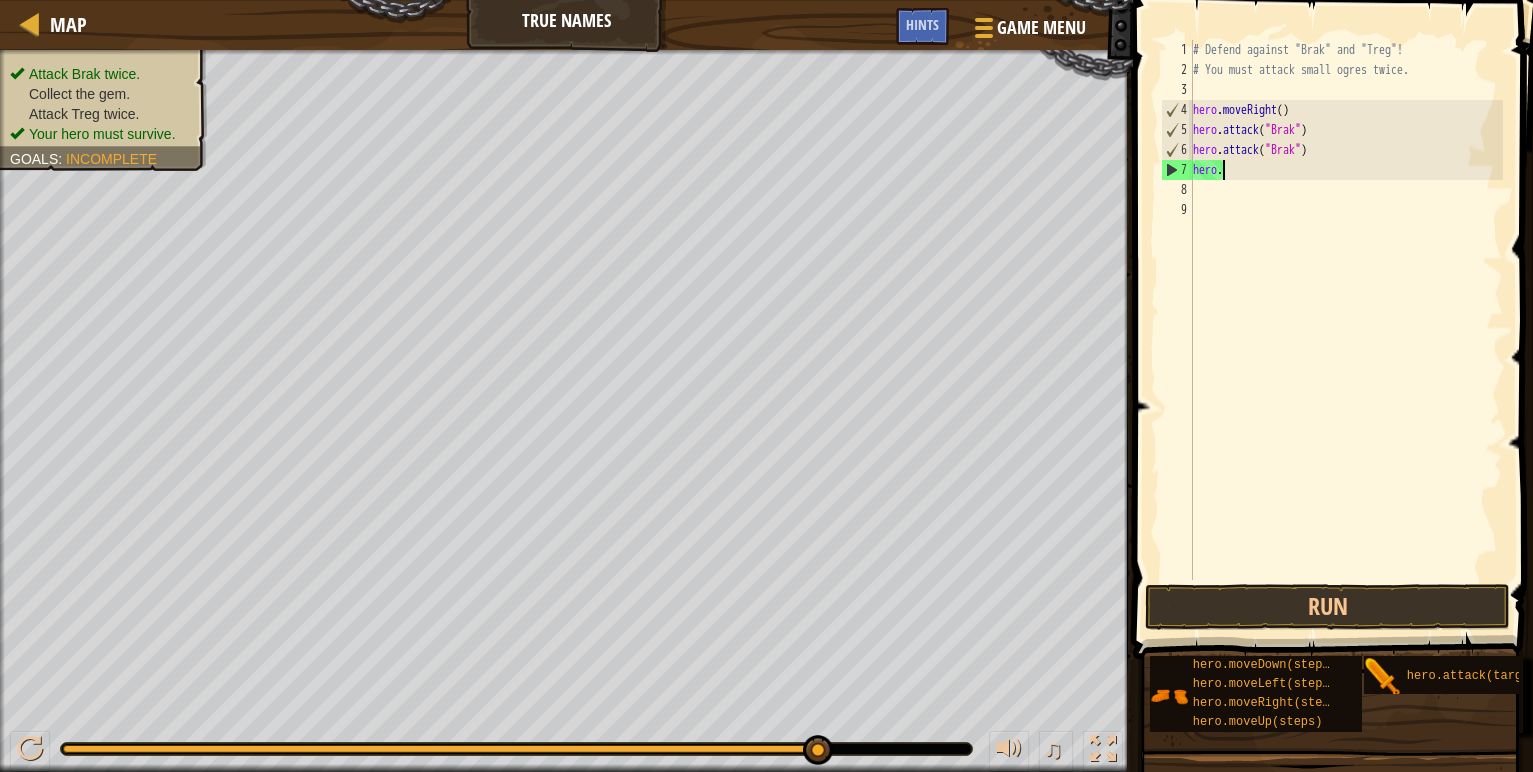 scroll, scrollTop: 9, scrollLeft: 0, axis: vertical 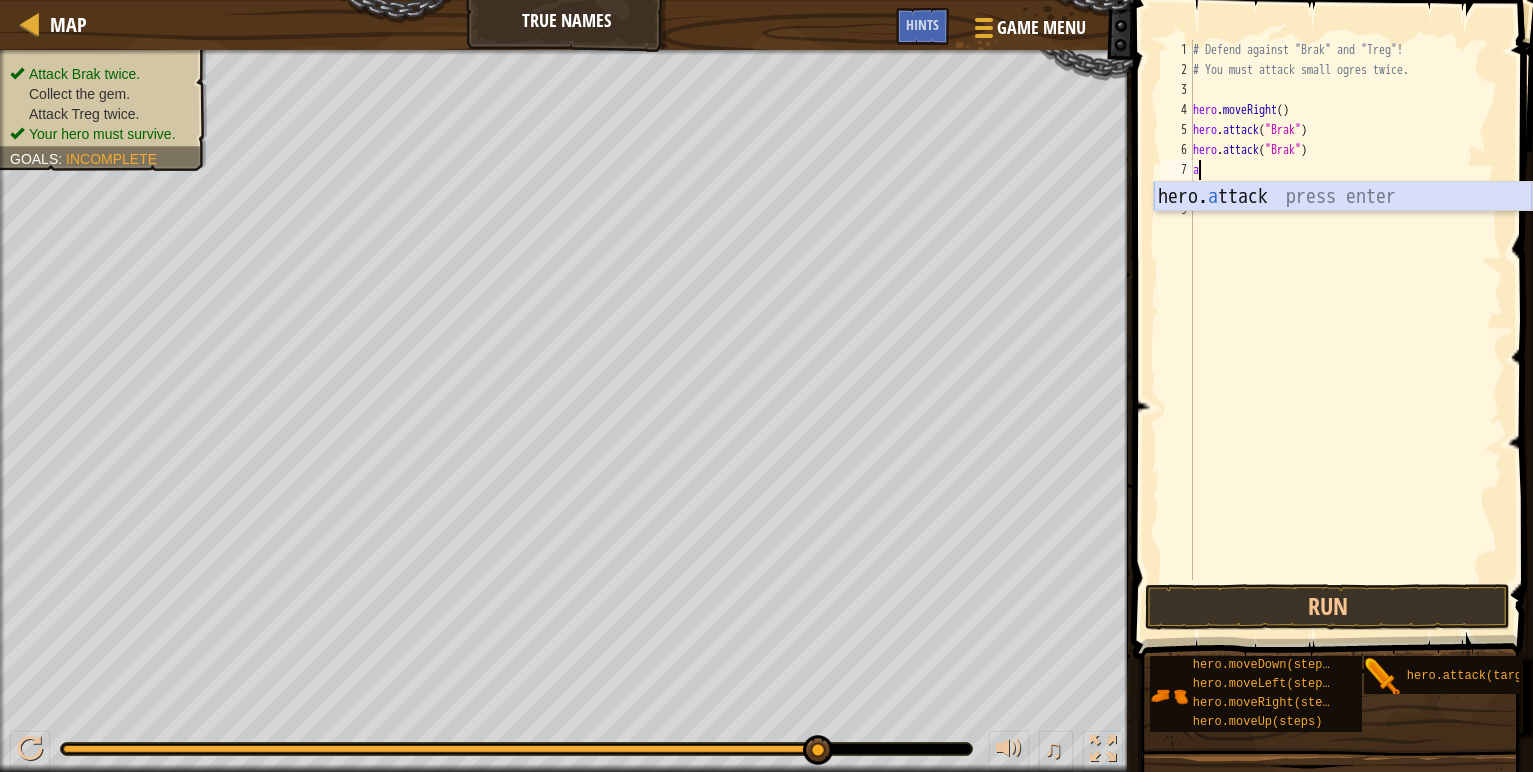 click on "hero. a ttack press enter" at bounding box center [1343, 227] 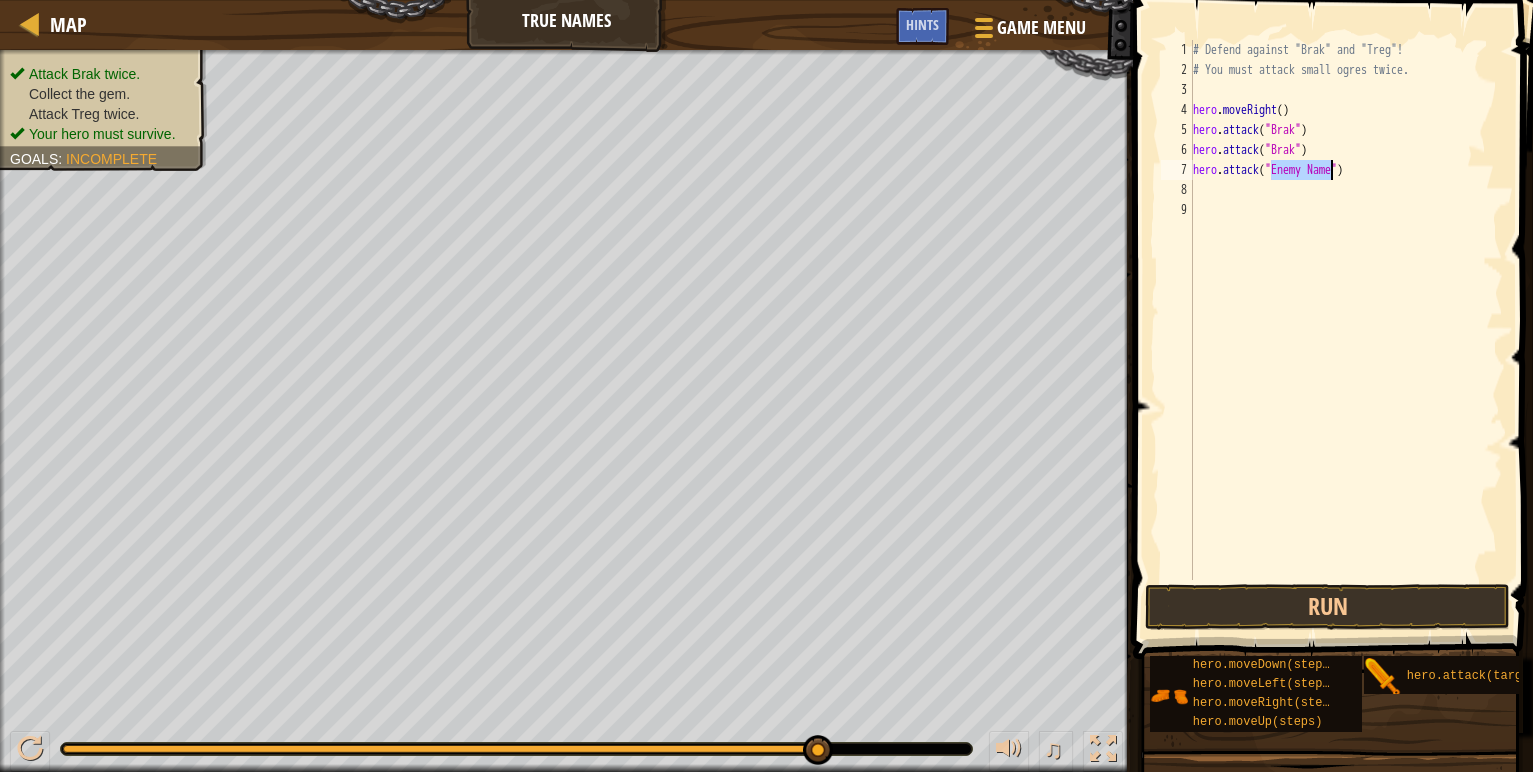 click on "# Defend against "Brak" and "Treg"! # You must attack small ogres twice. hero . moveRight ( ) hero . attack ( "Brak" ) hero . attack ( "Brak" ) hero . attack ( "Enemy Name" )" at bounding box center [1346, 330] 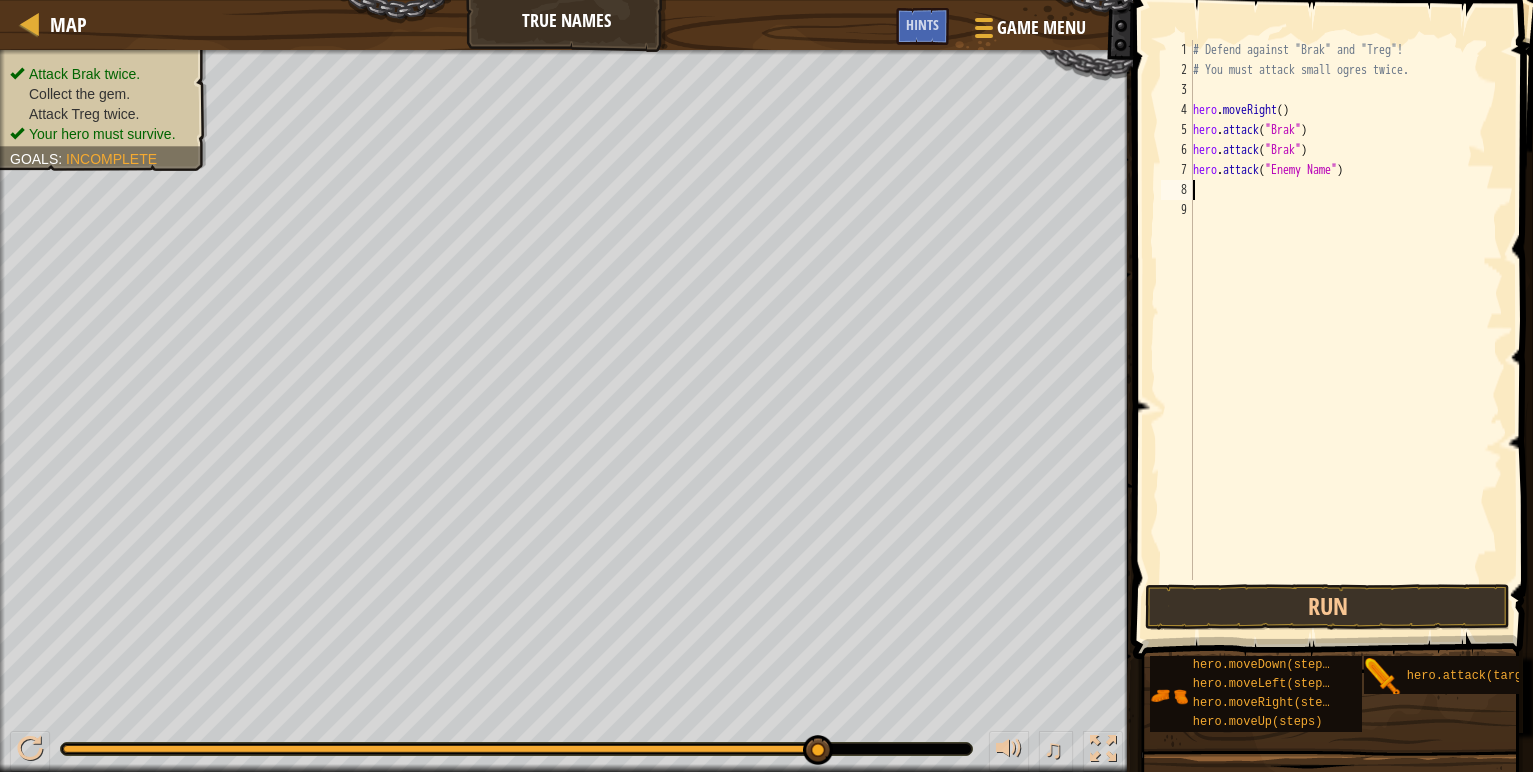 click on "# Defend against "Brak" and "Treg"! # You must attack small ogres twice. hero . moveRight ( ) hero . attack ( "Brak" ) hero . attack ( "Brak" ) hero . attack ( "Enemy Name" )" at bounding box center [1346, 330] 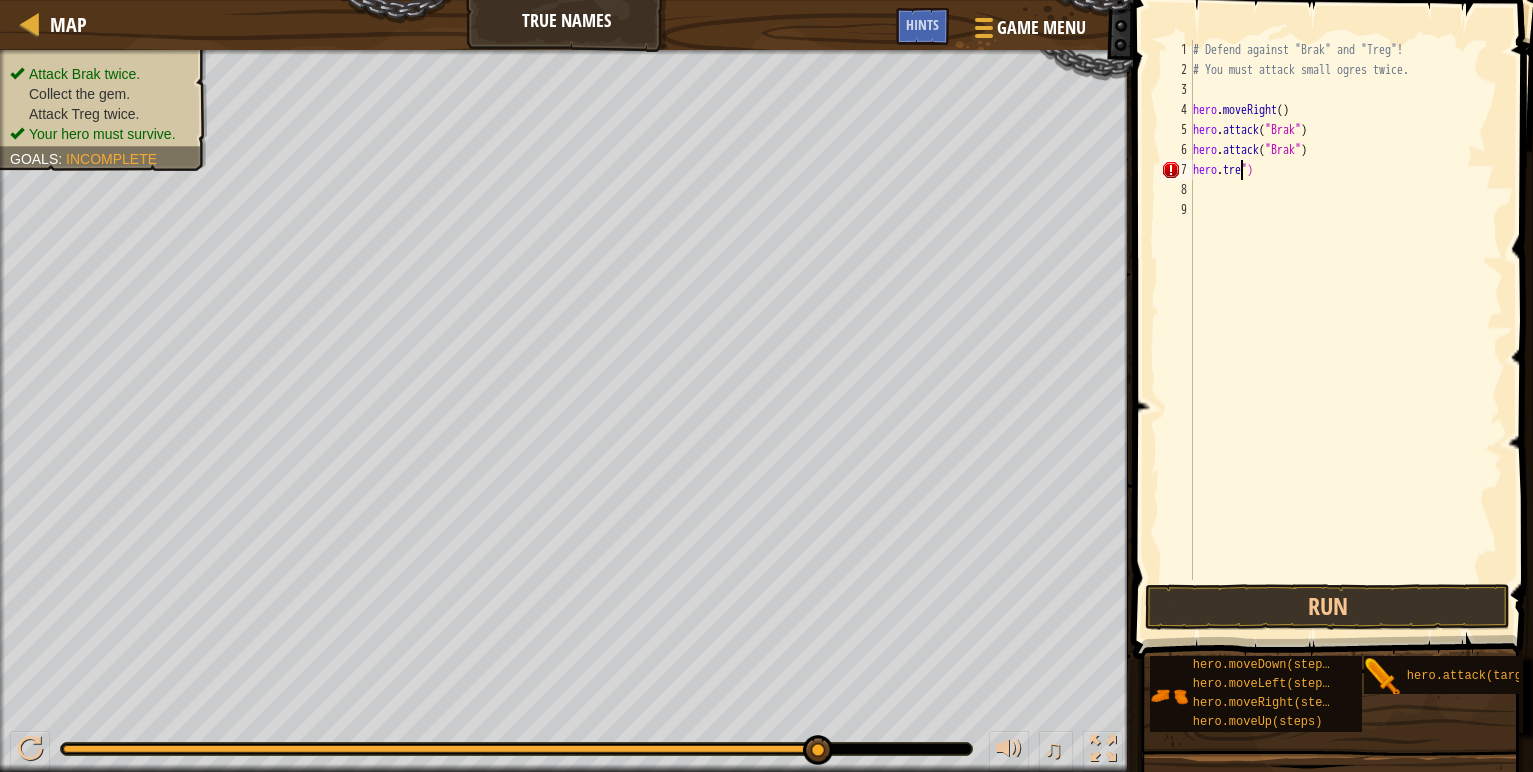 scroll, scrollTop: 9, scrollLeft: 4, axis: both 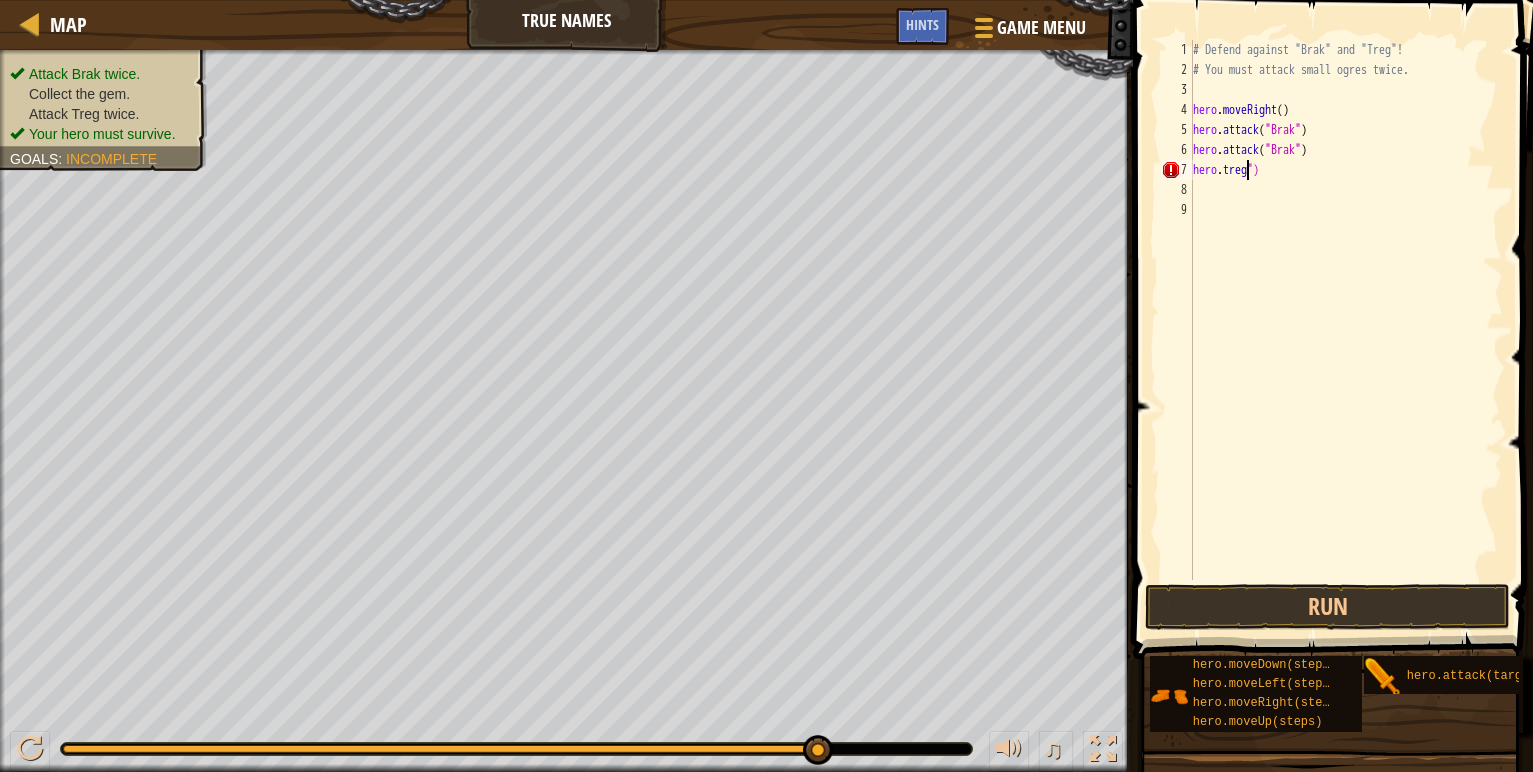 click on "# Defend against "Brak" and "Treg"! # You must attack small ogres twice. hero . moveRight ( ) hero . attack ( "Brak" ) hero . attack ( "Brak" ) hero . treg ")" at bounding box center (1346, 330) 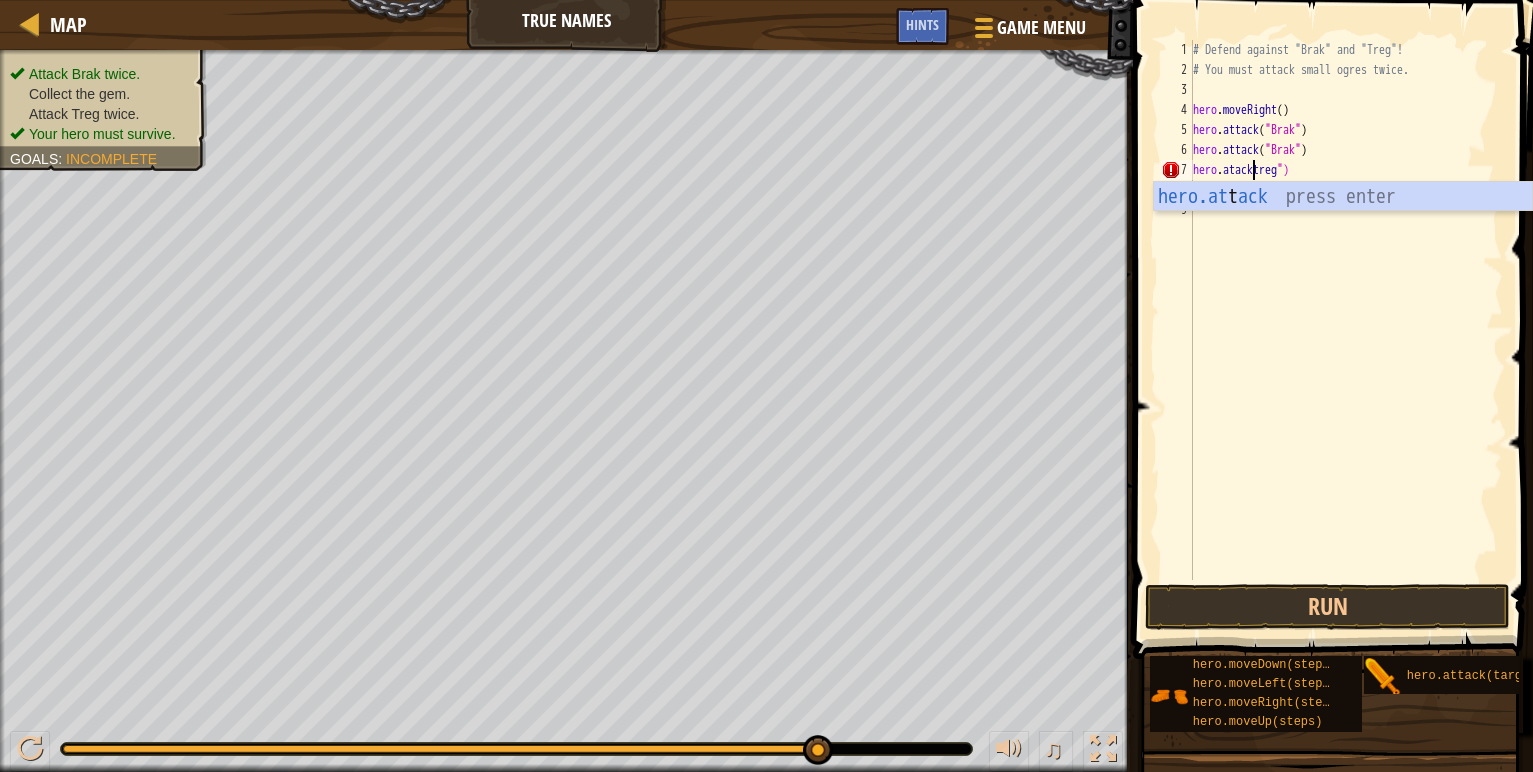 scroll, scrollTop: 9, scrollLeft: 5, axis: both 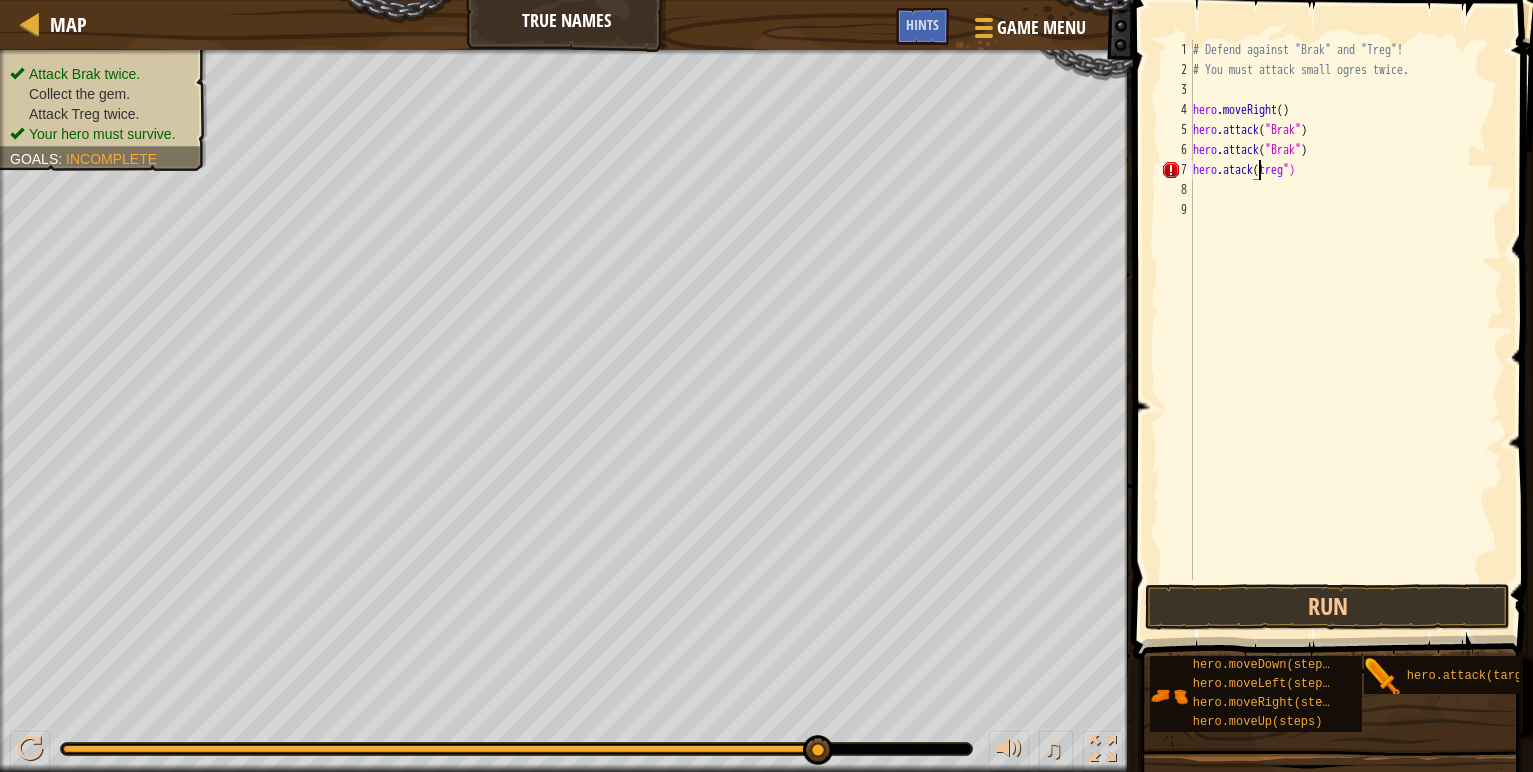click on "# Defend against "Brak" and "Treg"! # You must attack small ogres twice. hero . moveRight ( ) hero . attack ( "Brak" ) hero . attack ( "Brak" ) hero . atack ( treg ")" at bounding box center (1346, 330) 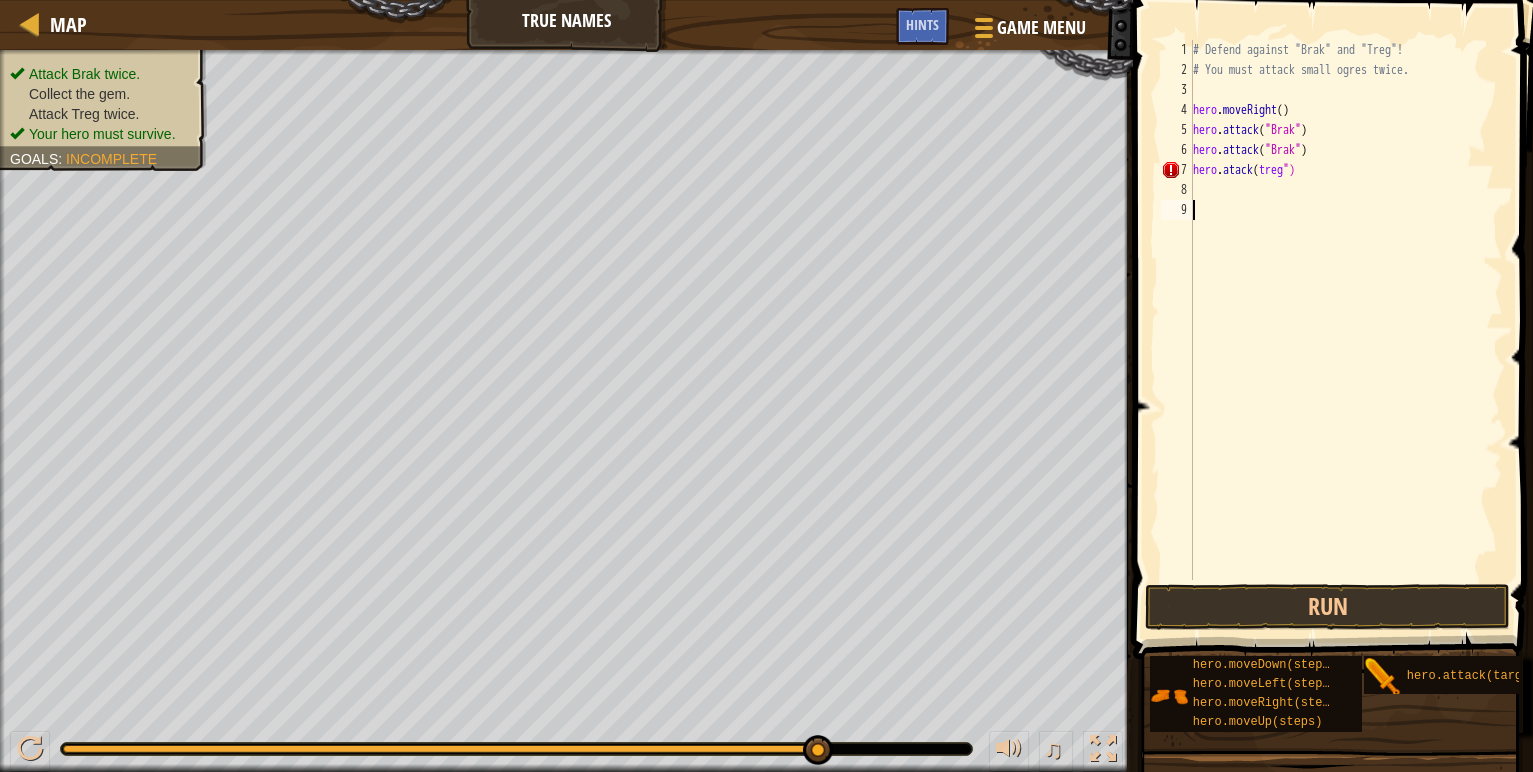 scroll, scrollTop: 9, scrollLeft: 0, axis: vertical 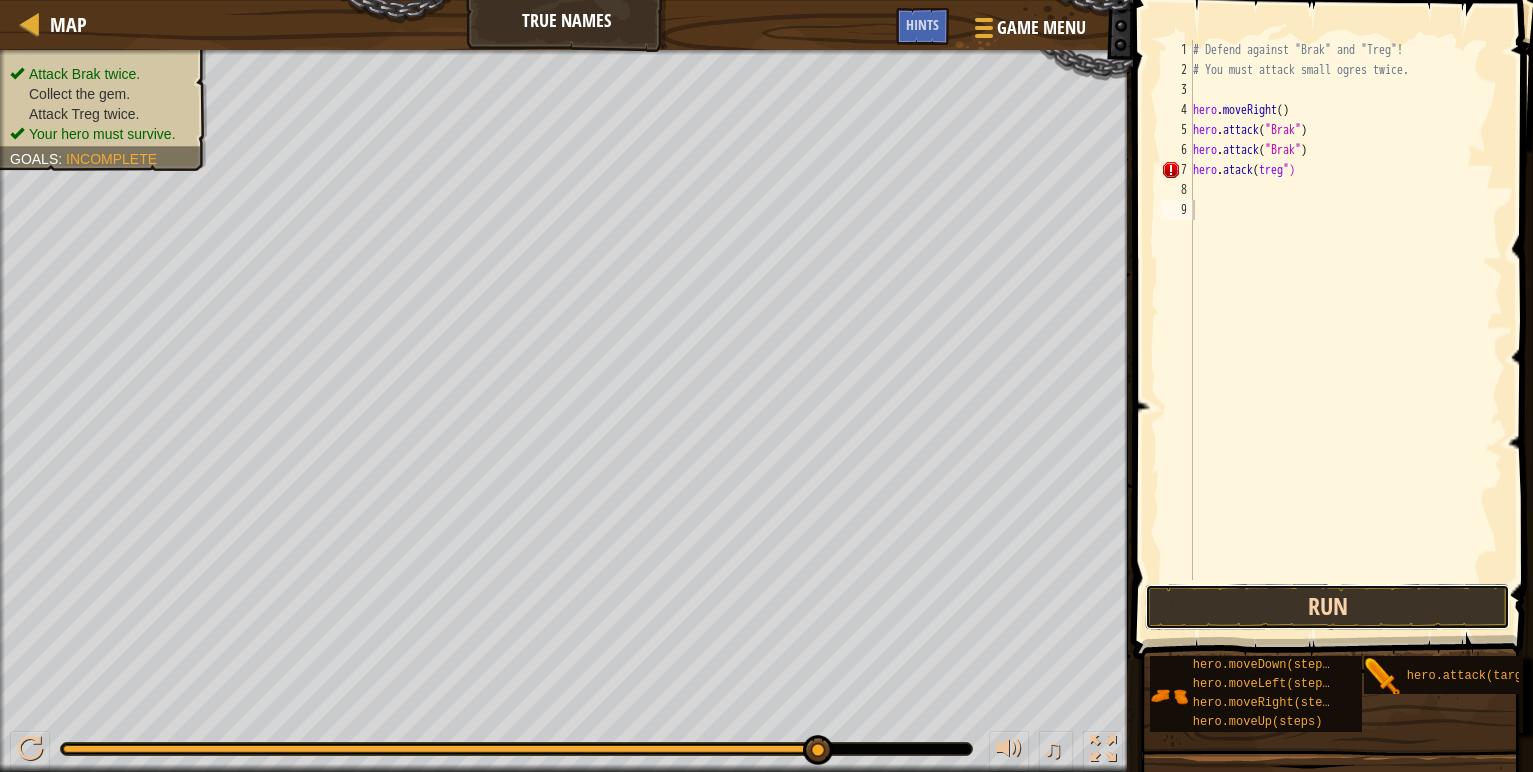 click on "Run" at bounding box center (1327, 607) 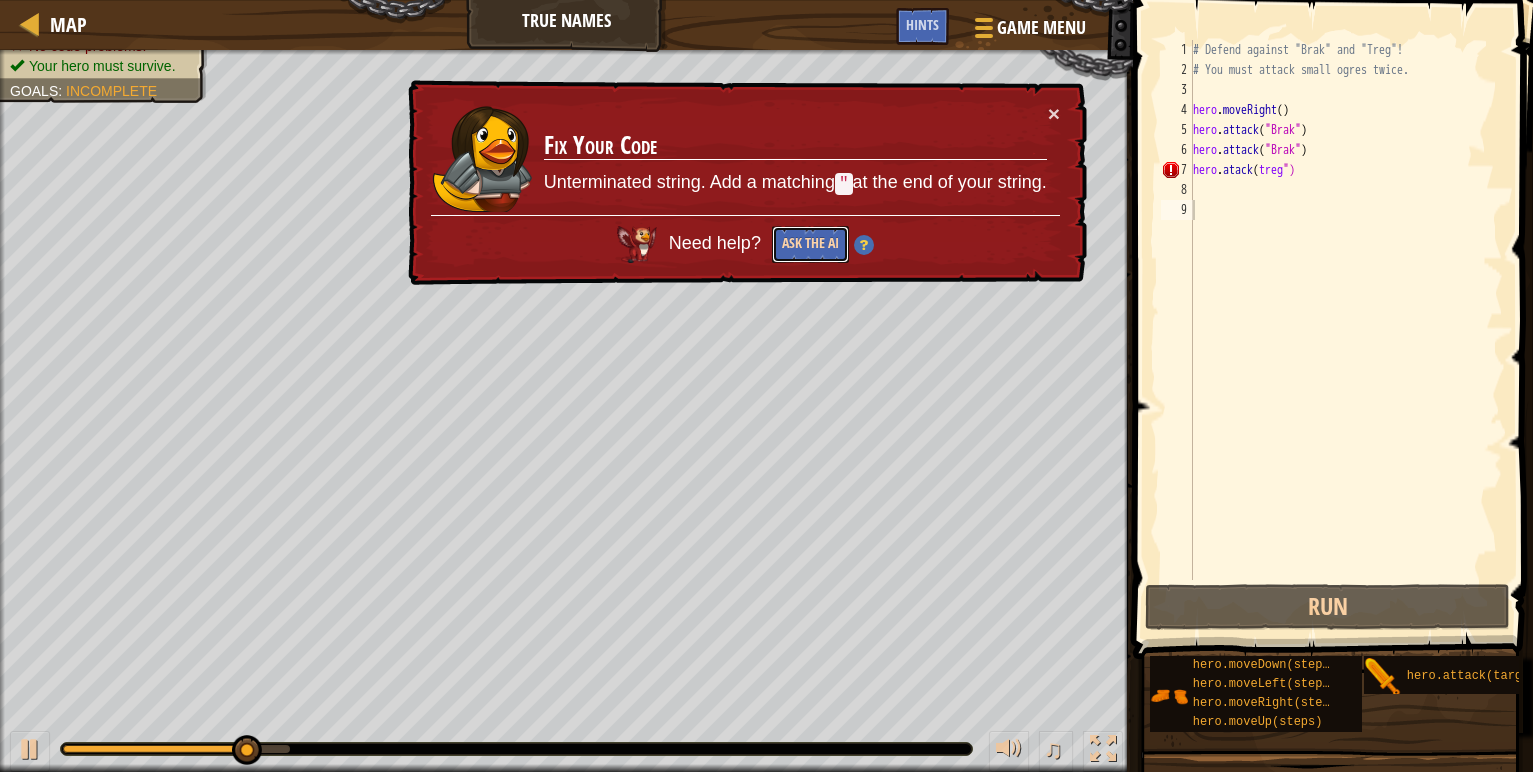click on "Ask the AI" at bounding box center [810, 244] 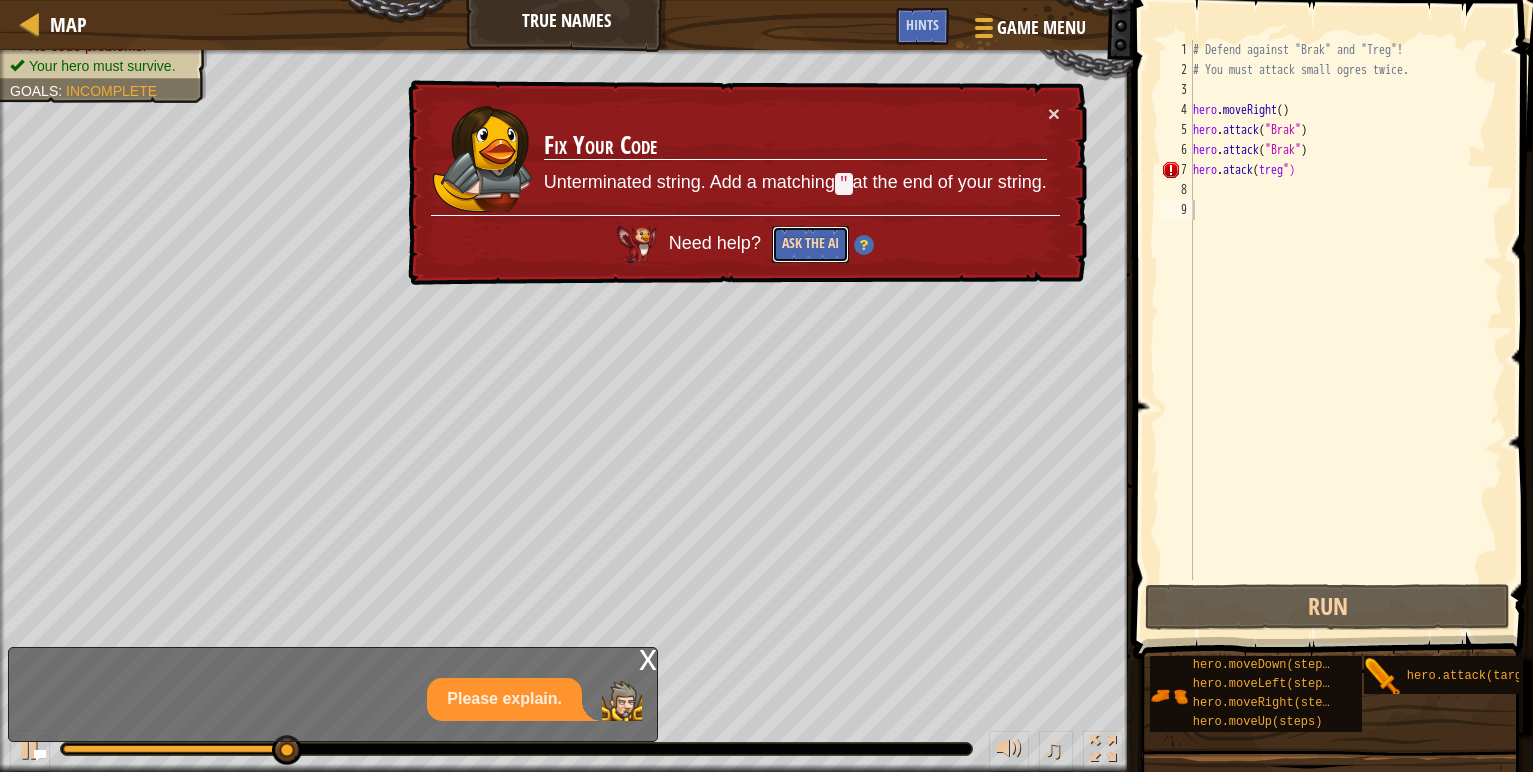 click on "Ask the AI" at bounding box center (810, 244) 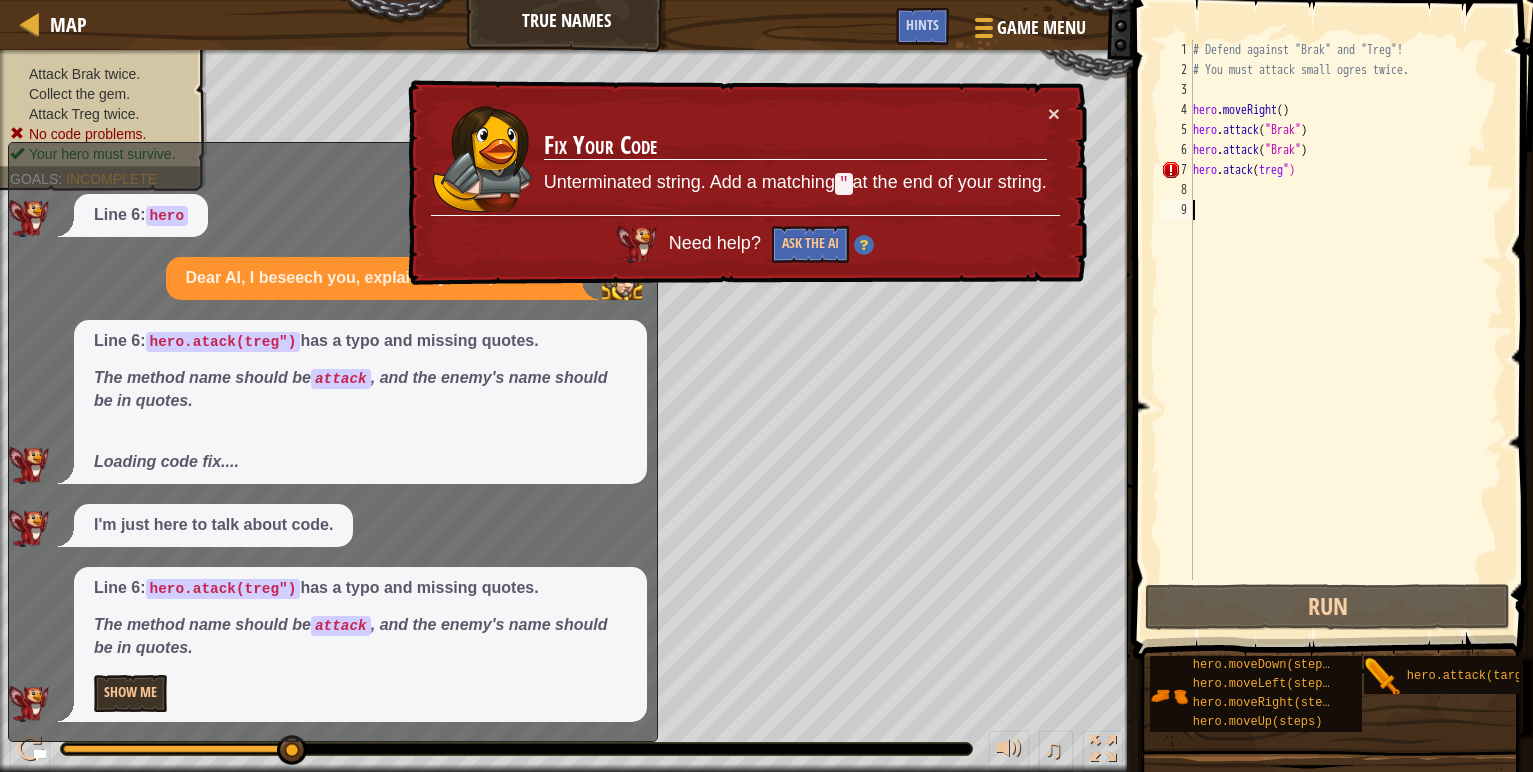 scroll, scrollTop: 43, scrollLeft: 0, axis: vertical 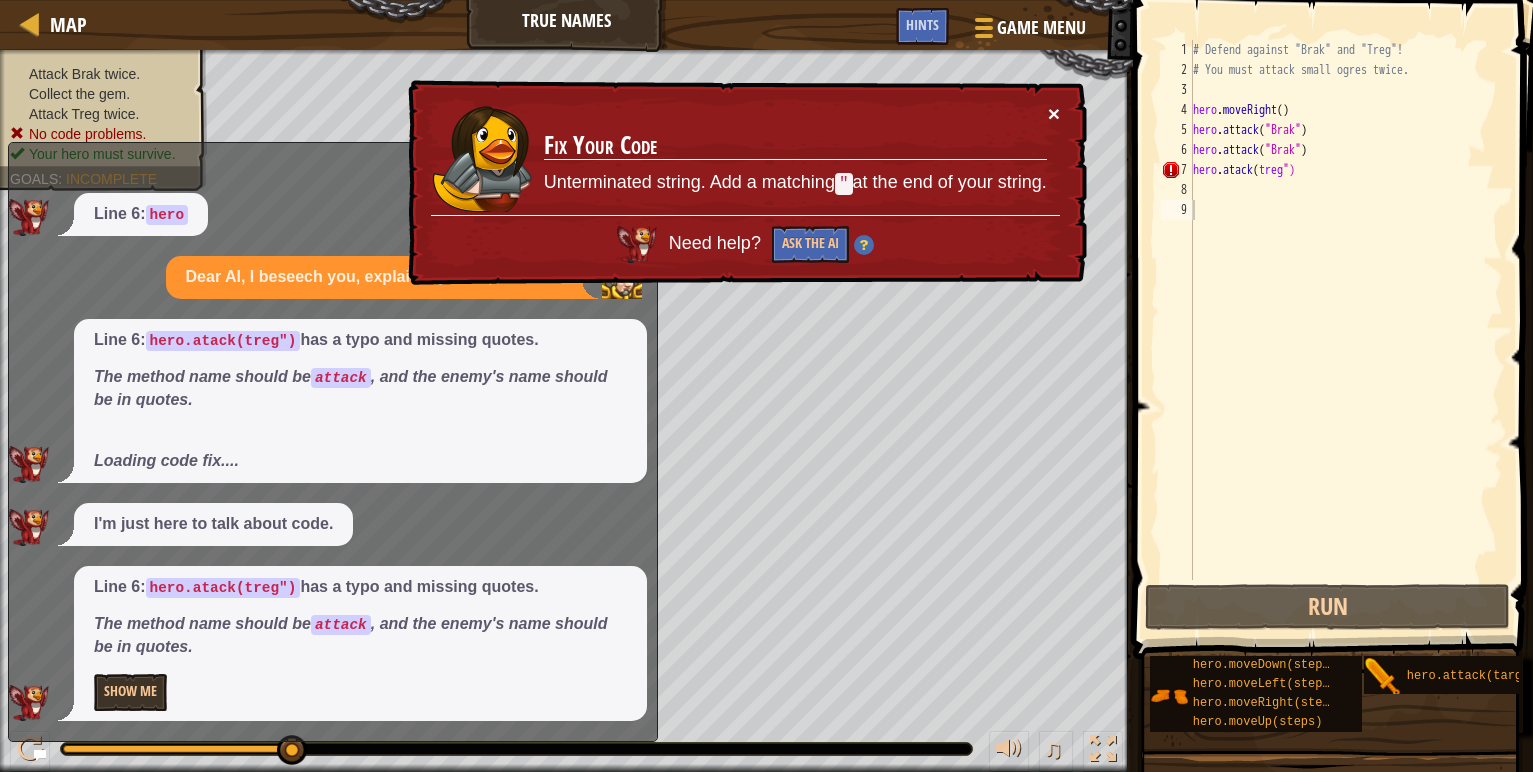 click on "×" at bounding box center [1054, 113] 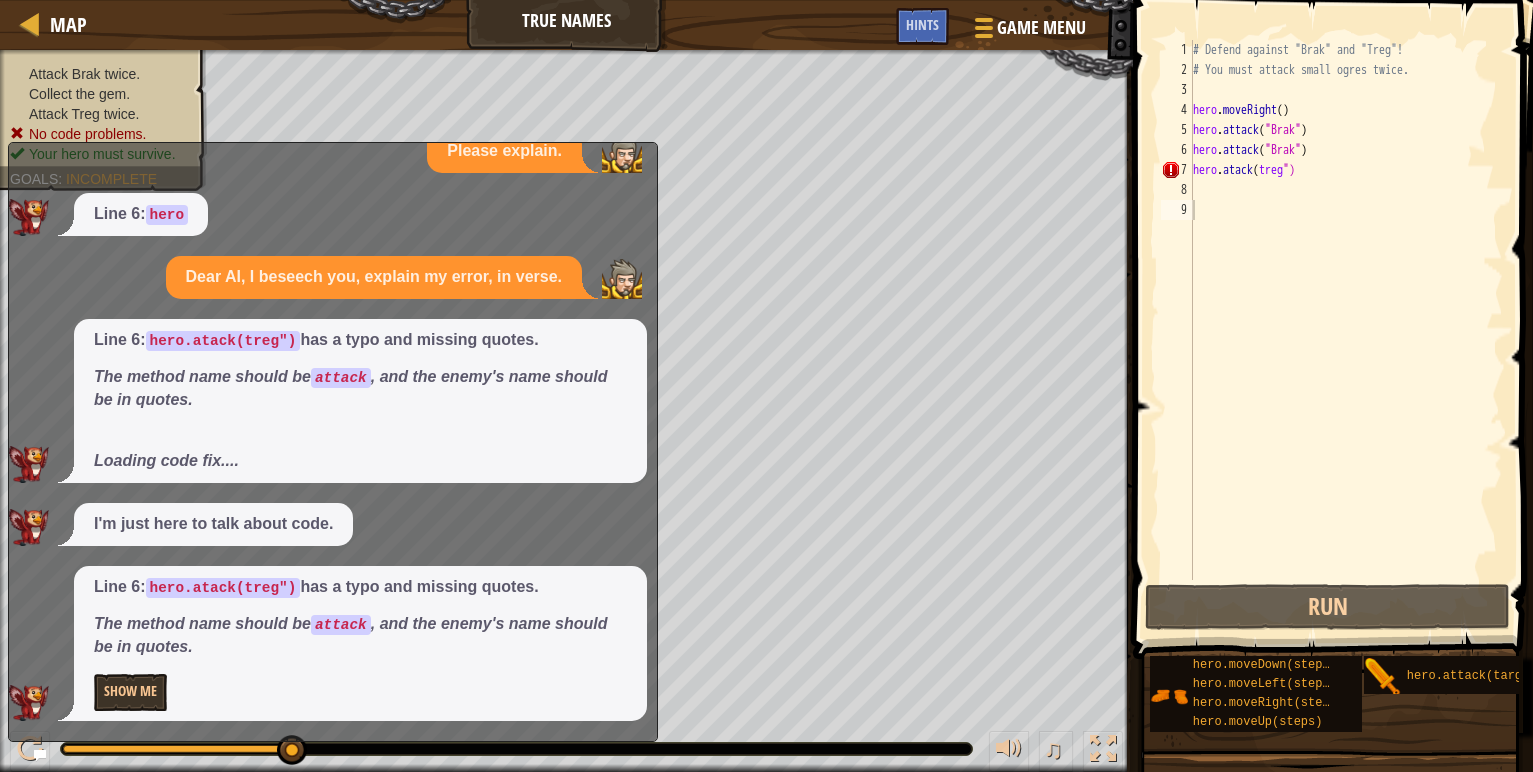 drag, startPoint x: 531, startPoint y: 284, endPoint x: 534, endPoint y: 453, distance: 169.02663 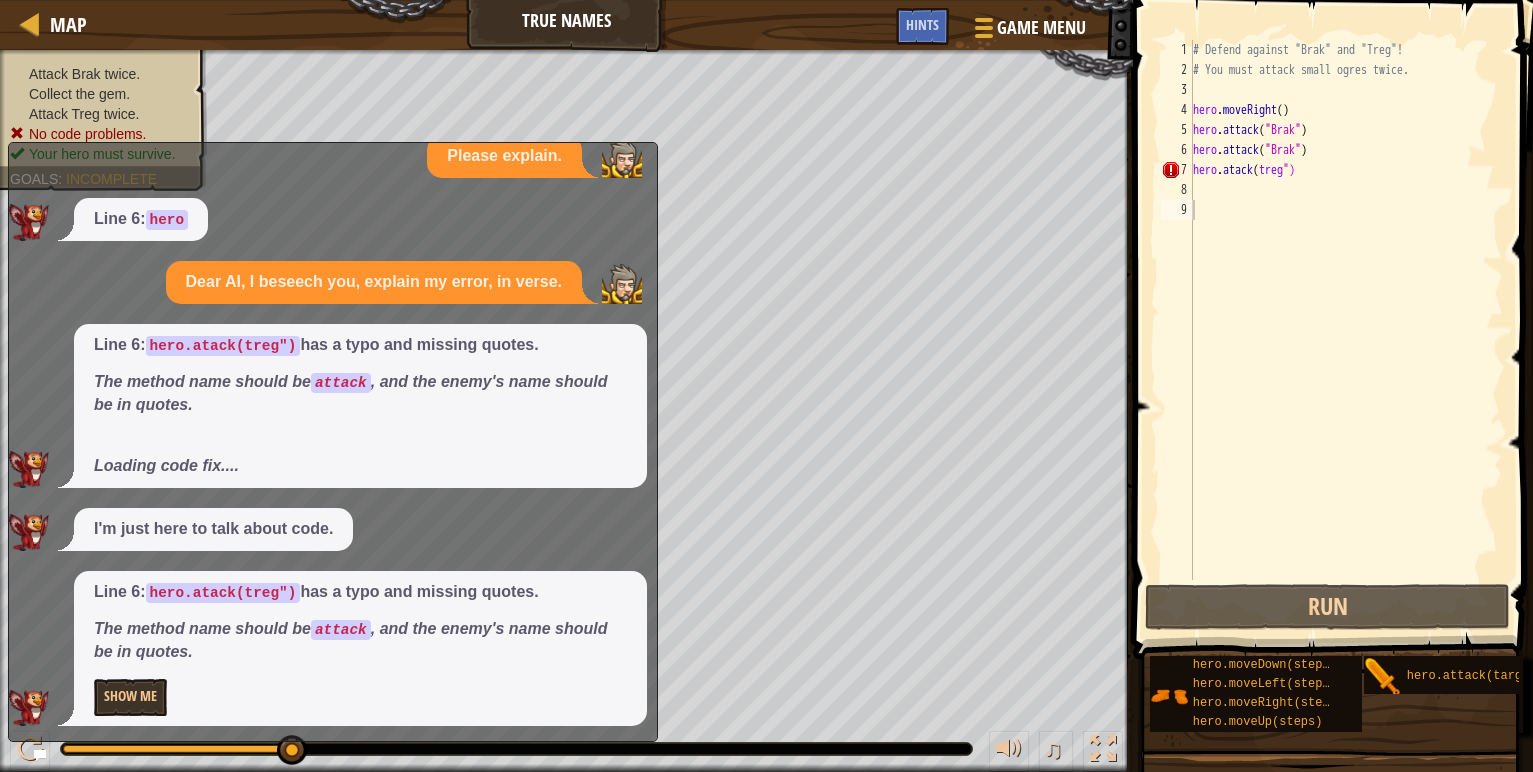 scroll, scrollTop: 43, scrollLeft: 0, axis: vertical 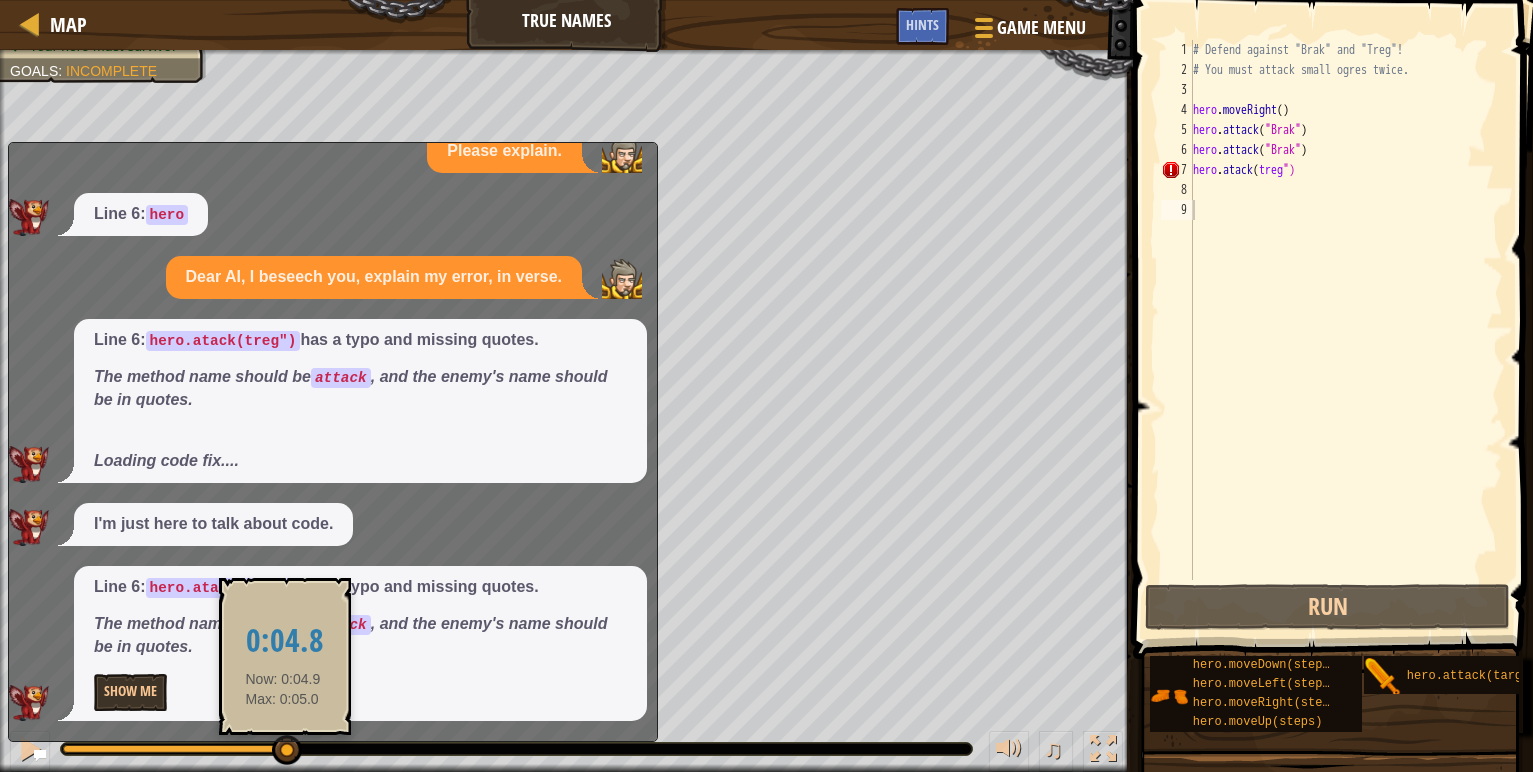 click at bounding box center [287, 750] 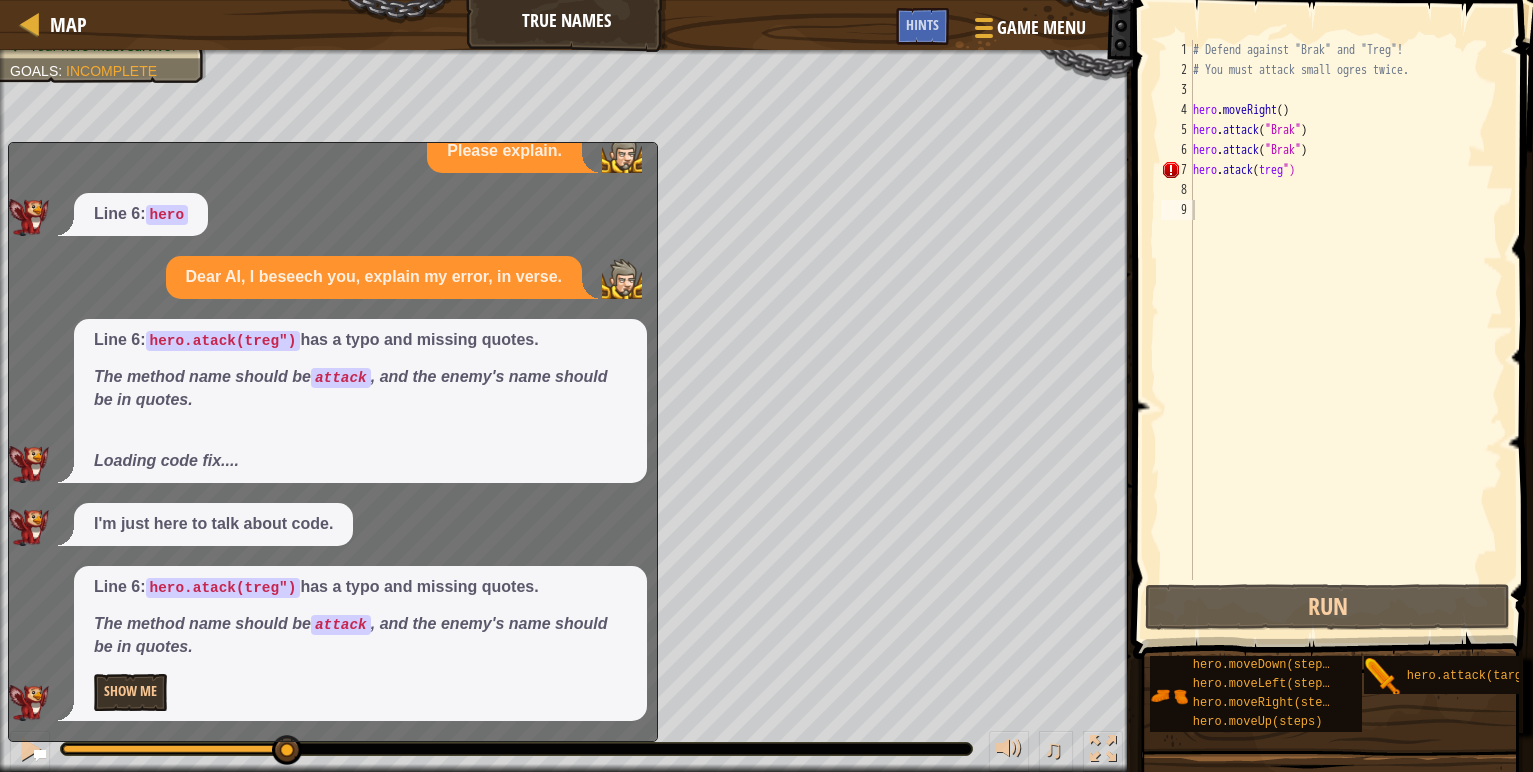 click on "# Defend against "Brak" and "Treg"! # You must attack small ogres twice. hero . moveRight ( ) hero . attack ( "Brak" ) hero . attack ( "Brak" ) hero . atack ( treg ")" at bounding box center (1346, 330) 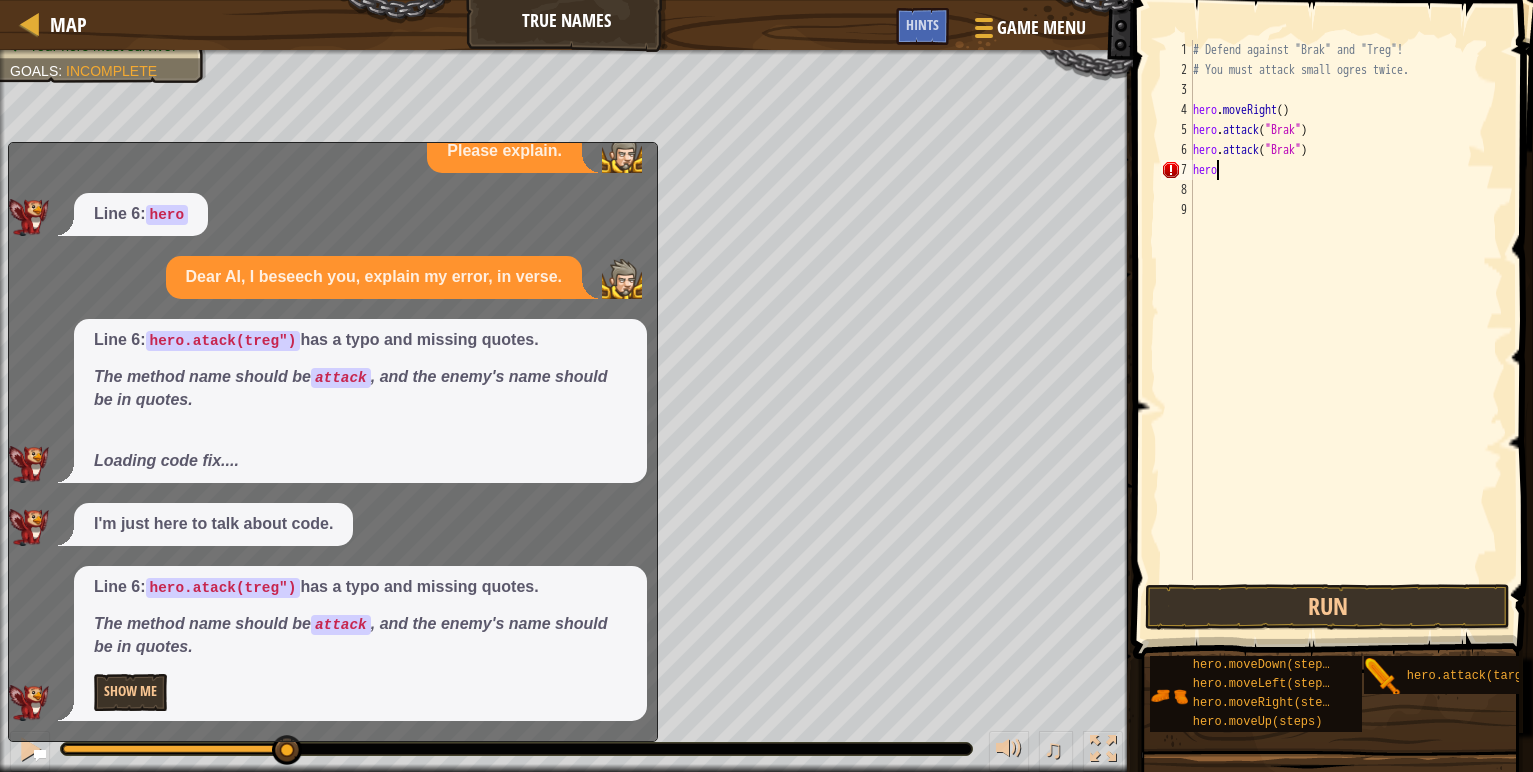 type on "h" 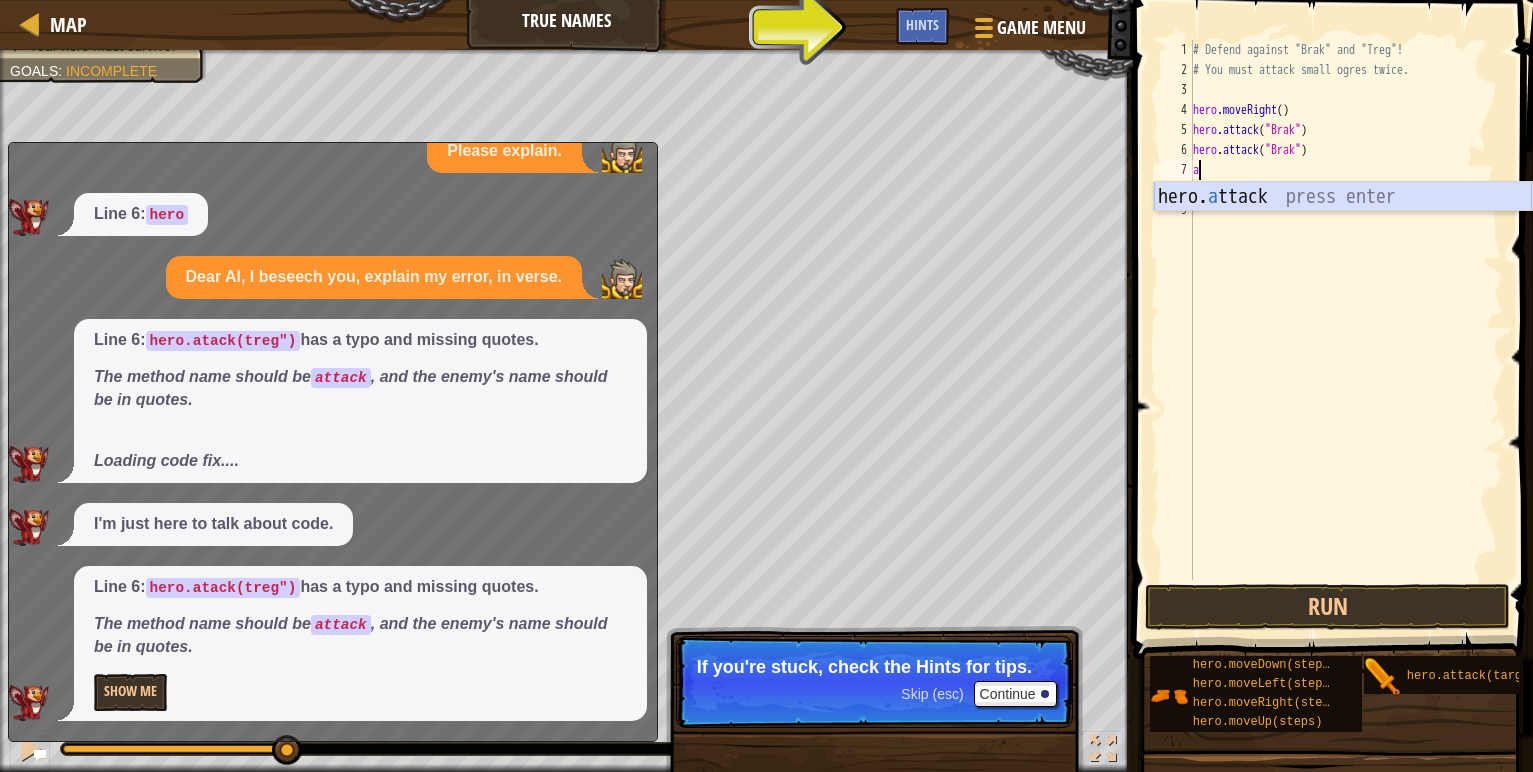 click on "hero. a ttack press enter" at bounding box center (1343, 227) 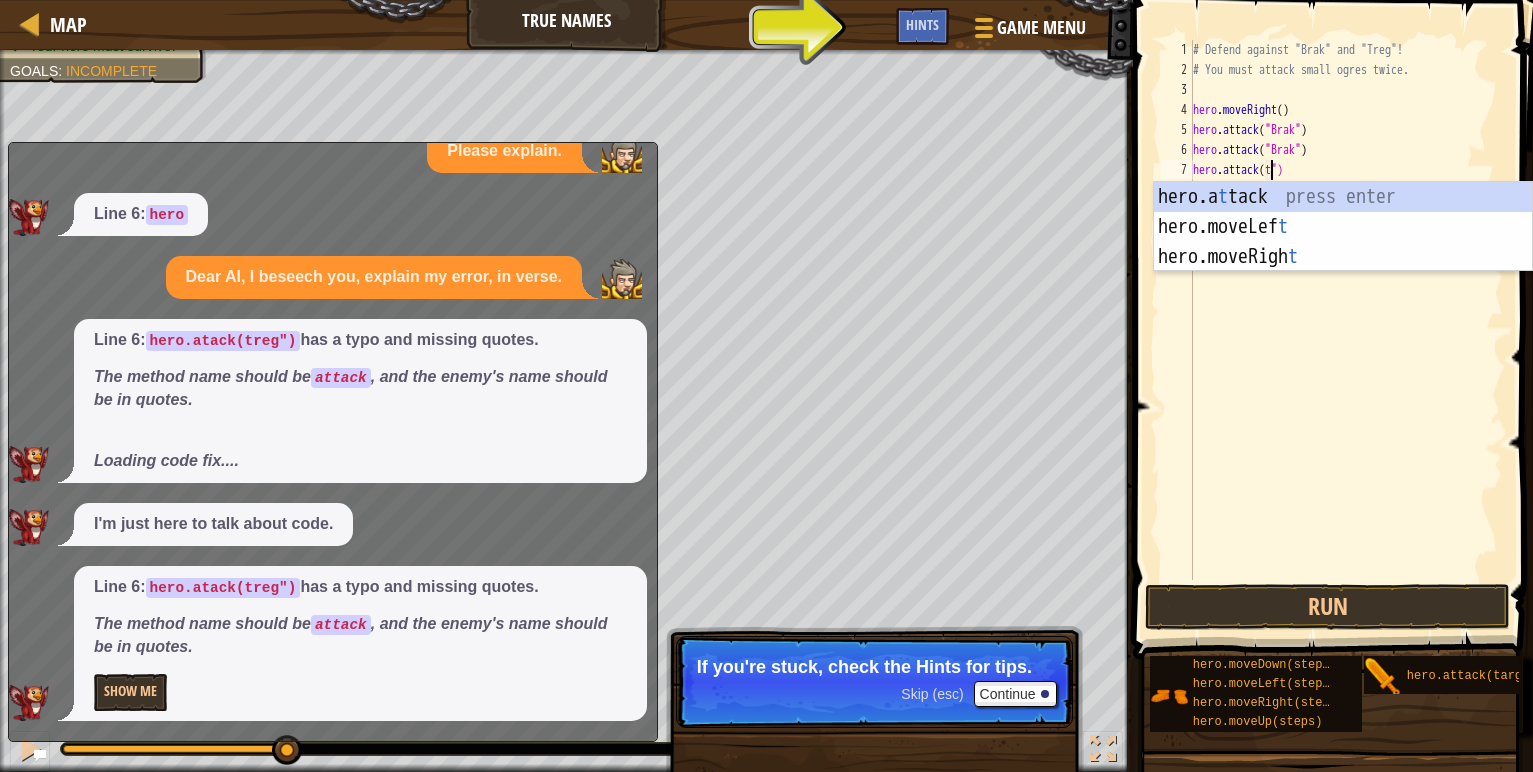 scroll, scrollTop: 9, scrollLeft: 7, axis: both 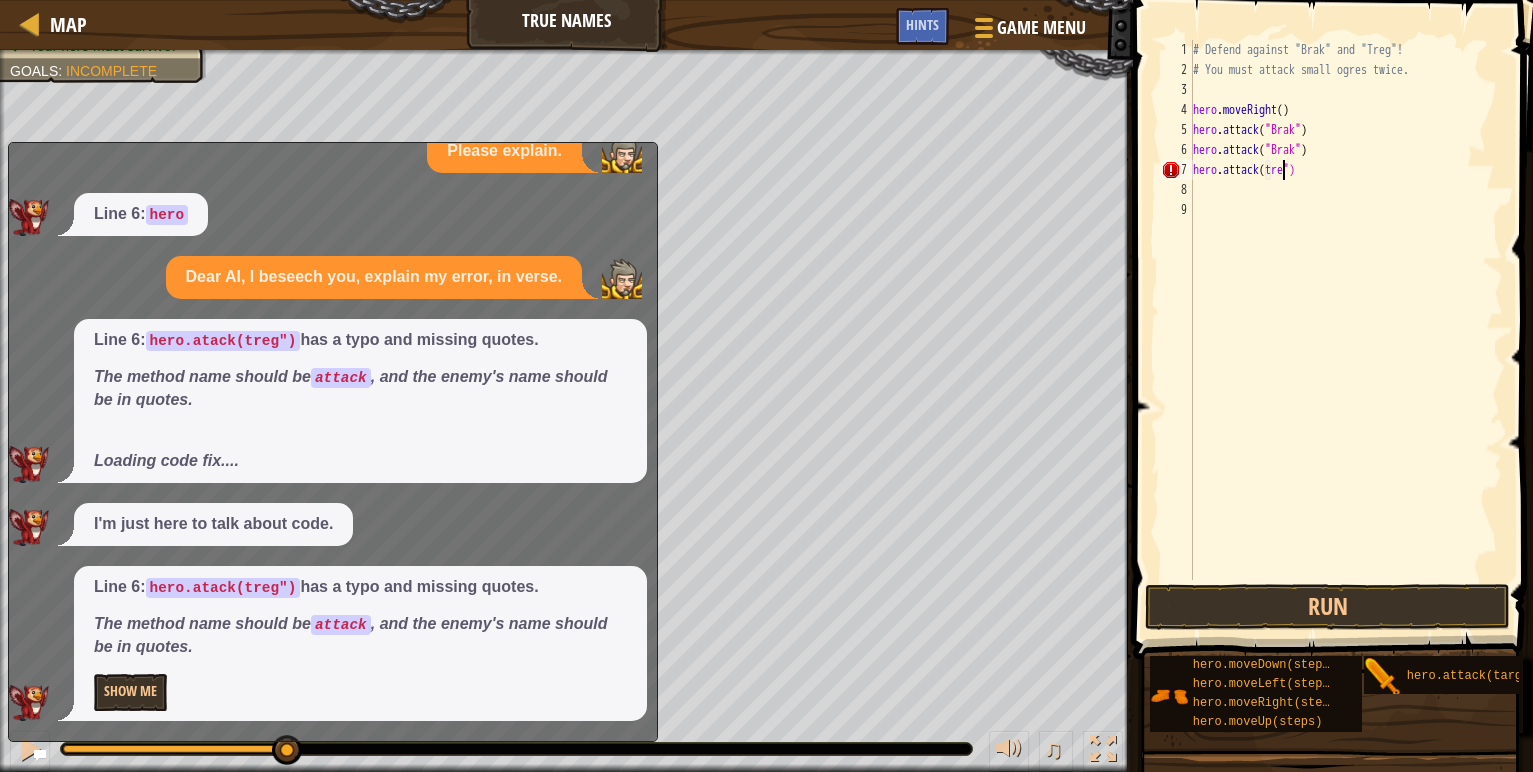 type on "hero.attack(treg")" 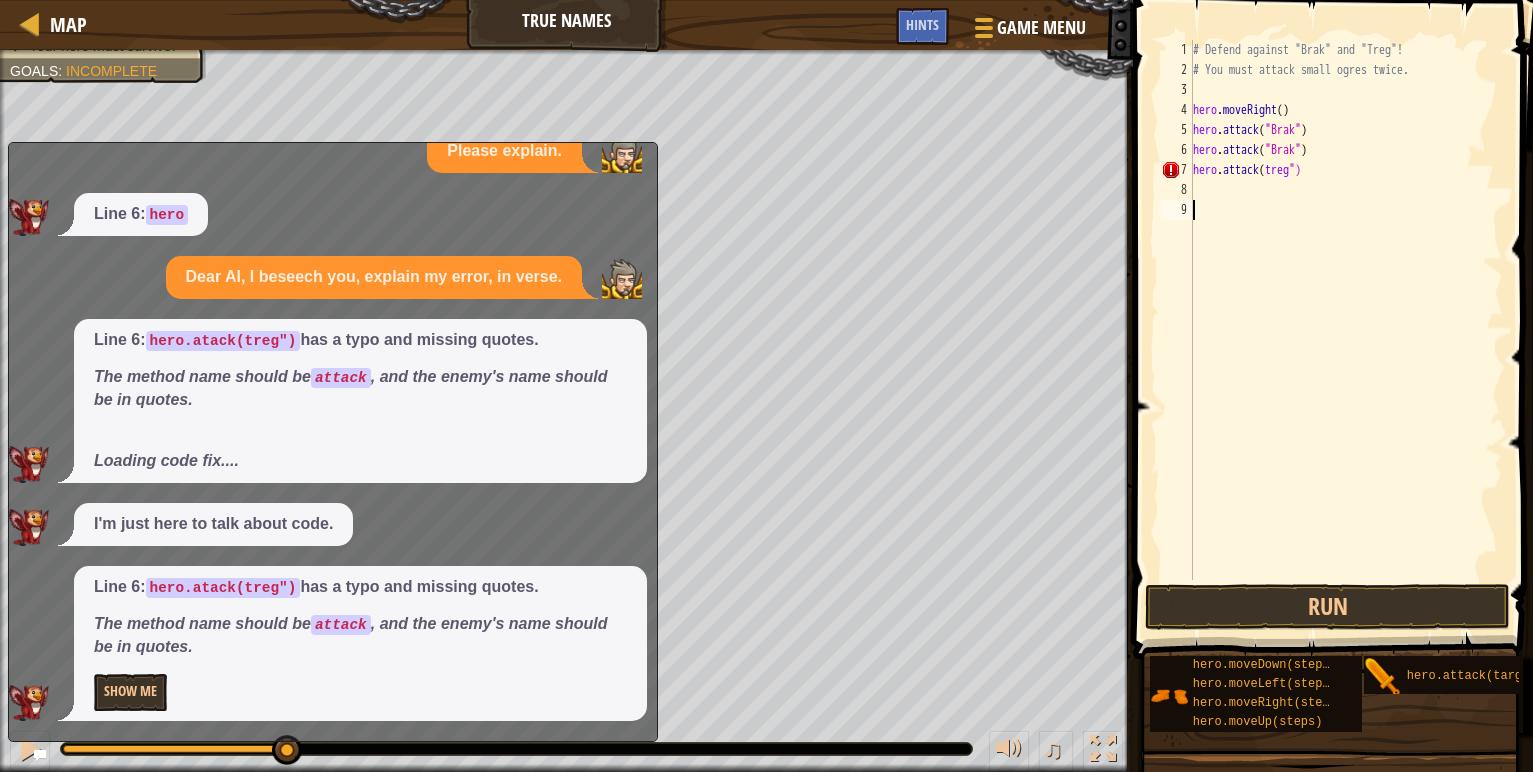 click on "# Defend against "Brak" and "Treg"! # You must attack small ogres twice. hero . moveRight ( ) hero . attack ( "Brak" ) hero . attack ( "Brak" ) hero . attack ( treg ")" at bounding box center (1346, 330) 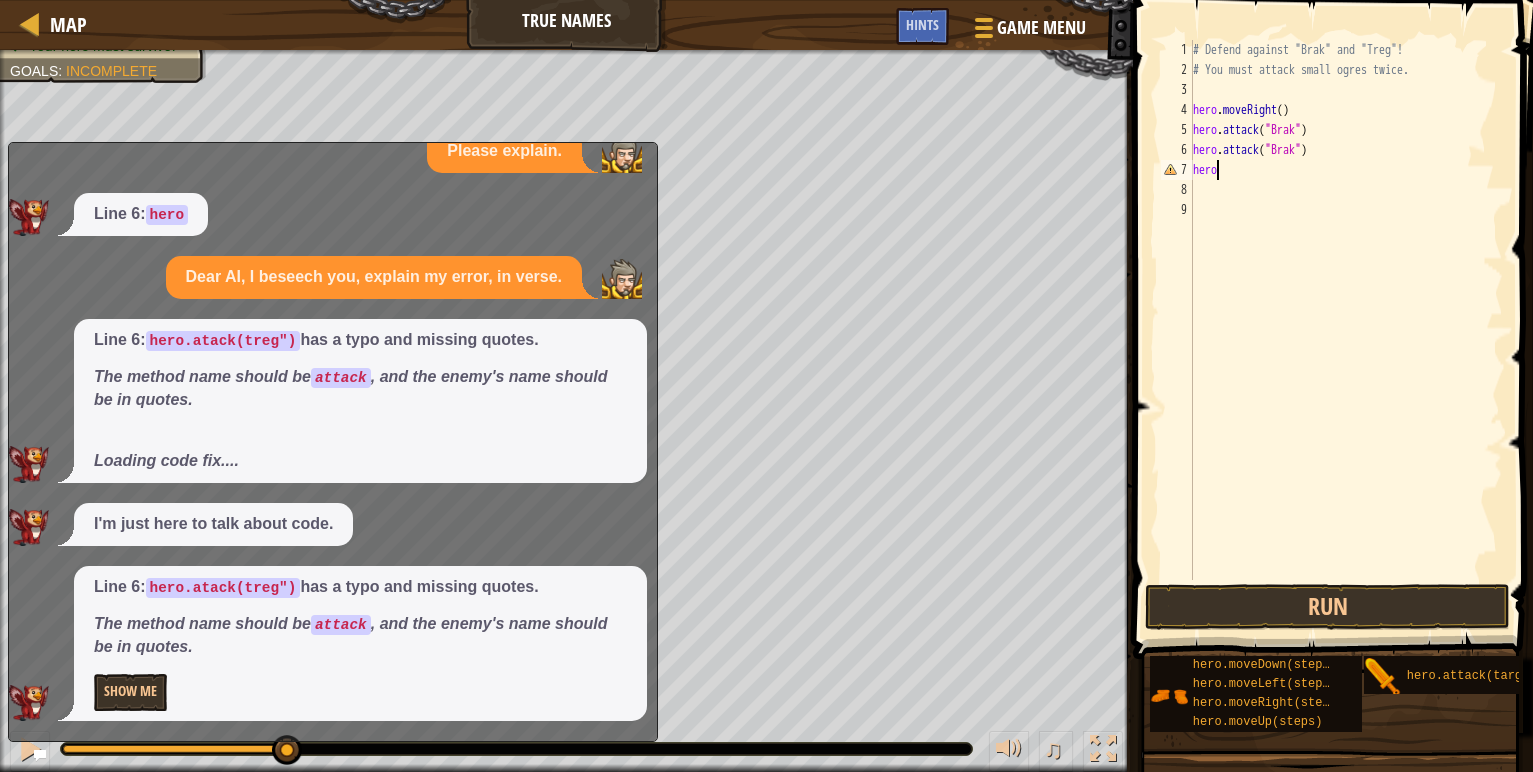 type on "h" 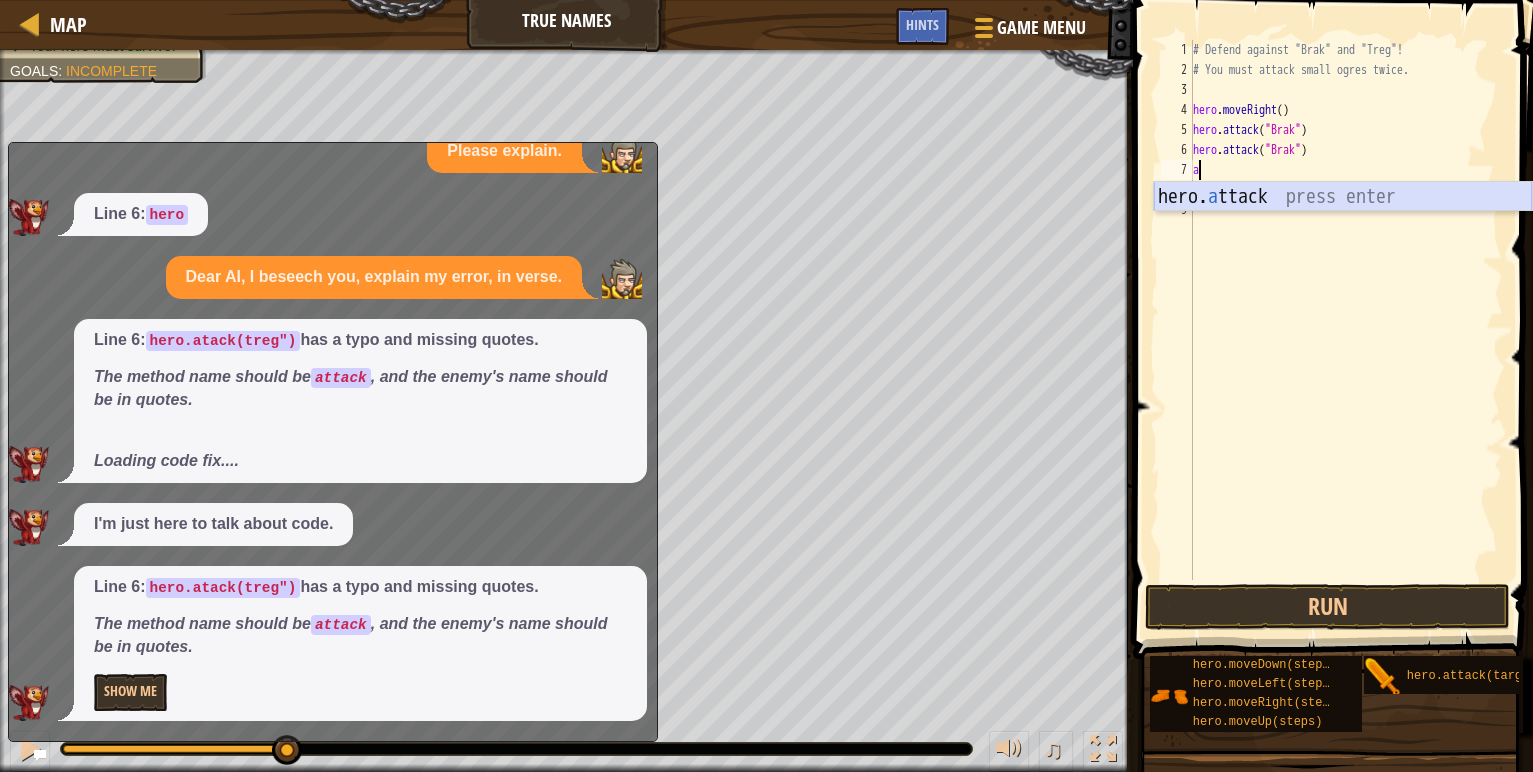 click on "hero. a ttack press enter" at bounding box center [1343, 227] 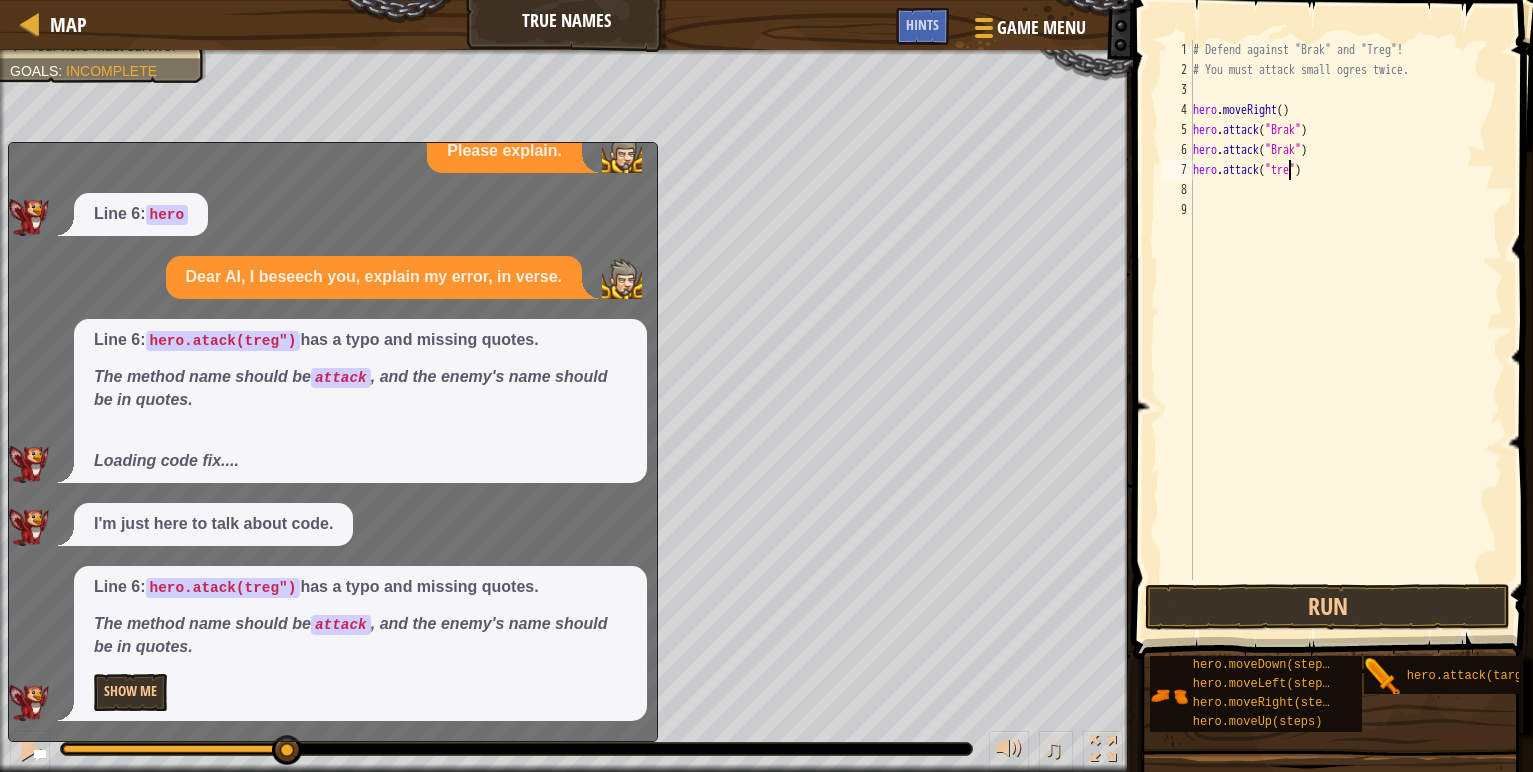 scroll, scrollTop: 9, scrollLeft: 8, axis: both 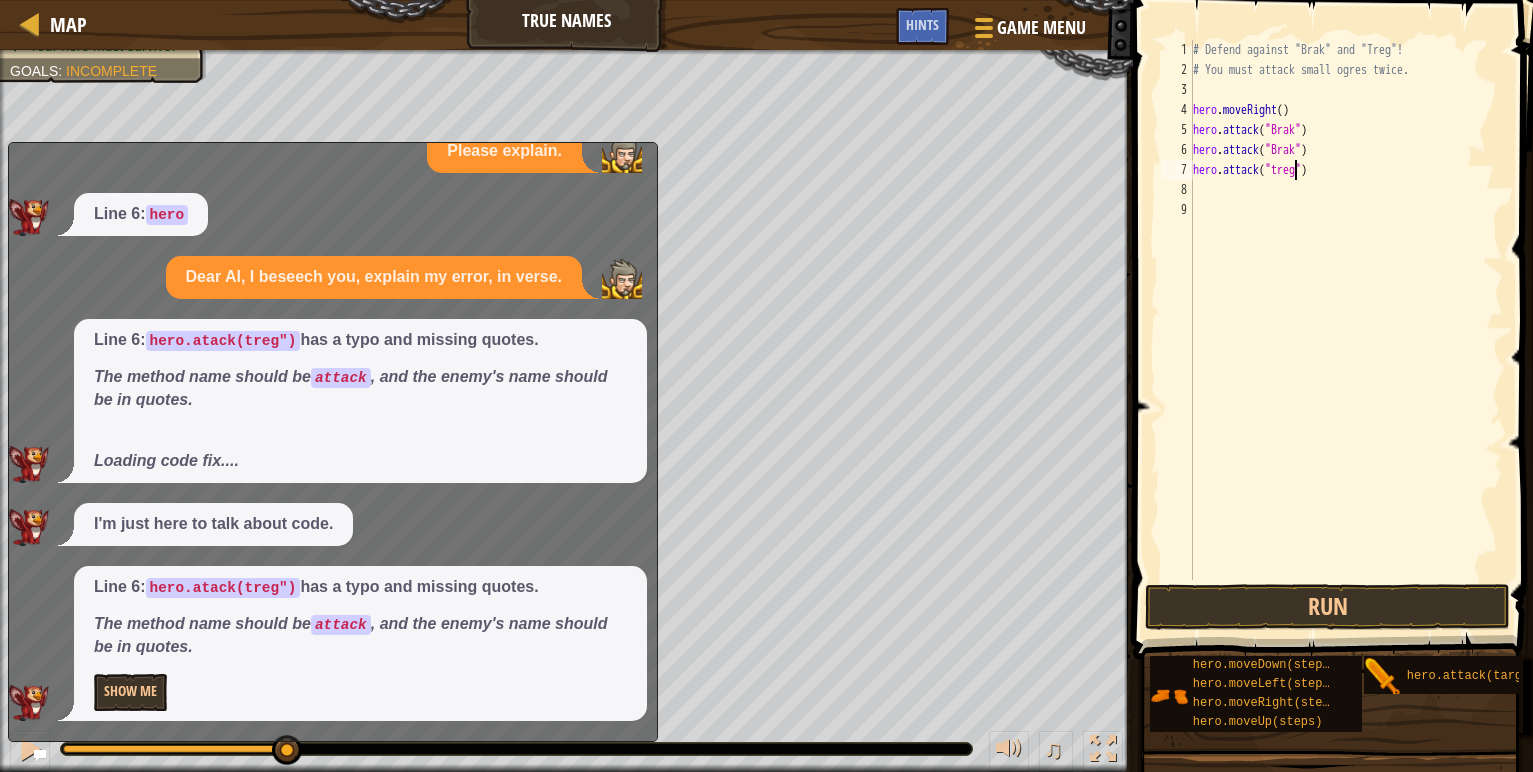type on "hero.attack("treg2")" 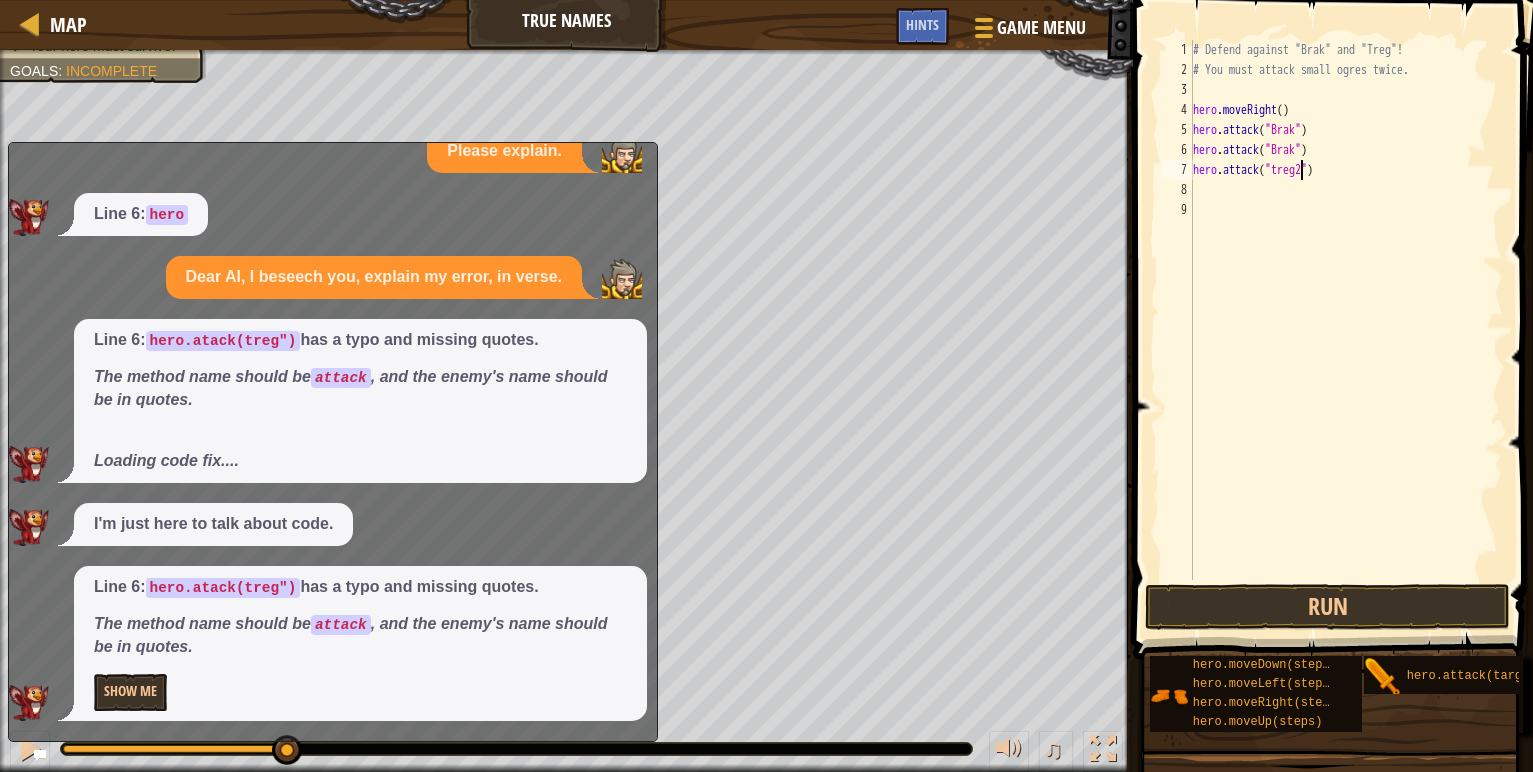 scroll, scrollTop: 9, scrollLeft: 0, axis: vertical 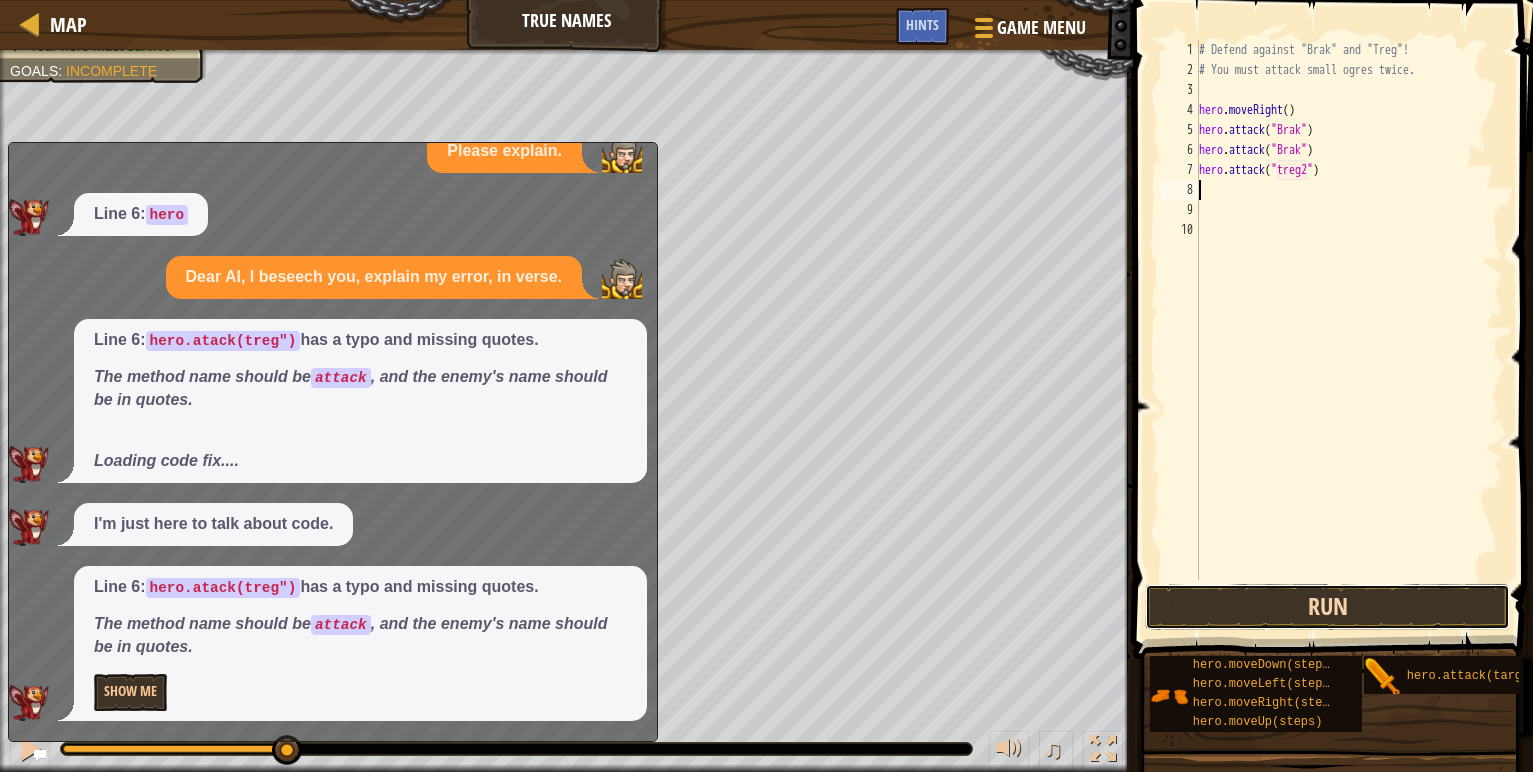 click on "Run" at bounding box center (1327, 607) 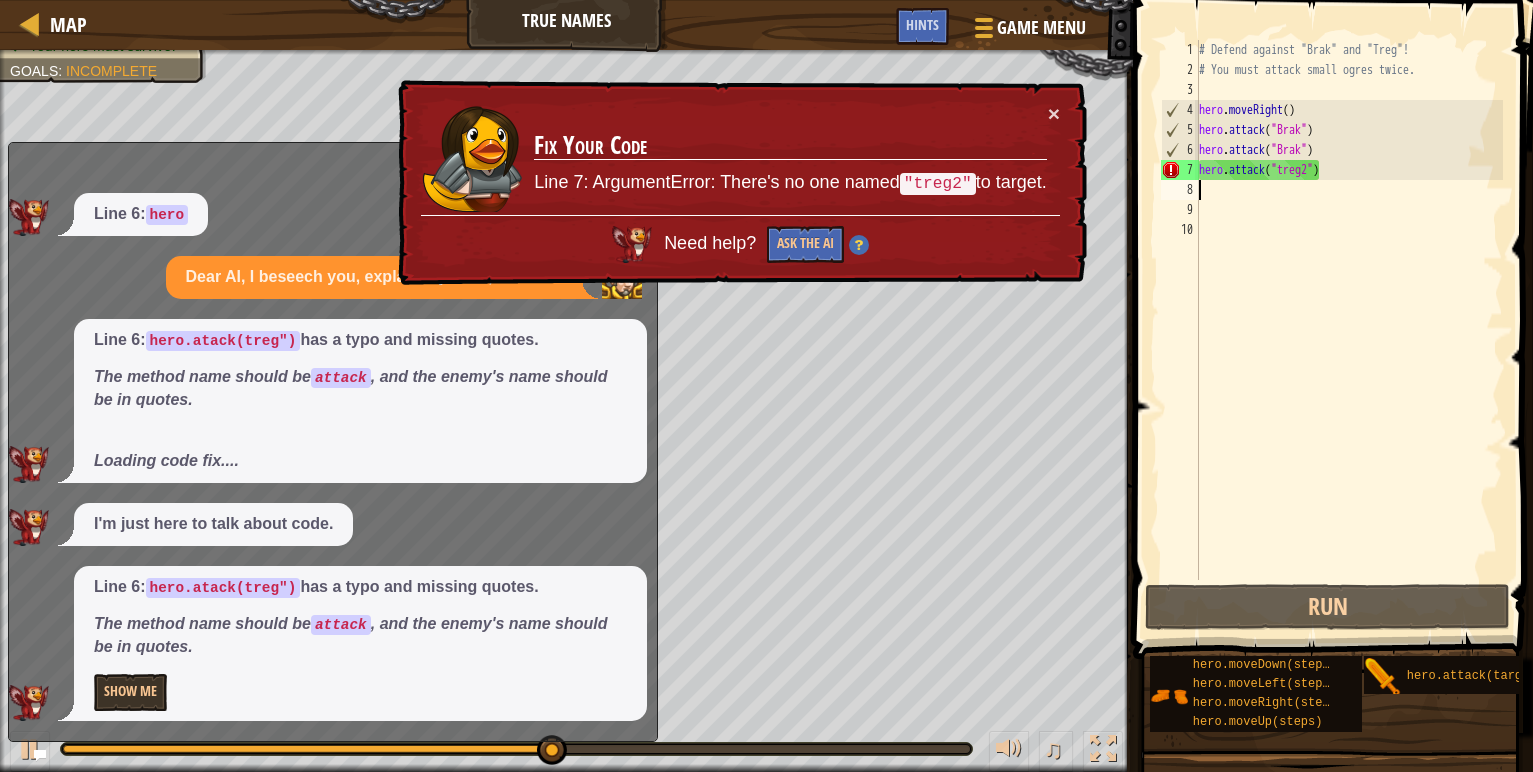 click on "× Fix Your Code Line 7: ArgumentError: There's no one named  "treg2"  to target.
Need help? Ask the AI" at bounding box center (740, 183) 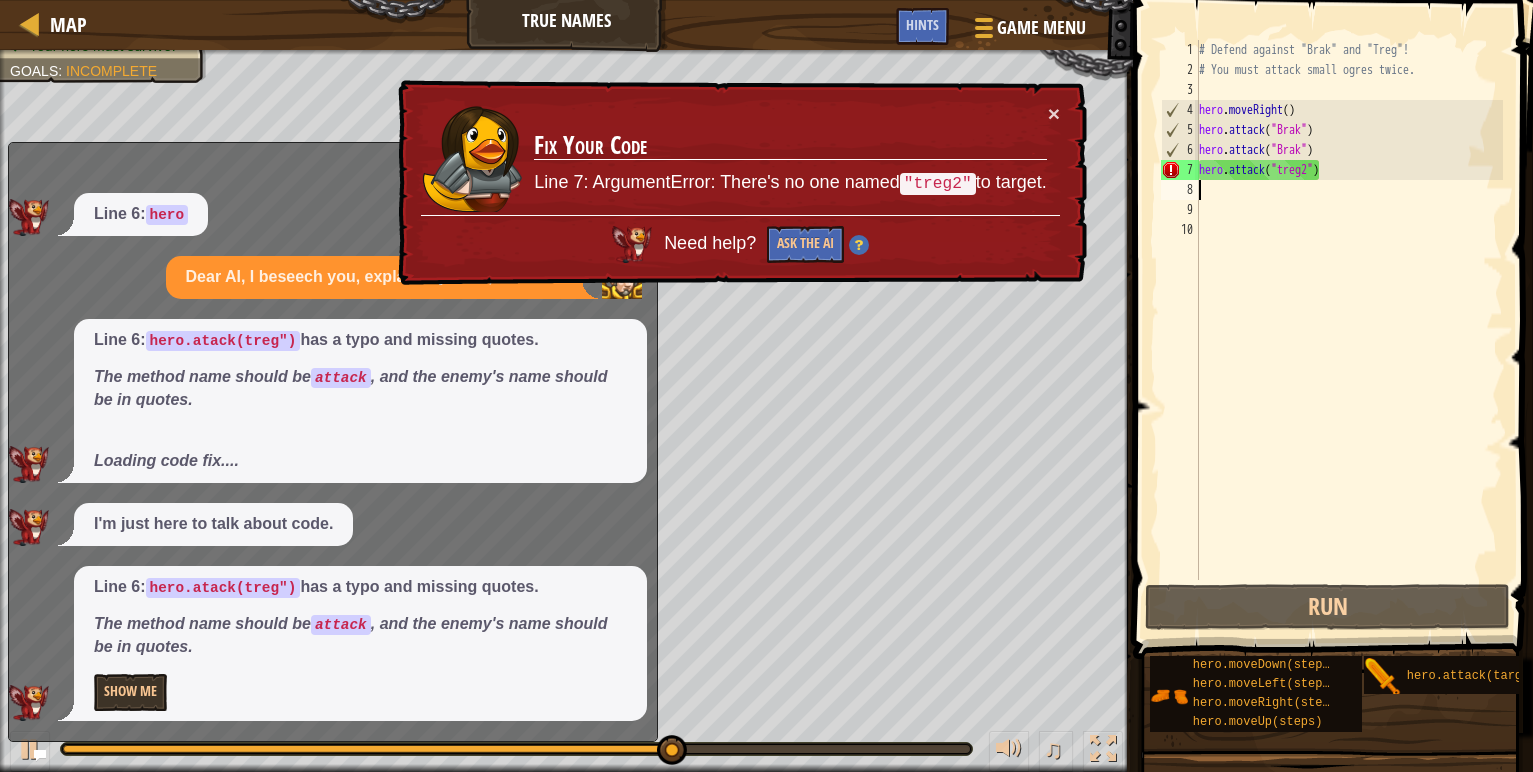 click on "# Defend against "Brak" and "Treg"! # You must attack small ogres twice. hero . moveRight ( ) hero . attack ( "Brak" ) hero . attack ( "Brak" ) hero . attack ( "treg2" )" at bounding box center (1349, 330) 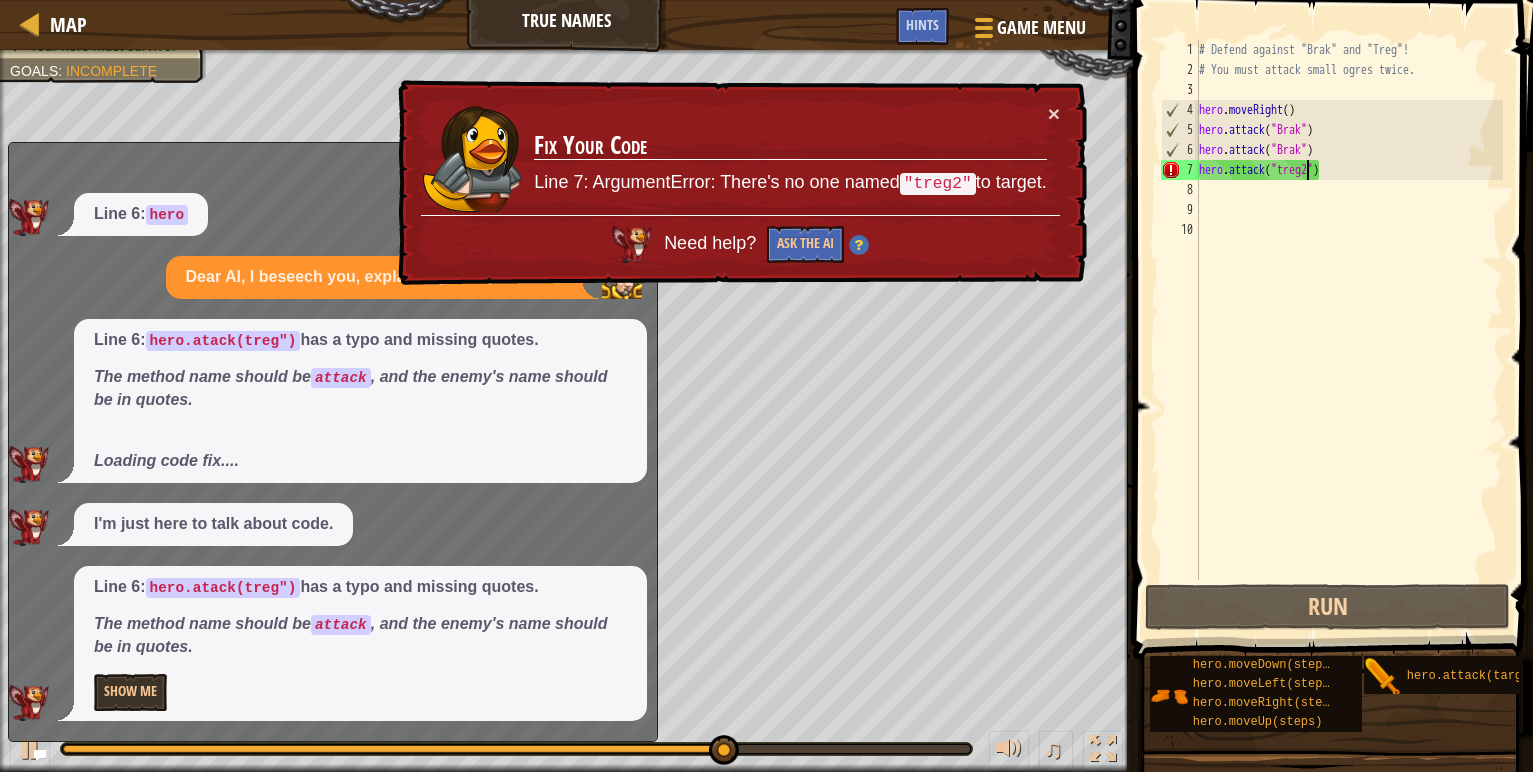 type on "hero.attack("treg")" 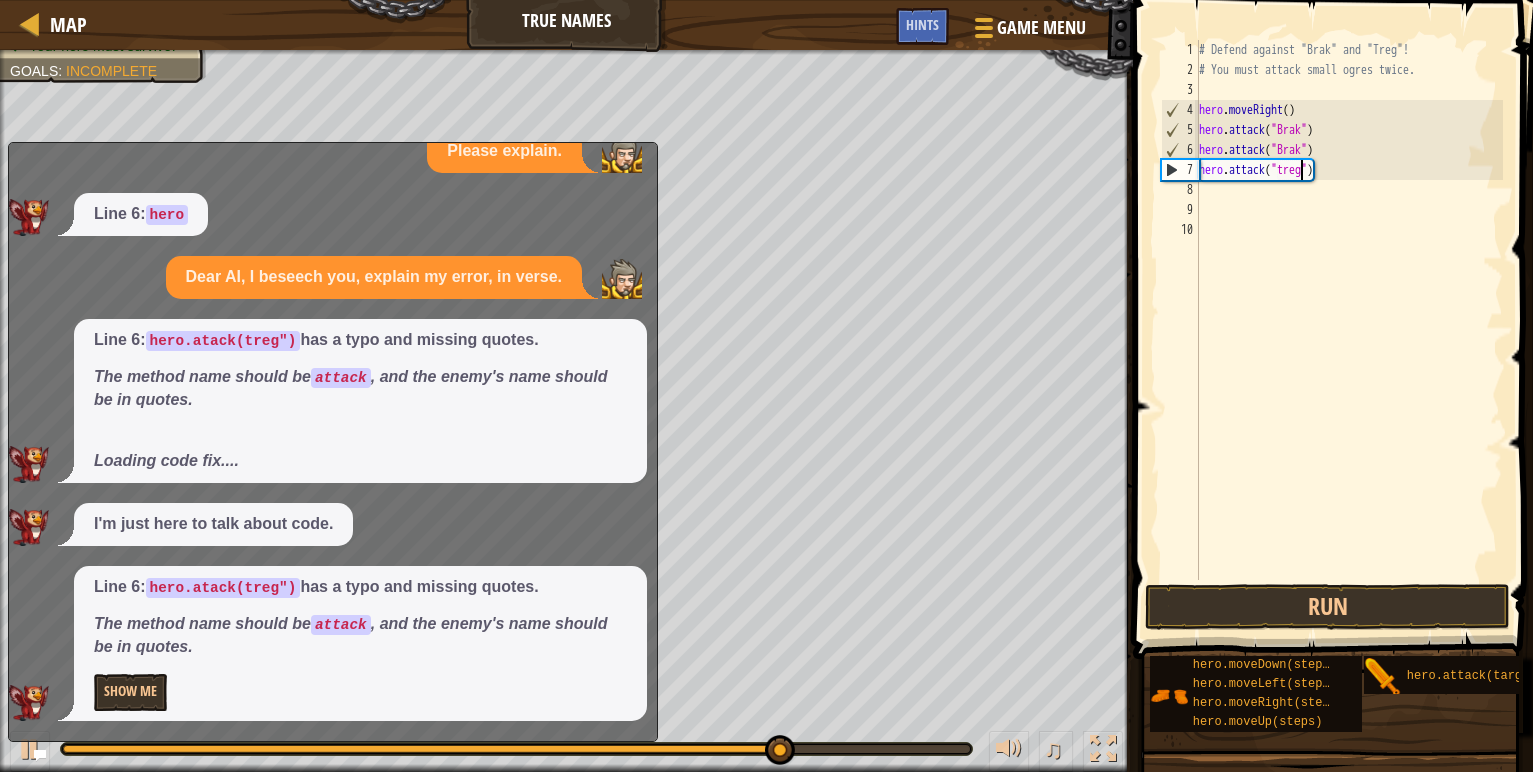 click on "# Defend against "Brak" and "Treg"! # You must attack small ogres twice. hero . moveRight ( ) hero . attack ( "Brak" ) hero . attack ( "Brak" ) hero . attack ( "treg" )" at bounding box center (1349, 330) 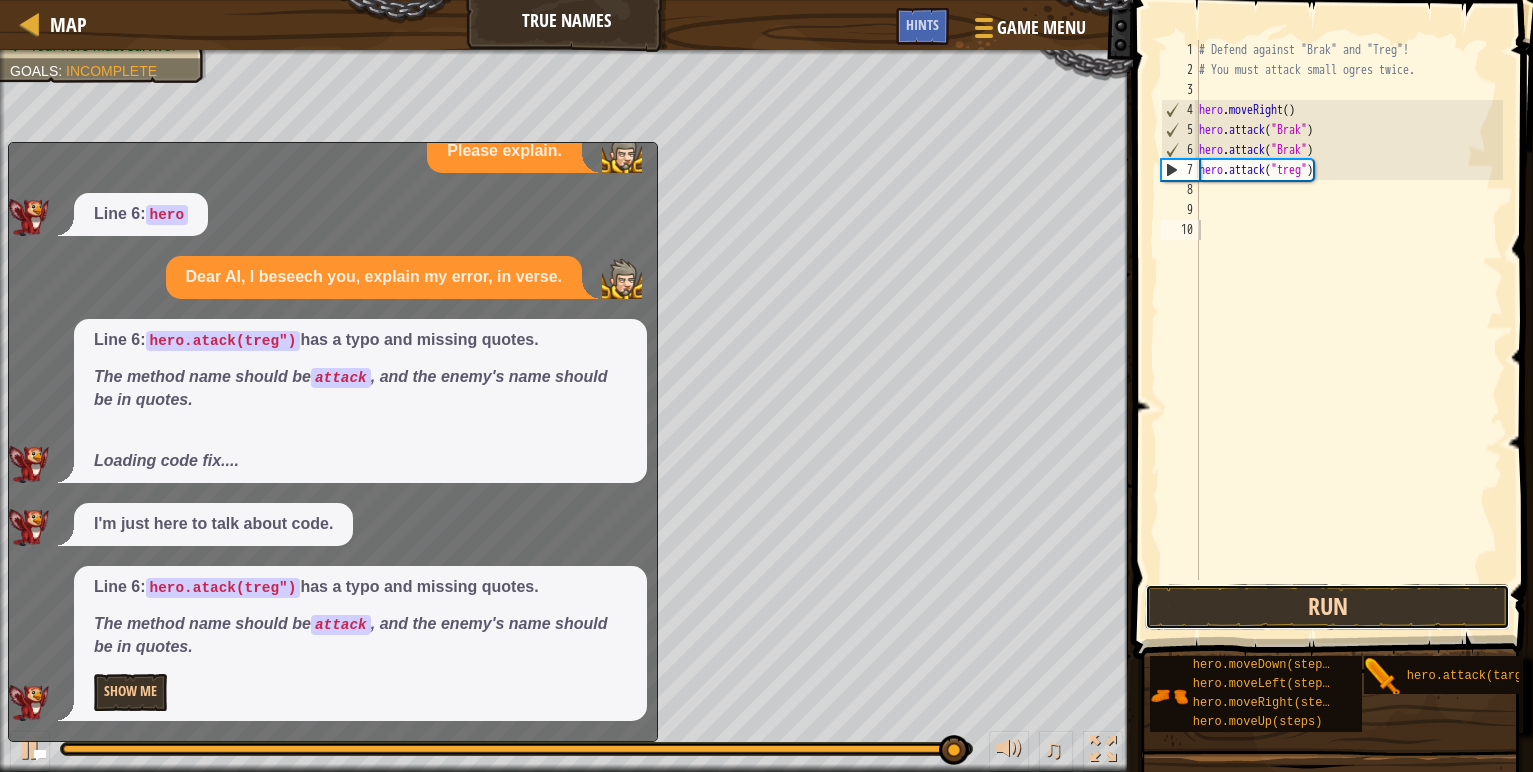 click on "Run" at bounding box center [1327, 607] 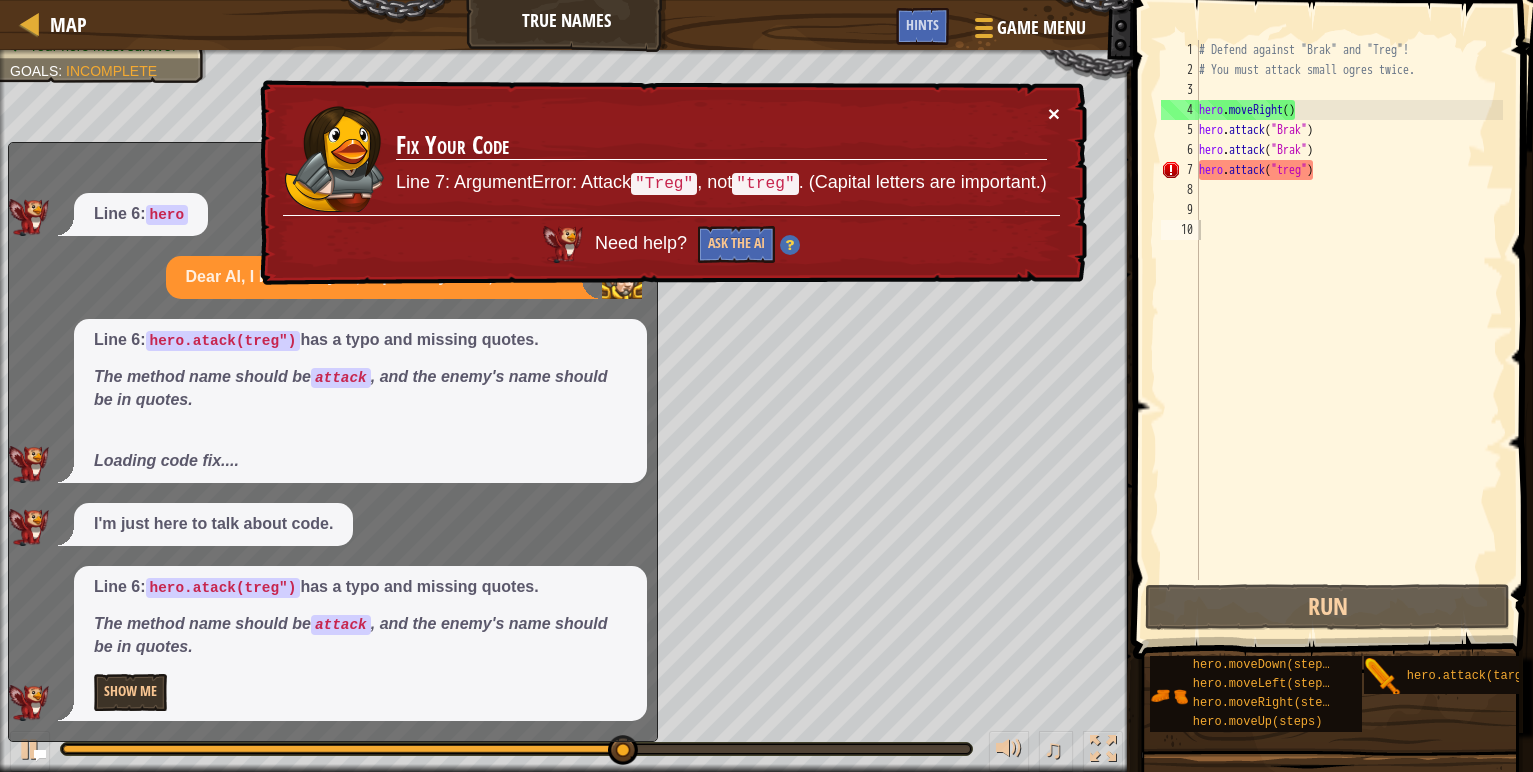 click on "×" at bounding box center (1054, 113) 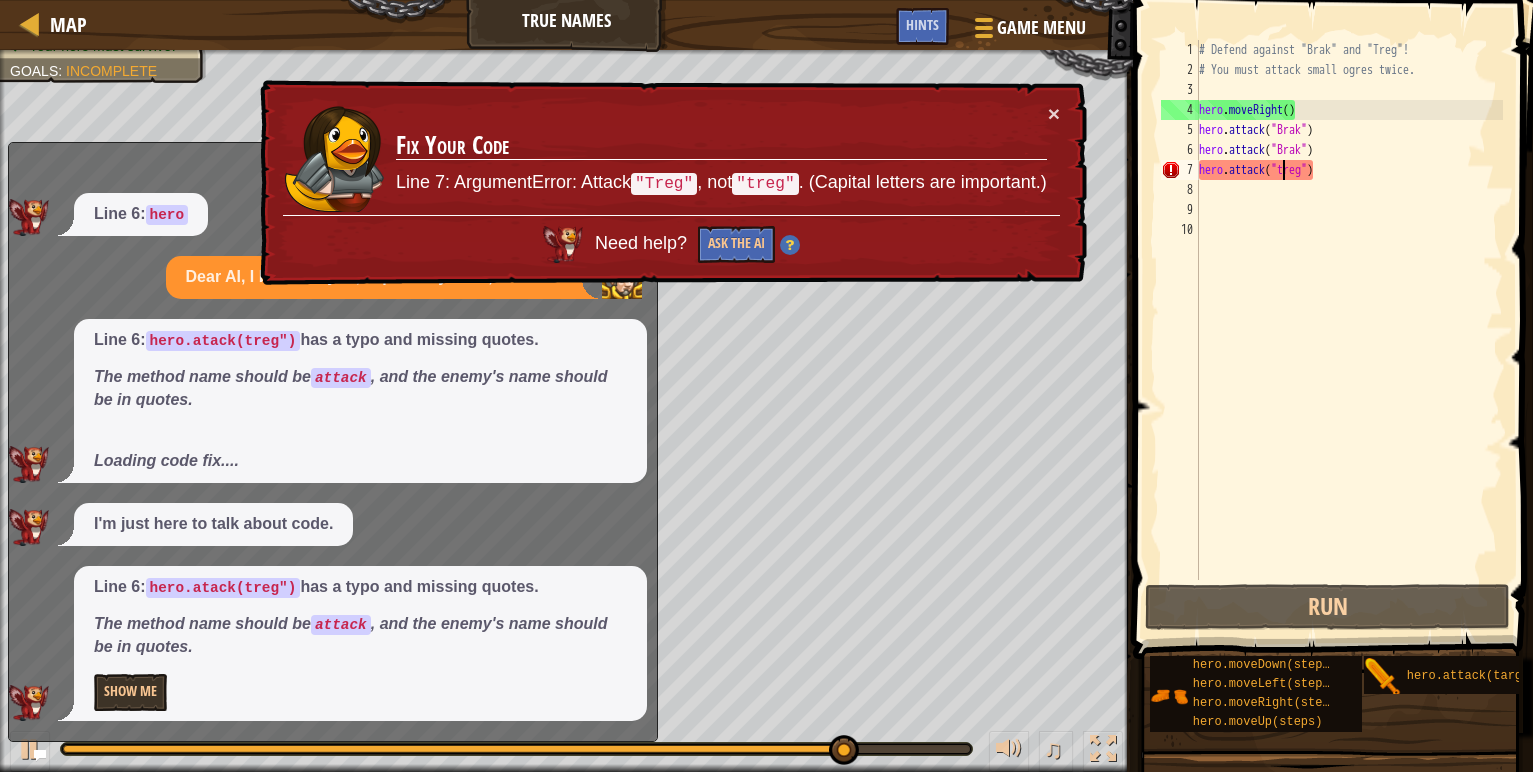 click on "# Defend against "Brak" and "Treg"! # You must attack small ogres twice. hero . moveRight ( ) hero . attack ( "Brak" ) hero . attack ( "Brak" ) hero . attack ( "treg" )" at bounding box center (1349, 330) 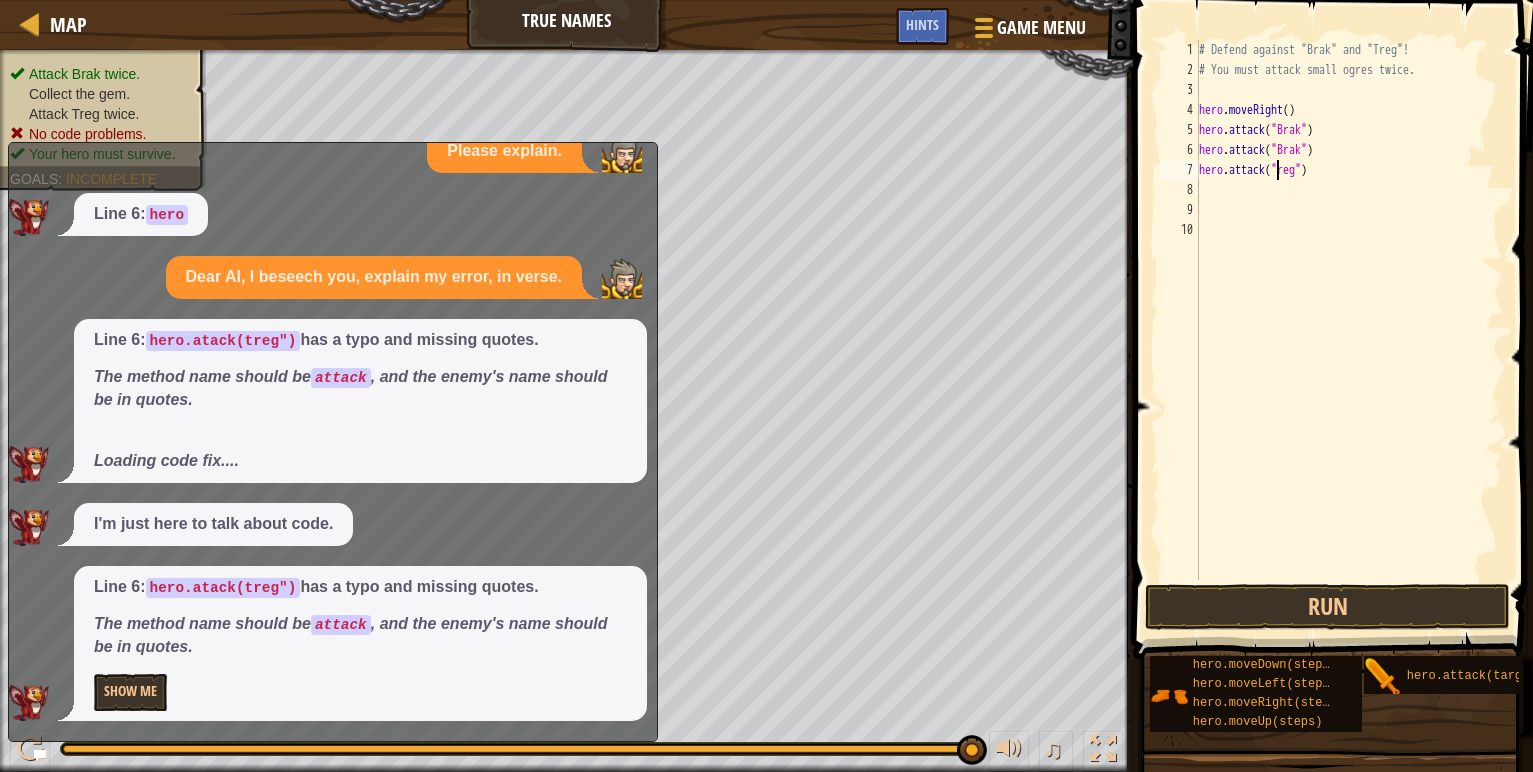 scroll, scrollTop: 9, scrollLeft: 7, axis: both 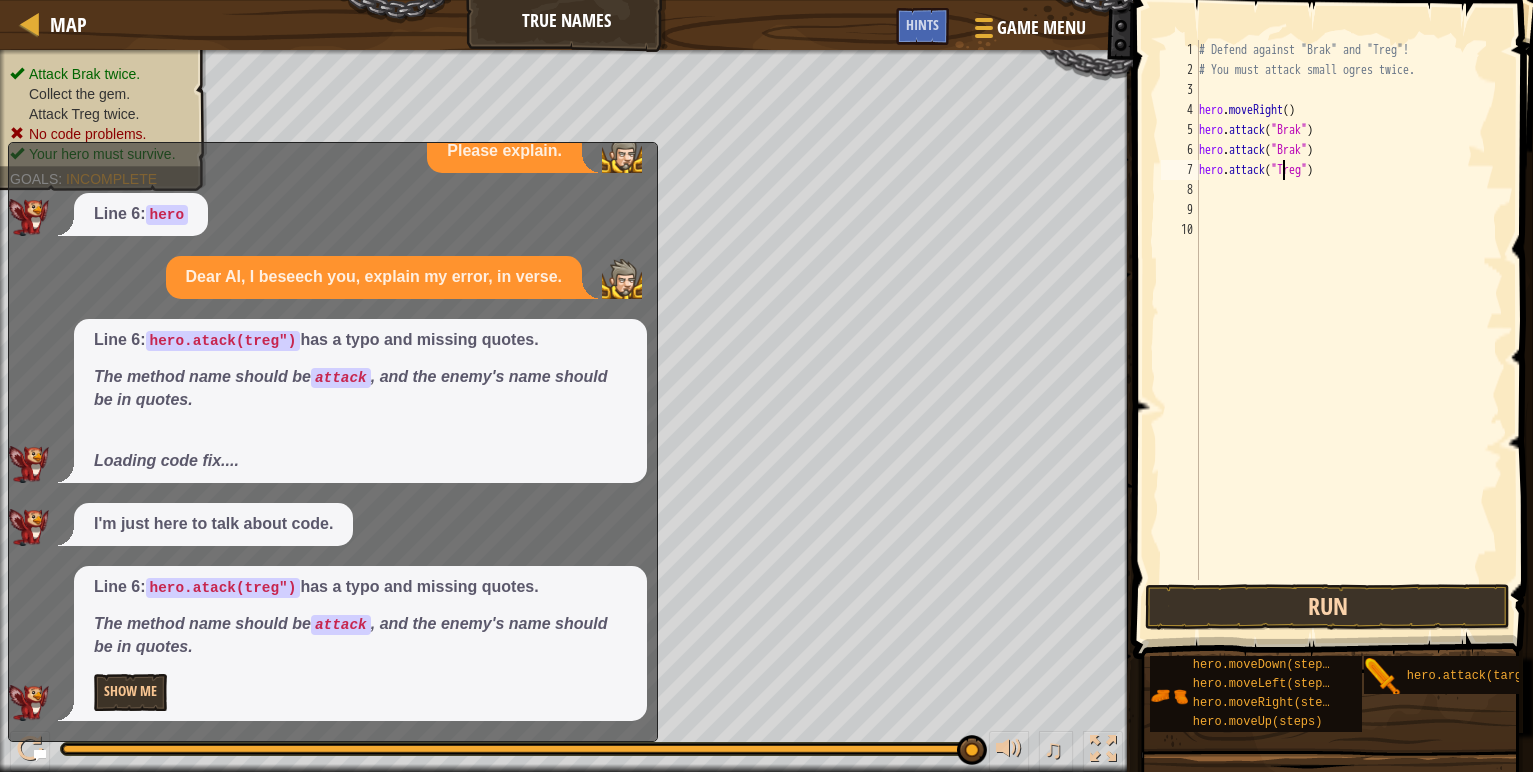 type on "hero.attack("Treg")" 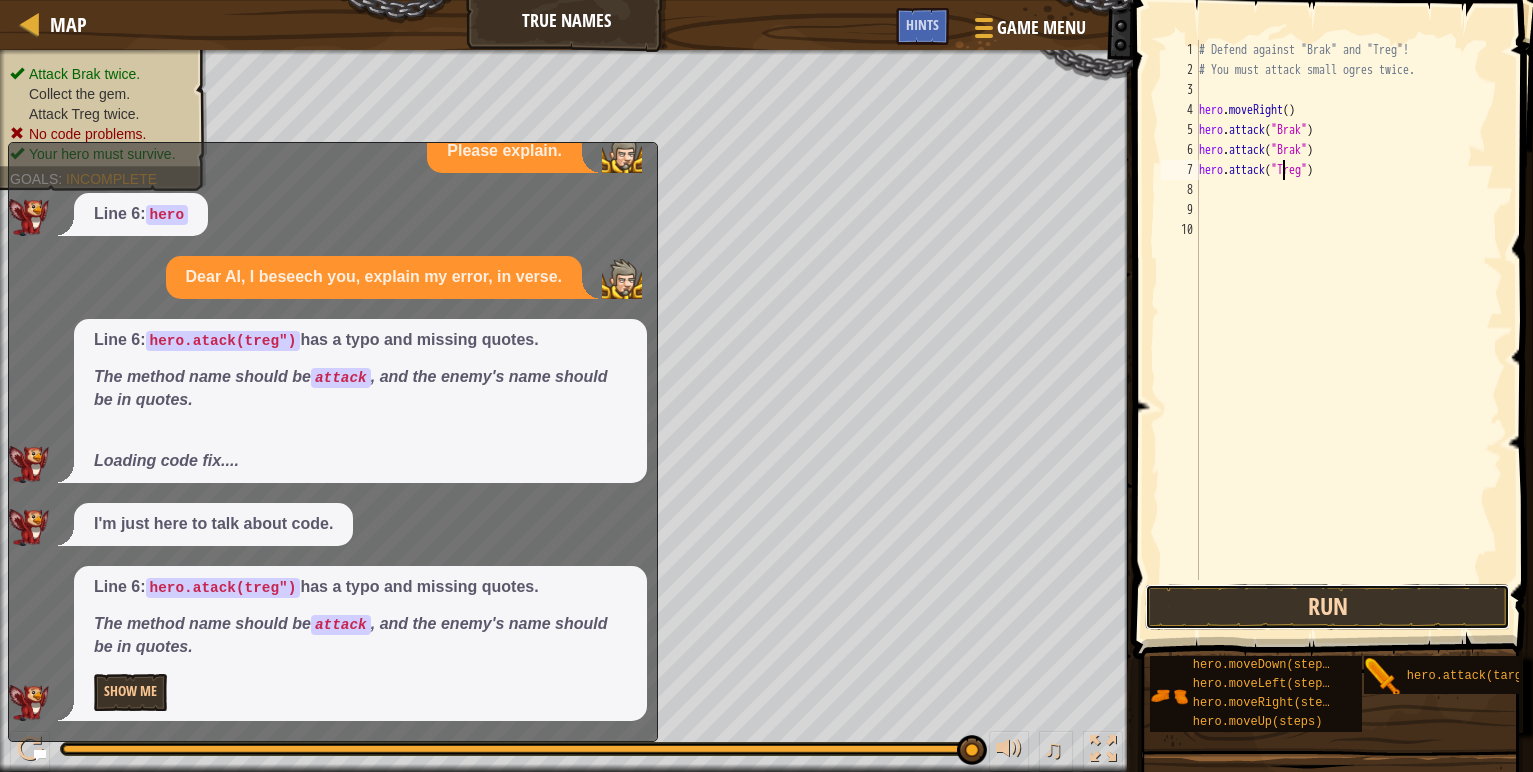 click on "Run" at bounding box center [1327, 607] 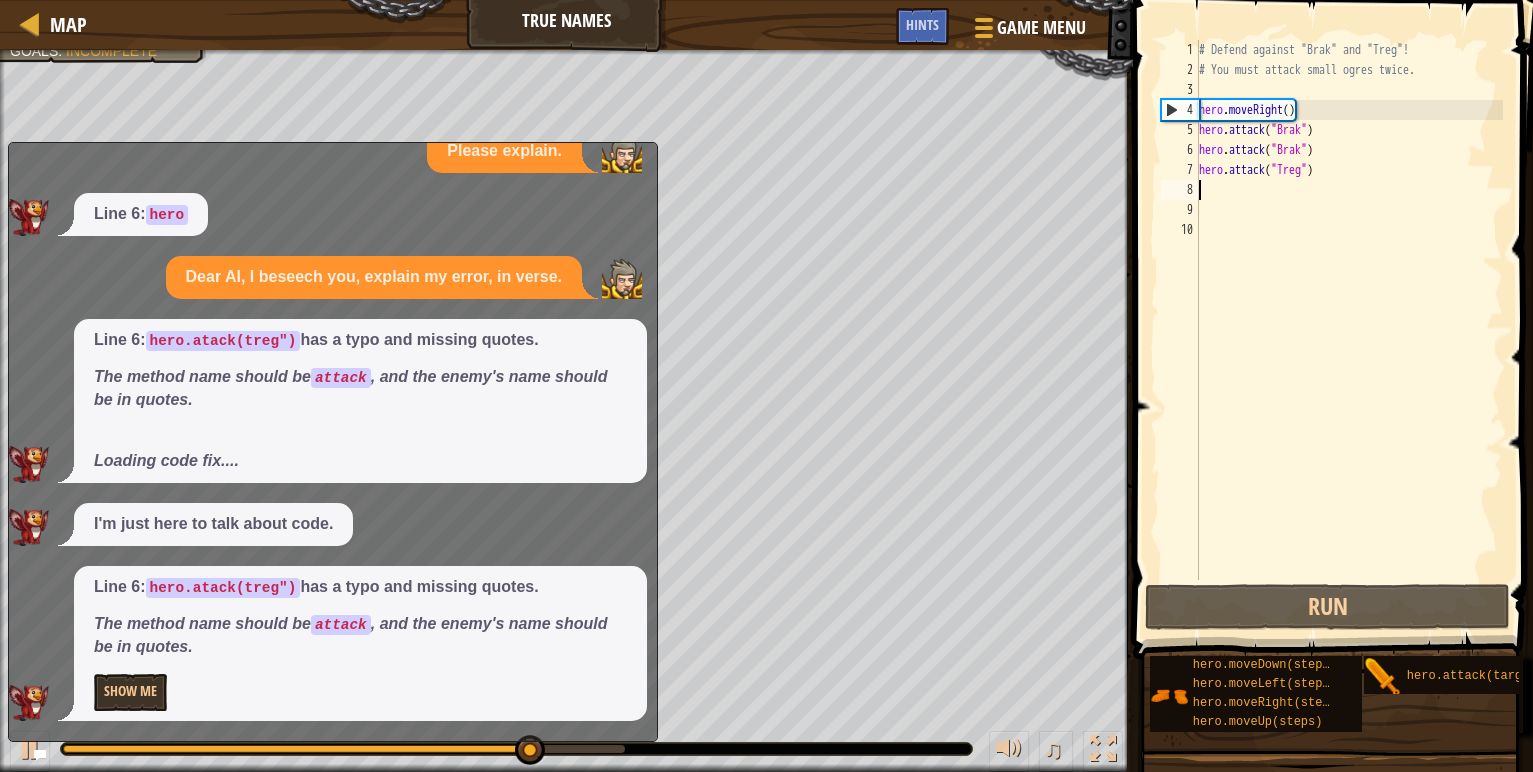 click on "# Defend against "Brak" and "Treg"! # You must attack small ogres twice. hero . moveRight ( ) hero . attack ( "Brak" ) hero . attack ( "Brak" ) hero . attack ( "Treg" )" at bounding box center (1349, 330) 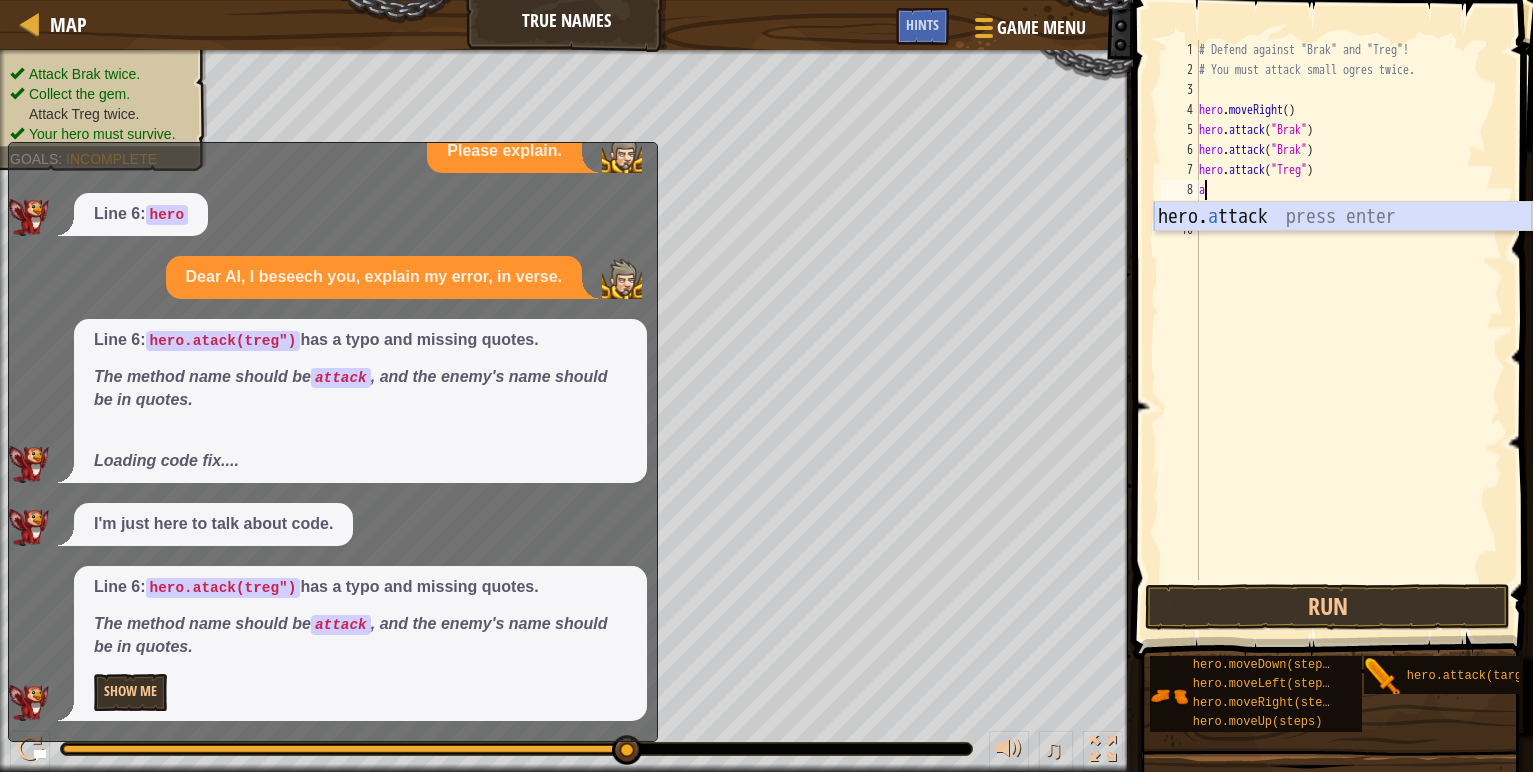 click on "hero. a ttack press enter" at bounding box center [1343, 247] 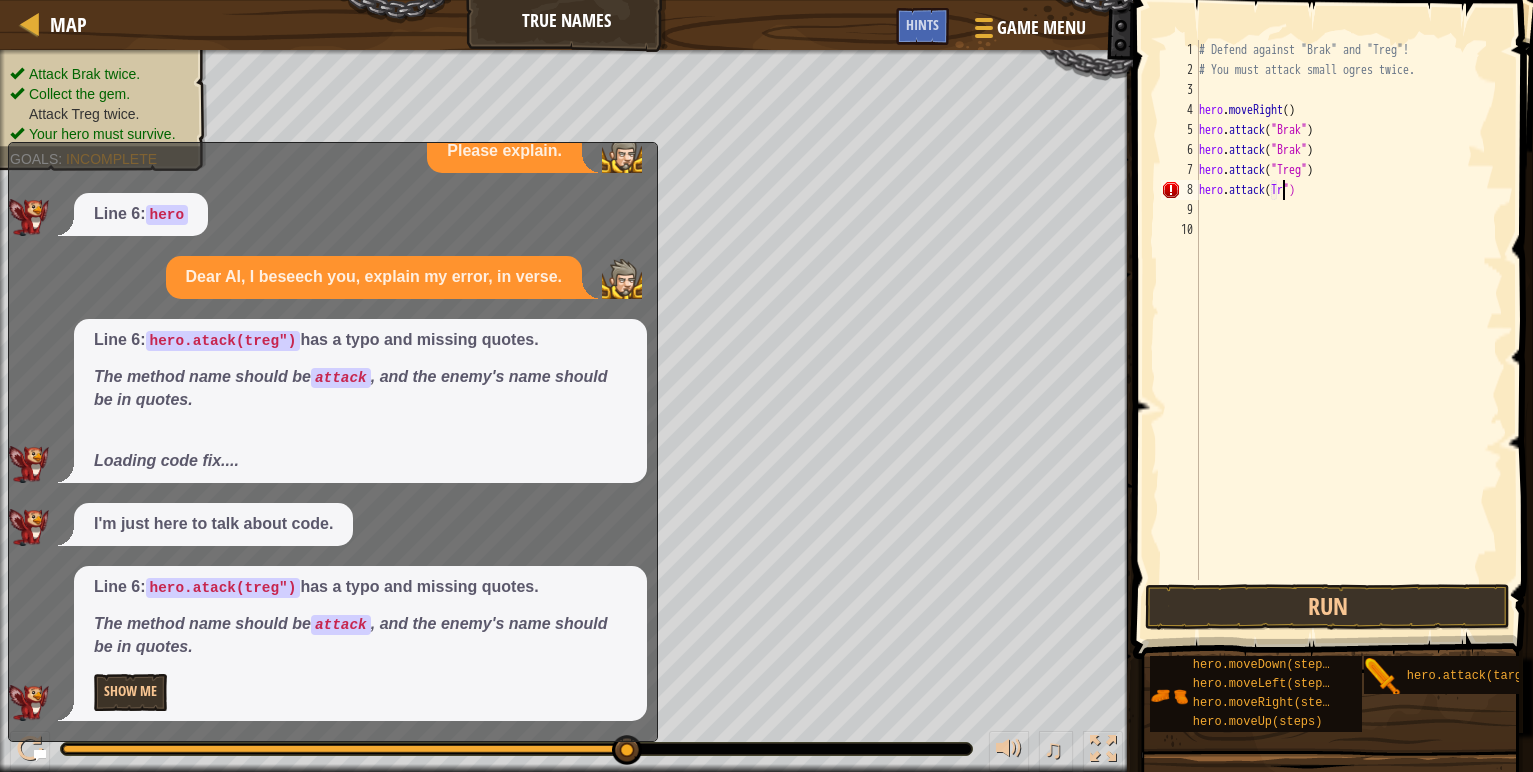 scroll, scrollTop: 9, scrollLeft: 7, axis: both 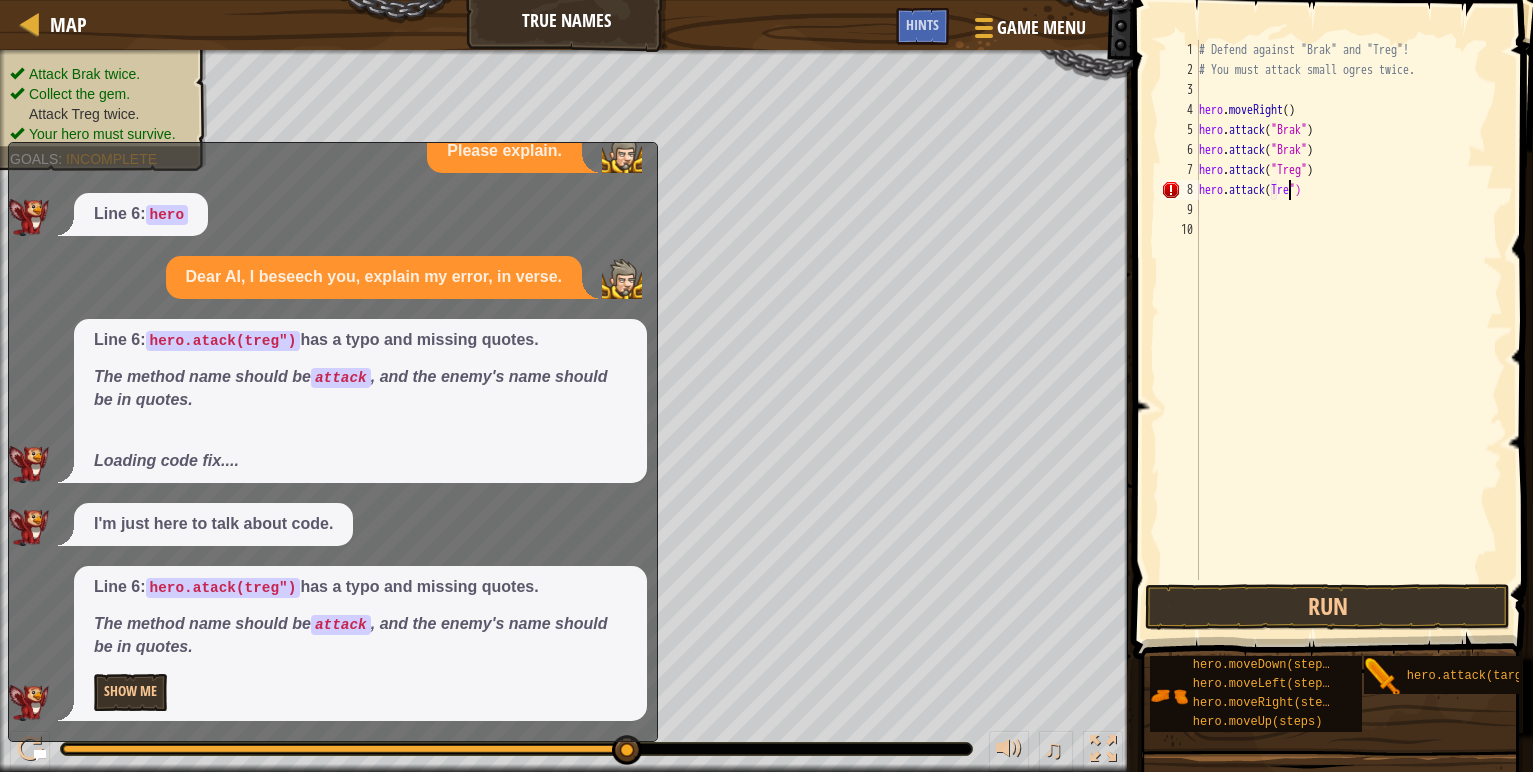 type on "hero.attack(Treg")" 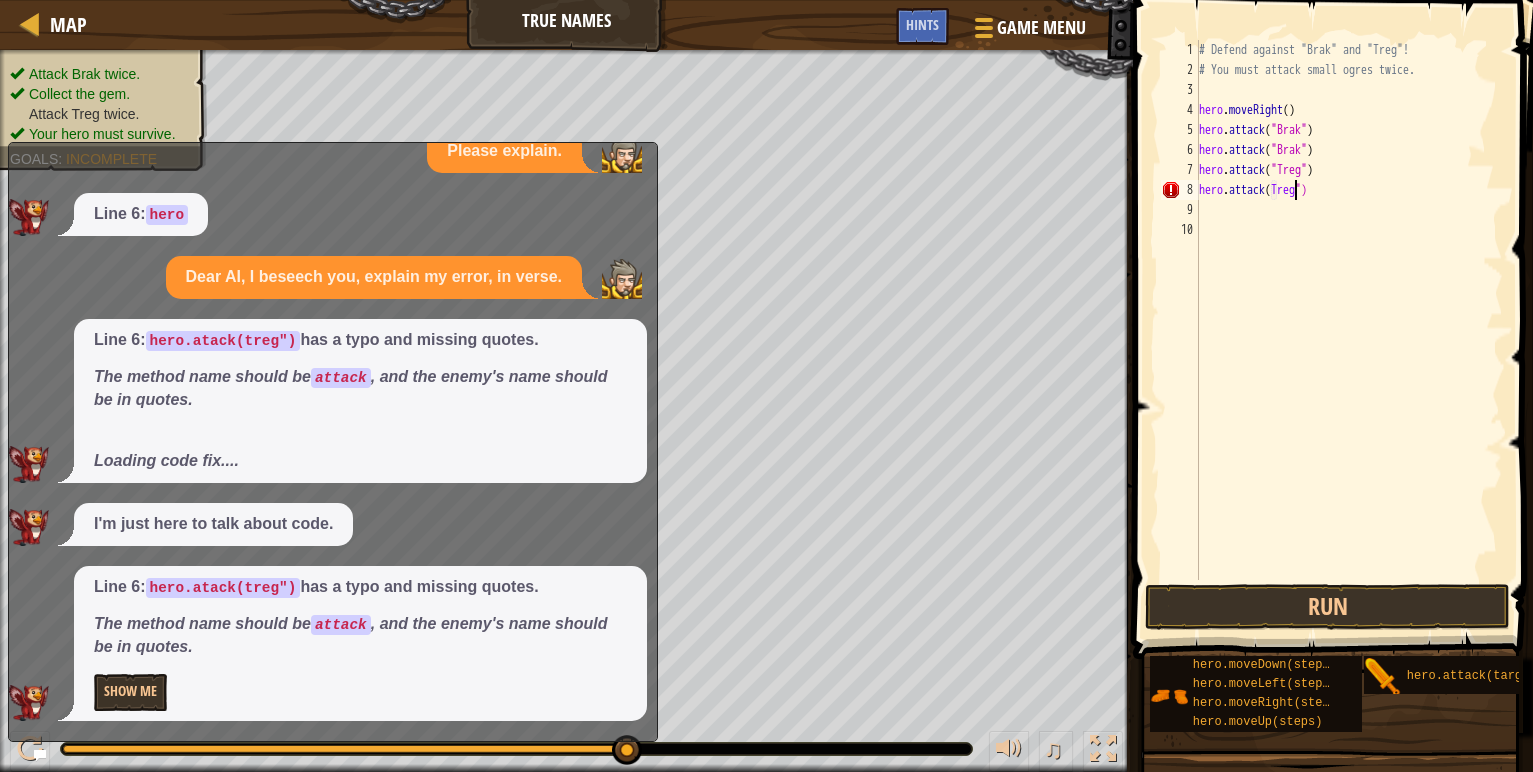 scroll, scrollTop: 9, scrollLeft: 8, axis: both 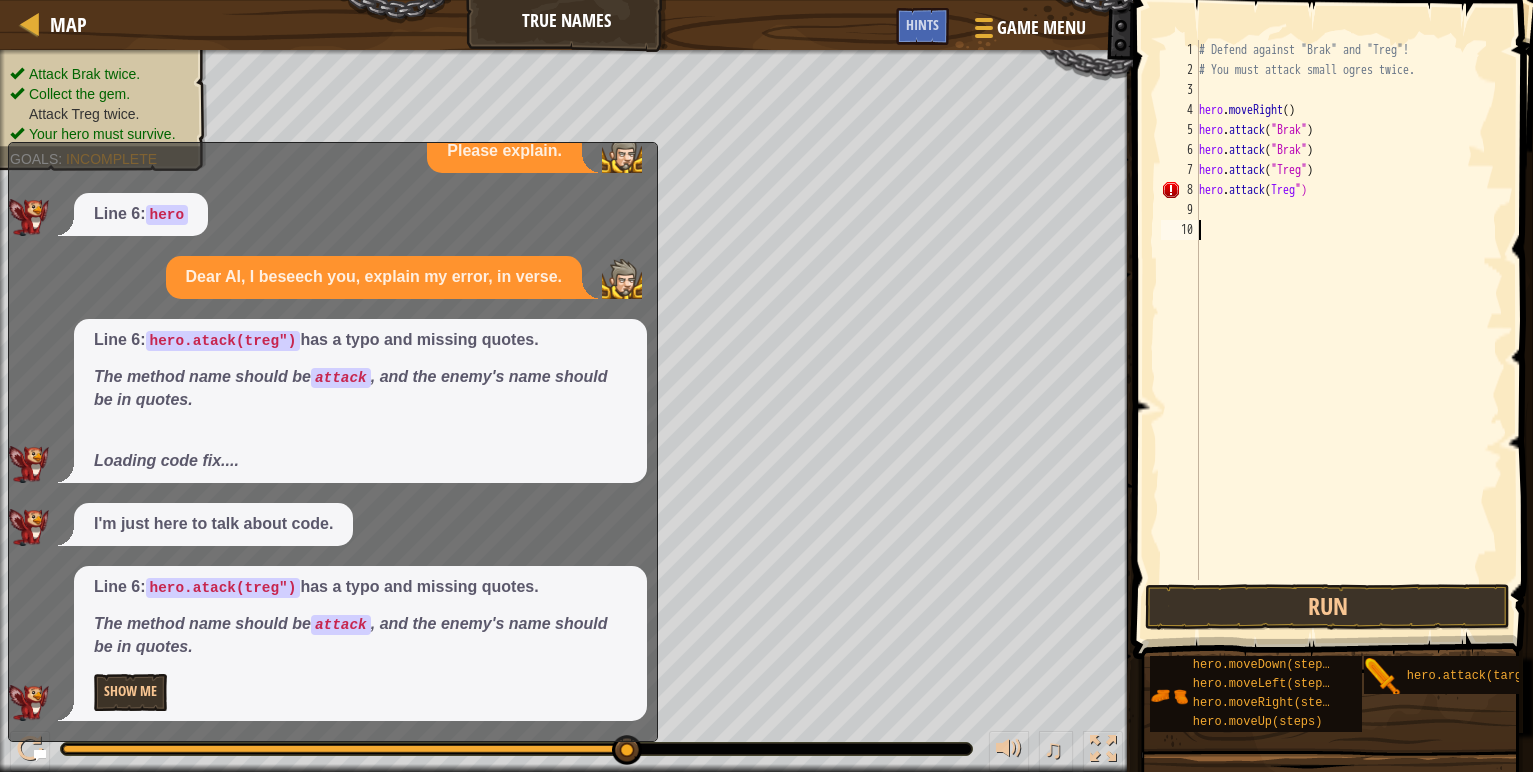 click on "# Defend against "Brak" and "Treg"! # You must attack small ogres twice. hero . moveRight ( ) hero . attack ( "Brak" ) hero . attack ( "Brak" ) hero . attack ( "Treg" ) hero . attack ( Treg ")" at bounding box center (1349, 330) 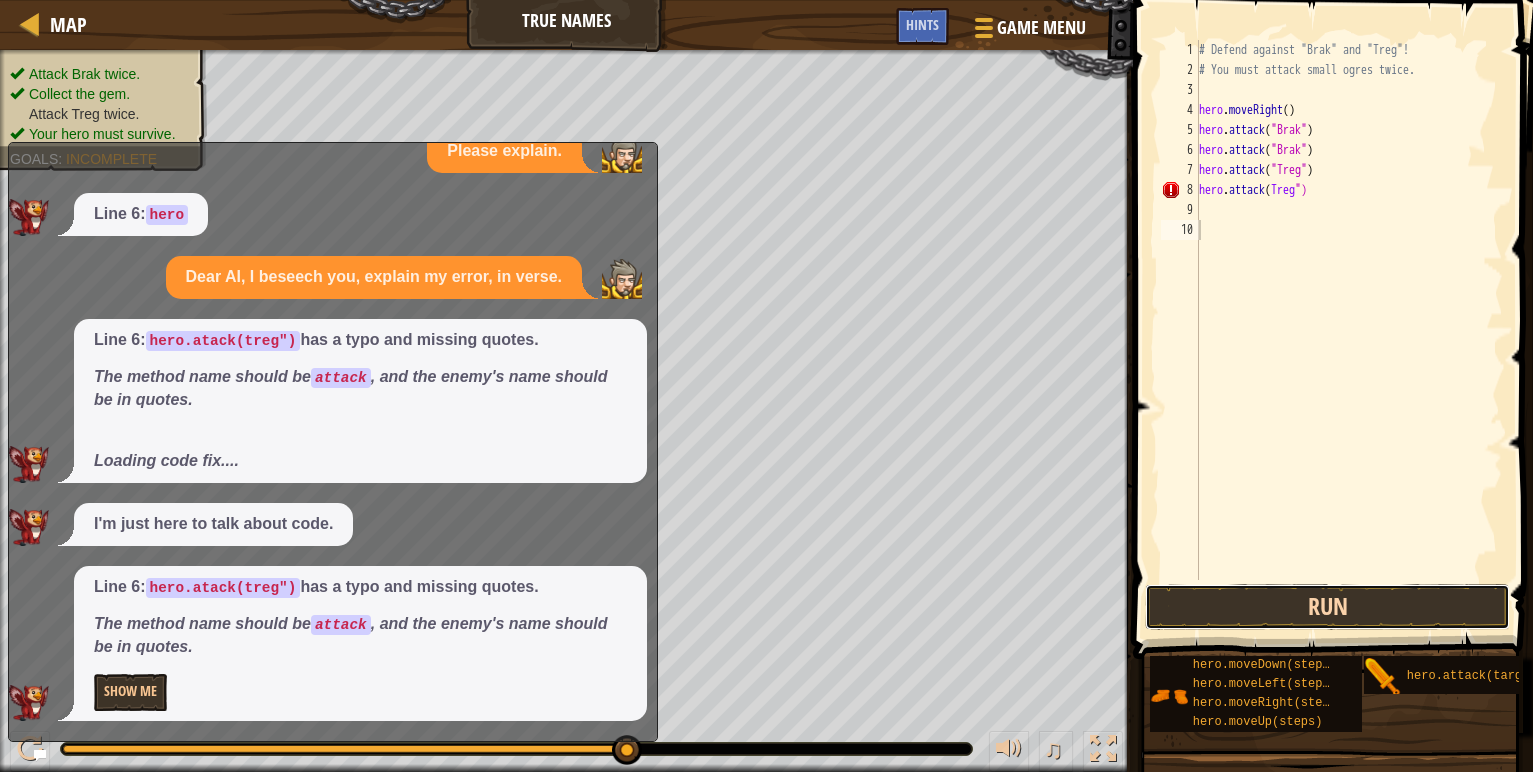 click on "Run" at bounding box center [1327, 607] 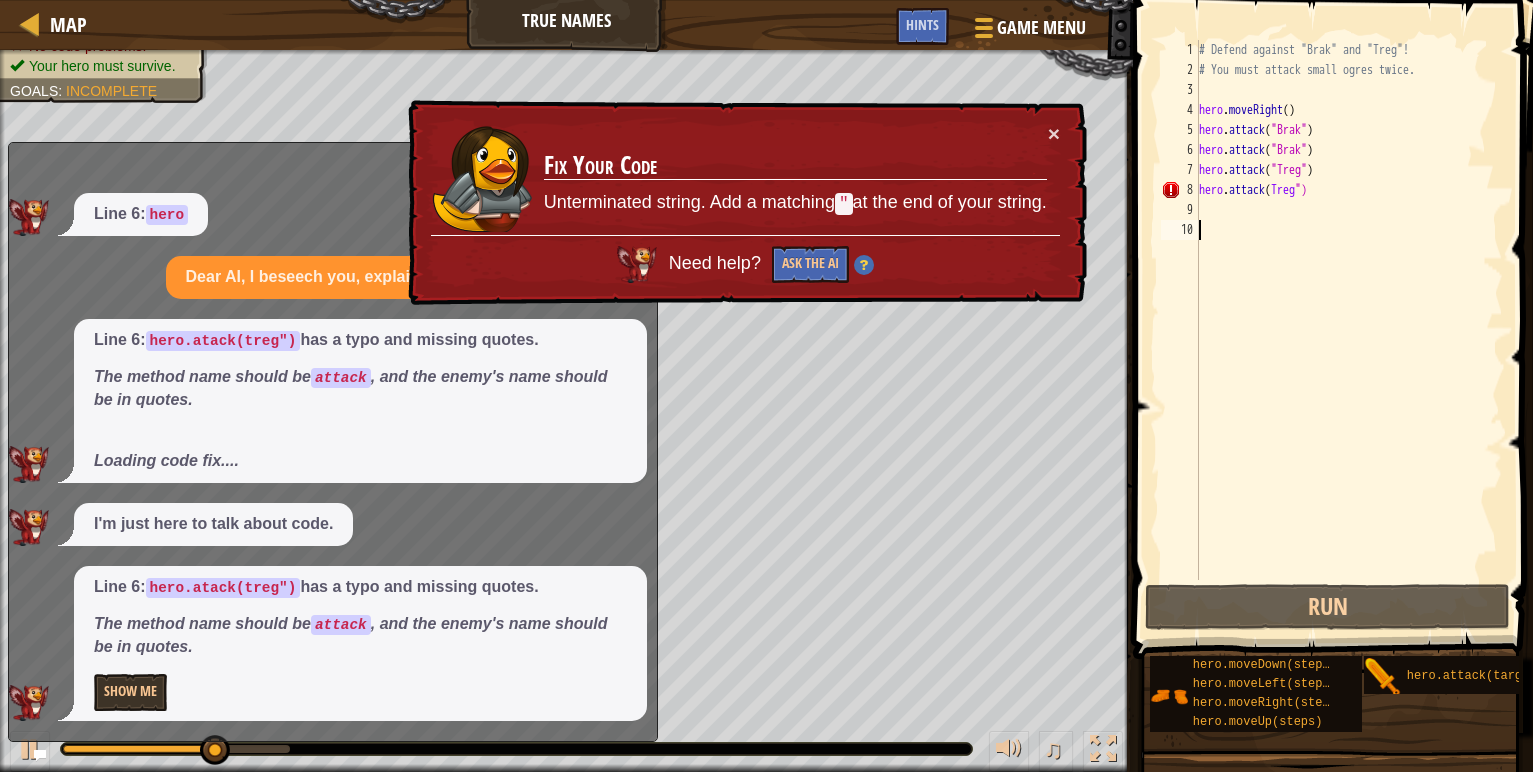 click on "× Fix Your Code Unterminated string. Add a matching  "  at the end of your string.
Need help? Ask the AI" at bounding box center (745, 203) 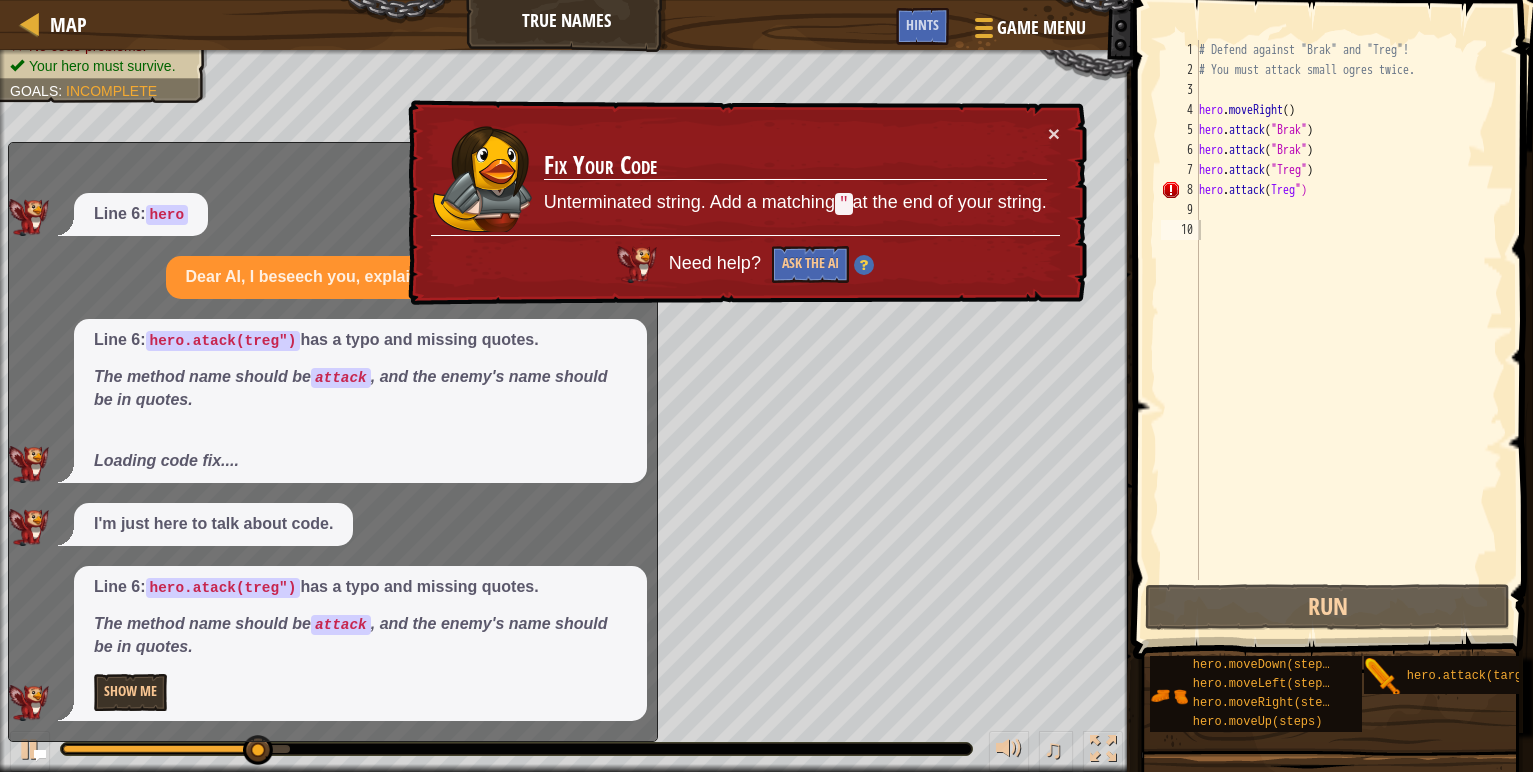 click on "× Fix Your Code Unterminated string. Add a matching  "  at the end of your string.
Need help? Ask the AI" at bounding box center [745, 203] 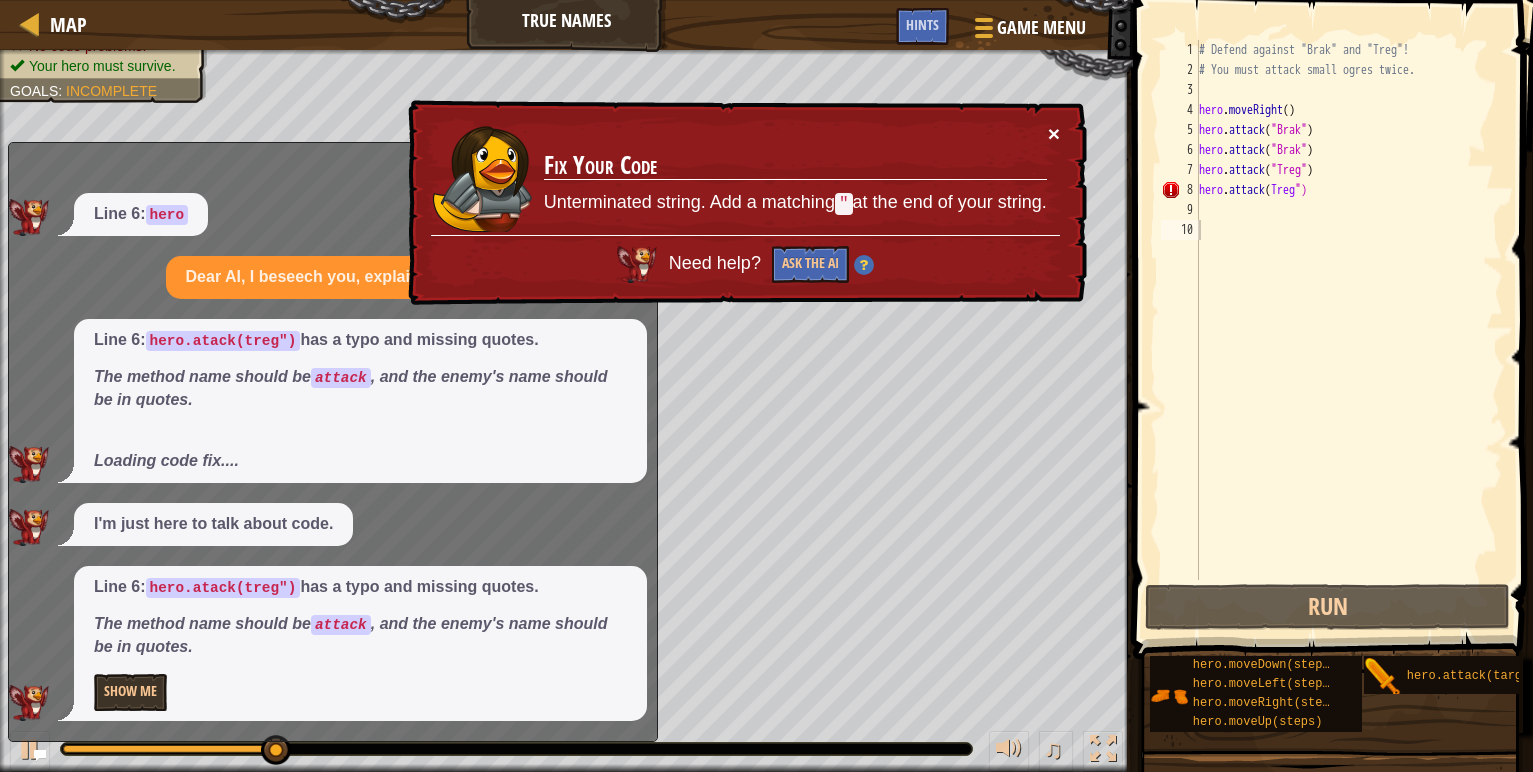 click on "×" at bounding box center (1054, 133) 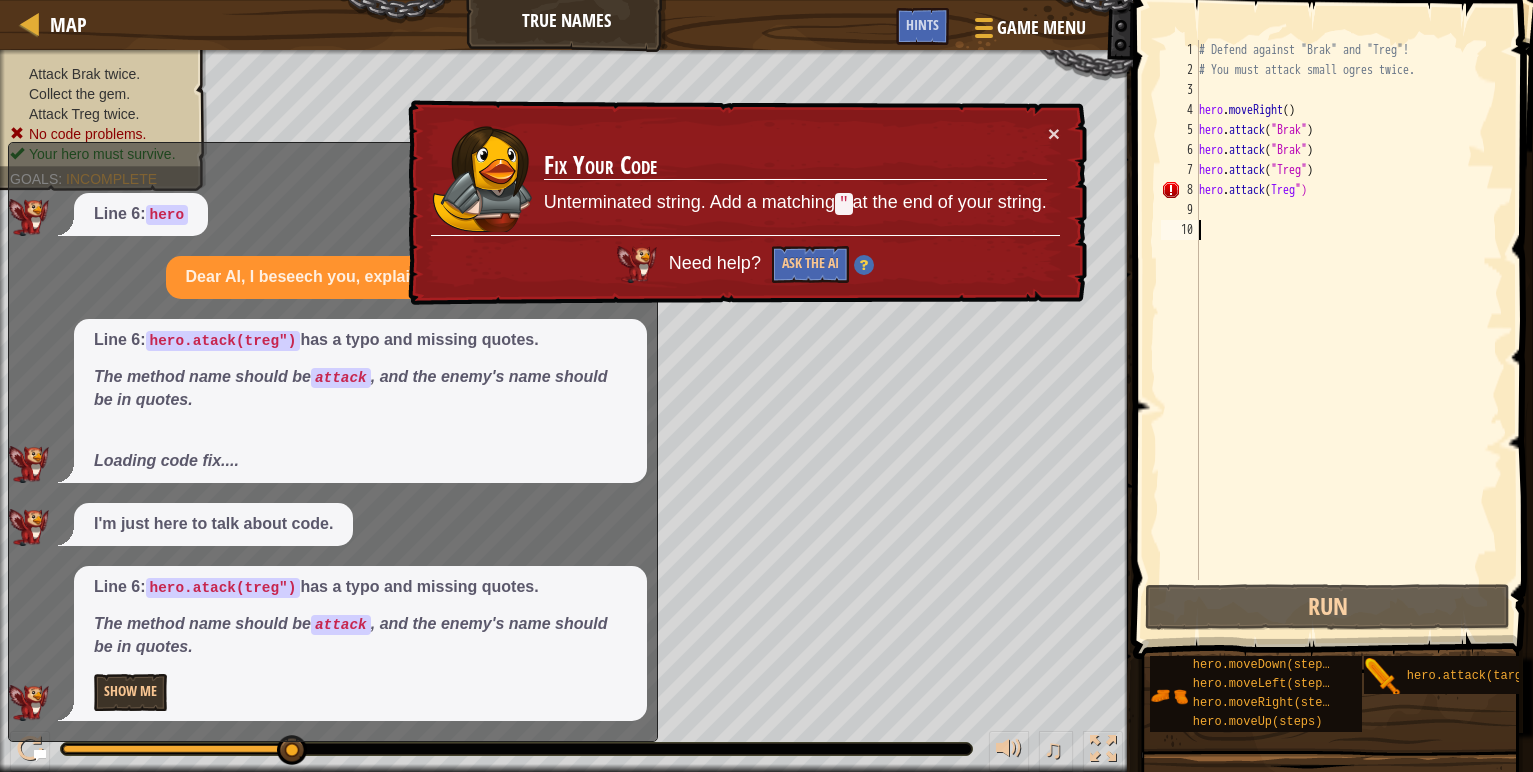 click on "# Defend against "Brak" and "Treg"! # You must attack small ogres twice. hero . moveRight ( ) hero . attack ( "Brak" ) hero . attack ( "Brak" ) hero . attack ( "Treg" ) hero . attack ( Treg ")" at bounding box center [1349, 330] 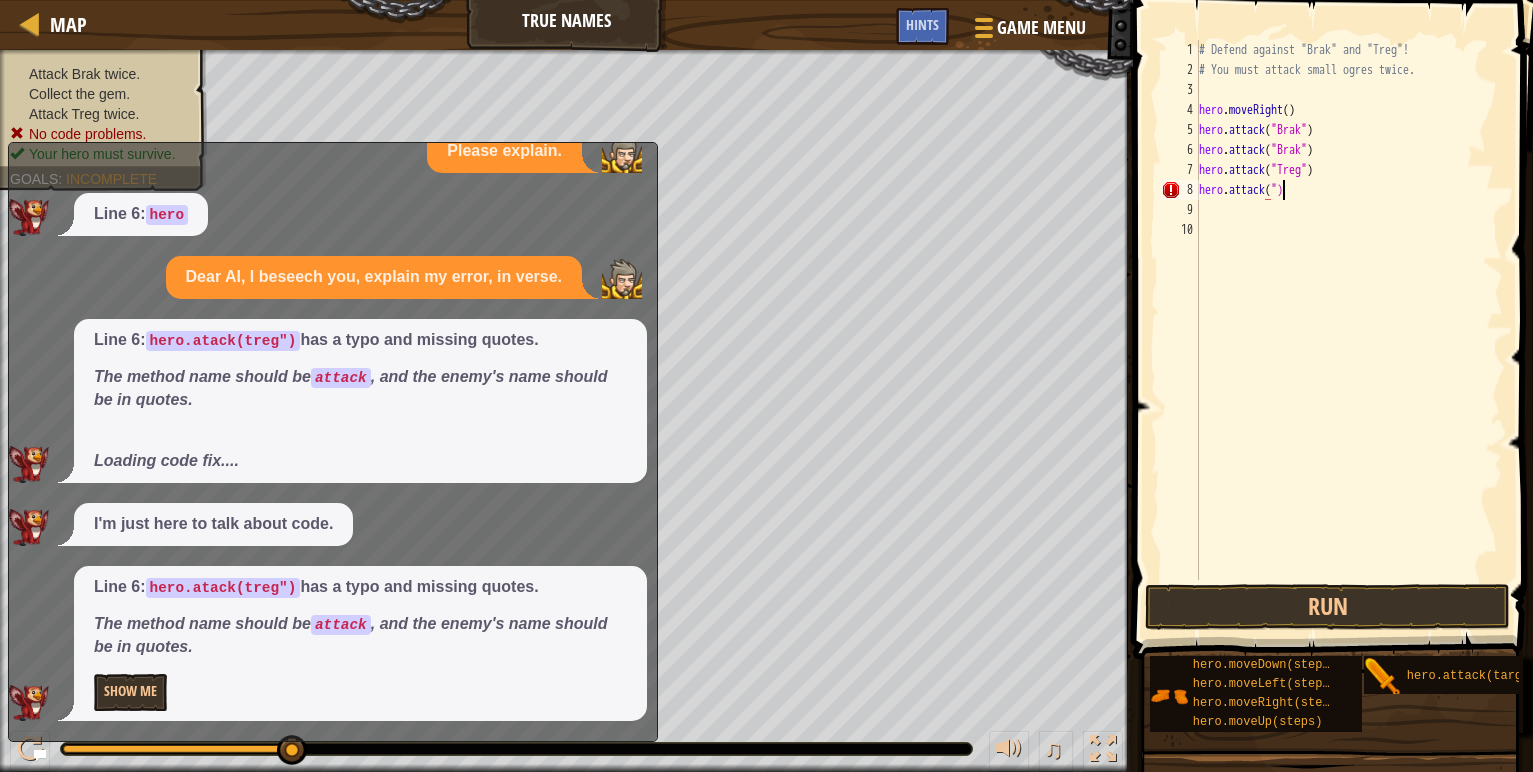click on "# Defend against "Brak" and "Treg"! # You must attack small ogres twice. hero . moveRight ( ) hero . attack ( "Brak" ) hero . attack ( "Brak" ) hero . attack ( "Treg" ) hero . attack ( ")" at bounding box center [1349, 330] 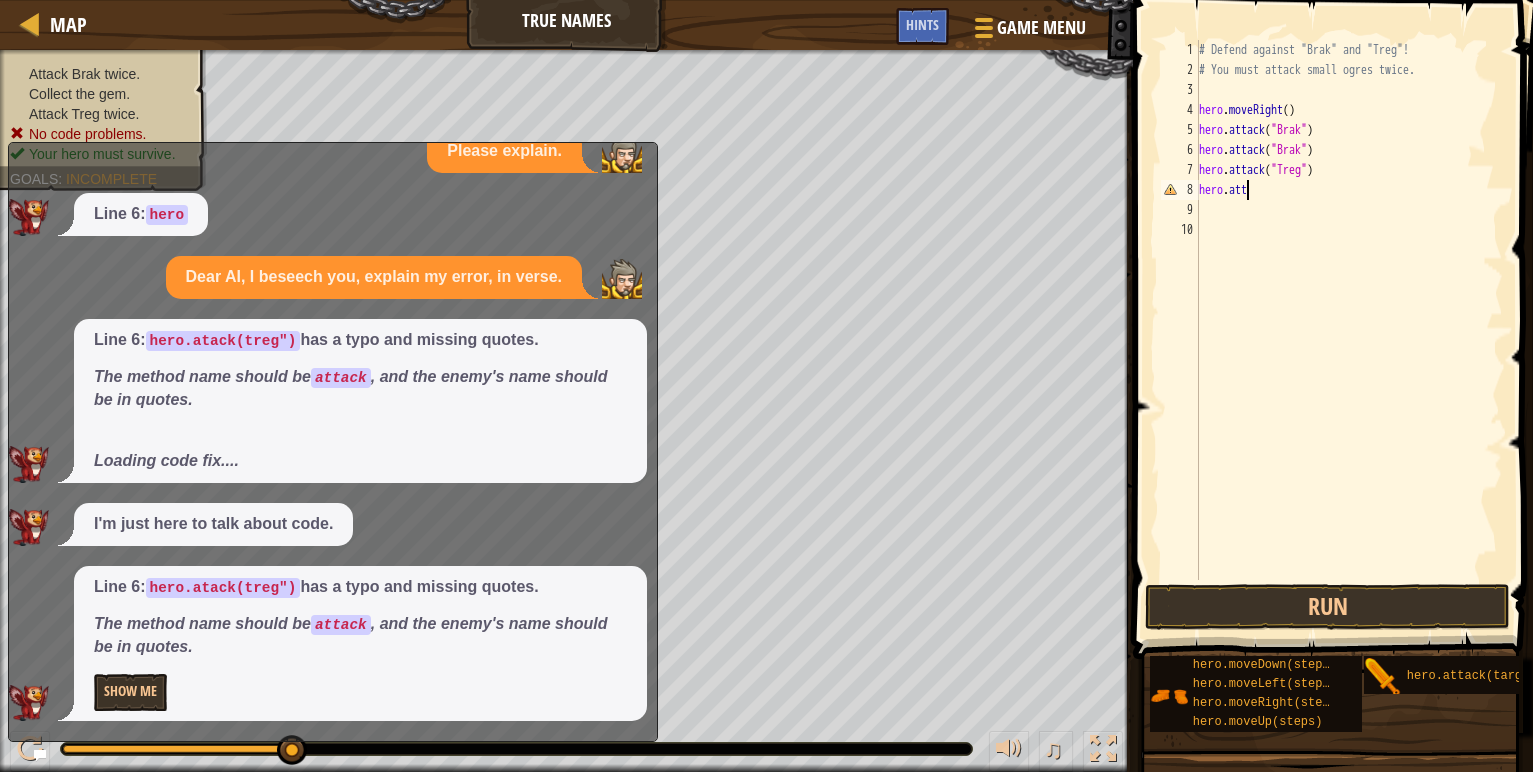 type on "h" 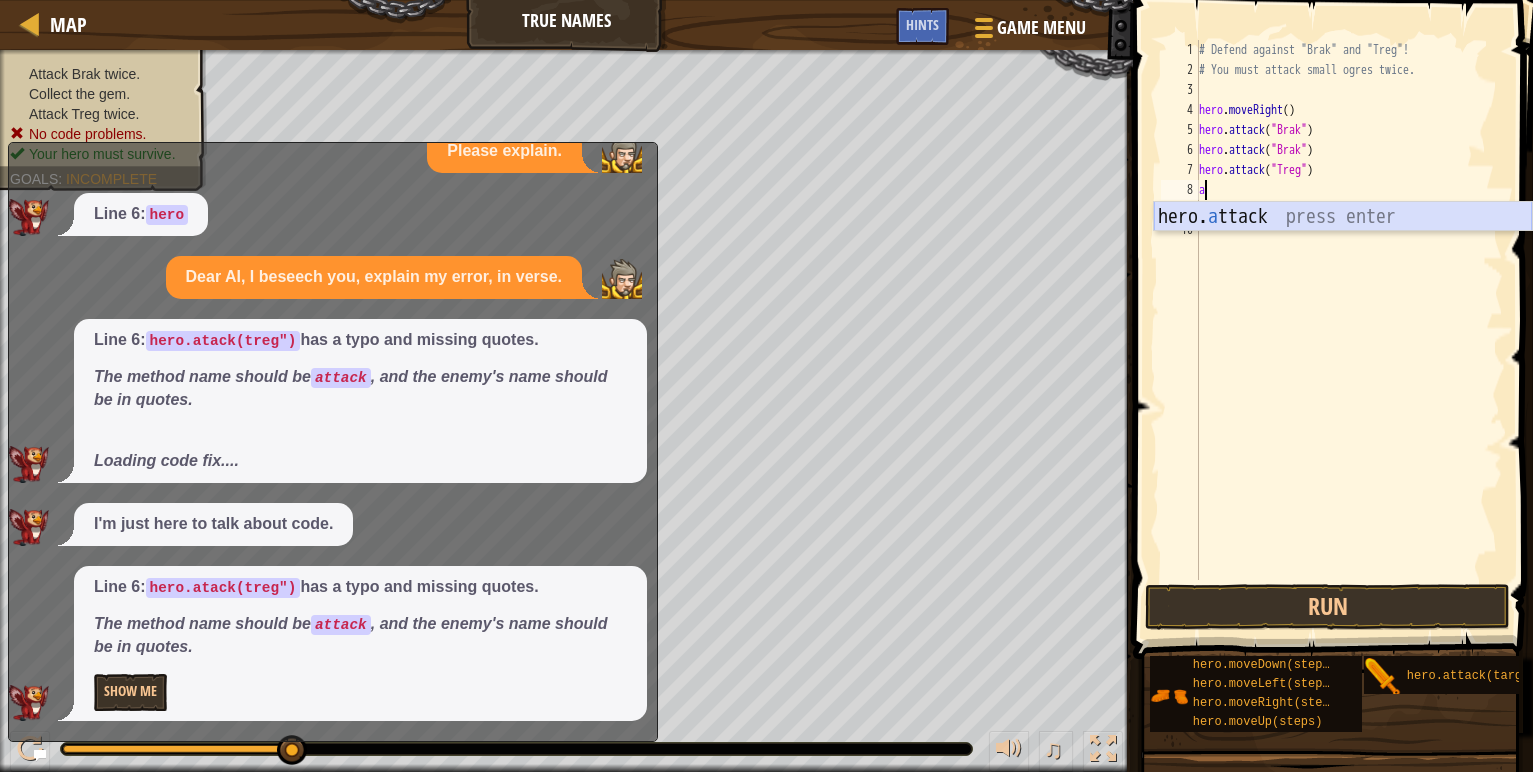 click on "hero. a ttack press enter" at bounding box center (1343, 247) 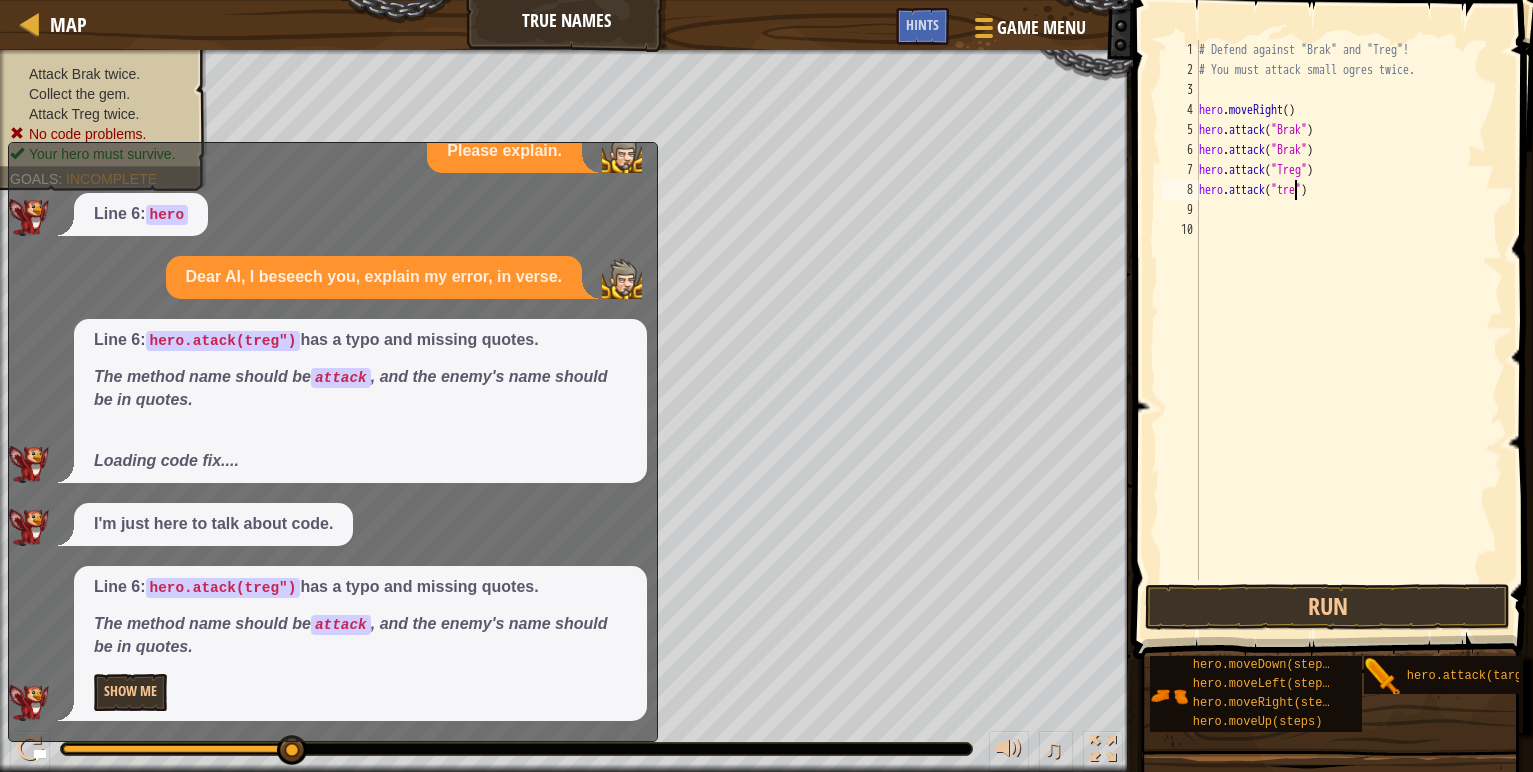 scroll, scrollTop: 9, scrollLeft: 8, axis: both 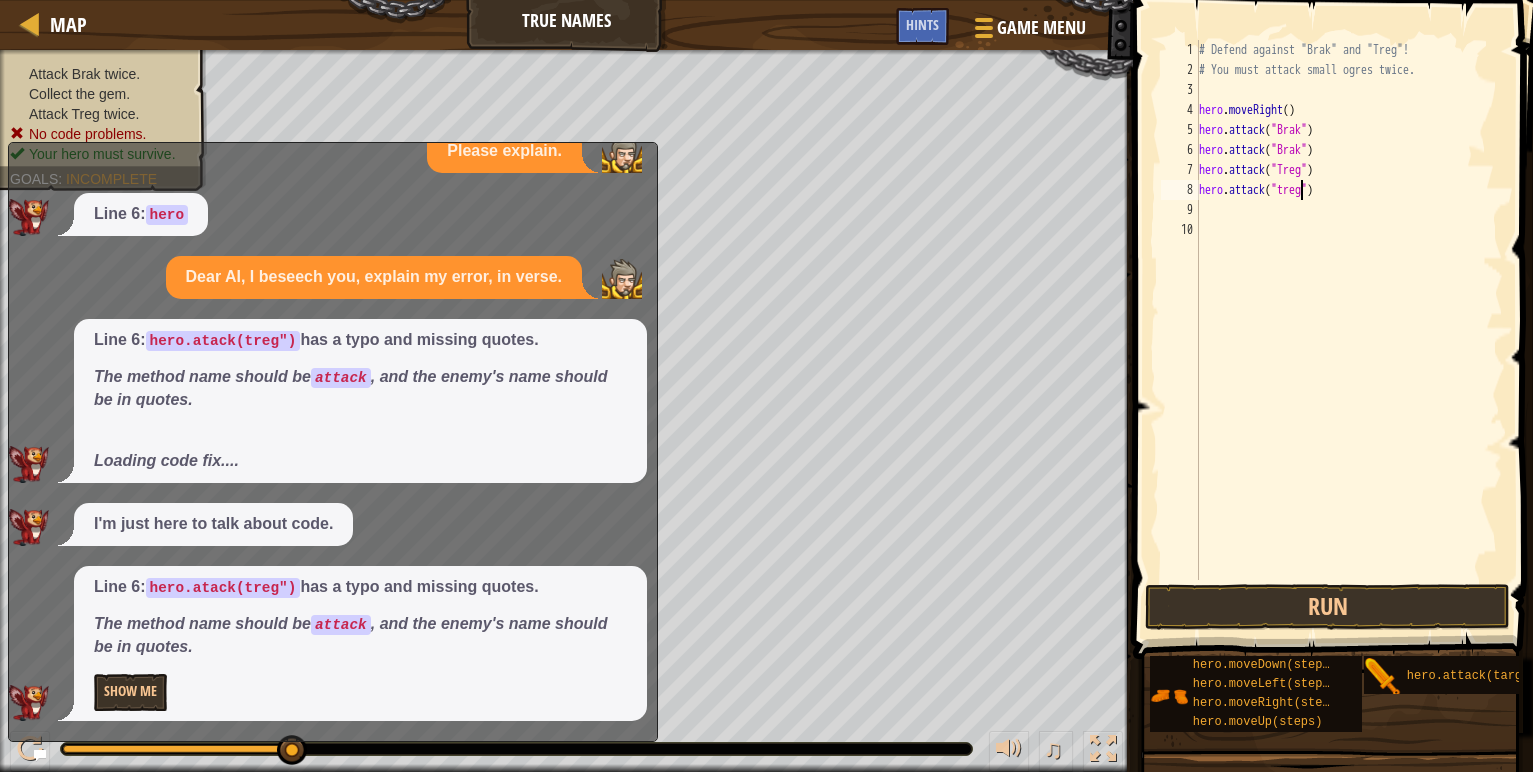 drag, startPoint x: 1335, startPoint y: 461, endPoint x: 1322, endPoint y: 484, distance: 26.41969 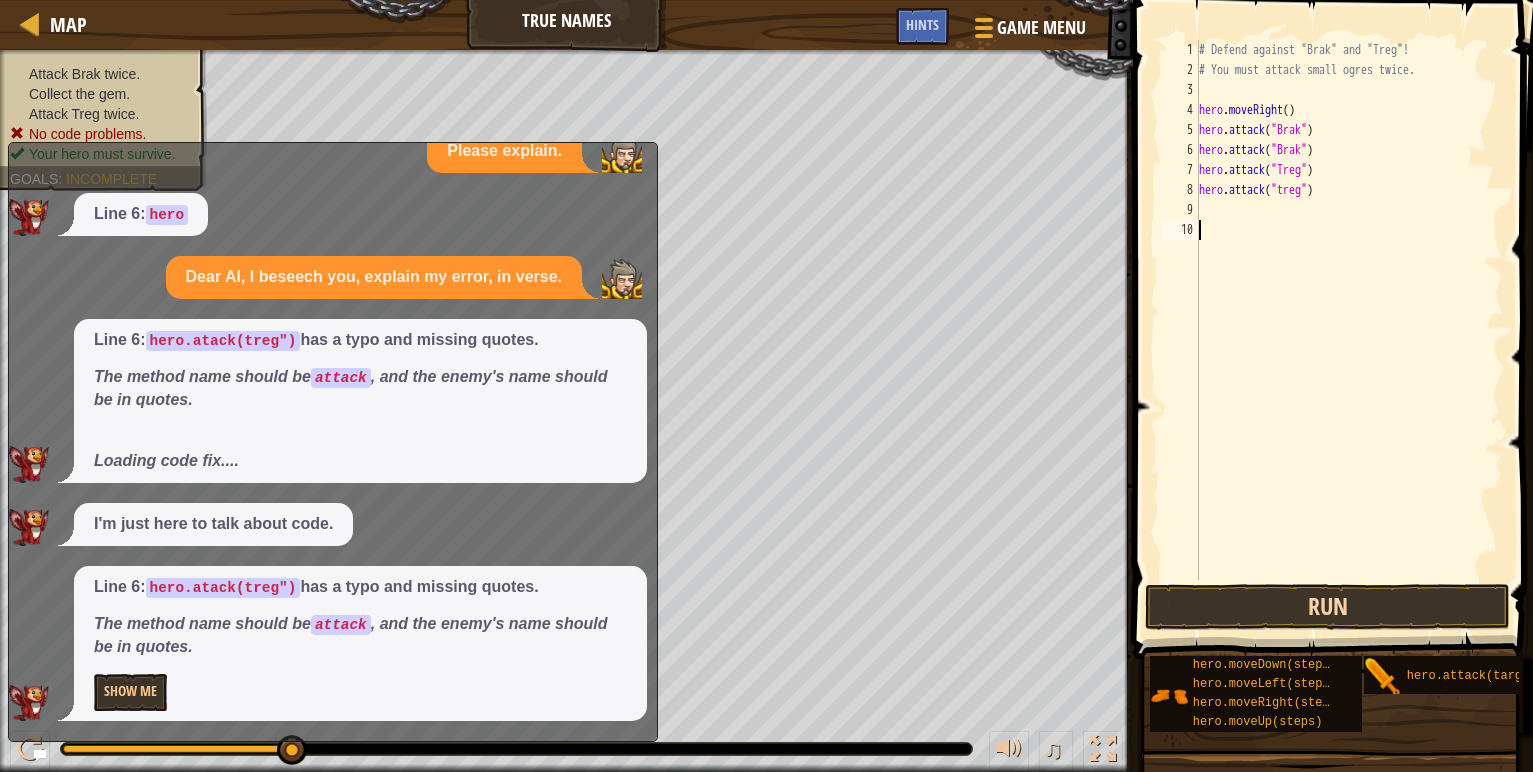 scroll, scrollTop: 9, scrollLeft: 0, axis: vertical 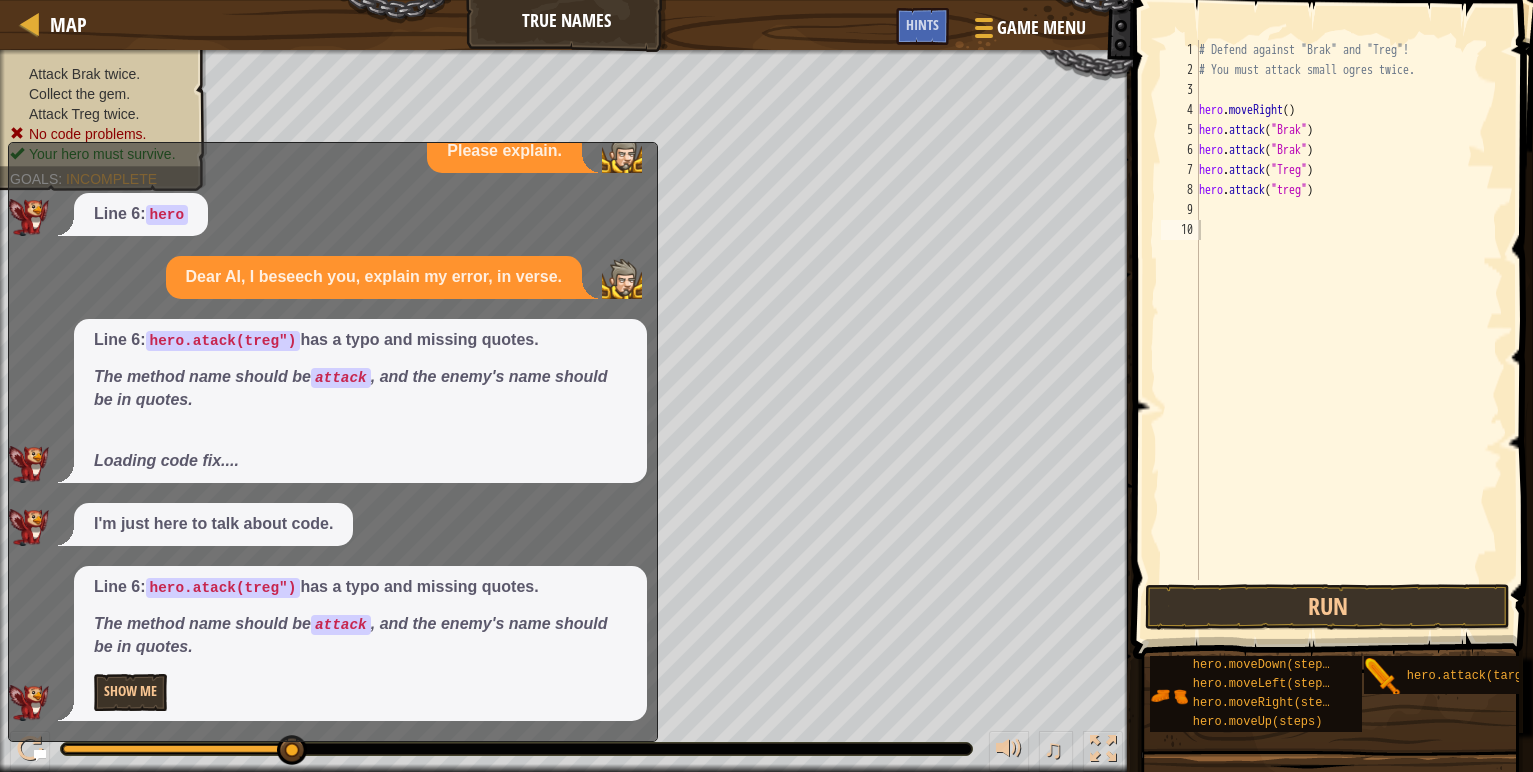 click at bounding box center [1335, 301] 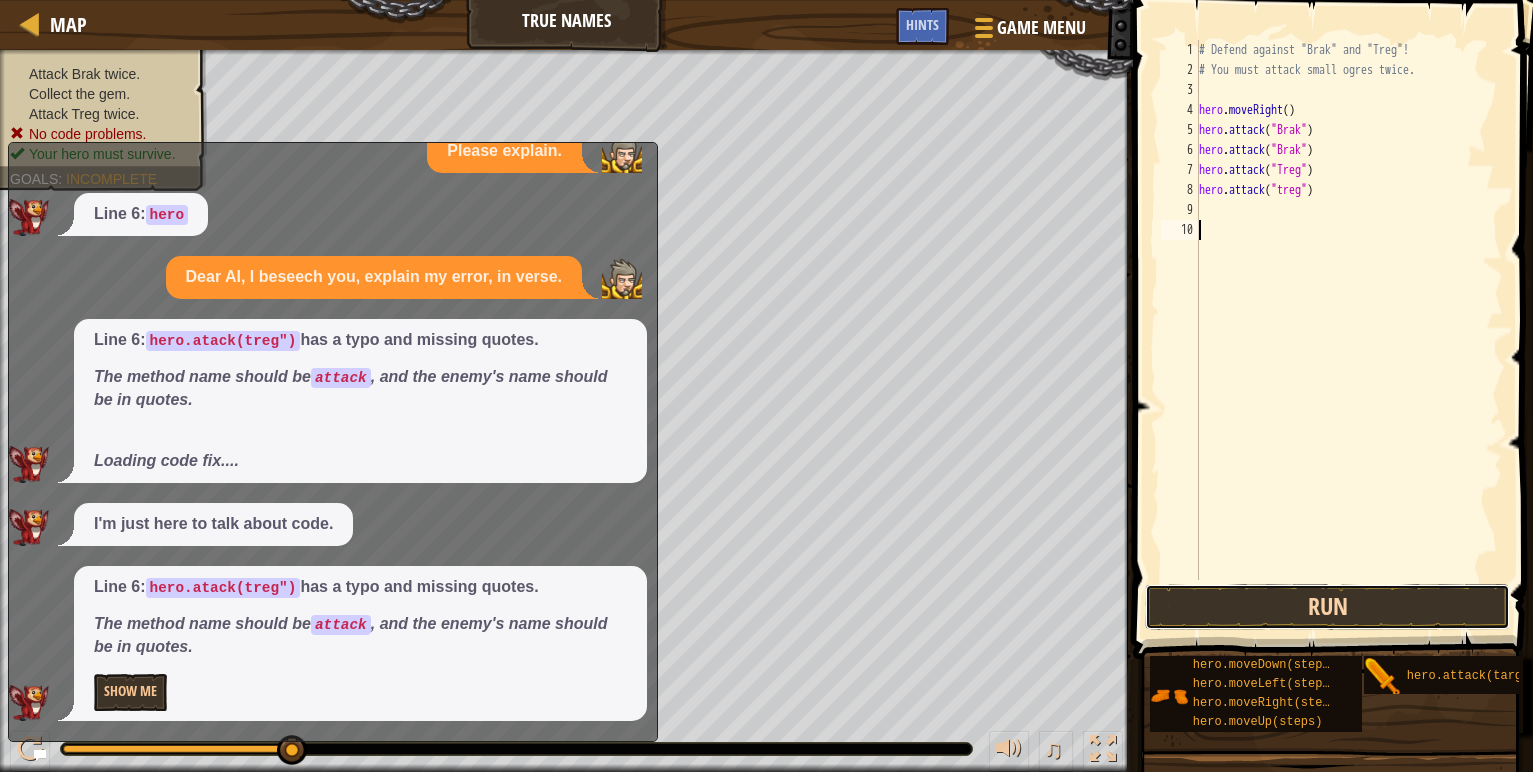 click on "Run" at bounding box center (1327, 607) 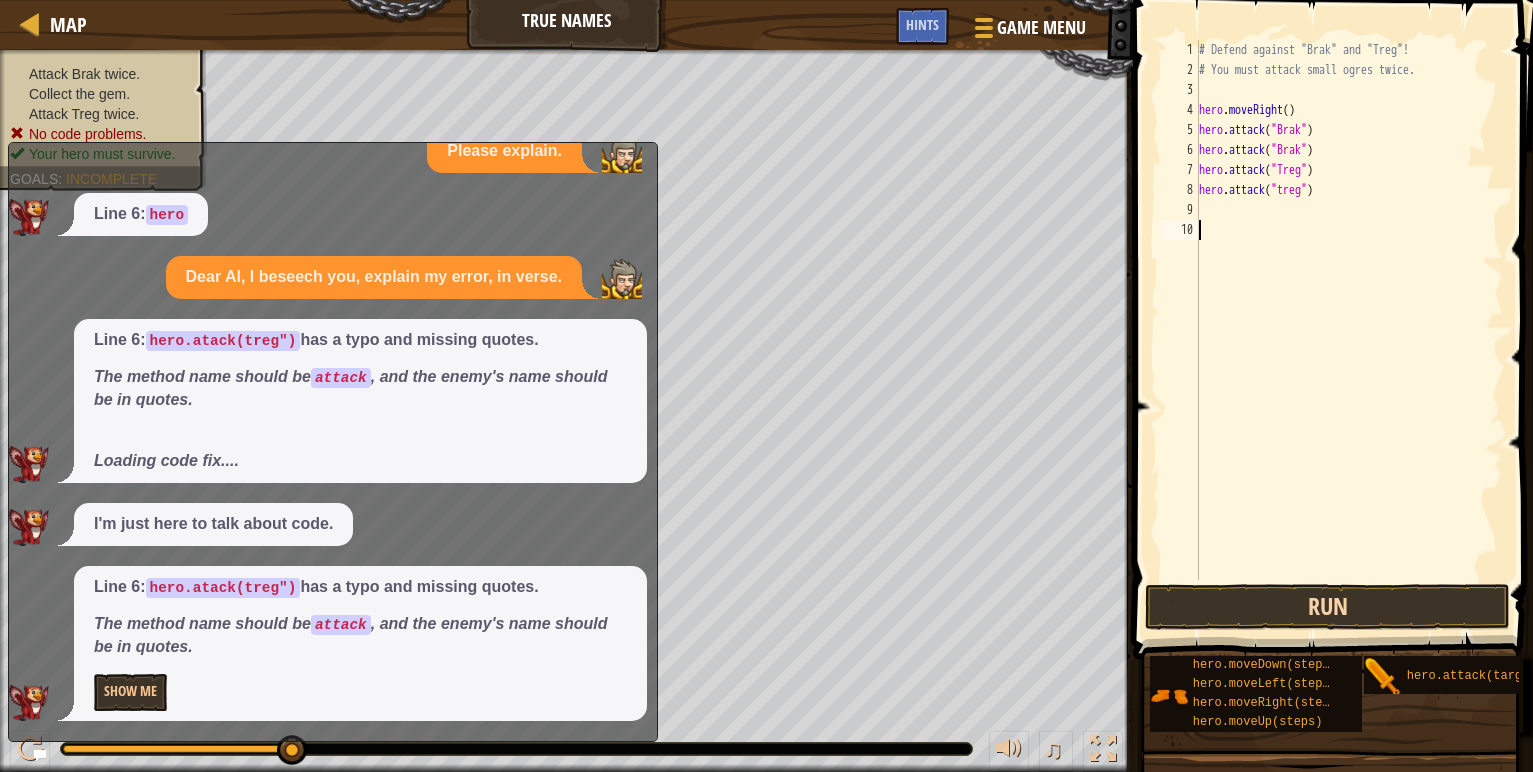 click on "Run" at bounding box center (1327, 607) 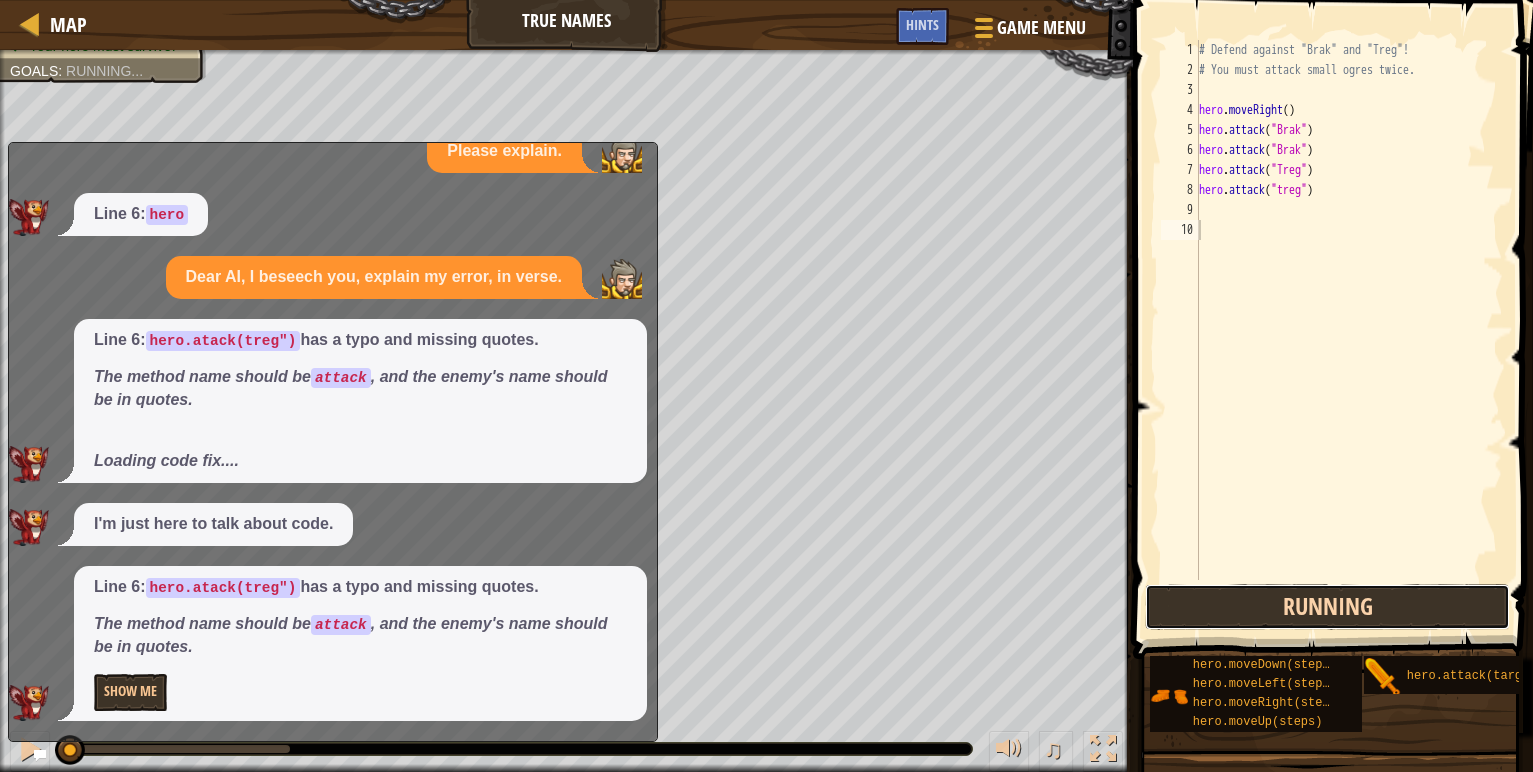 click on "Running" at bounding box center [1327, 607] 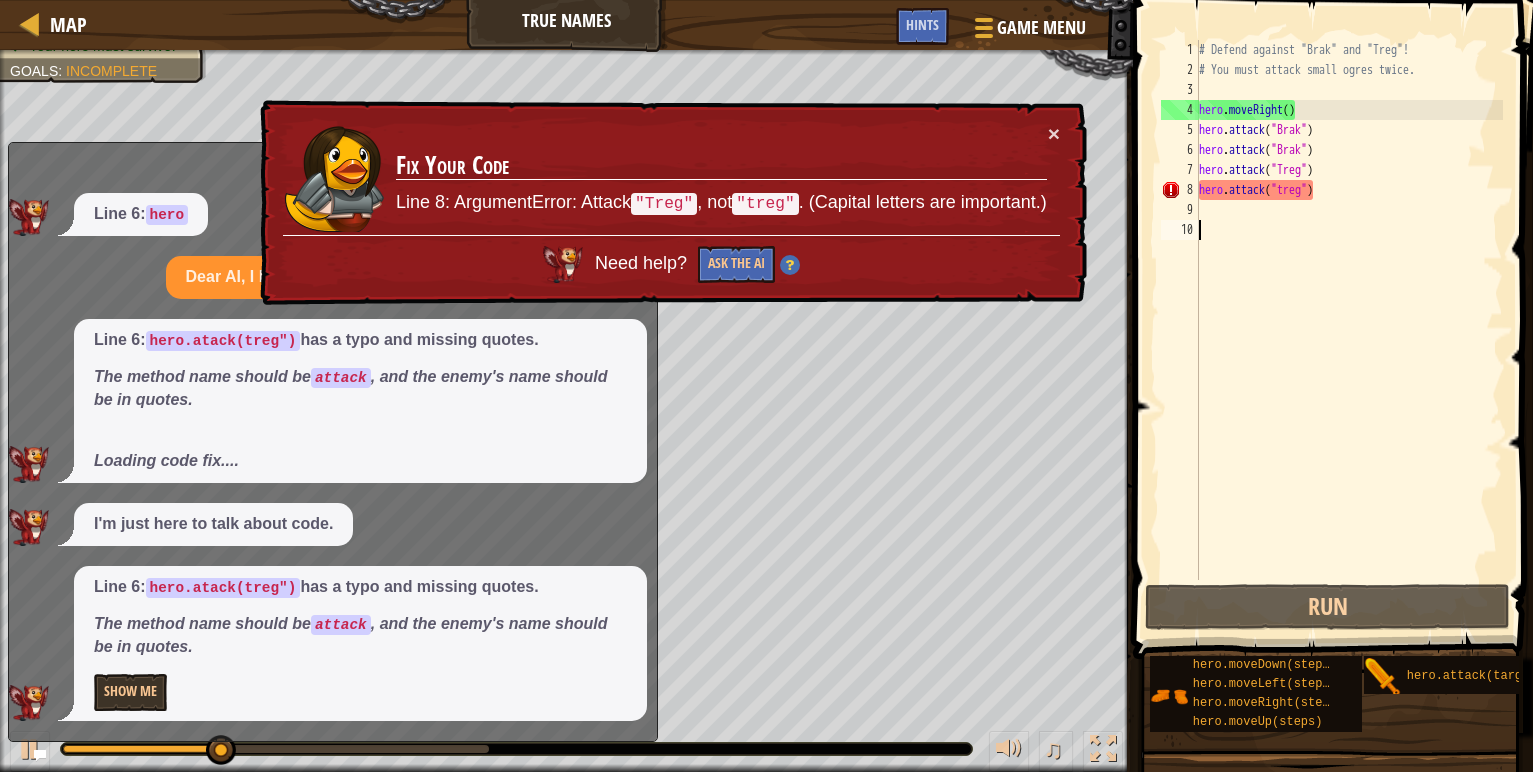 click on "# Defend against "Brak" and "Treg"! # You must attack small ogres twice. hero . moveRight ( ) hero . attack ( "Brak" ) hero . attack ( "Brak" ) hero . attack ( "Treg" ) hero . attack ( "treg" )" at bounding box center [1349, 330] 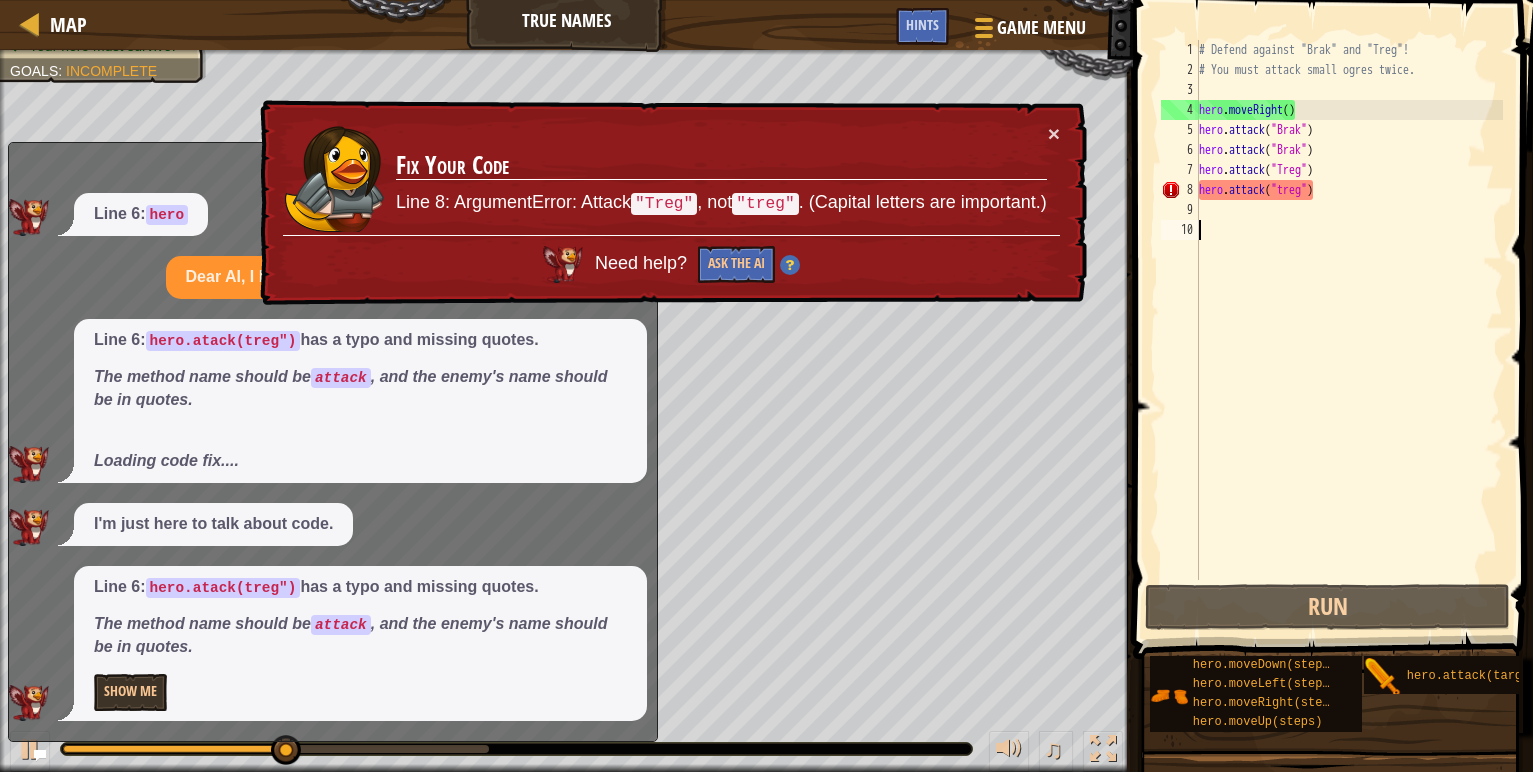 click on "# Defend against "Brak" and "Treg"! # You must attack small ogres twice. hero . moveRight ( ) hero . attack ( "Brak" ) hero . attack ( "Brak" ) hero . attack ( "Treg" ) hero . attack ( "treg" )" at bounding box center (1349, 330) 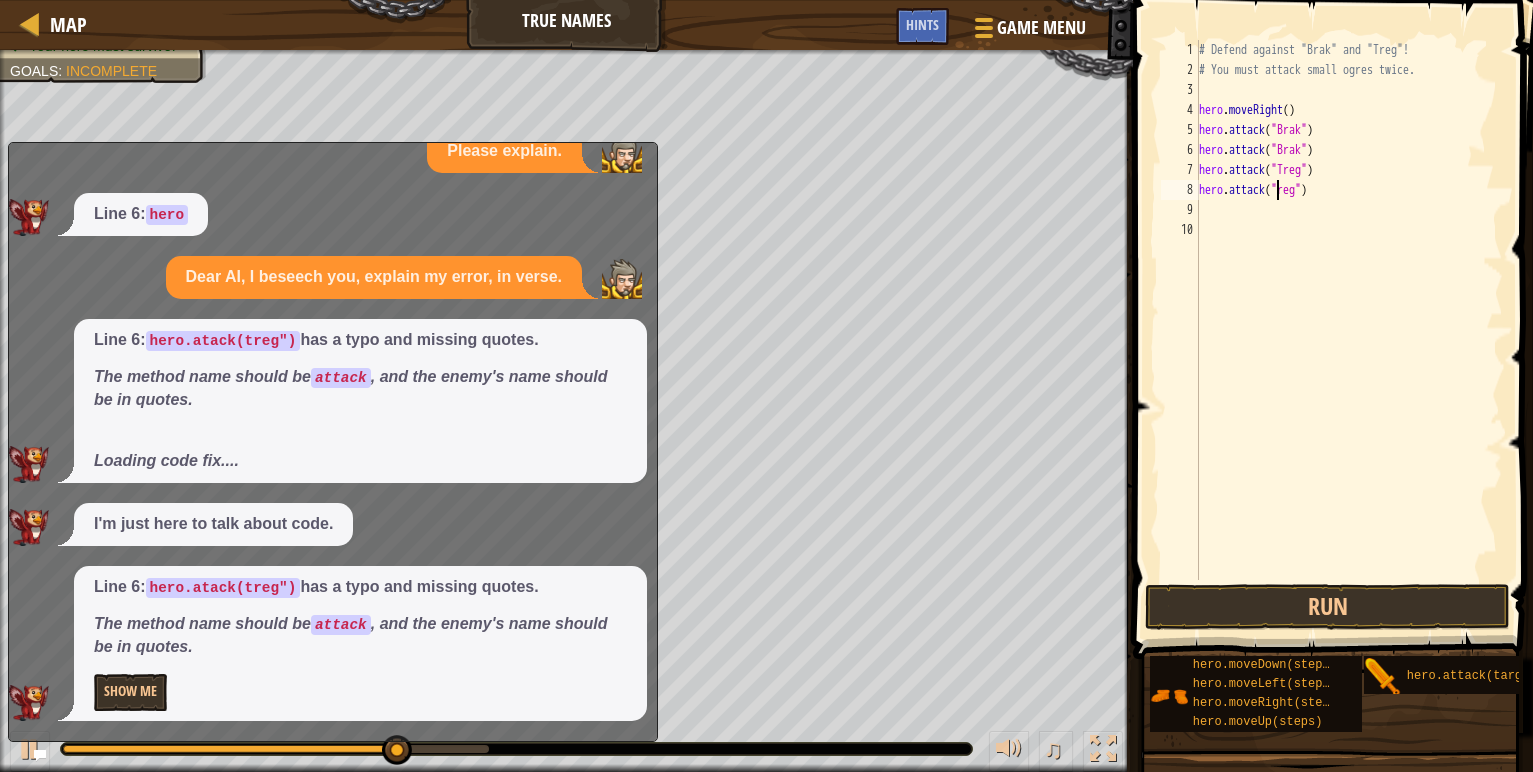 type on "hero.attack("Treg")" 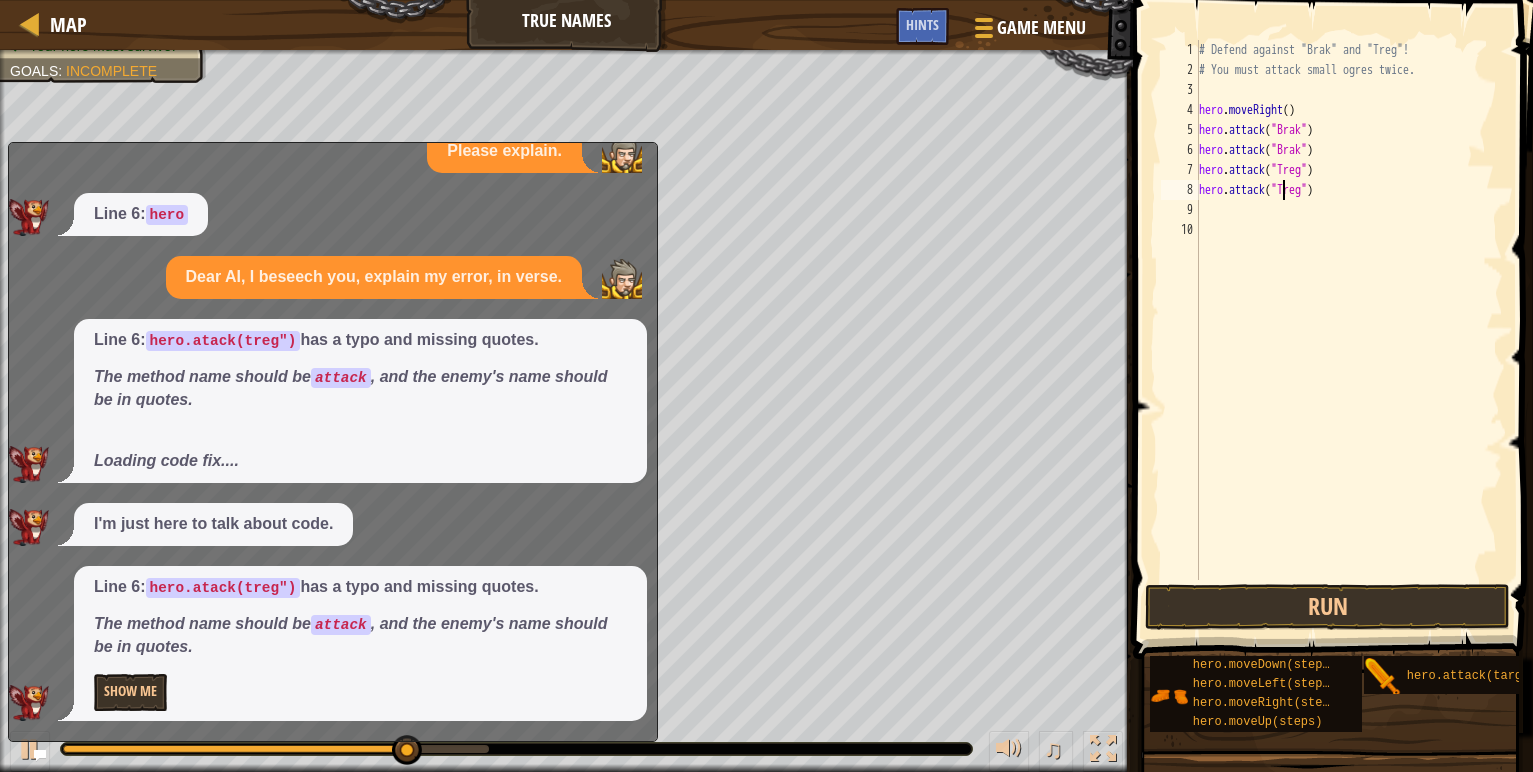 scroll, scrollTop: 9, scrollLeft: 7, axis: both 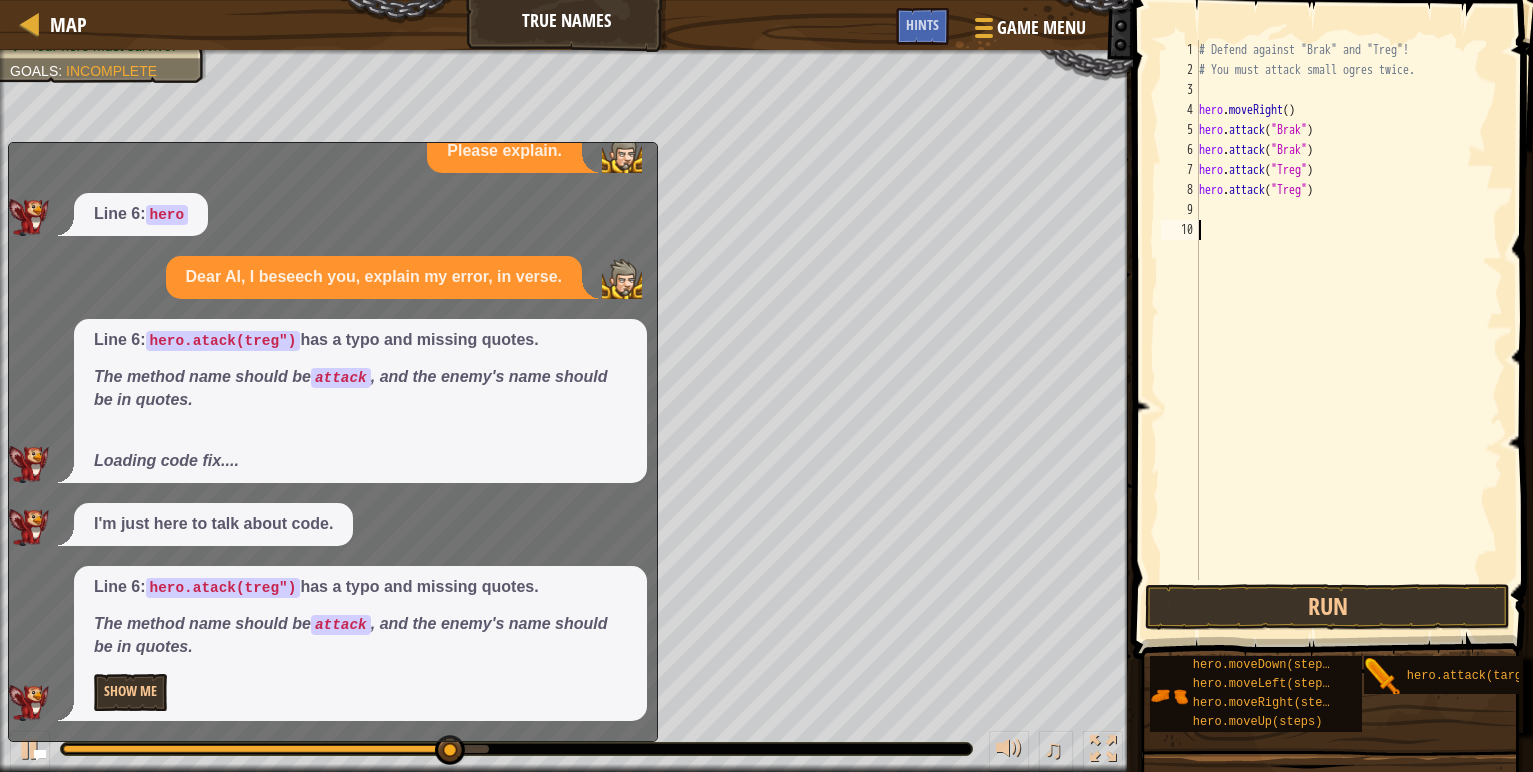 click on "# Defend against "Brak" and "Treg"! # You must attack small ogres twice. hero . moveRight ( ) hero . attack ( "Brak" ) hero . attack ( "Brak" ) hero . attack ( "Treg" ) hero . attack ( "Treg" )" at bounding box center (1349, 330) 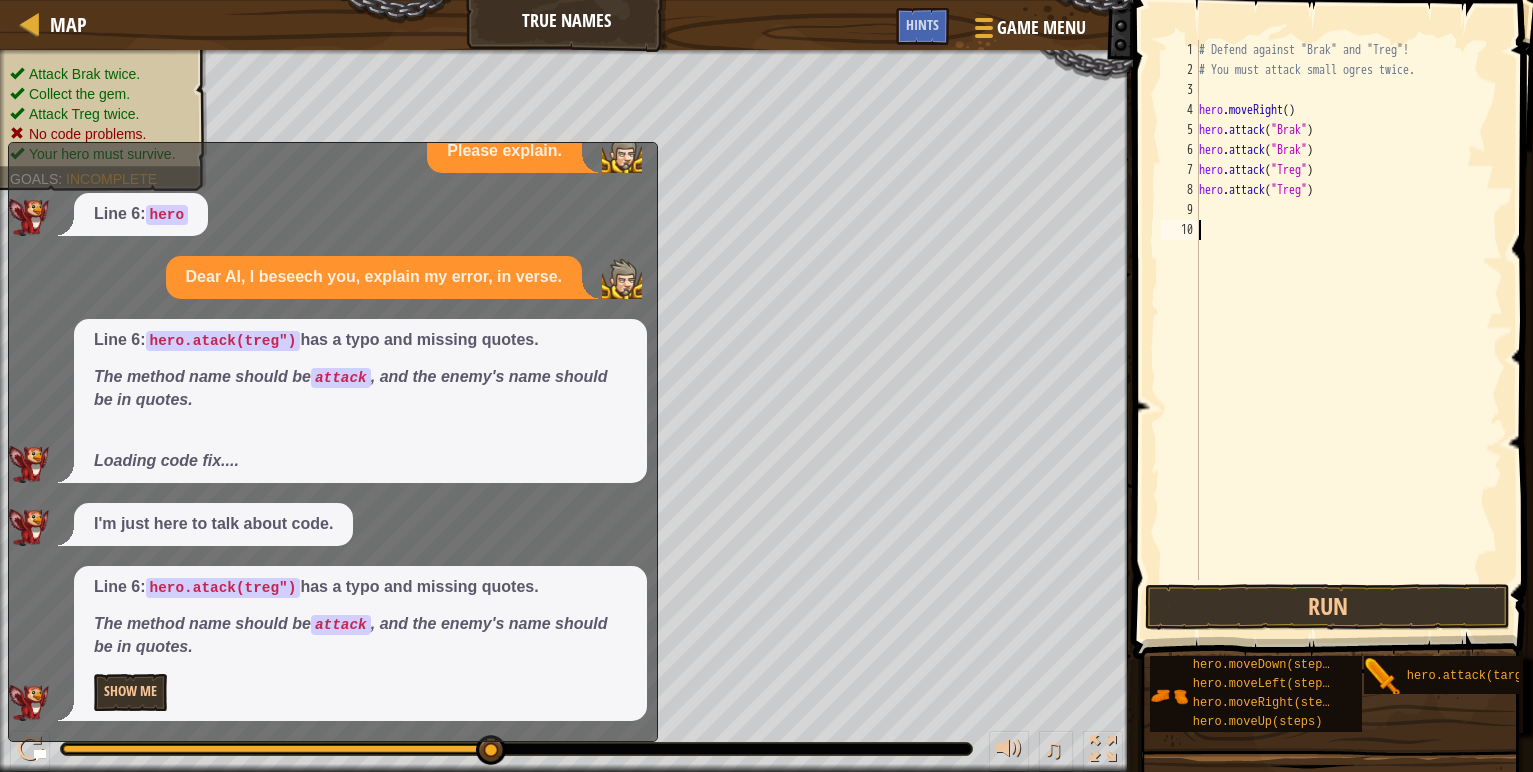 click on "# Defend against "Brak" and "Treg"! # You must attack small ogres twice. hero . moveRight ( ) hero . attack ( "Brak" ) hero . attack ( "Brak" ) hero . attack ( "Treg" ) hero . attack ( "Treg" )" at bounding box center (1349, 330) 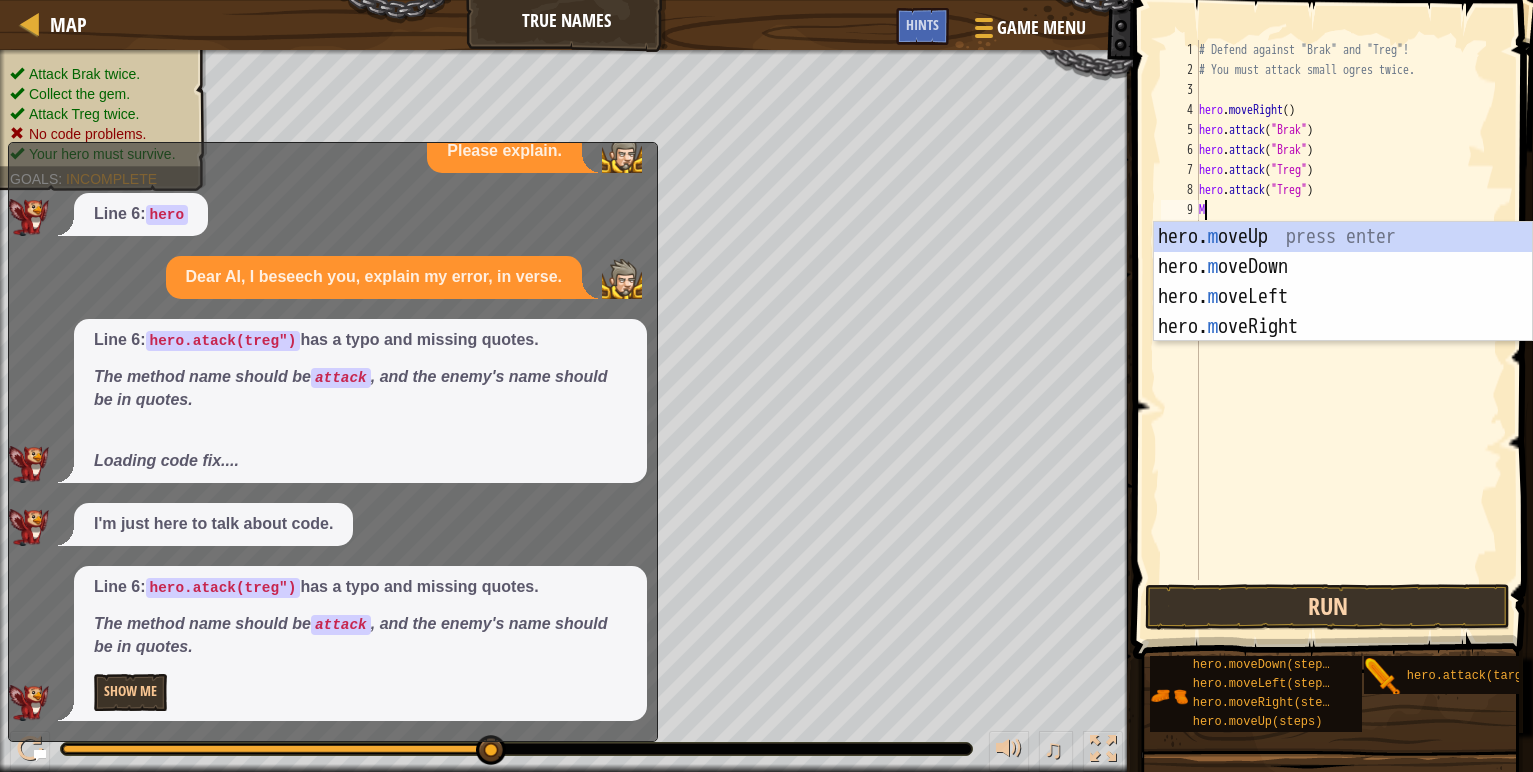 type on "M" 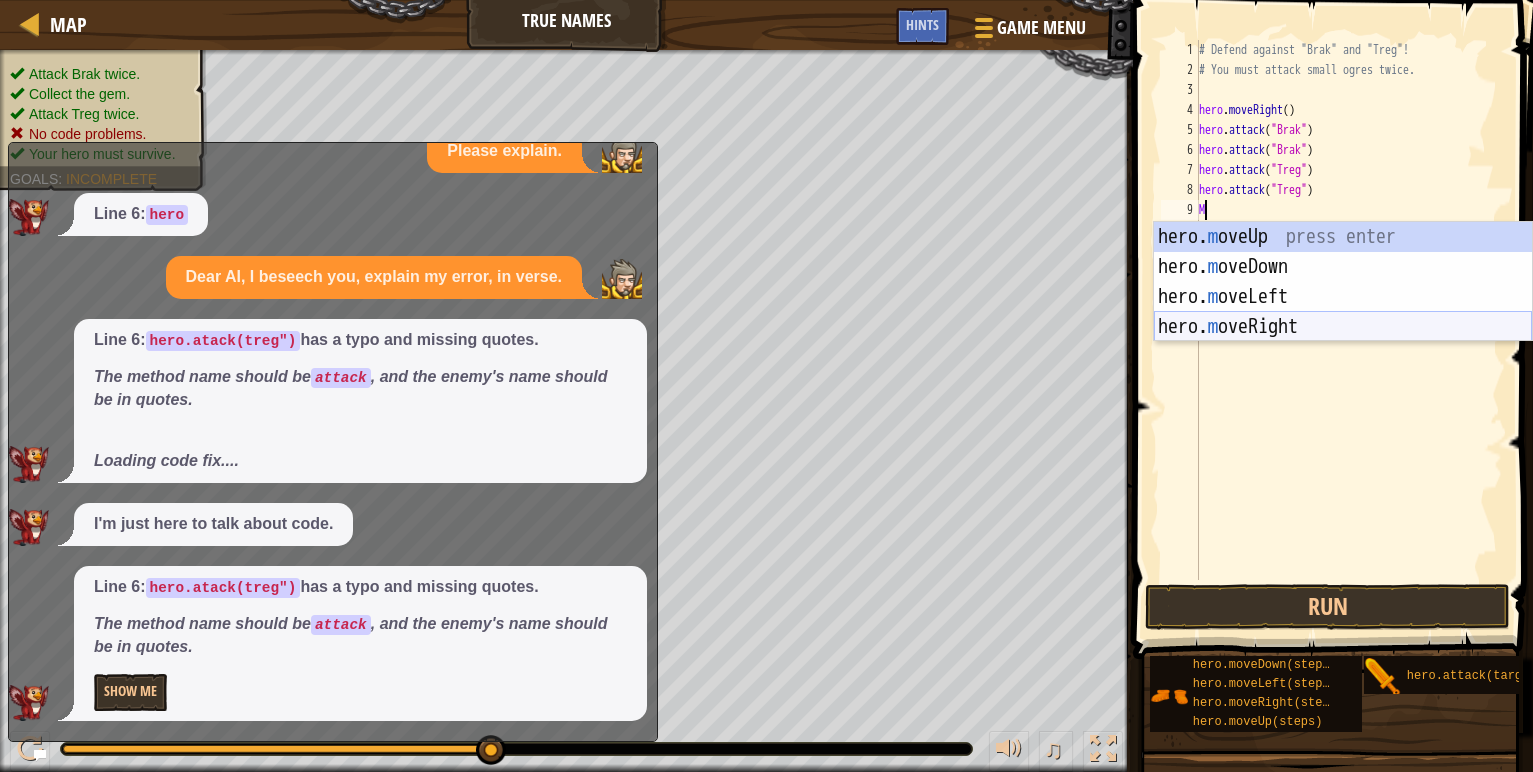 click on "hero. m oveUp press enter hero. m oveDown press enter hero. m oveLeft press enter hero. m oveRight press enter" at bounding box center [1343, 312] 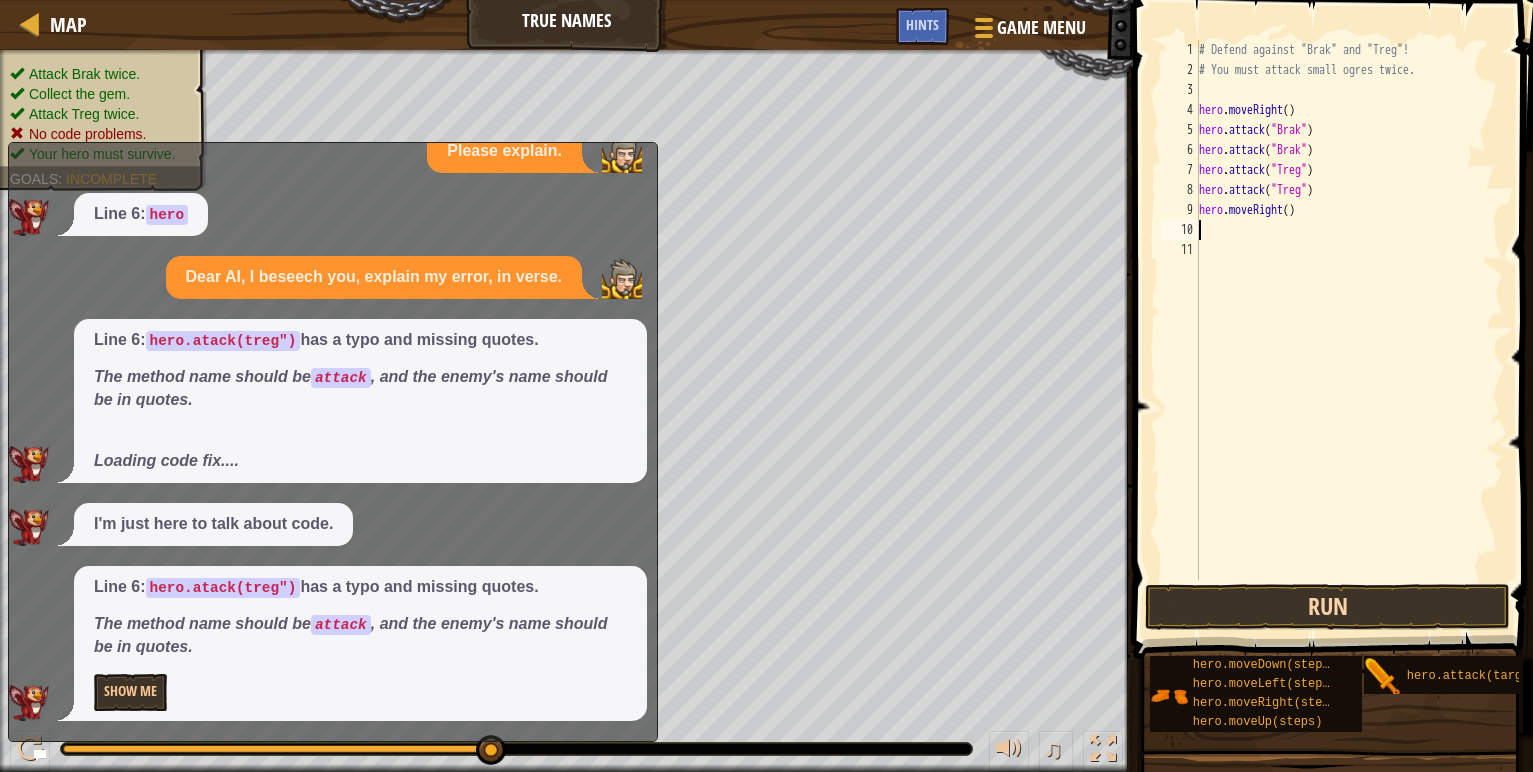 type 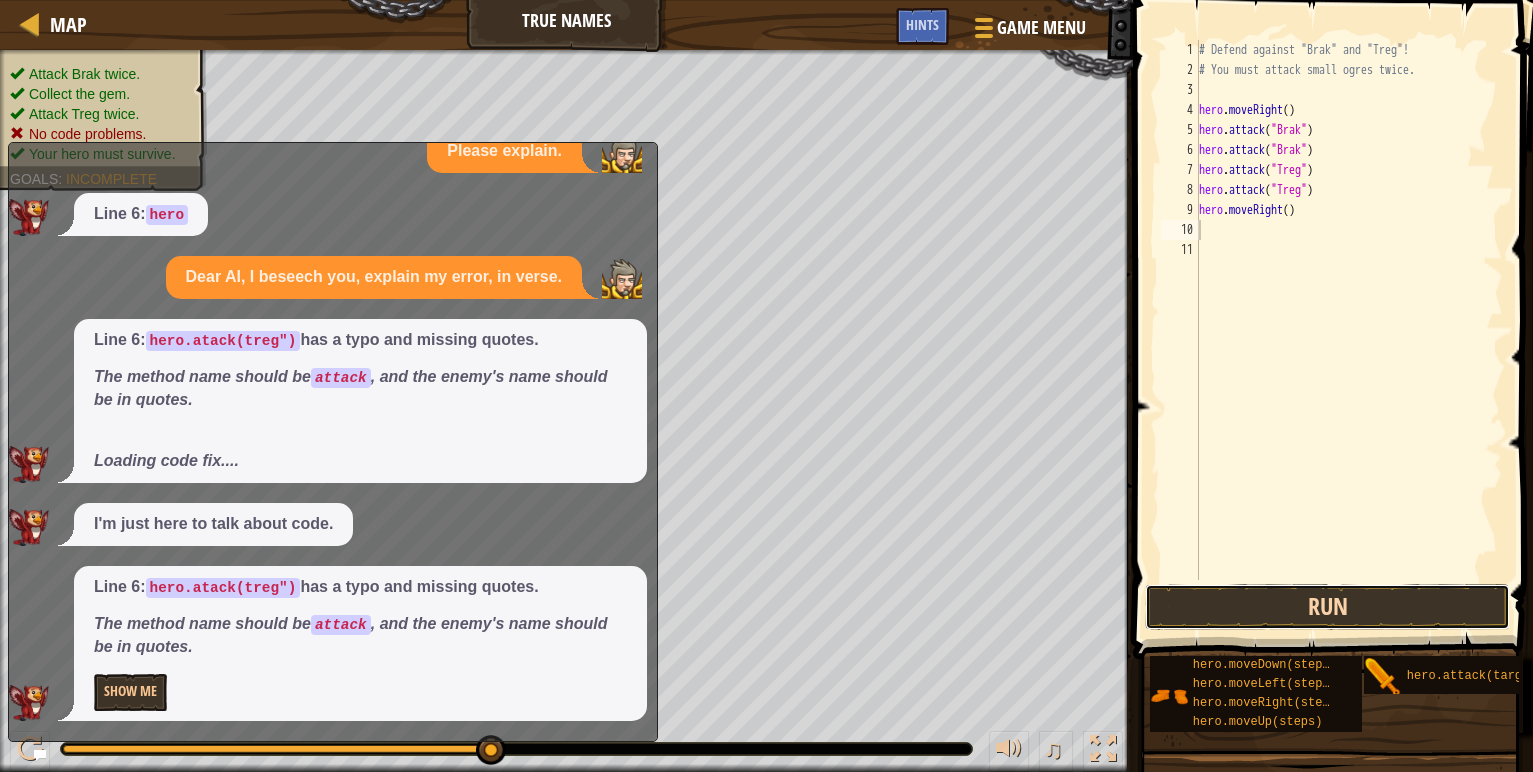 click on "Run" at bounding box center (1327, 607) 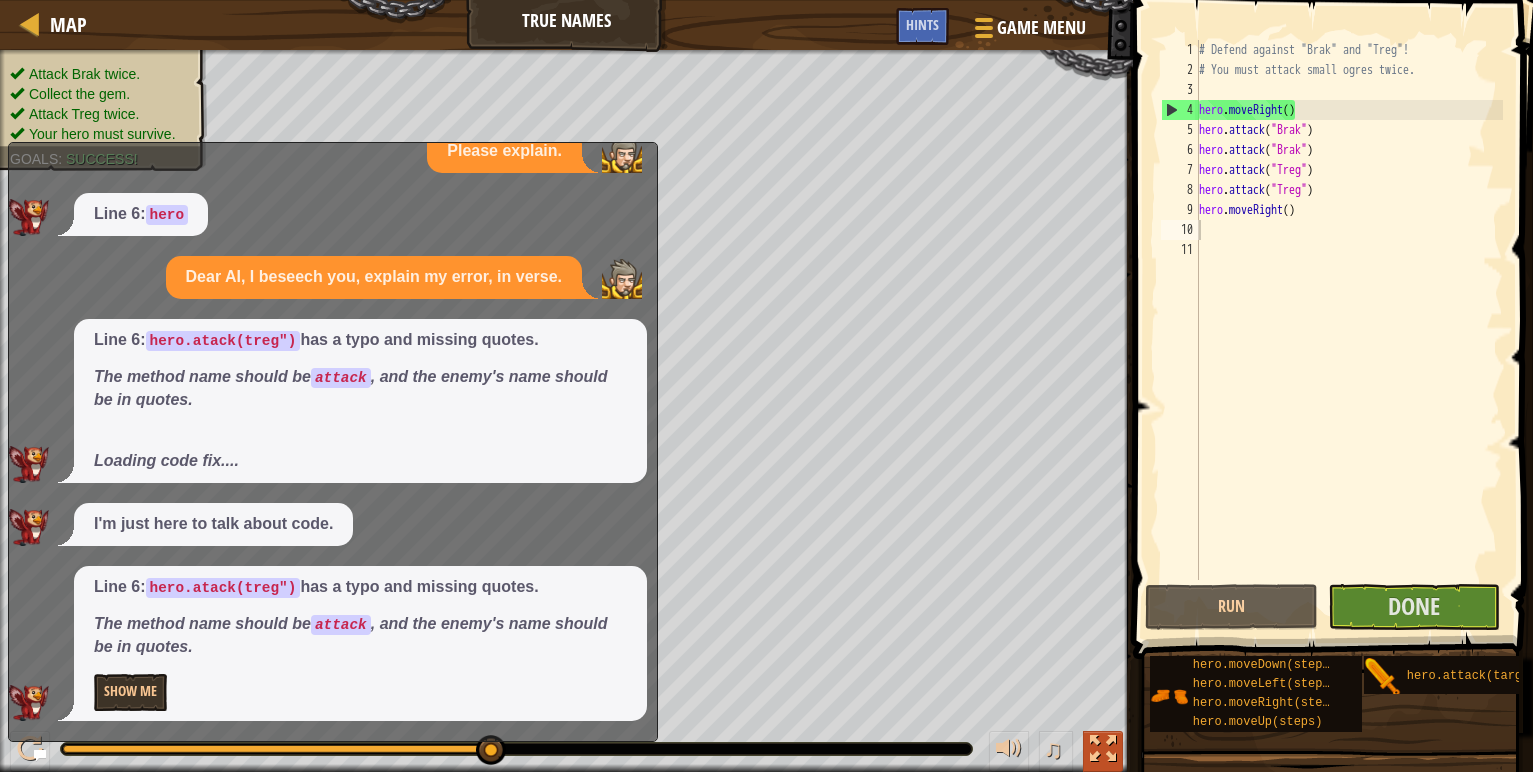 click at bounding box center [1103, 749] 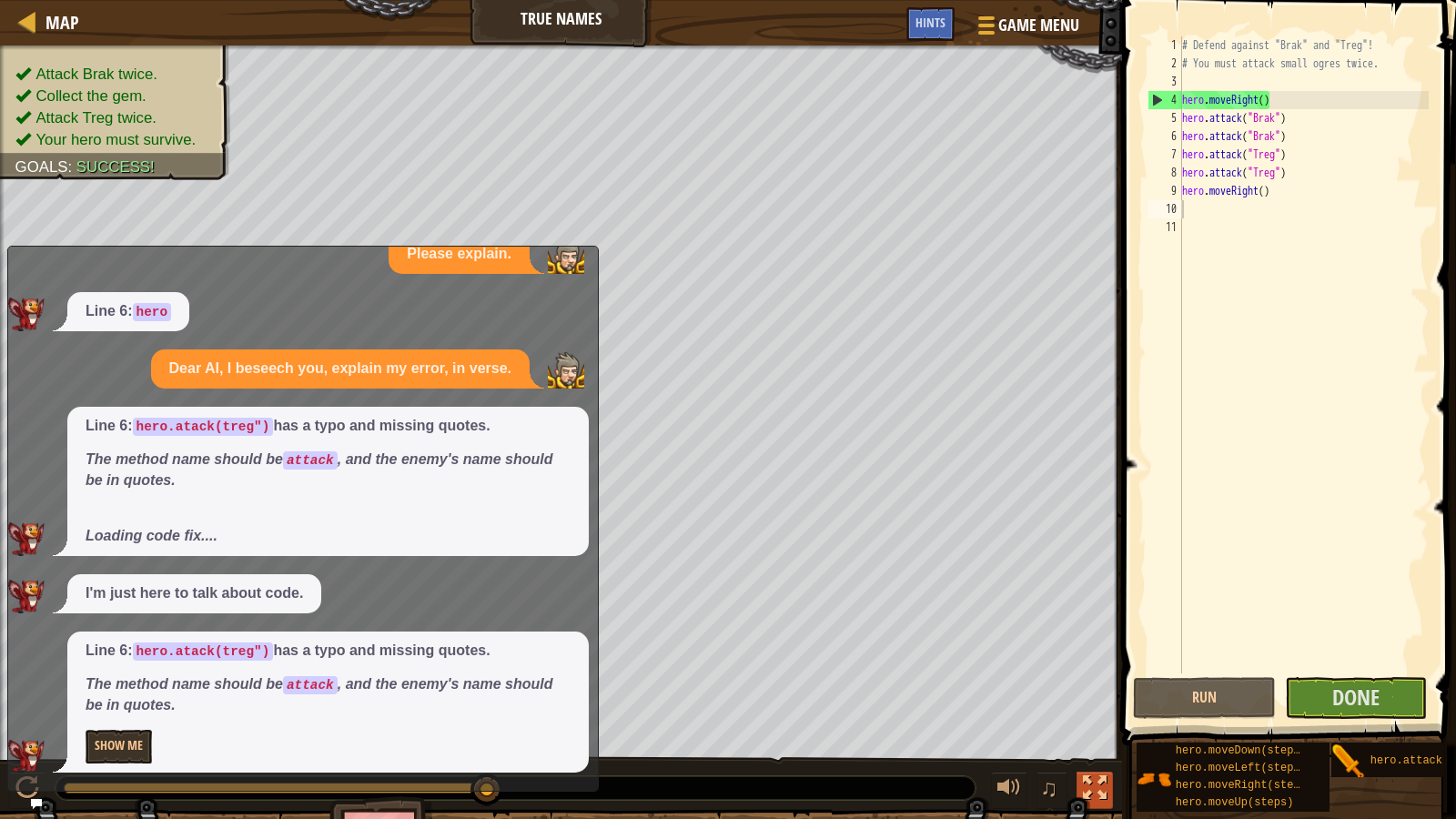 click at bounding box center [1095, 788] 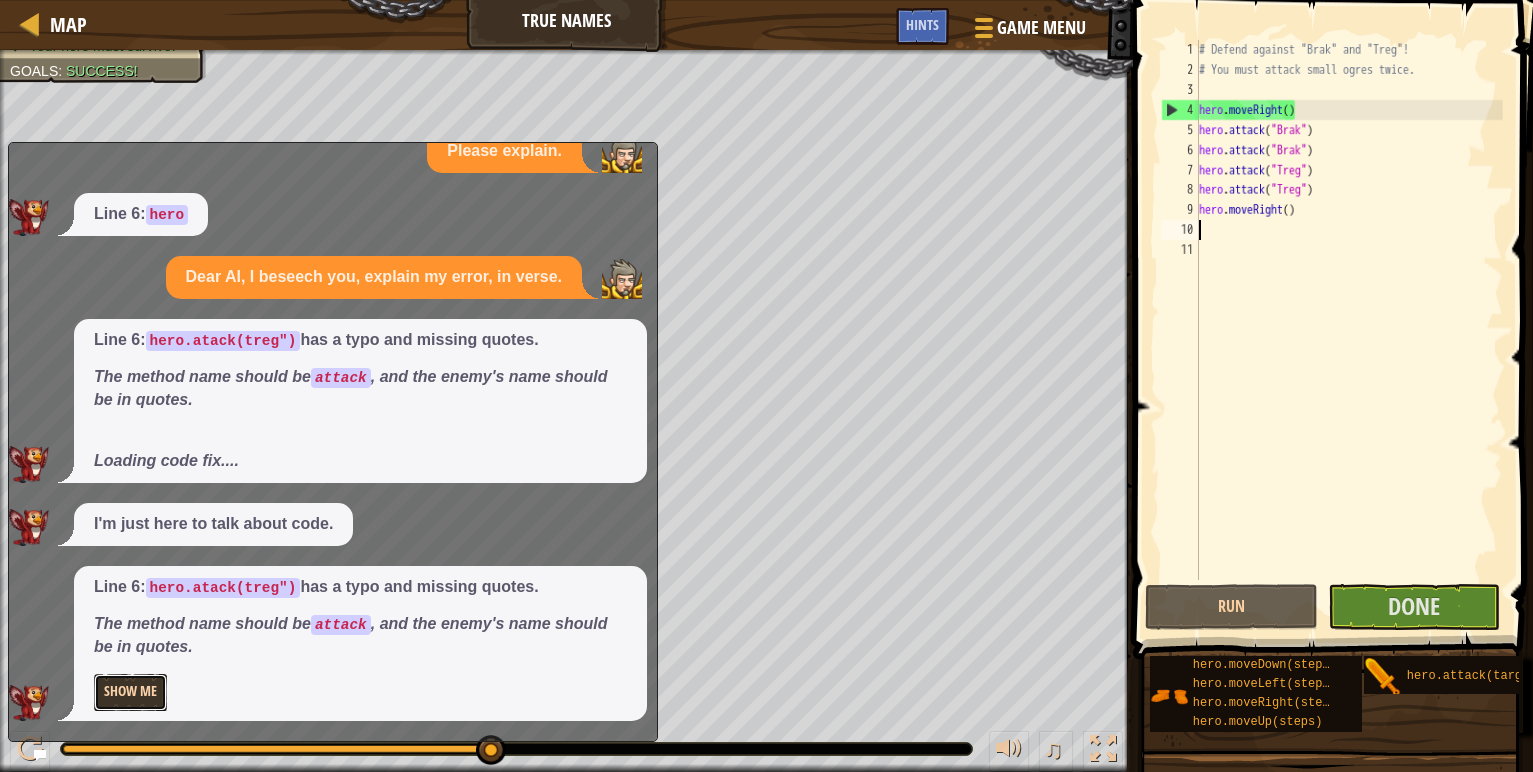 click on "Show Me" at bounding box center (130, 692) 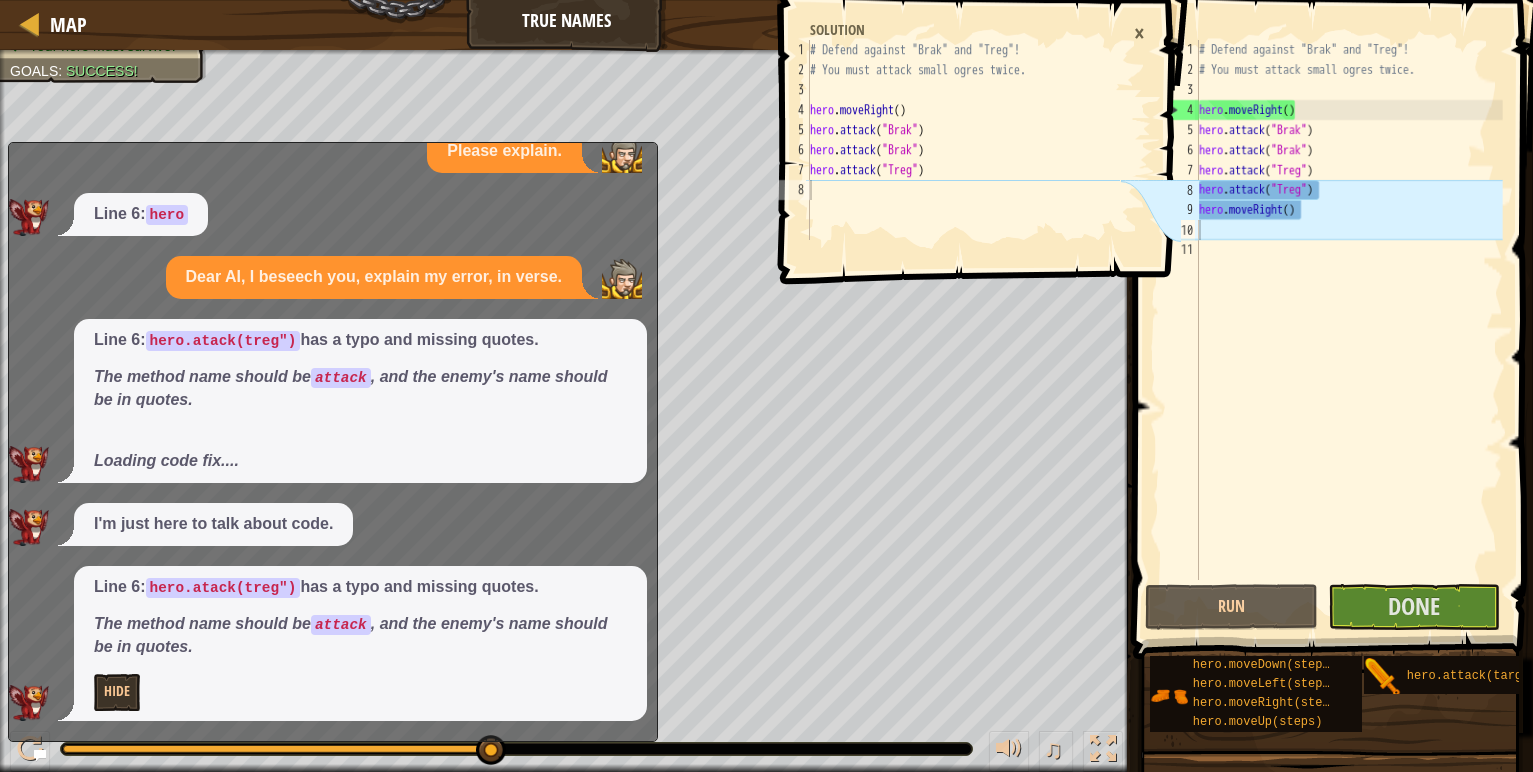 click on "Line 6:  hero.atack(treg")  has a typo and missing quotes.
The method name should be  attack , and the enemy's name should be in quotes.
Hide" at bounding box center [360, 644] 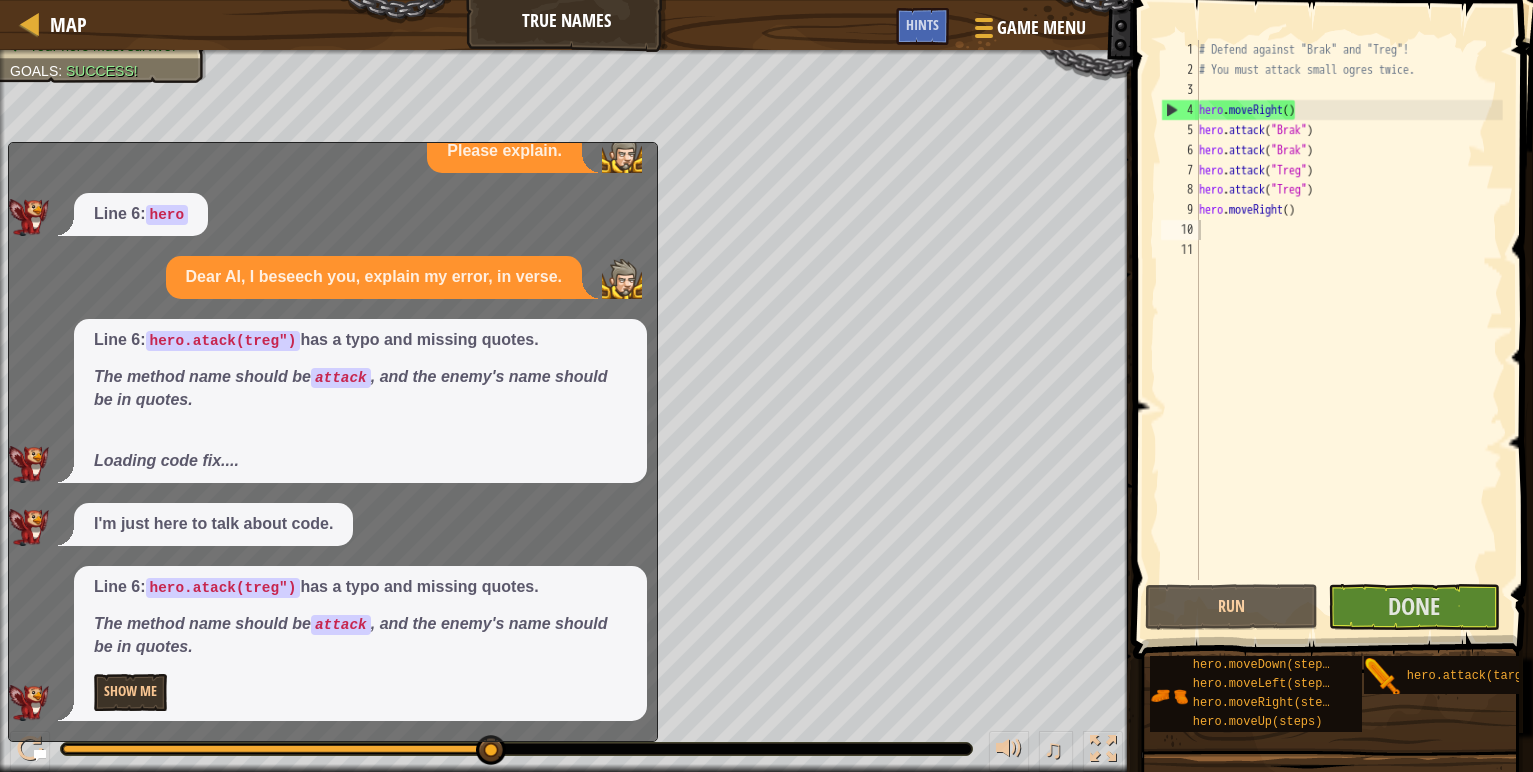 drag, startPoint x: 595, startPoint y: 167, endPoint x: 584, endPoint y: 250, distance: 83.725746 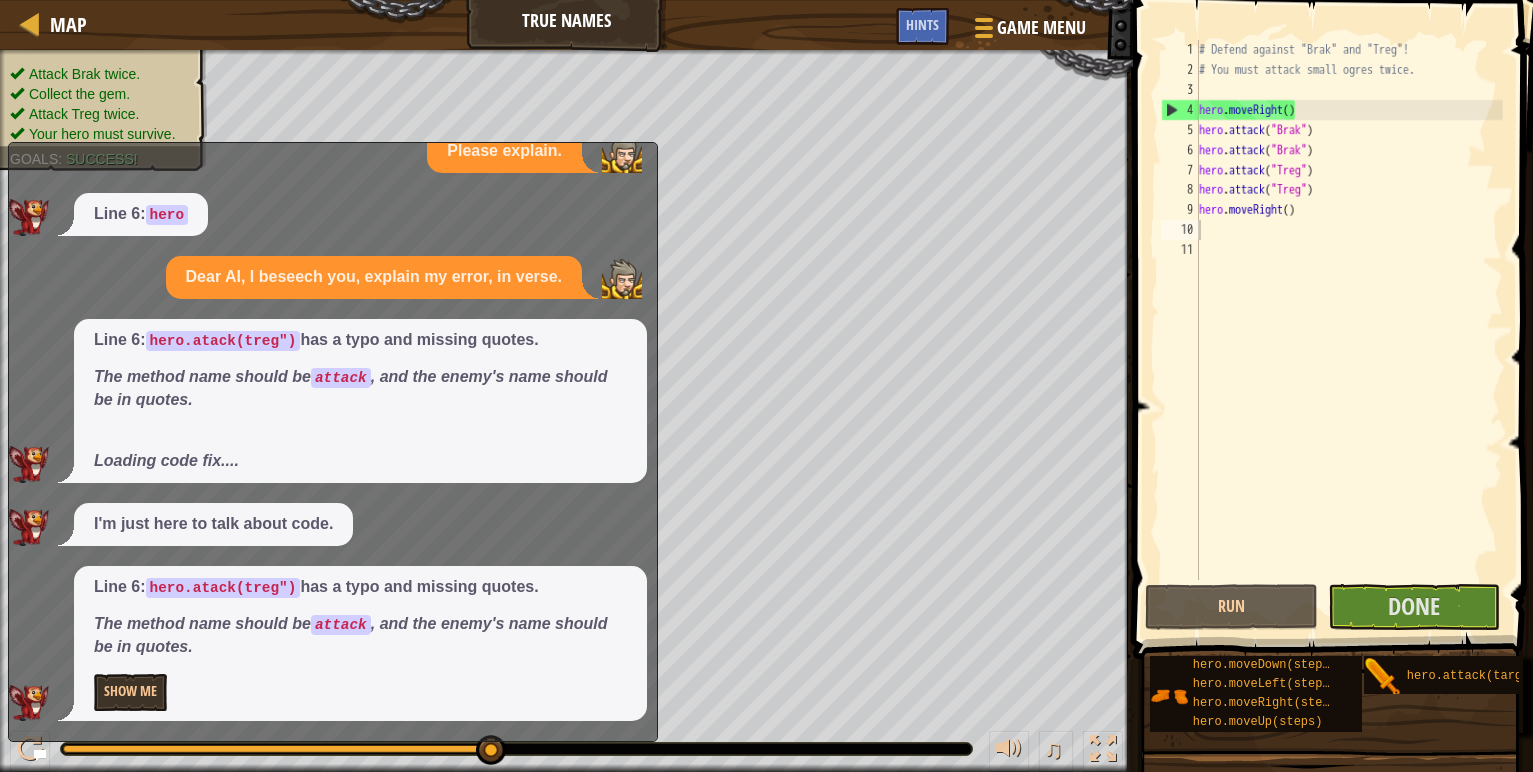 drag, startPoint x: 109, startPoint y: 104, endPoint x: 96, endPoint y: 216, distance: 112.75194 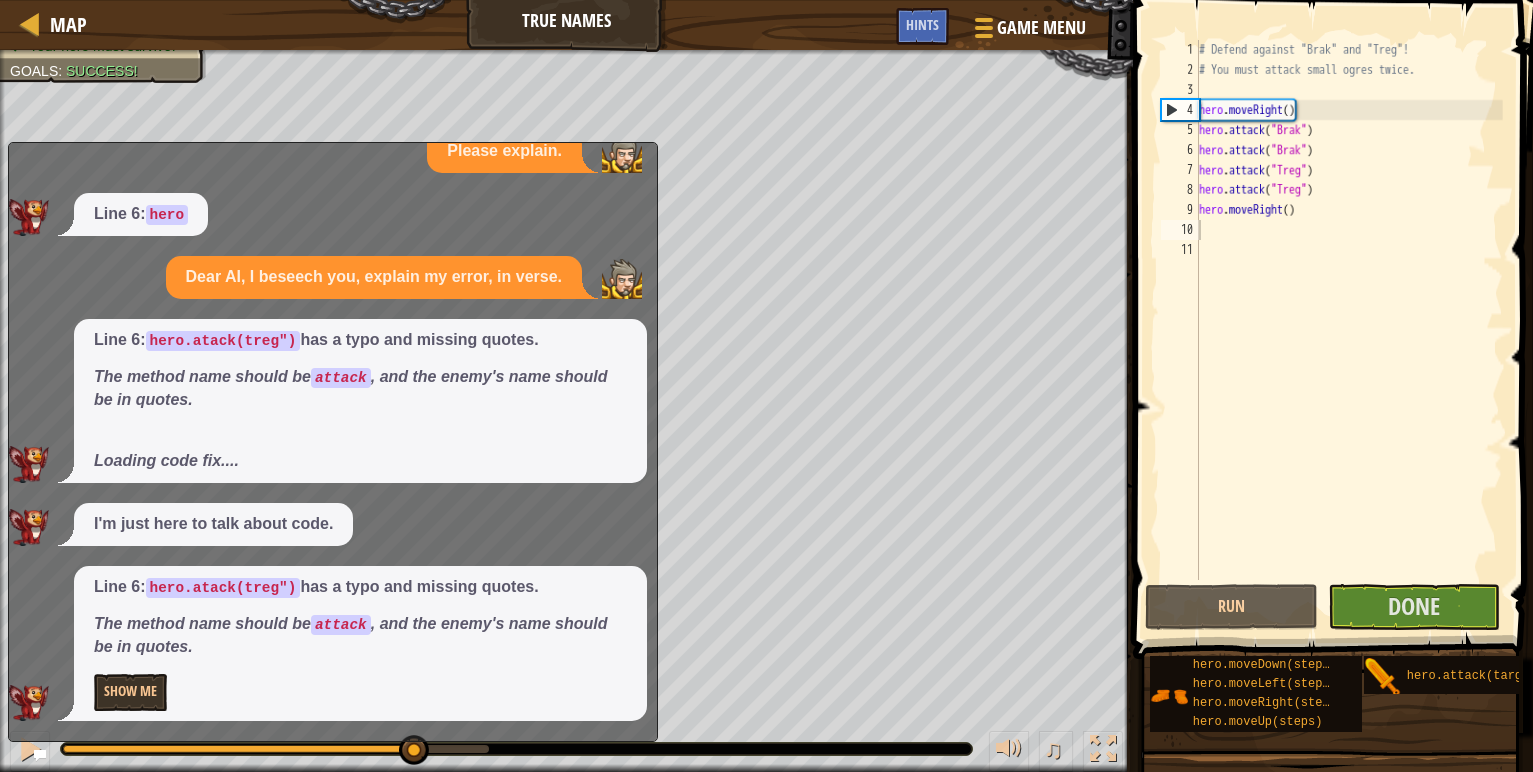 drag, startPoint x: 488, startPoint y: 749, endPoint x: -67, endPoint y: 771, distance: 555.43585 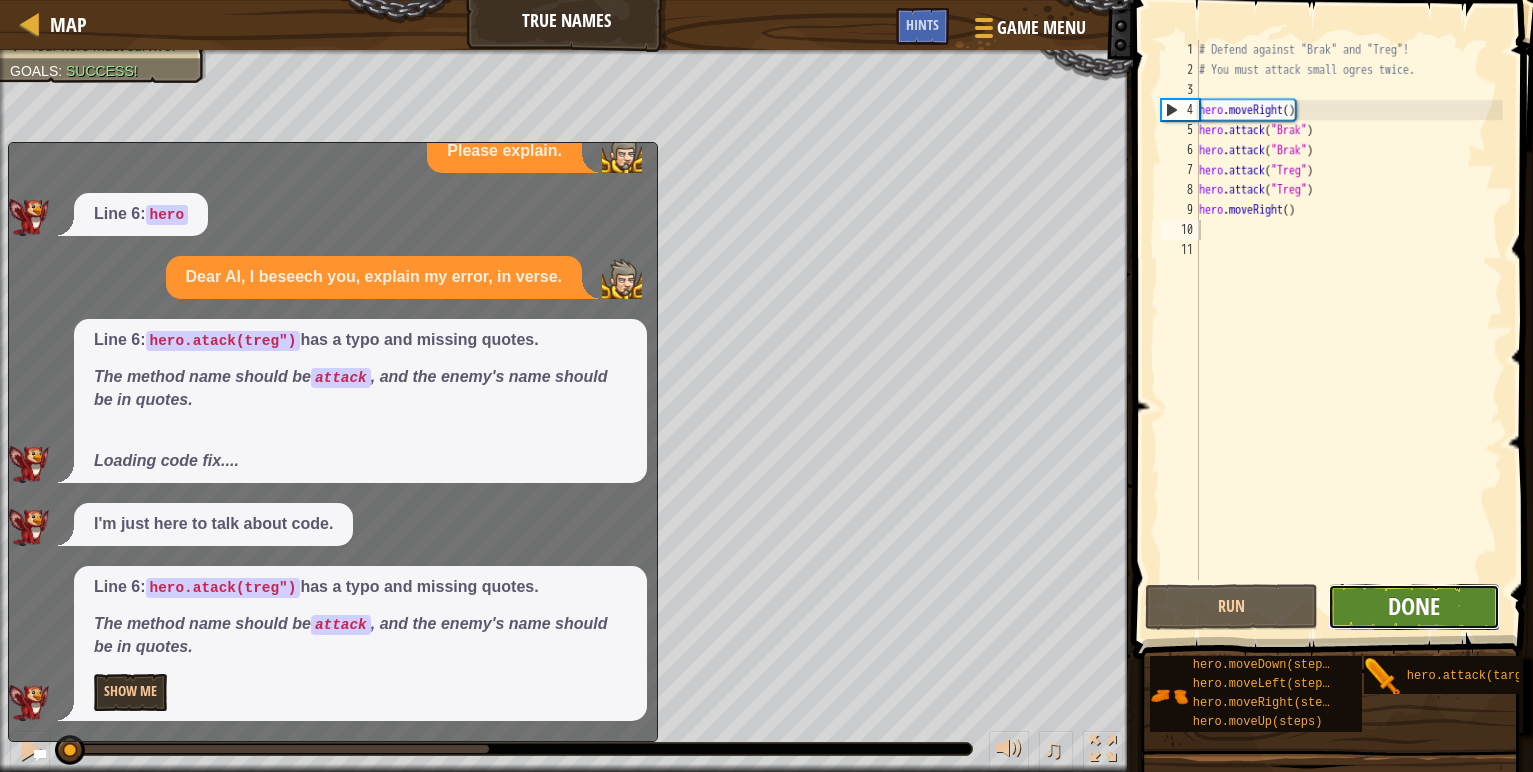 click on "Done" at bounding box center [1414, 606] 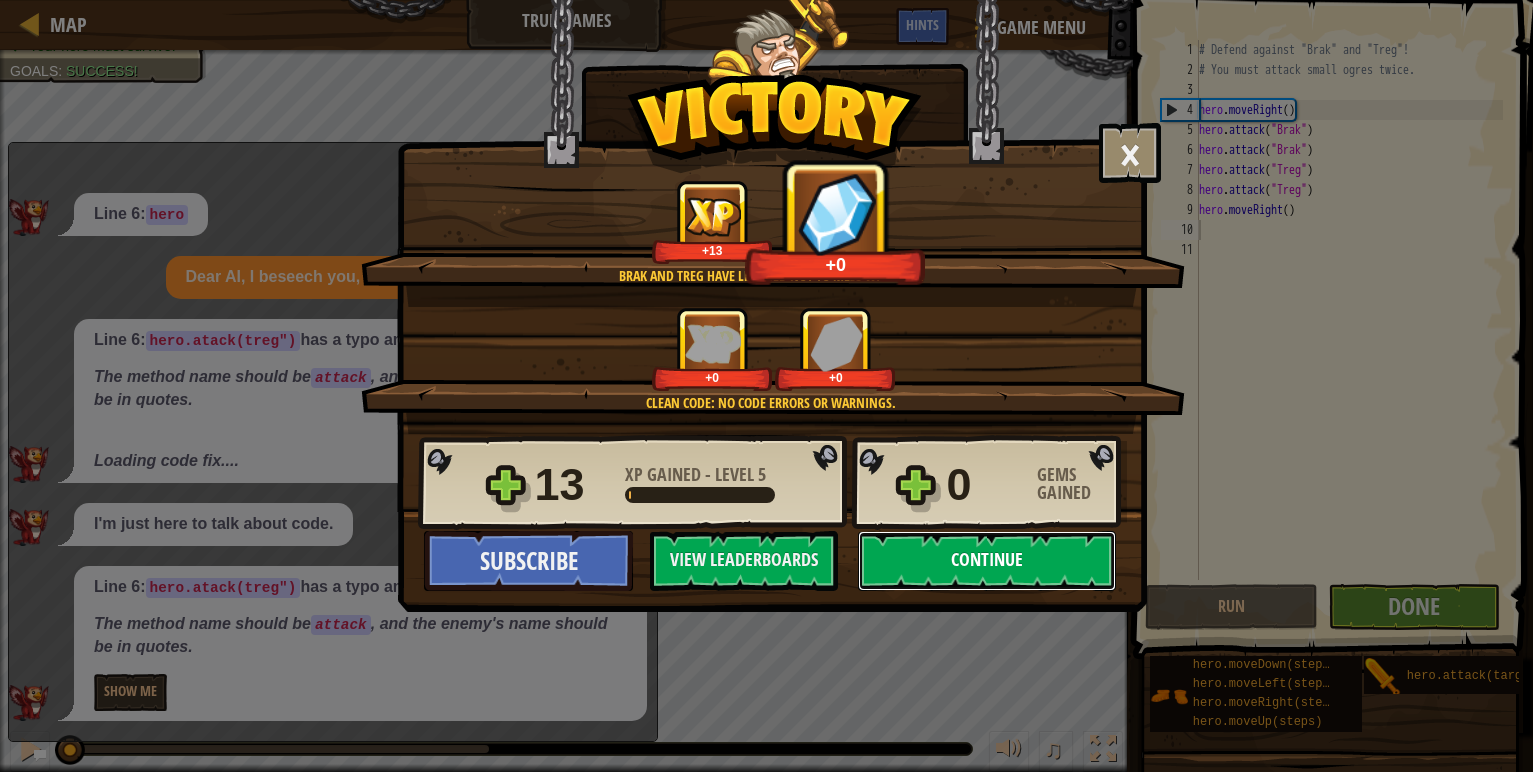 click on "Continue" at bounding box center [987, 561] 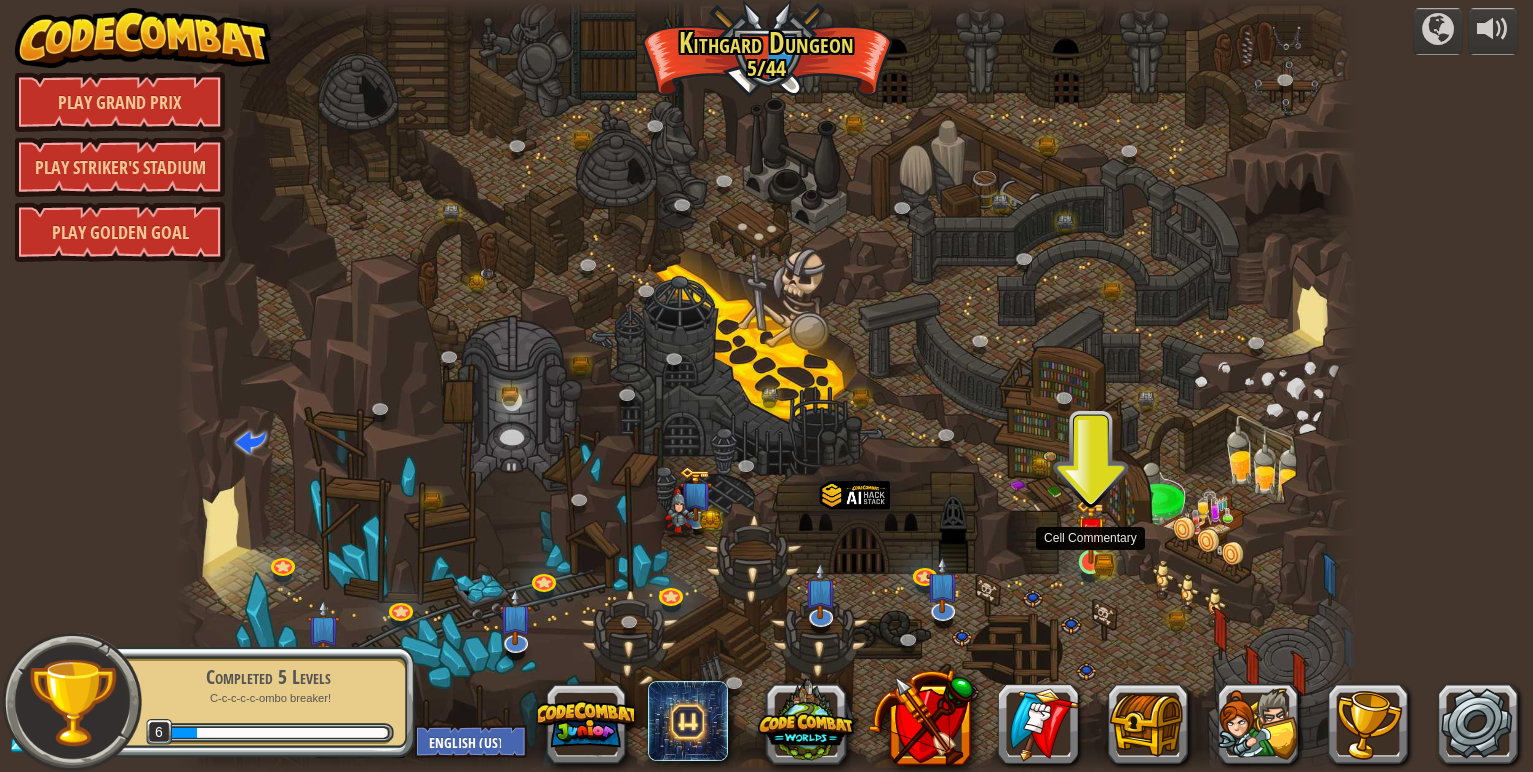 click at bounding box center [1091, 533] 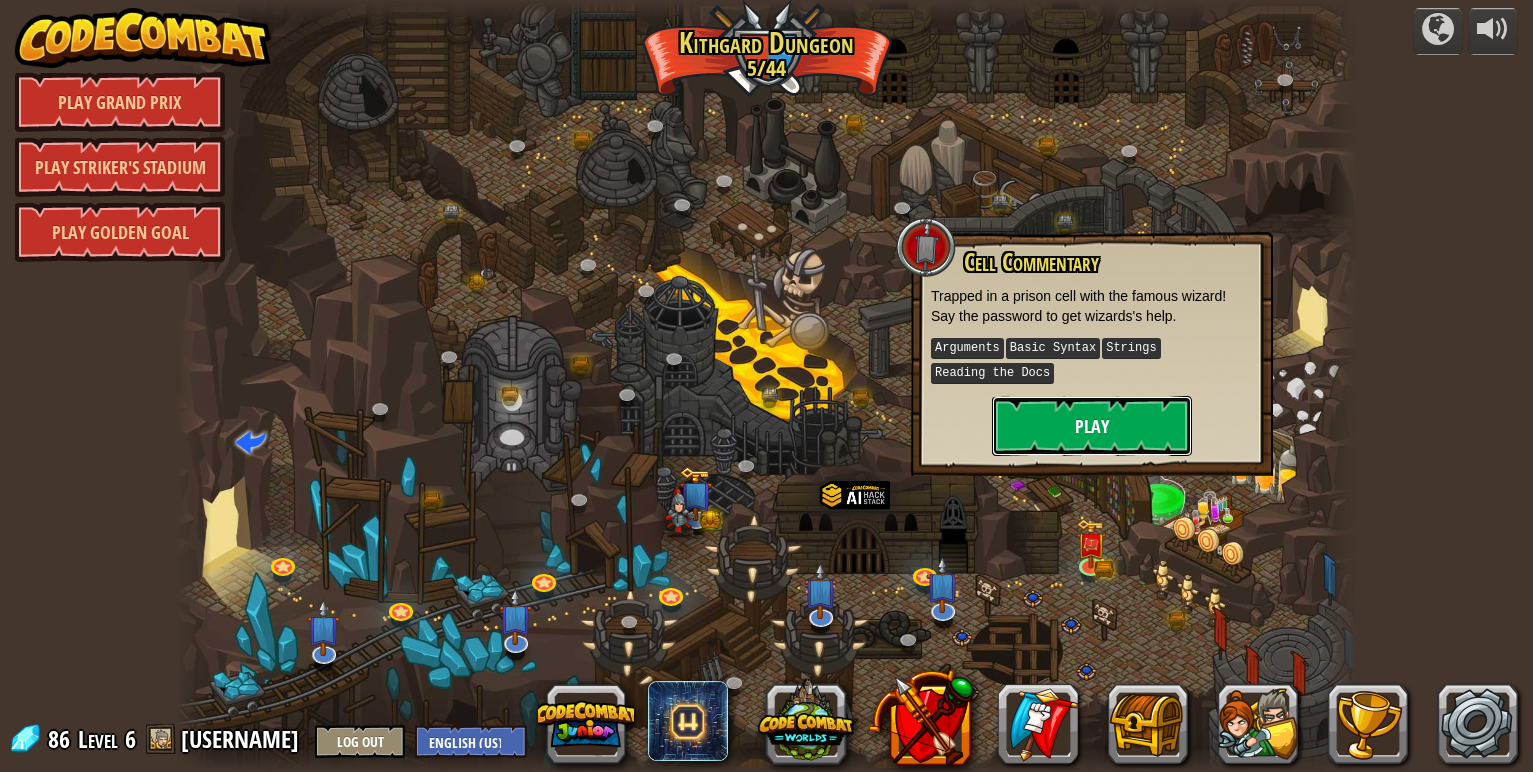 click on "Play" at bounding box center [1092, 426] 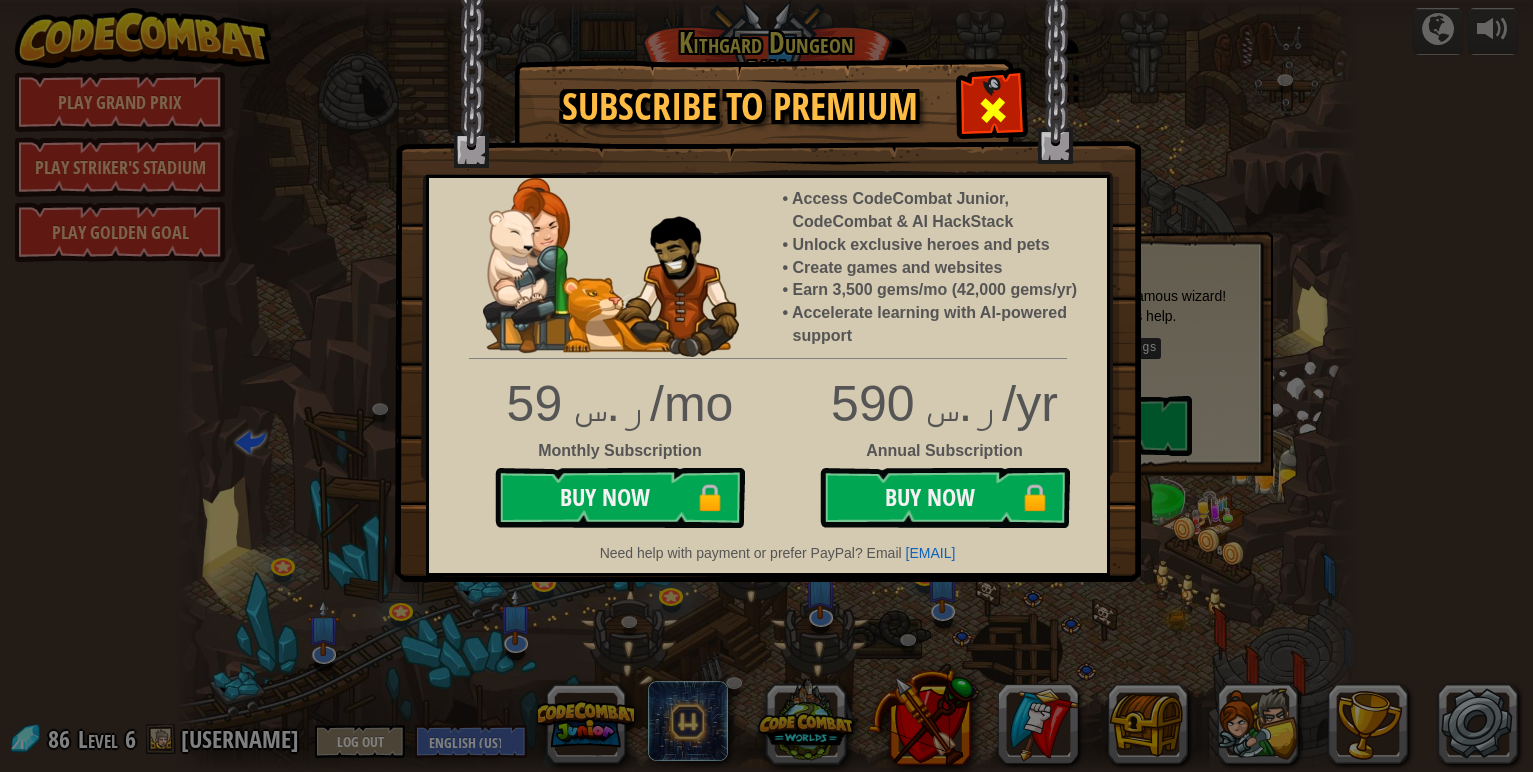 click at bounding box center (992, 107) 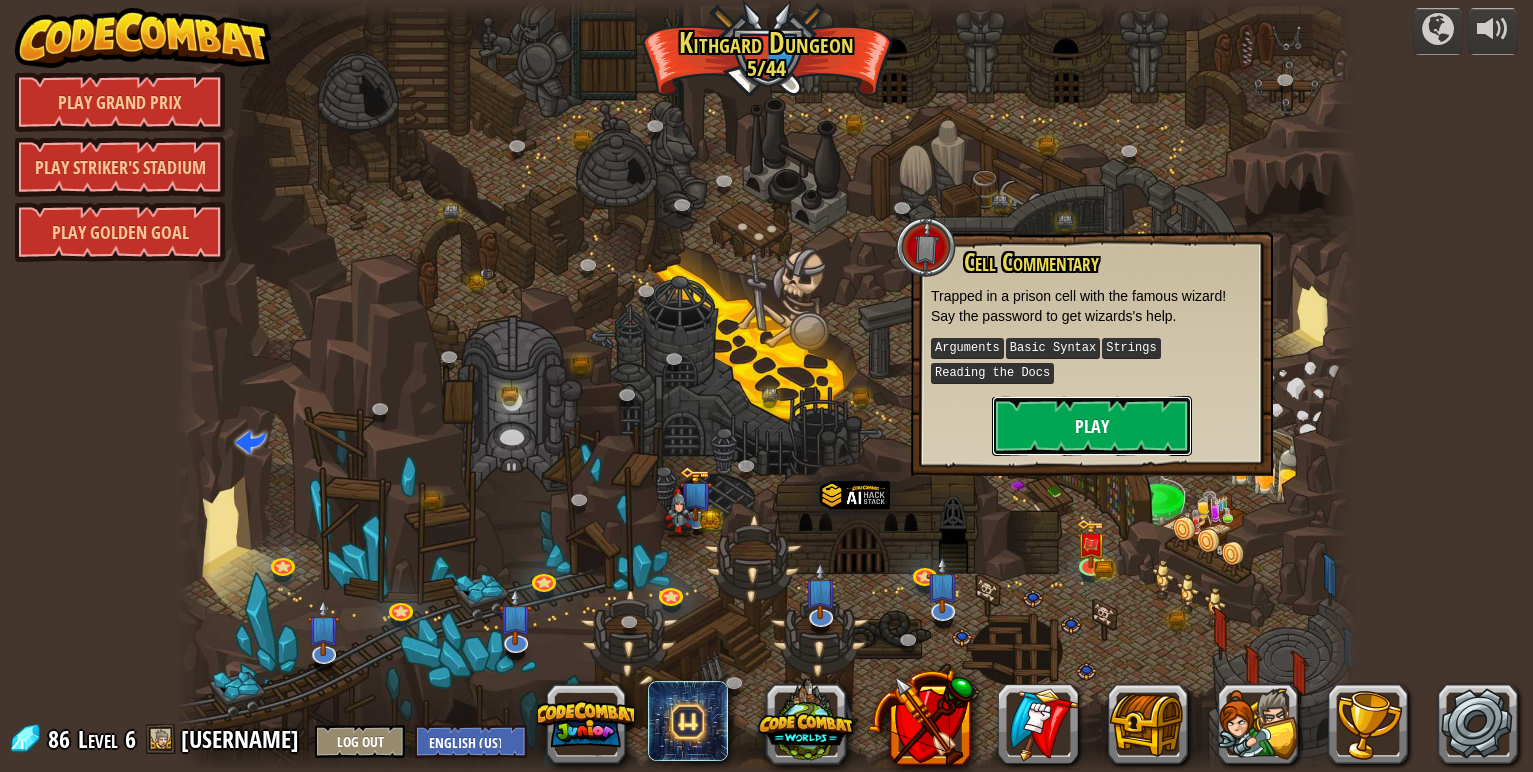 click on "Play" at bounding box center (1092, 426) 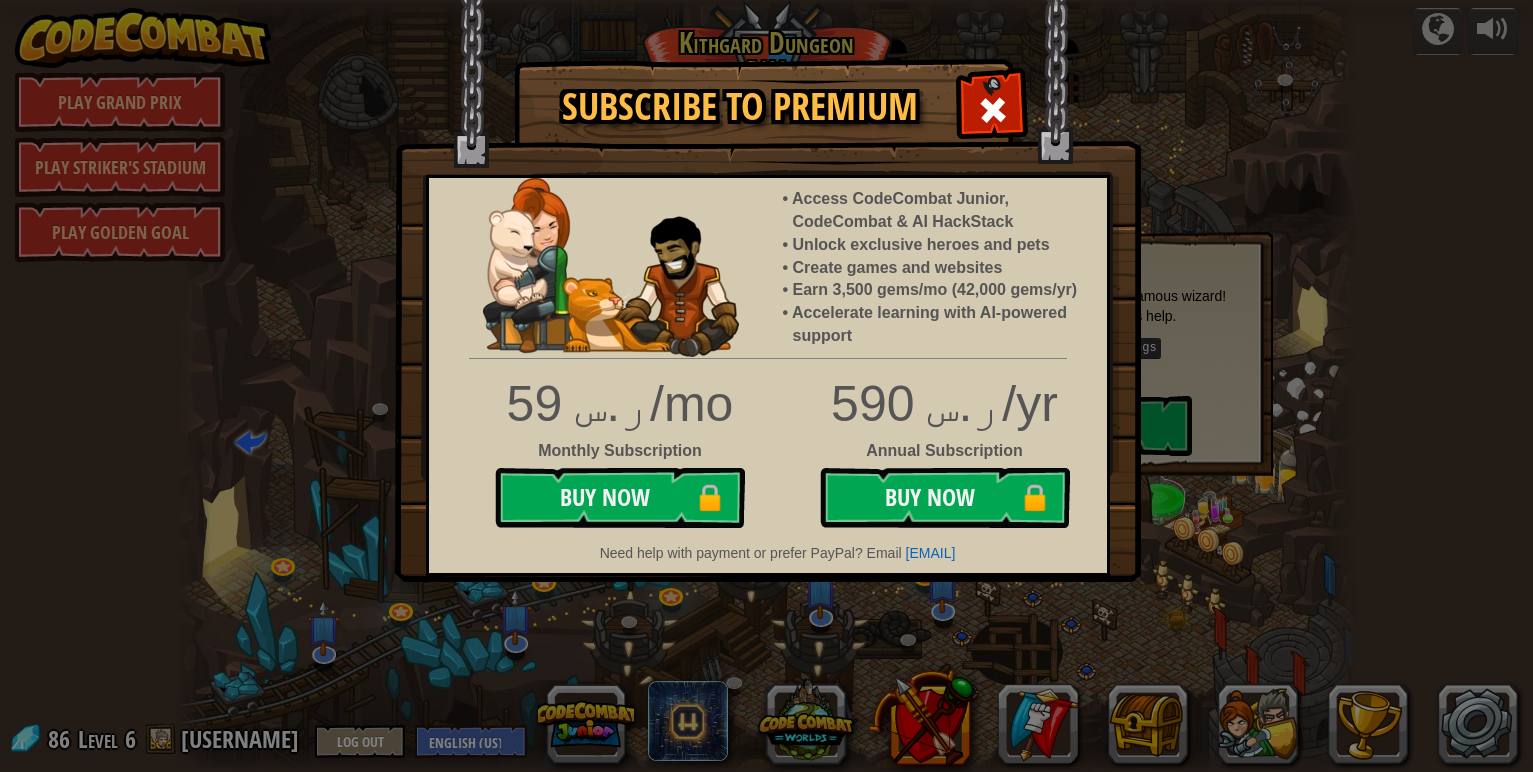 click at bounding box center (768, 291) 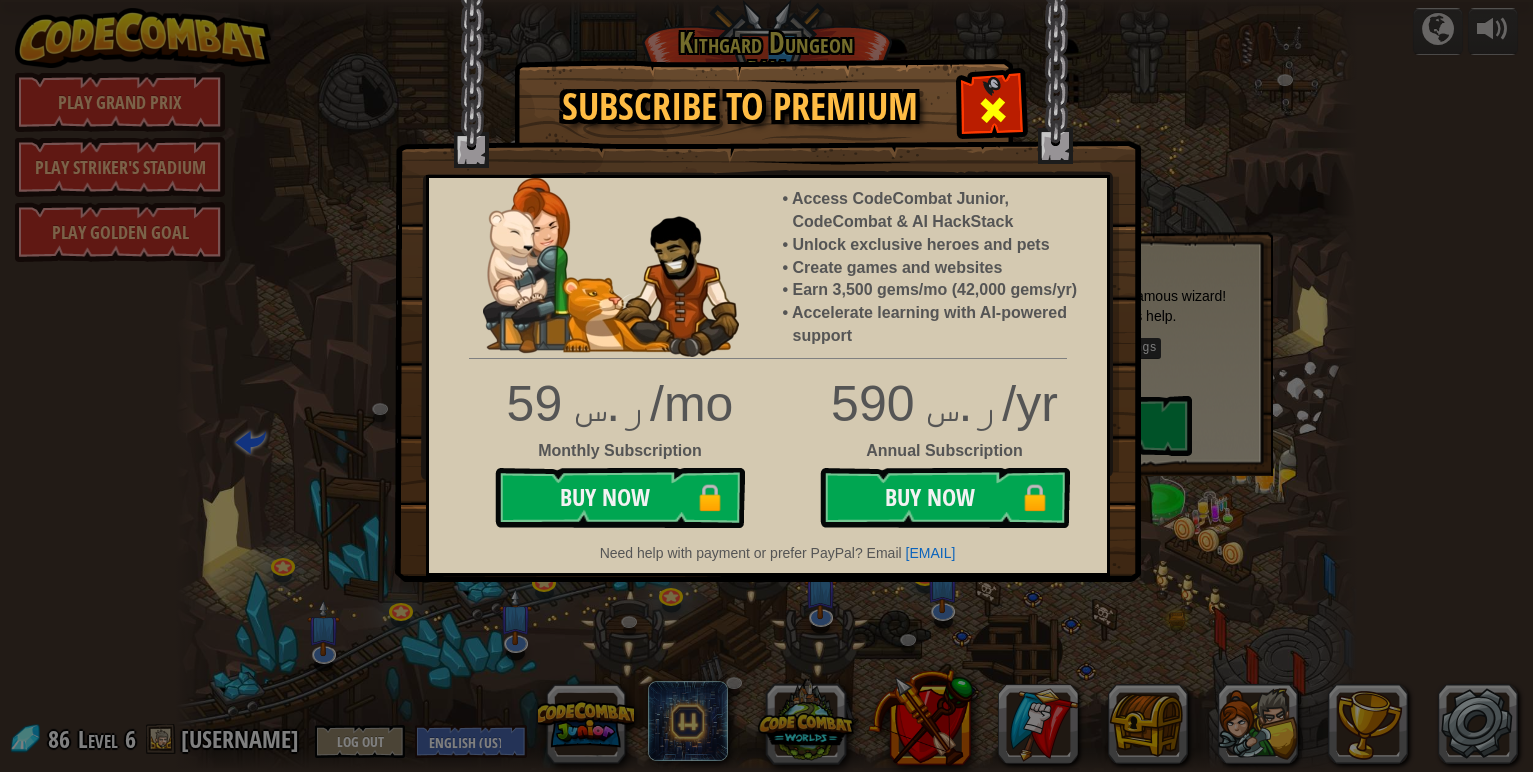 click at bounding box center [993, 110] 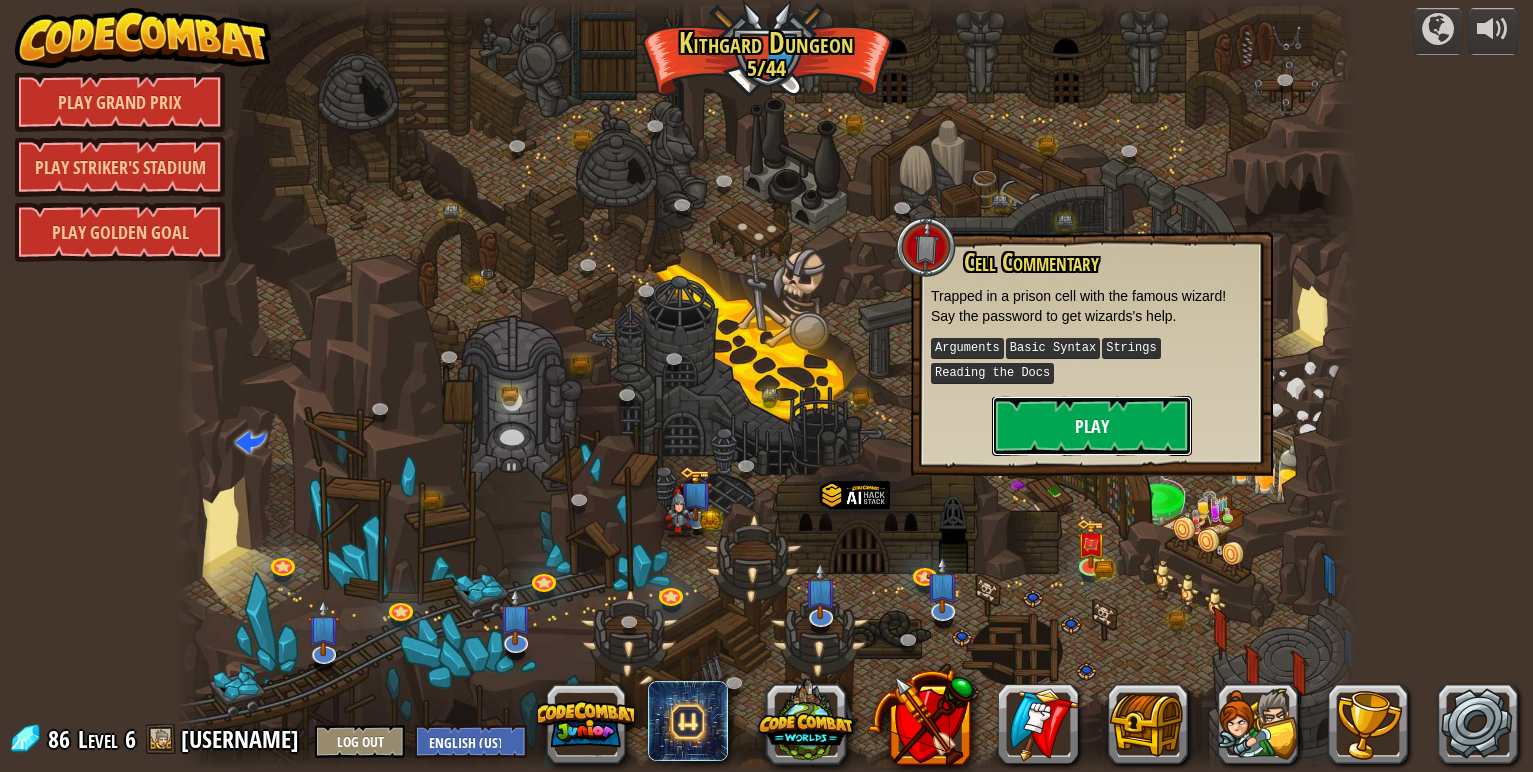 drag, startPoint x: 1077, startPoint y: 420, endPoint x: 1046, endPoint y: 441, distance: 37.44329 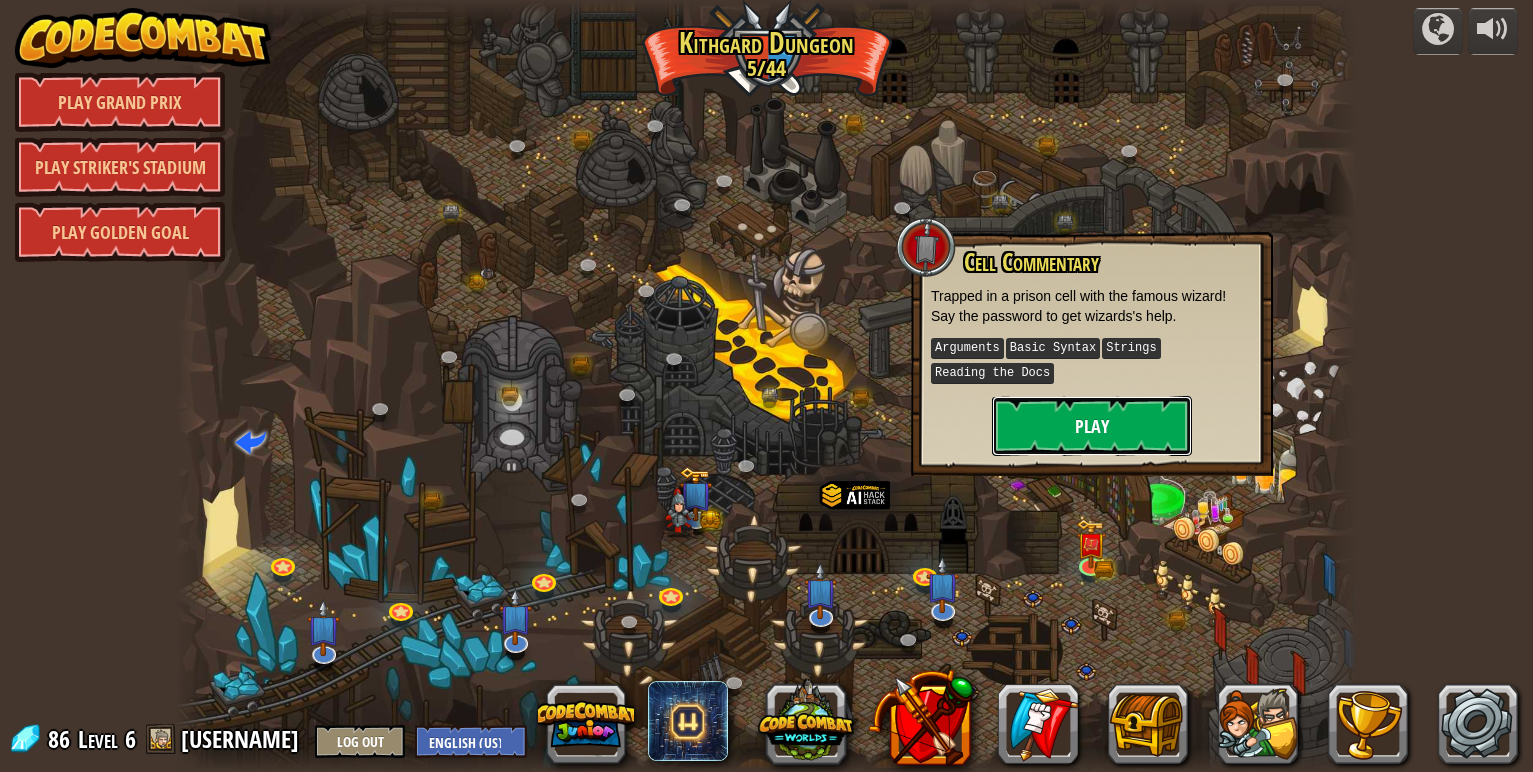 click on "Play" at bounding box center (1092, 426) 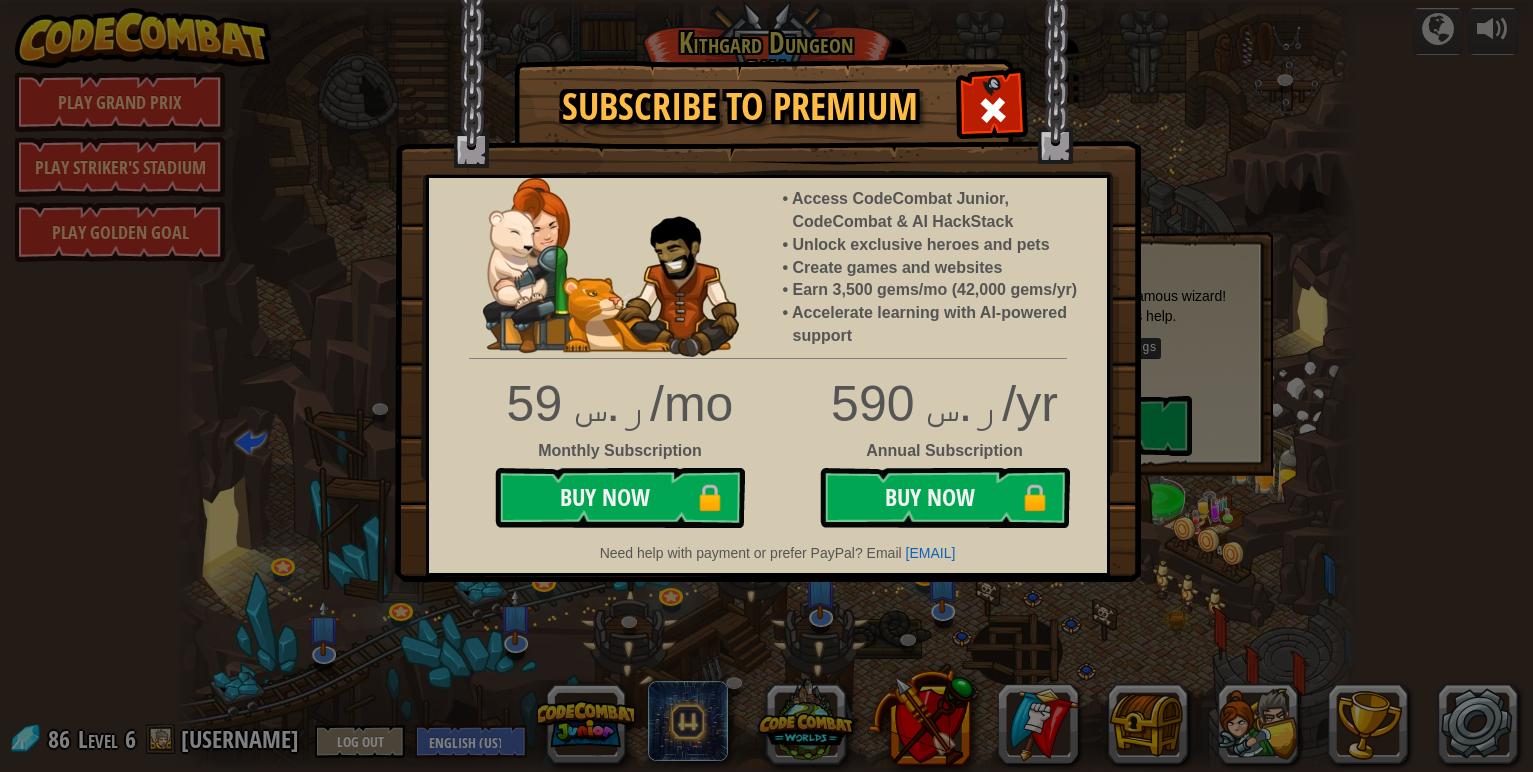 drag, startPoint x: 989, startPoint y: 78, endPoint x: 979, endPoint y: 84, distance: 11.661903 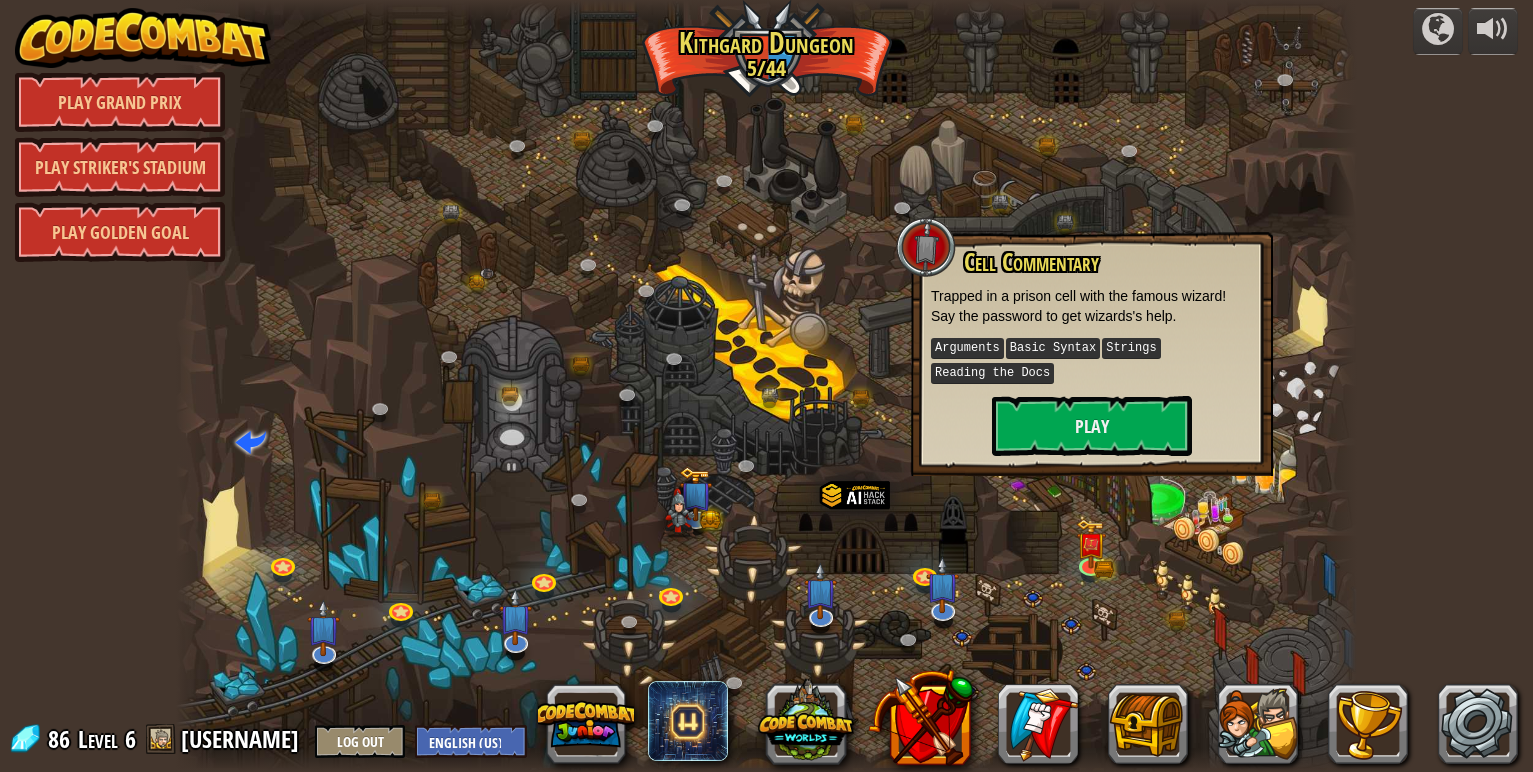 click at bounding box center (766, 386) 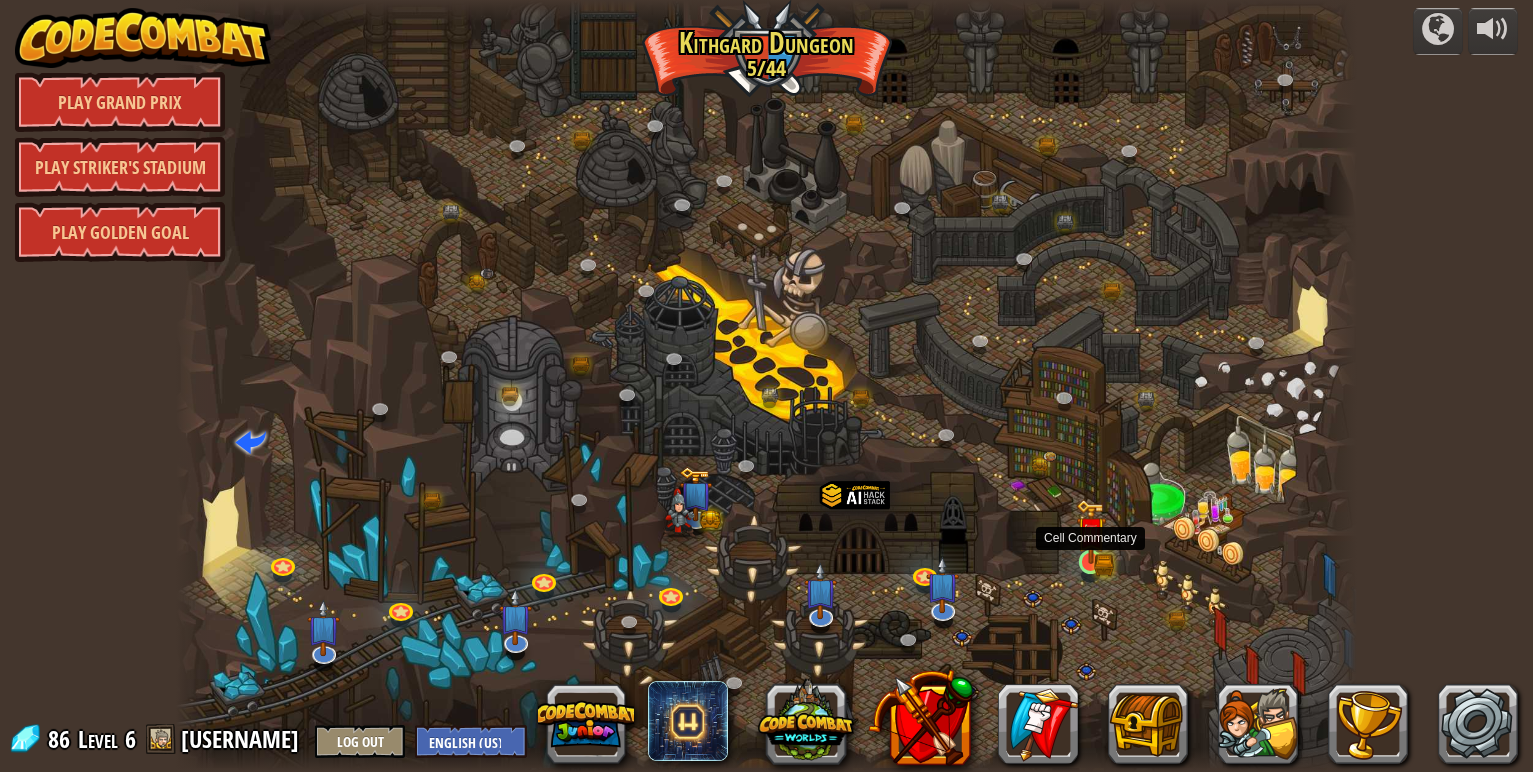 click at bounding box center [1091, 532] 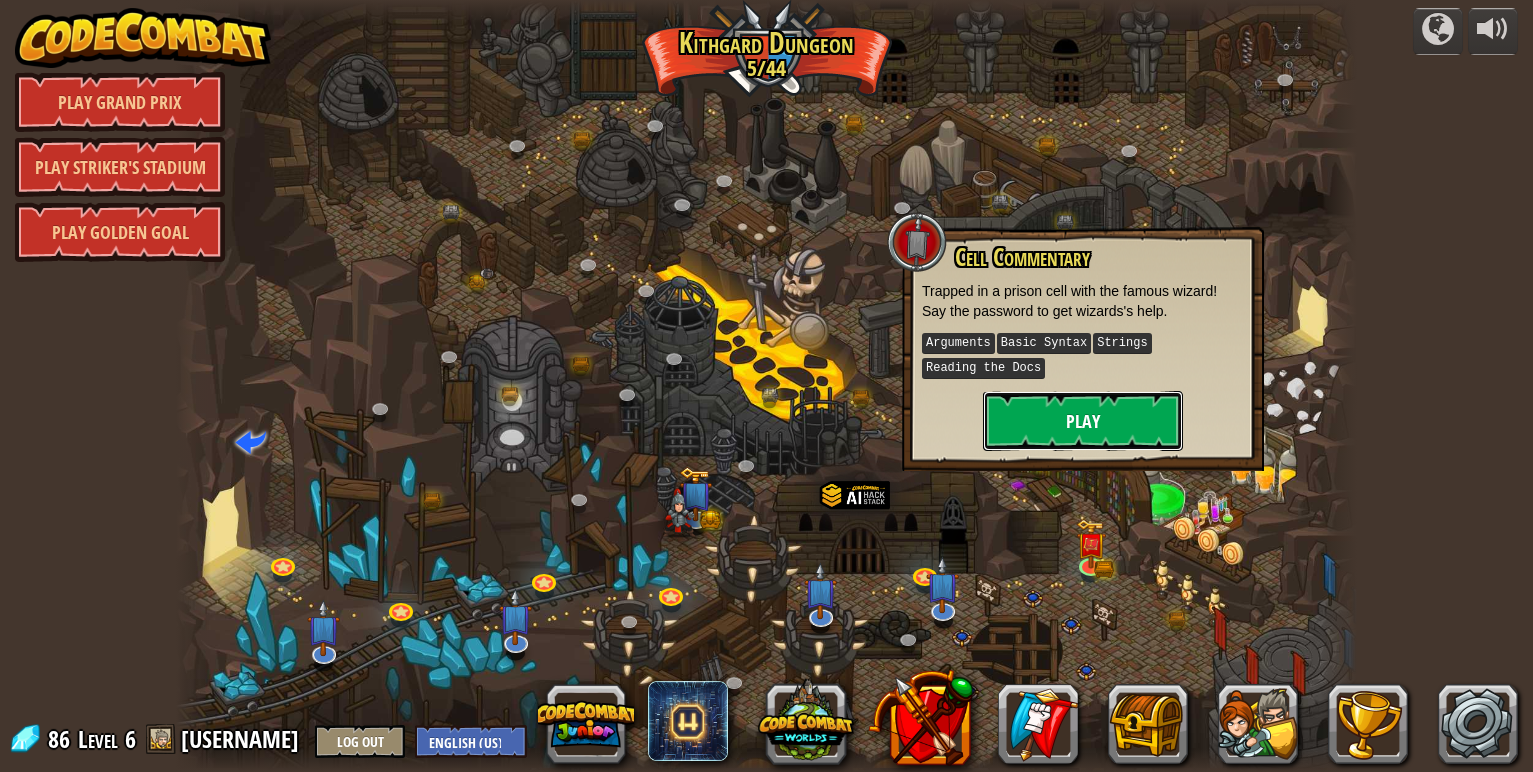 click on "Play" at bounding box center [1083, 421] 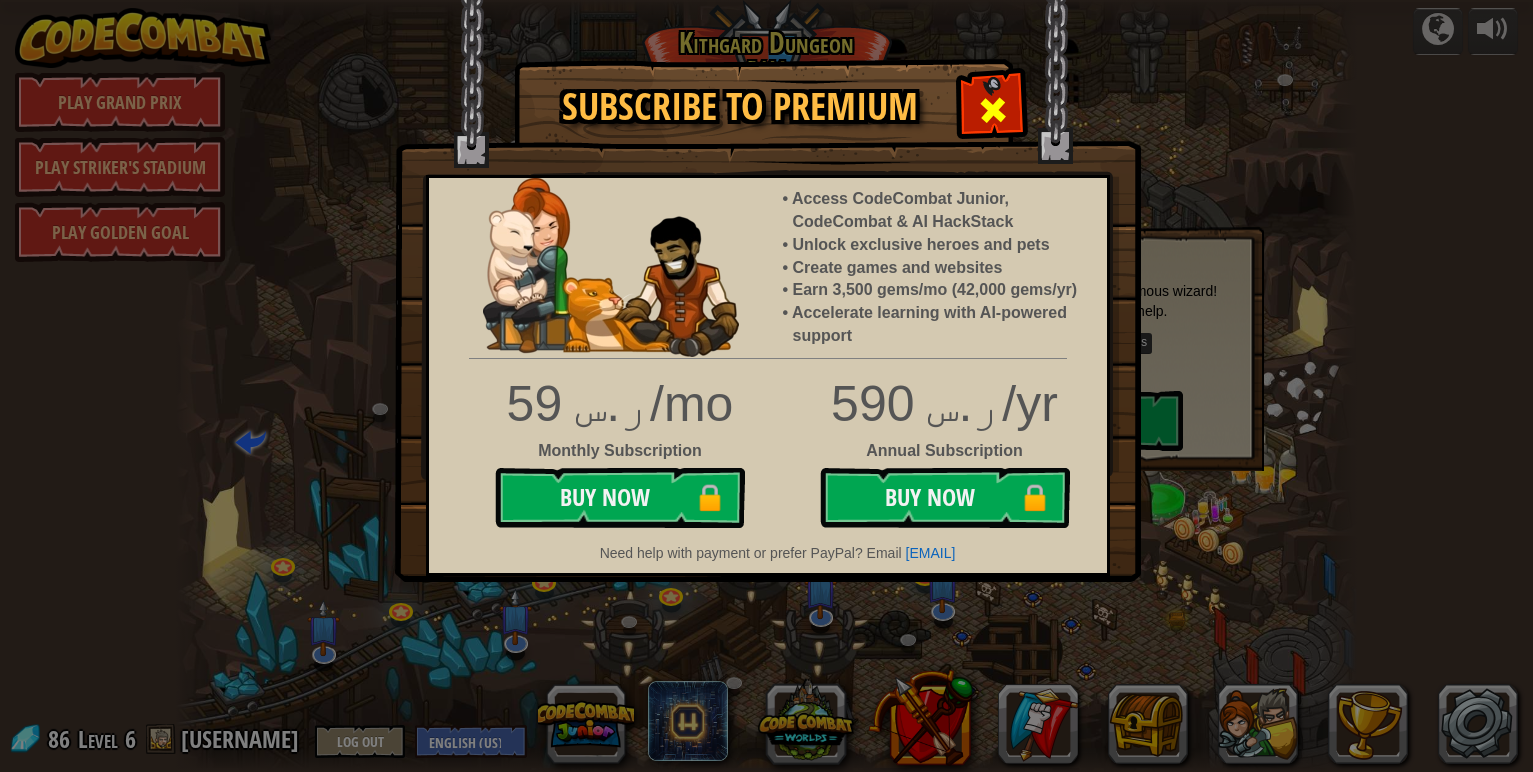 click at bounding box center (993, 110) 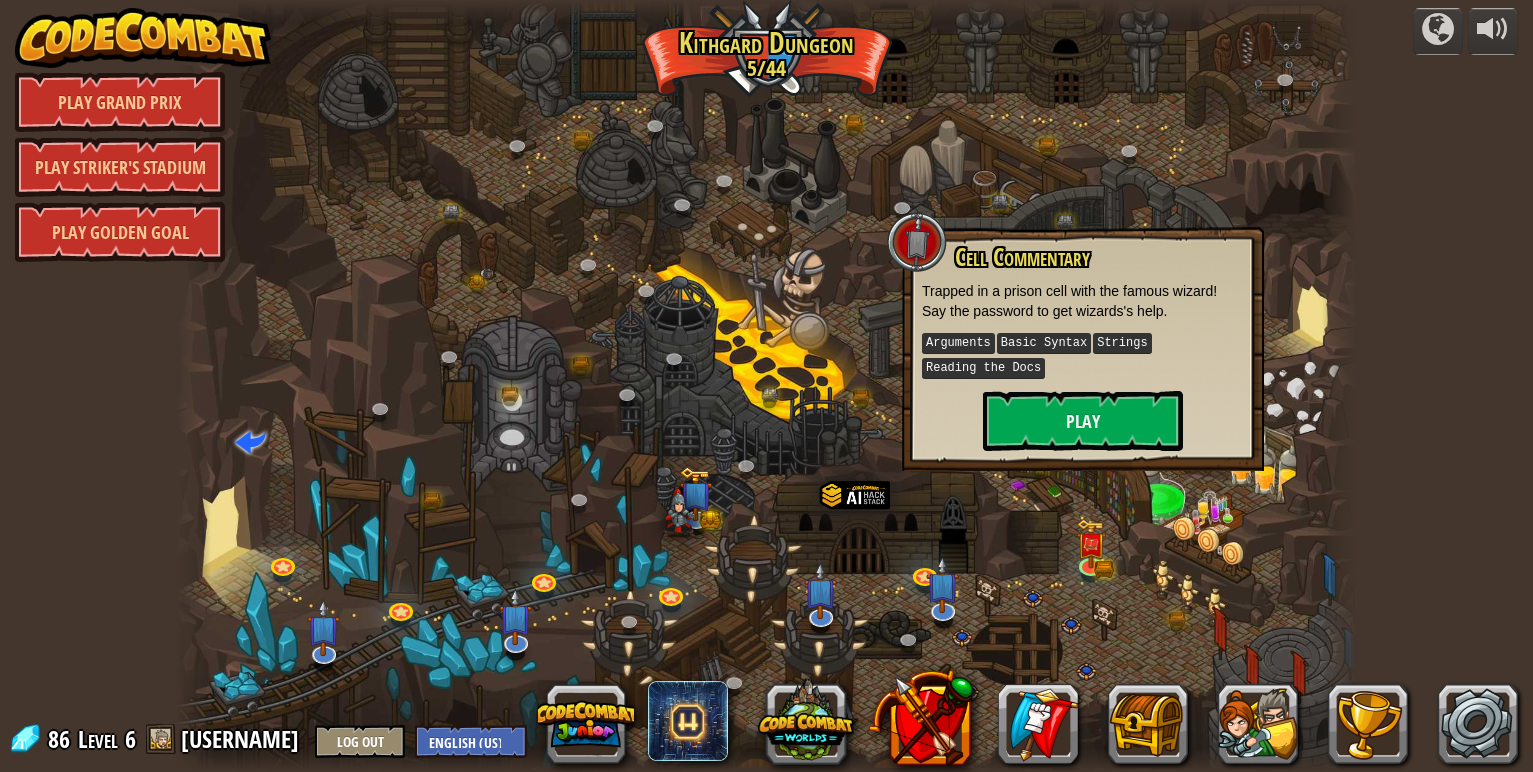 click at bounding box center [766, 386] 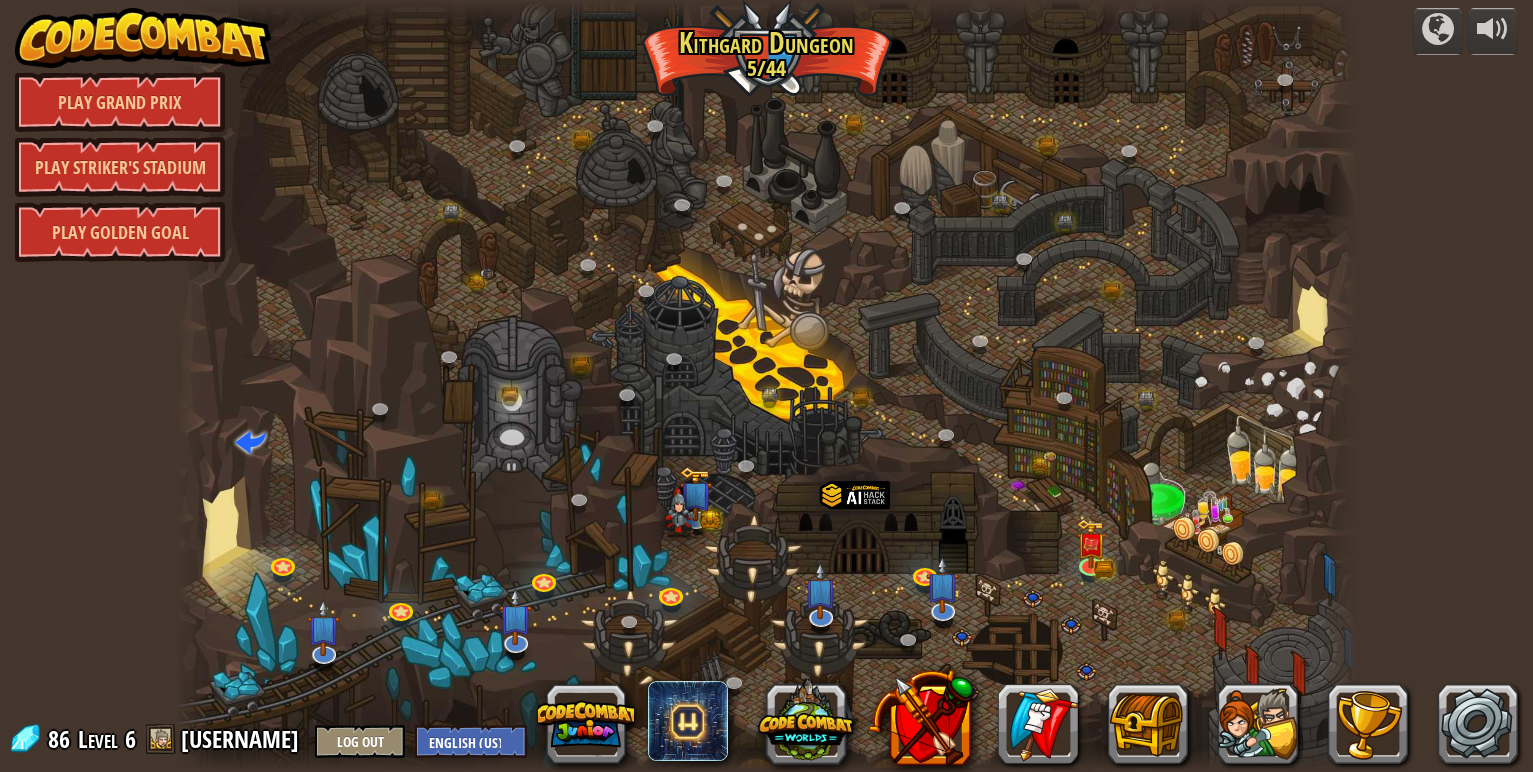 click at bounding box center (766, 386) 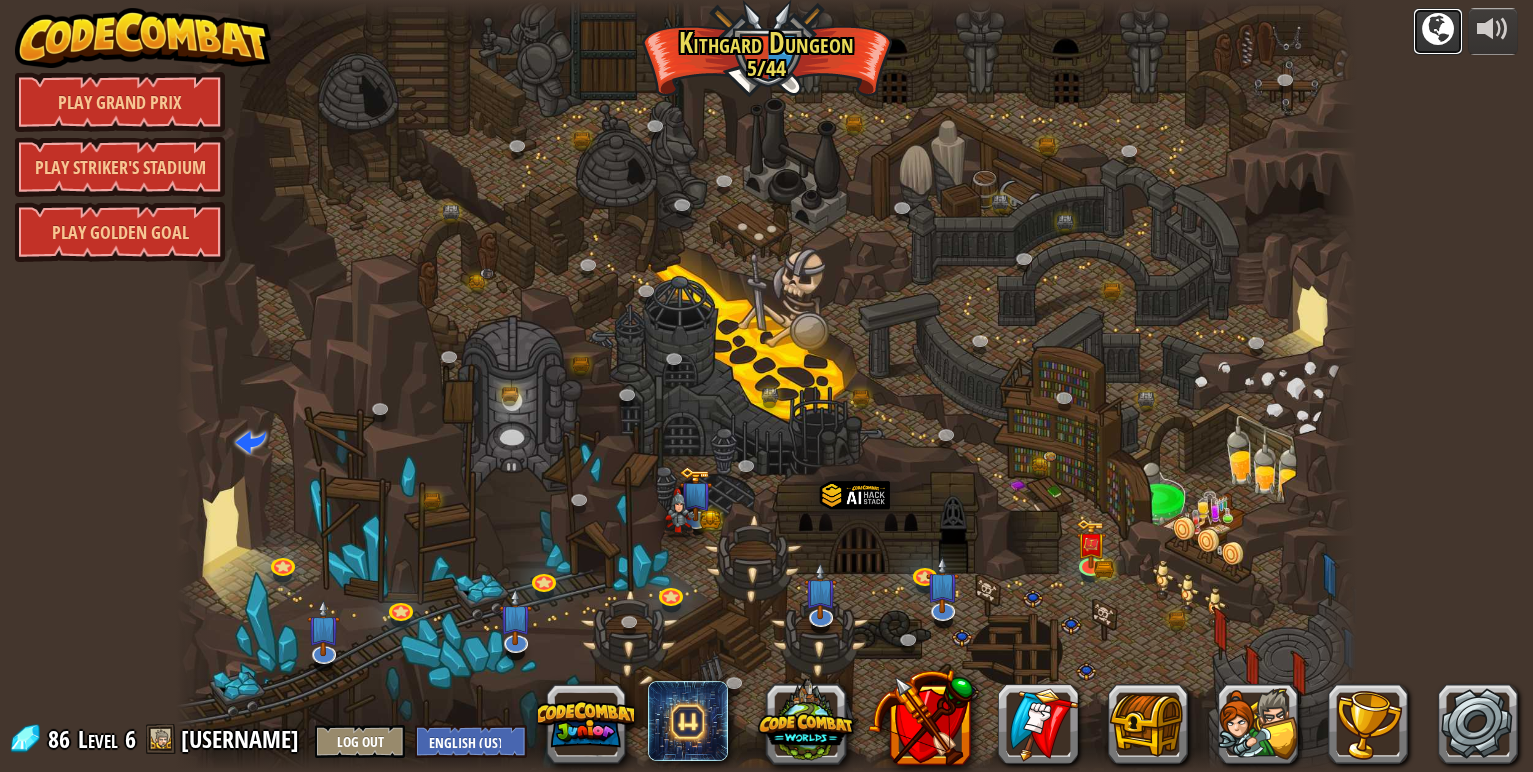 click at bounding box center [1438, 29] 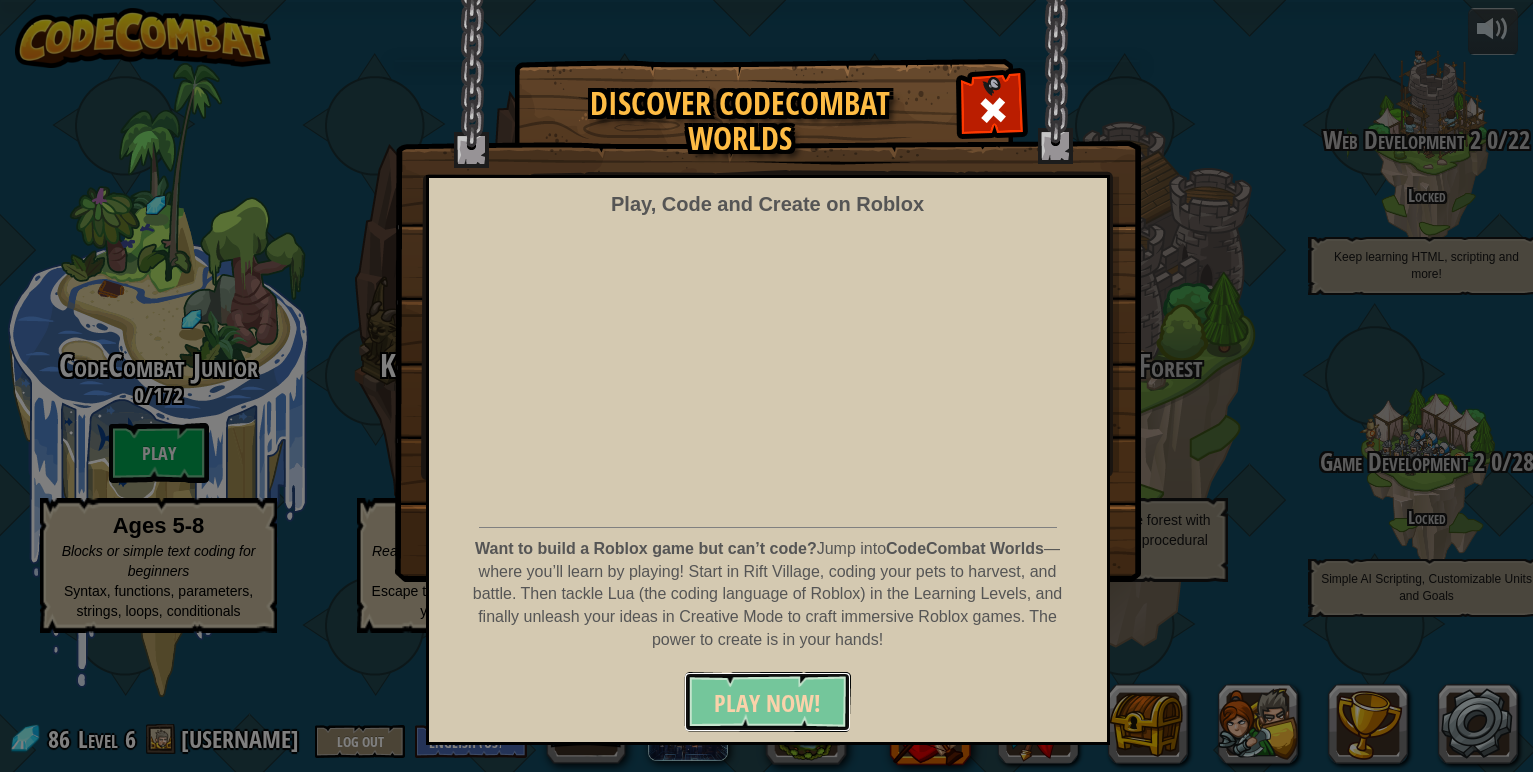 click on "PLAY NOW!" at bounding box center (767, 703) 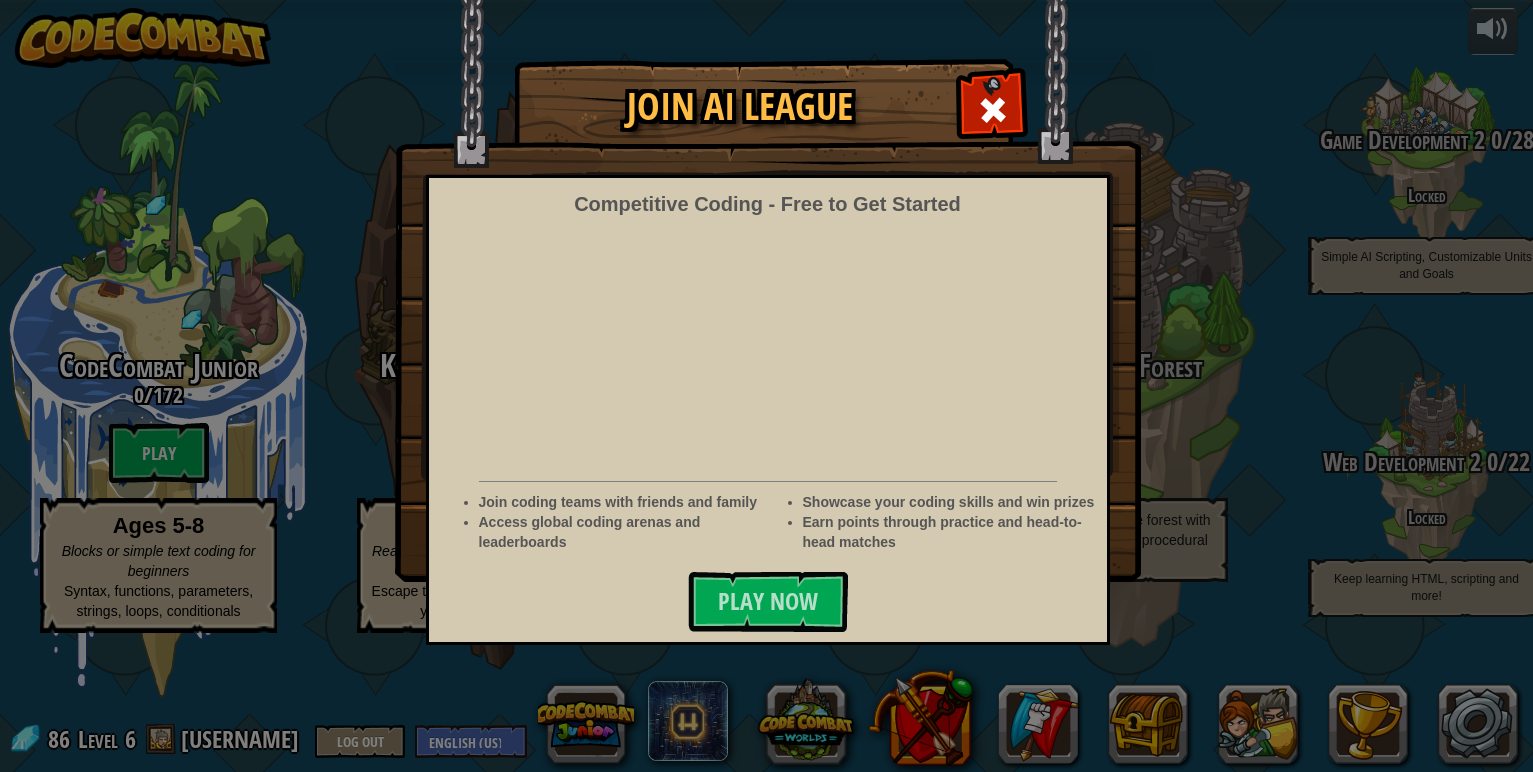 scroll, scrollTop: 0, scrollLeft: 0, axis: both 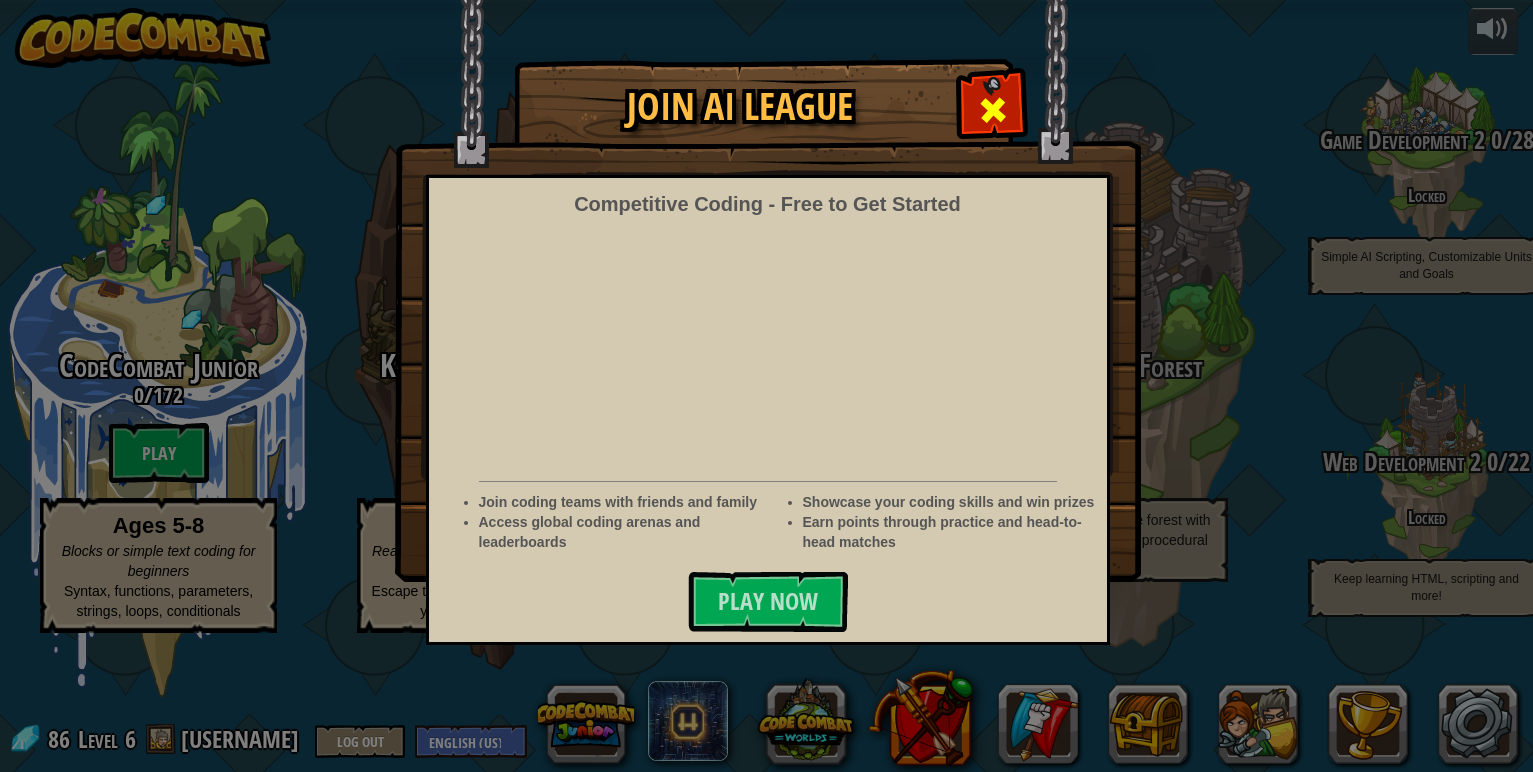 click at bounding box center (993, 110) 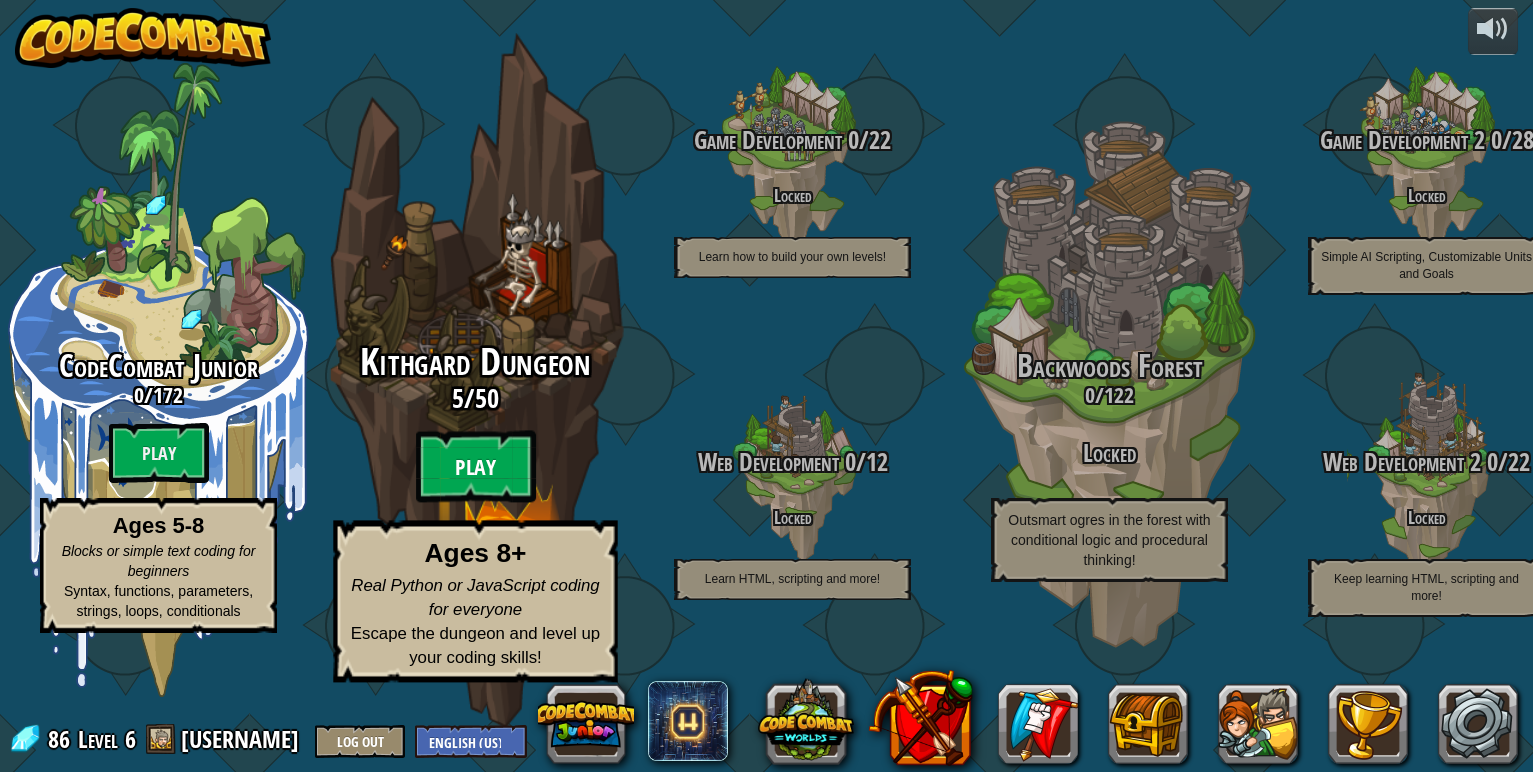 click on "Play" at bounding box center [476, 467] 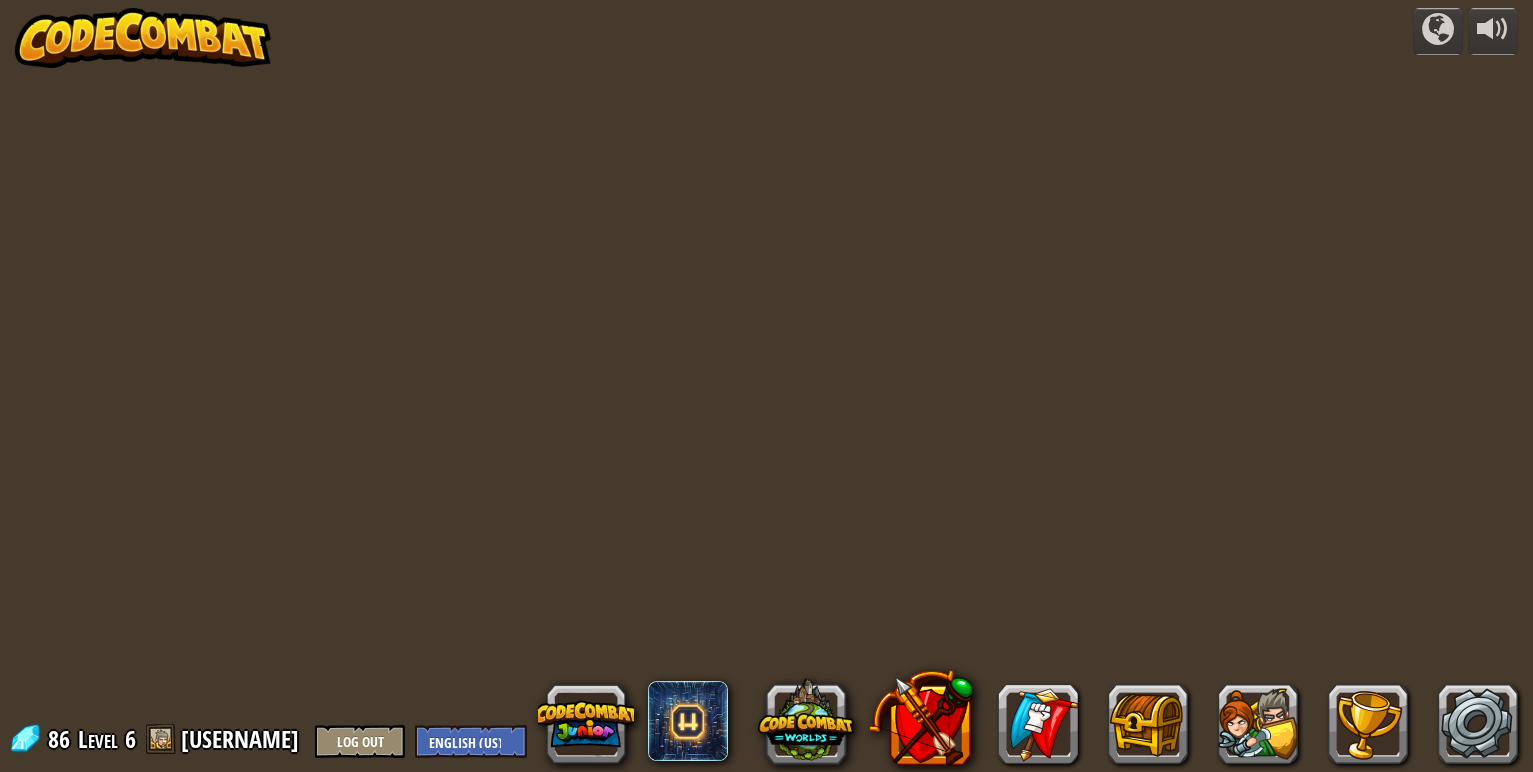 click on "powered by 86 Level 6 ayub_o+gplus Log Out English (US) English (UK) 简体中文 繁體中文 русский español (ES) español (América Latina) français Português (Portugal) Português (Brasil) ---------------------------------- العربية azərbaycan dili български език Català čeština dansk Deutsch (Deutschland) Deutsch (Österreich) Deutsch (Schweiz) Eesti Ελληνικά Esperanto Filipino فارسی Galego 한국어 ʻŌlelo Hawaiʻi עברית hrvatski jezik magyar Bahasa Indonesia Italiano қазақ тілі lietuvių kalba latviešu te reo Māori Македонски मानक हिन्दी Монгол хэл Bahasa Melayu မြန်မာစကား Nederlands (België) Nederlands (Nederland) 日本語 Norsk Bokmål Norsk Nynorsk O'zbekcha Polski limba română српски slovenčina slovenščina suomi Svenska ไทย Türkçe українська اُردُو Tiếng Việt 吴语 吳語" at bounding box center (766, 386) 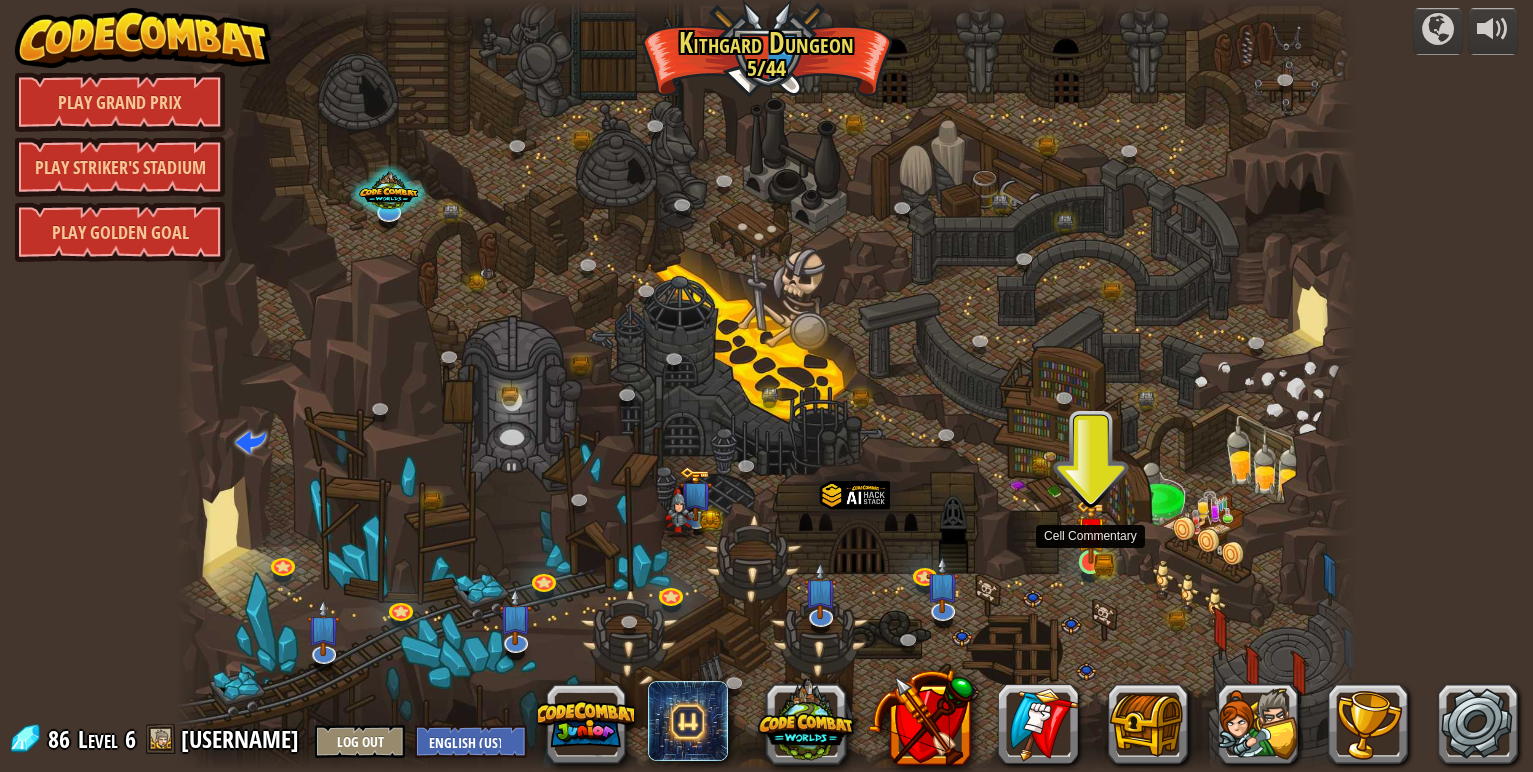 click at bounding box center (1091, 533) 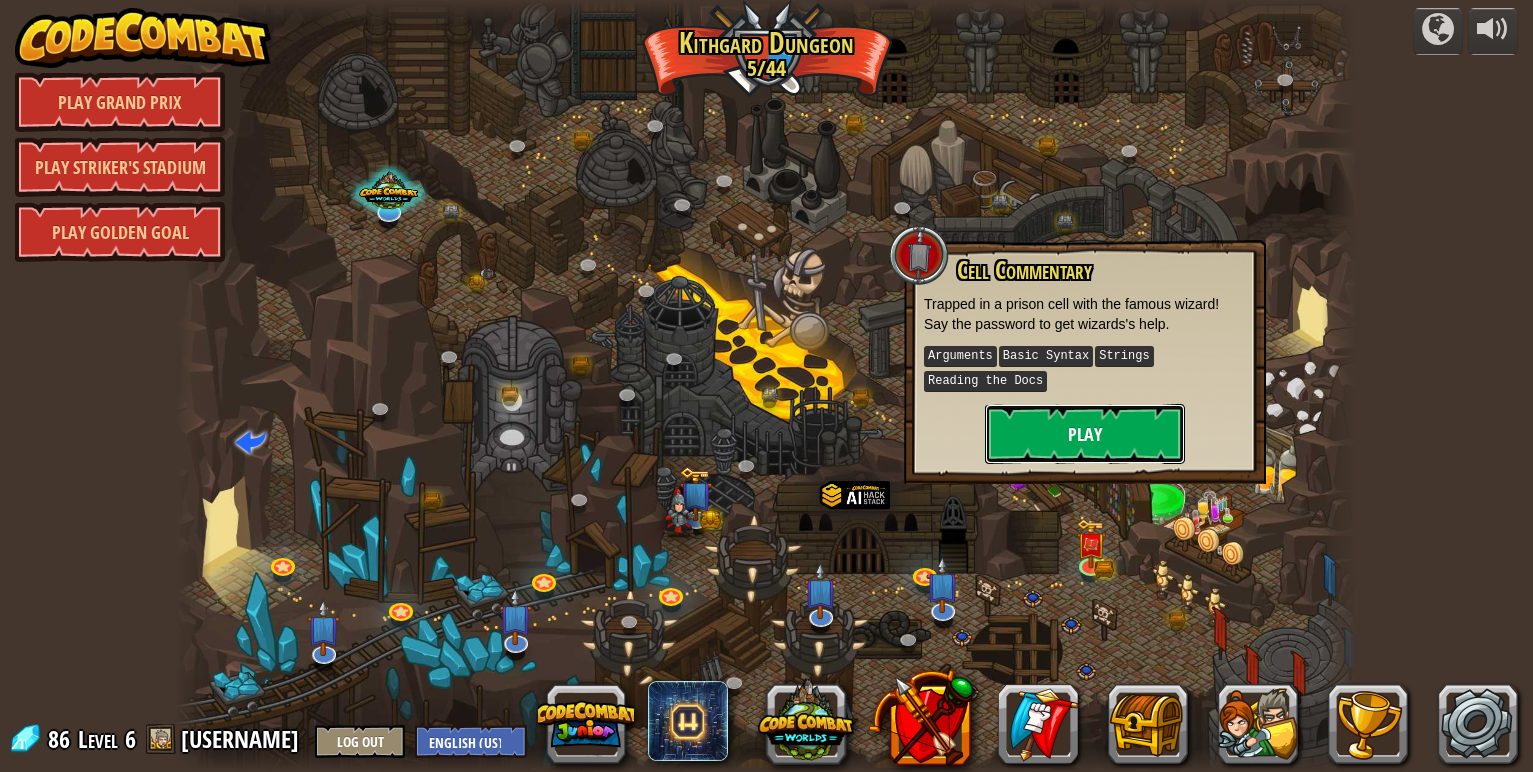 click on "Play" at bounding box center [1085, 434] 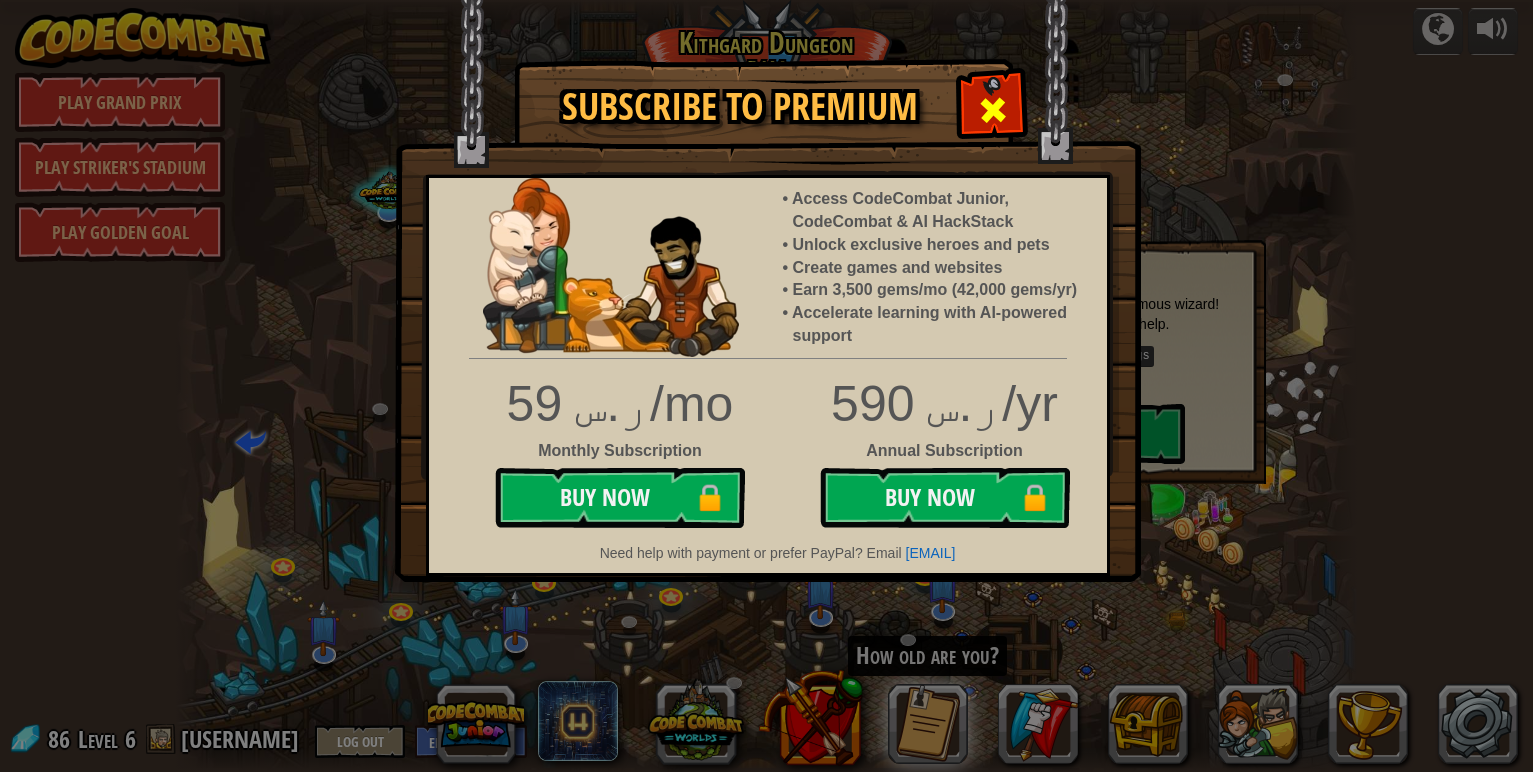 click at bounding box center [993, 110] 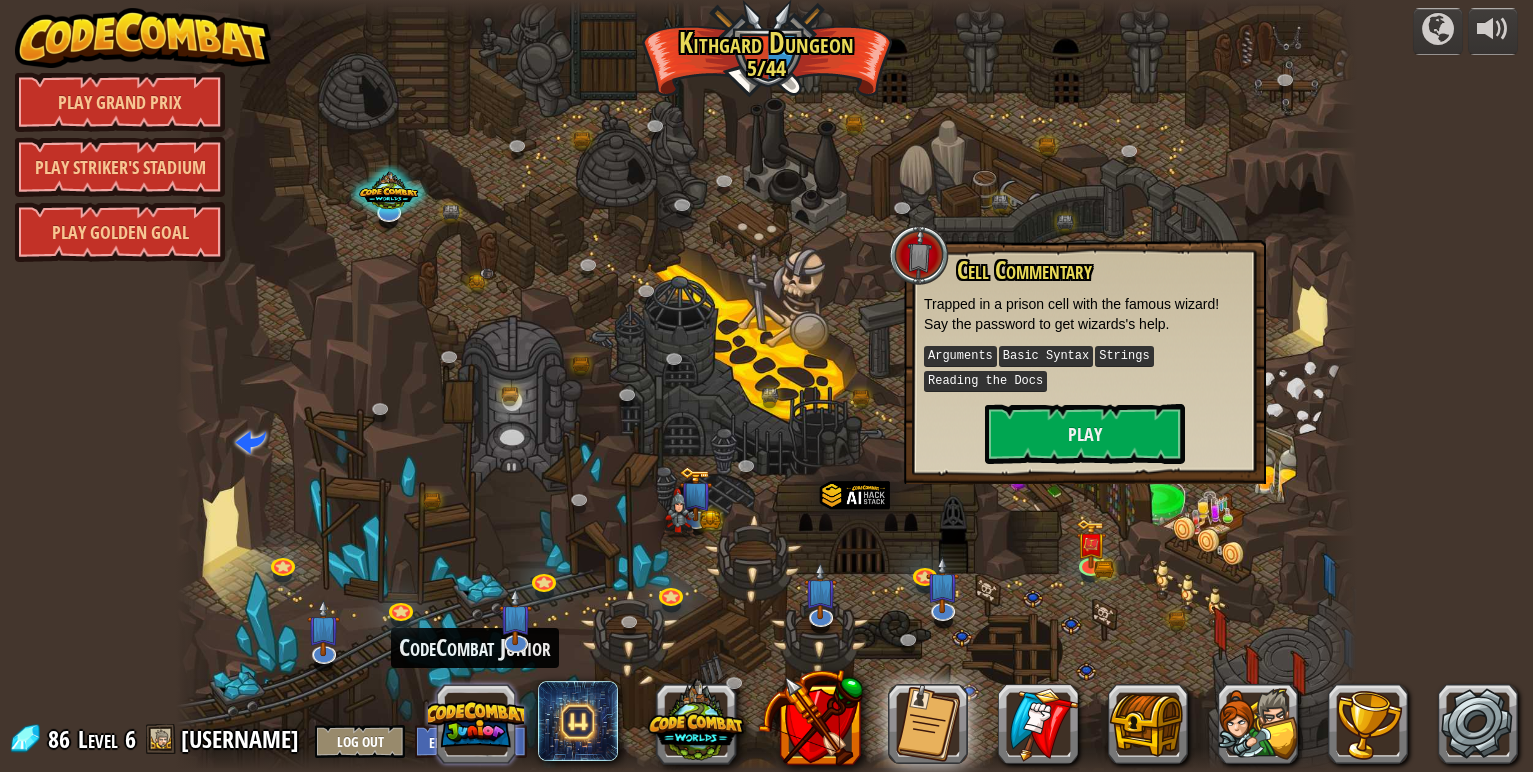 click at bounding box center [476, 724] 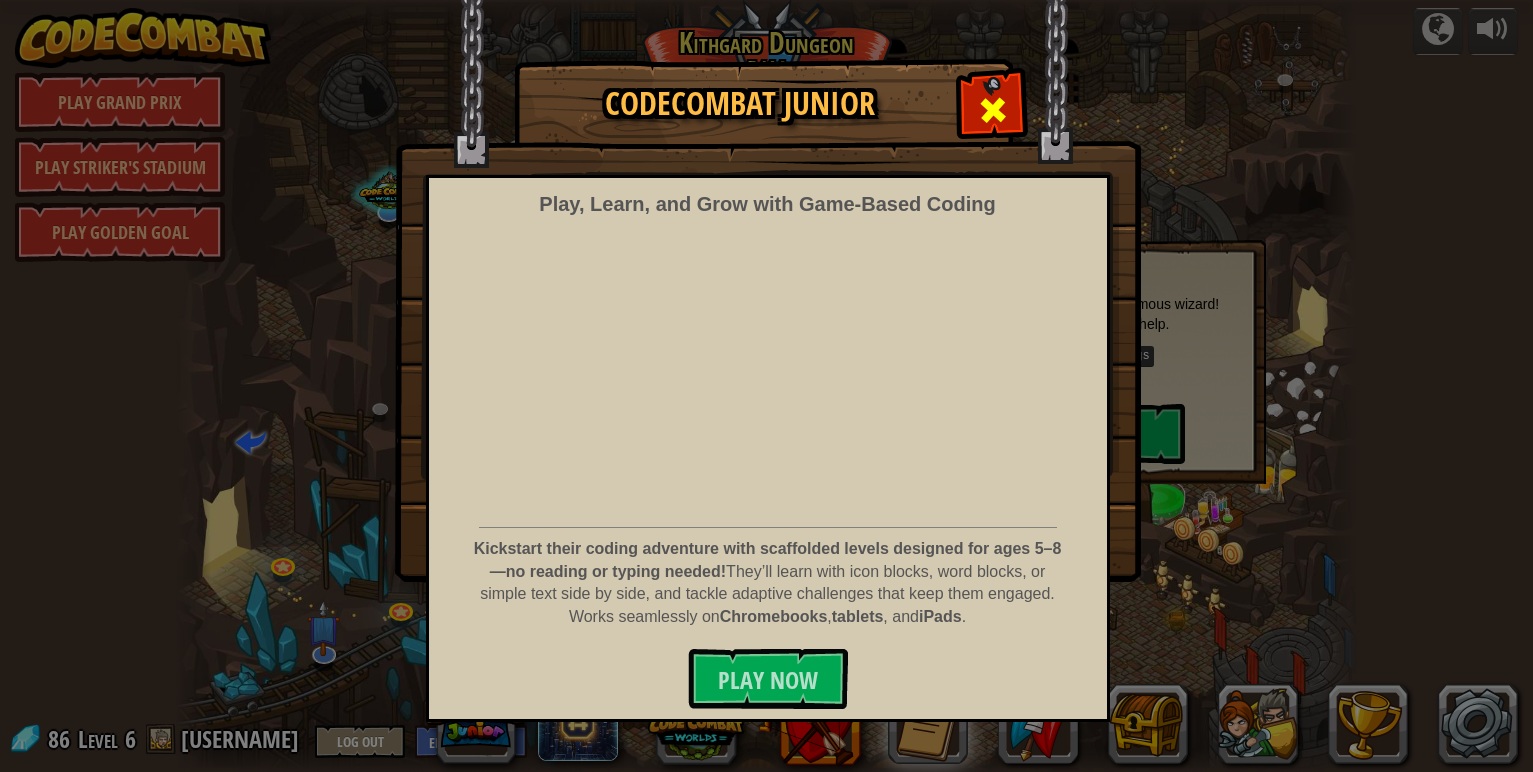 click at bounding box center [992, 107] 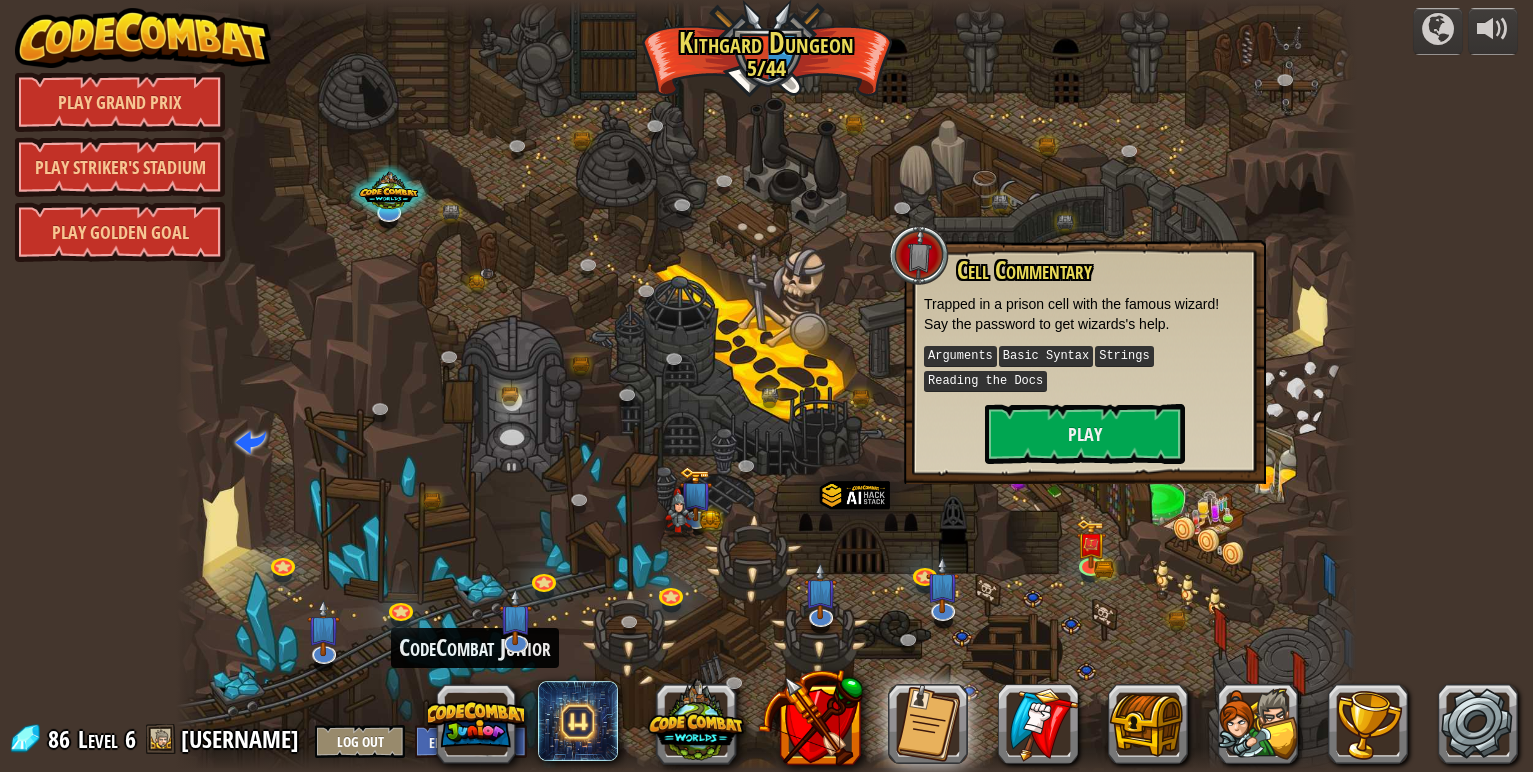 click at bounding box center (766, 386) 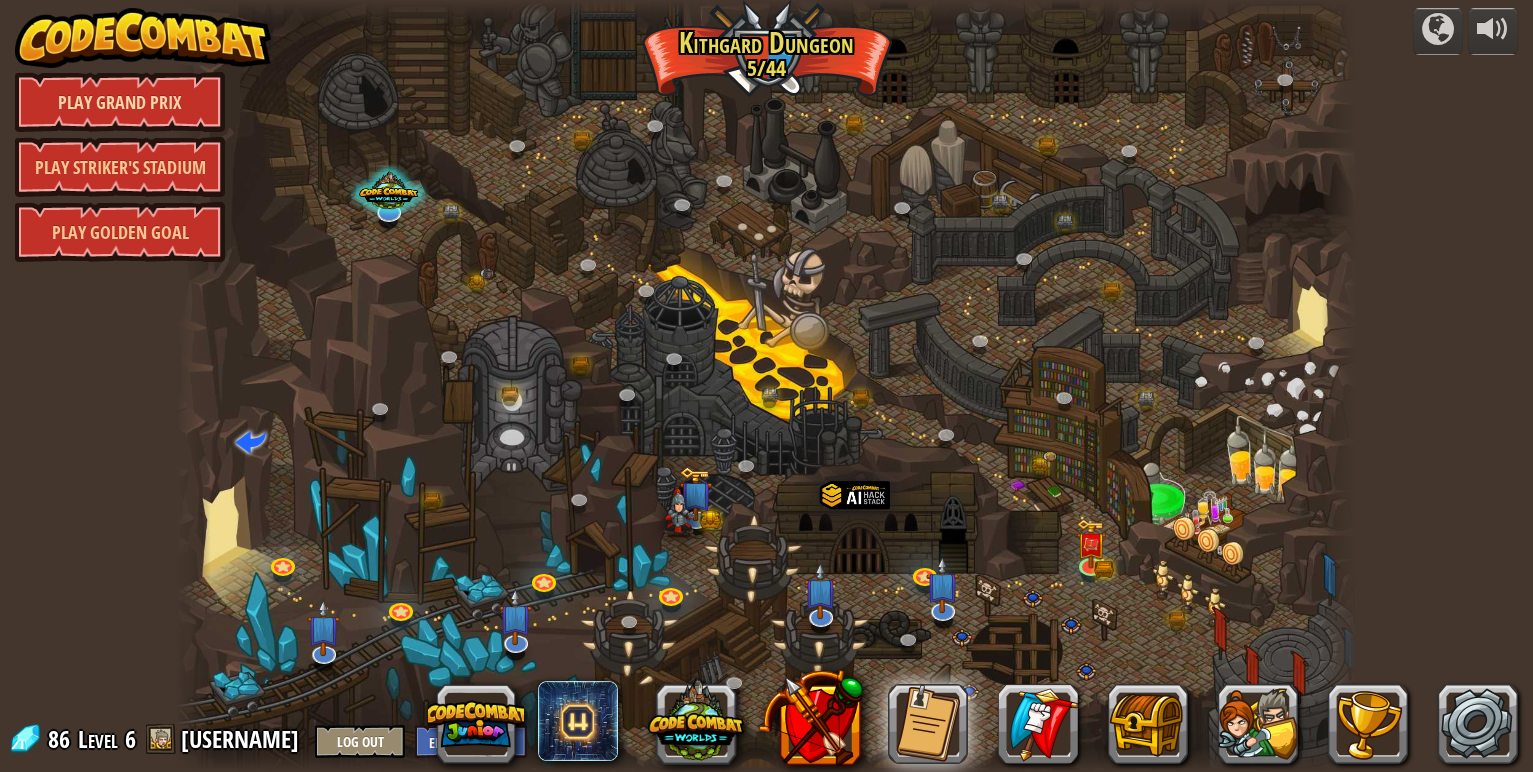 click on "Play Grand Prix" at bounding box center [120, 102] 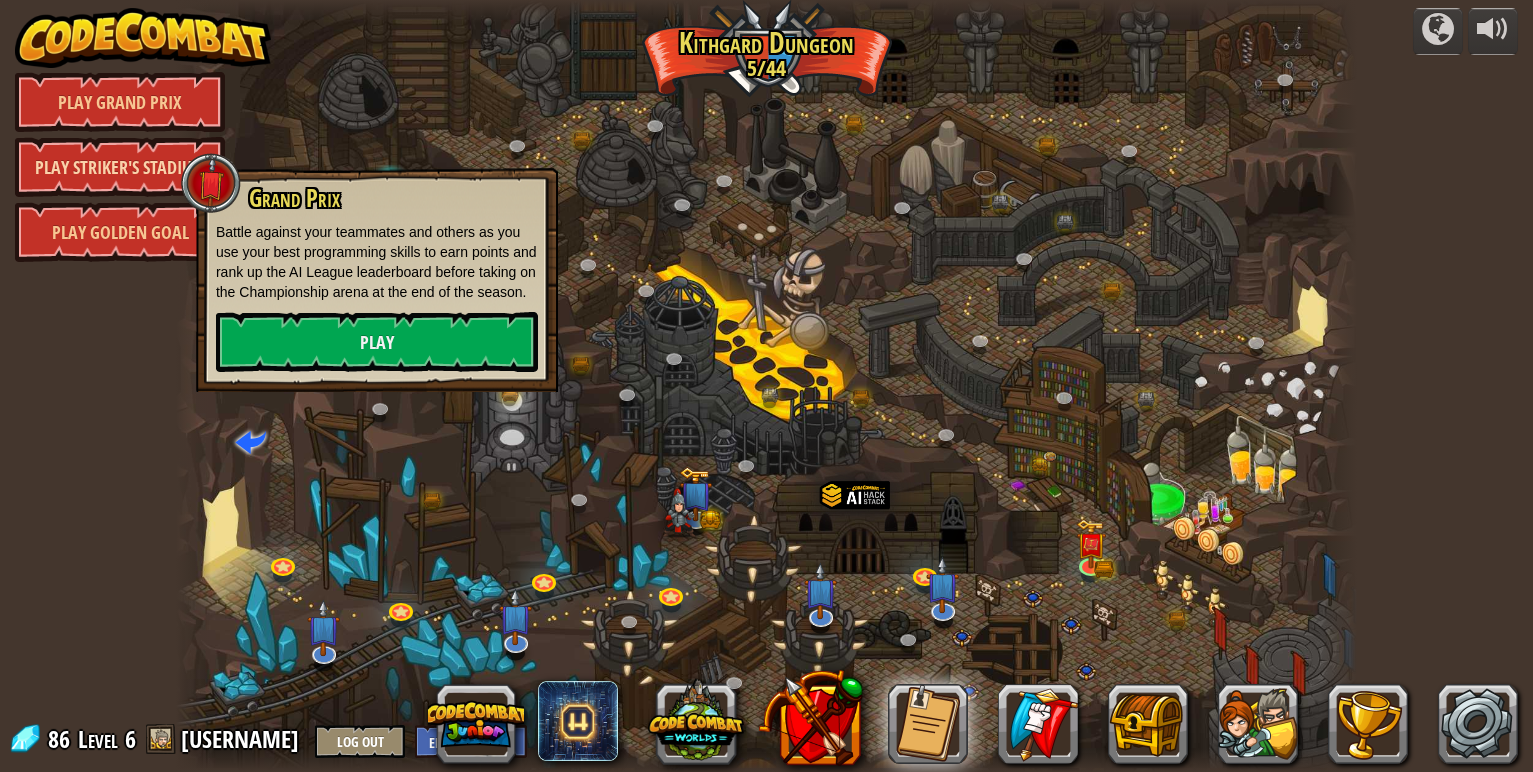 click on "Play Striker's Stadium" at bounding box center [120, 167] 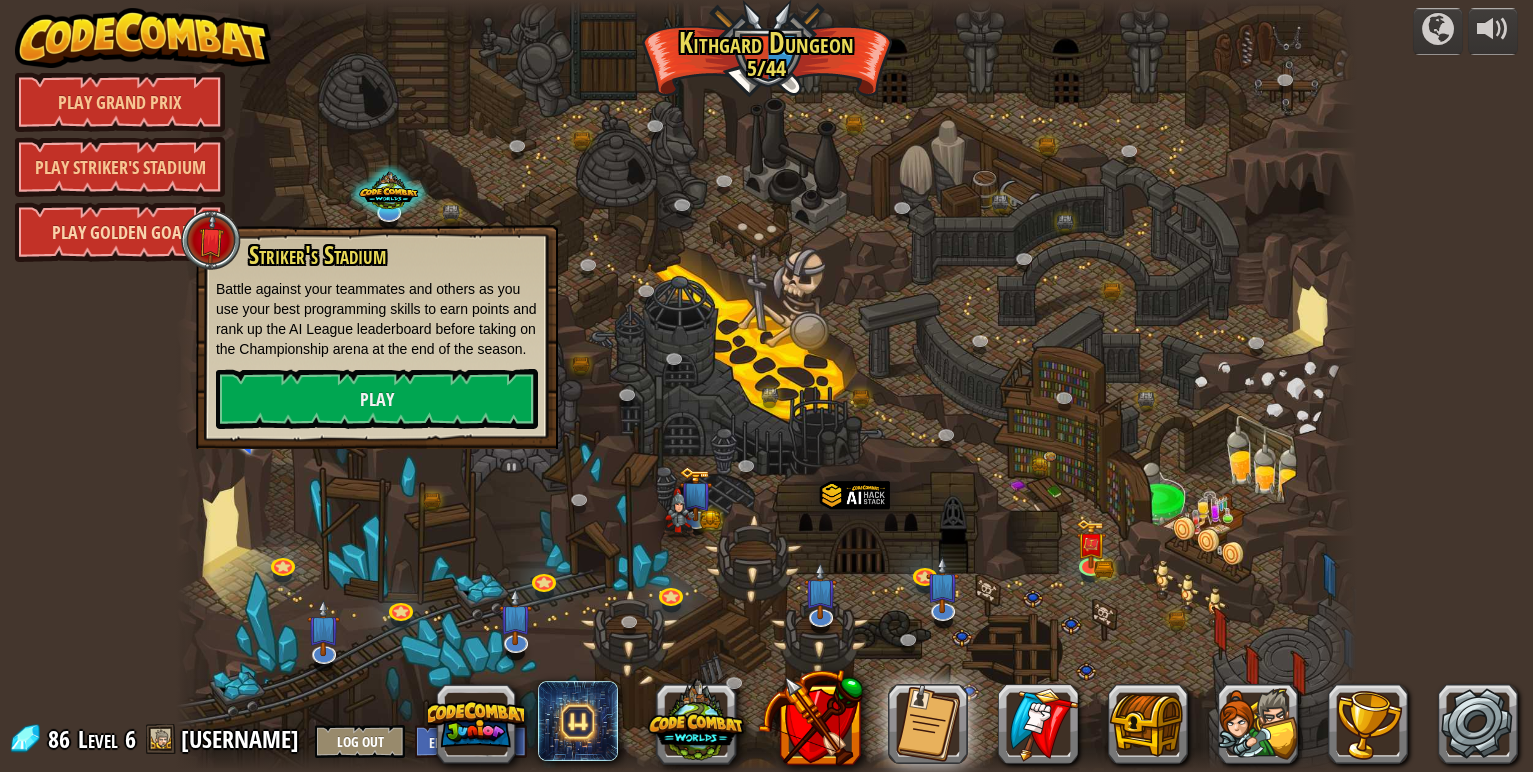 click on "Play Golden Goal" at bounding box center (120, 232) 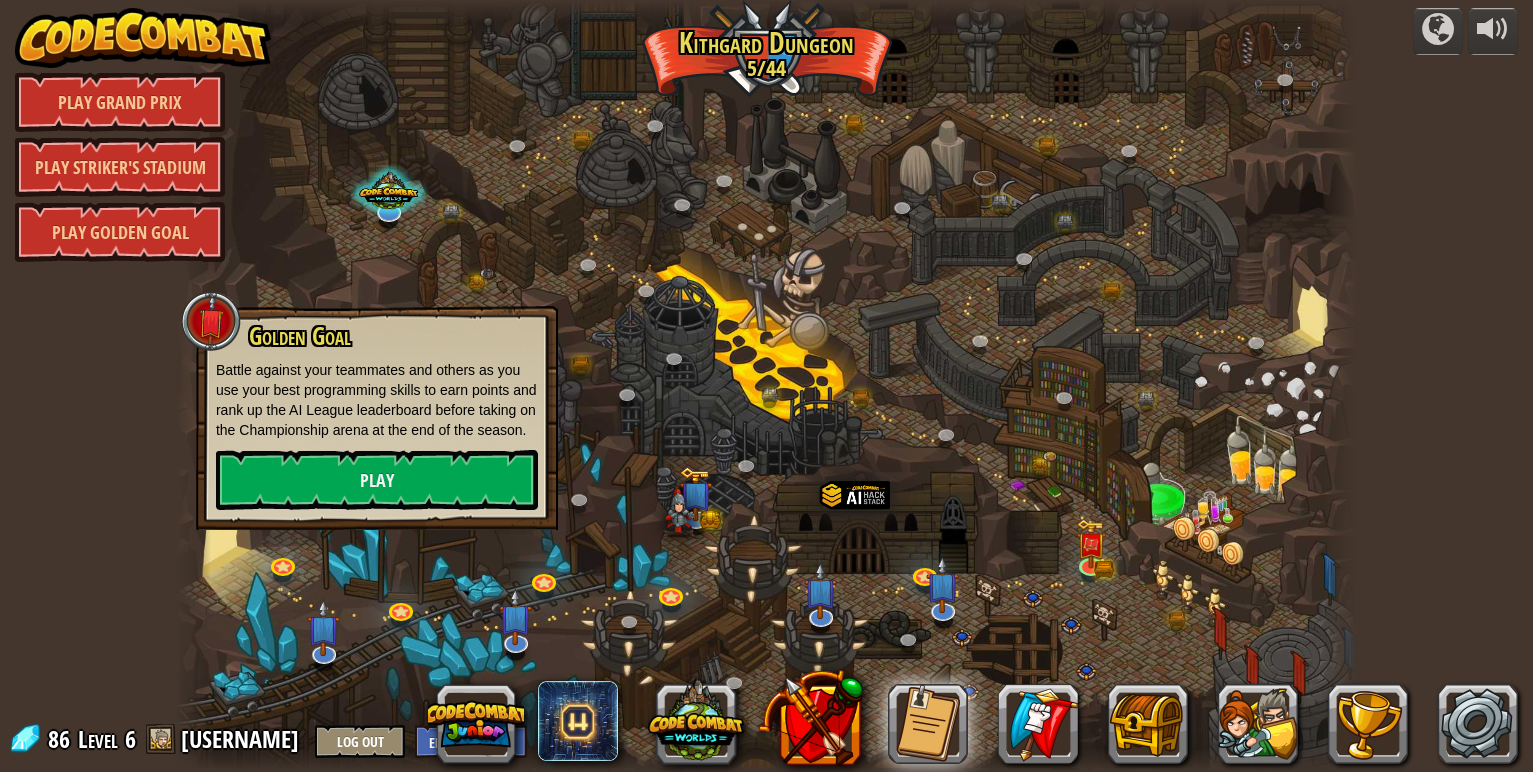 click at bounding box center (766, 386) 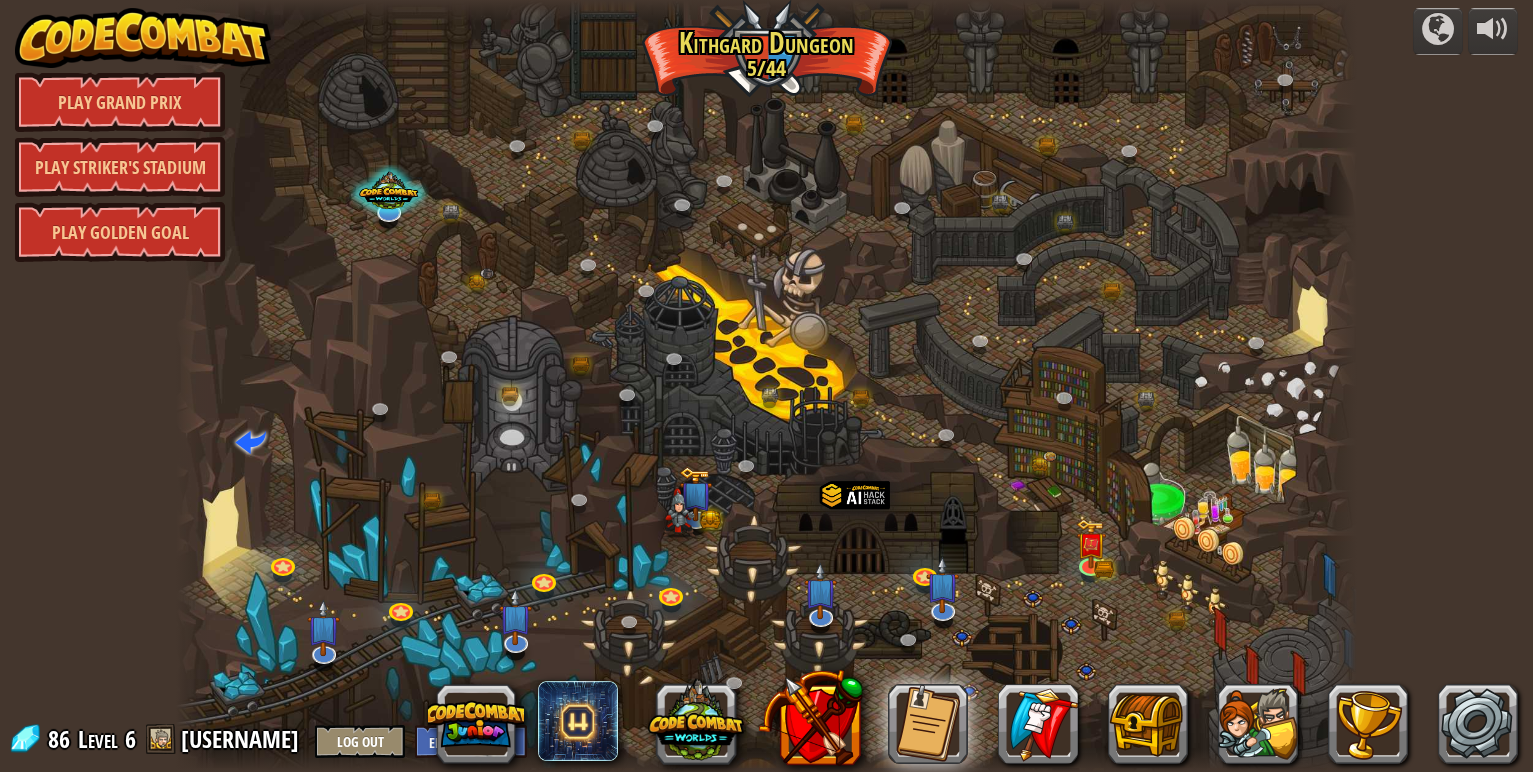 click at bounding box center (766, 386) 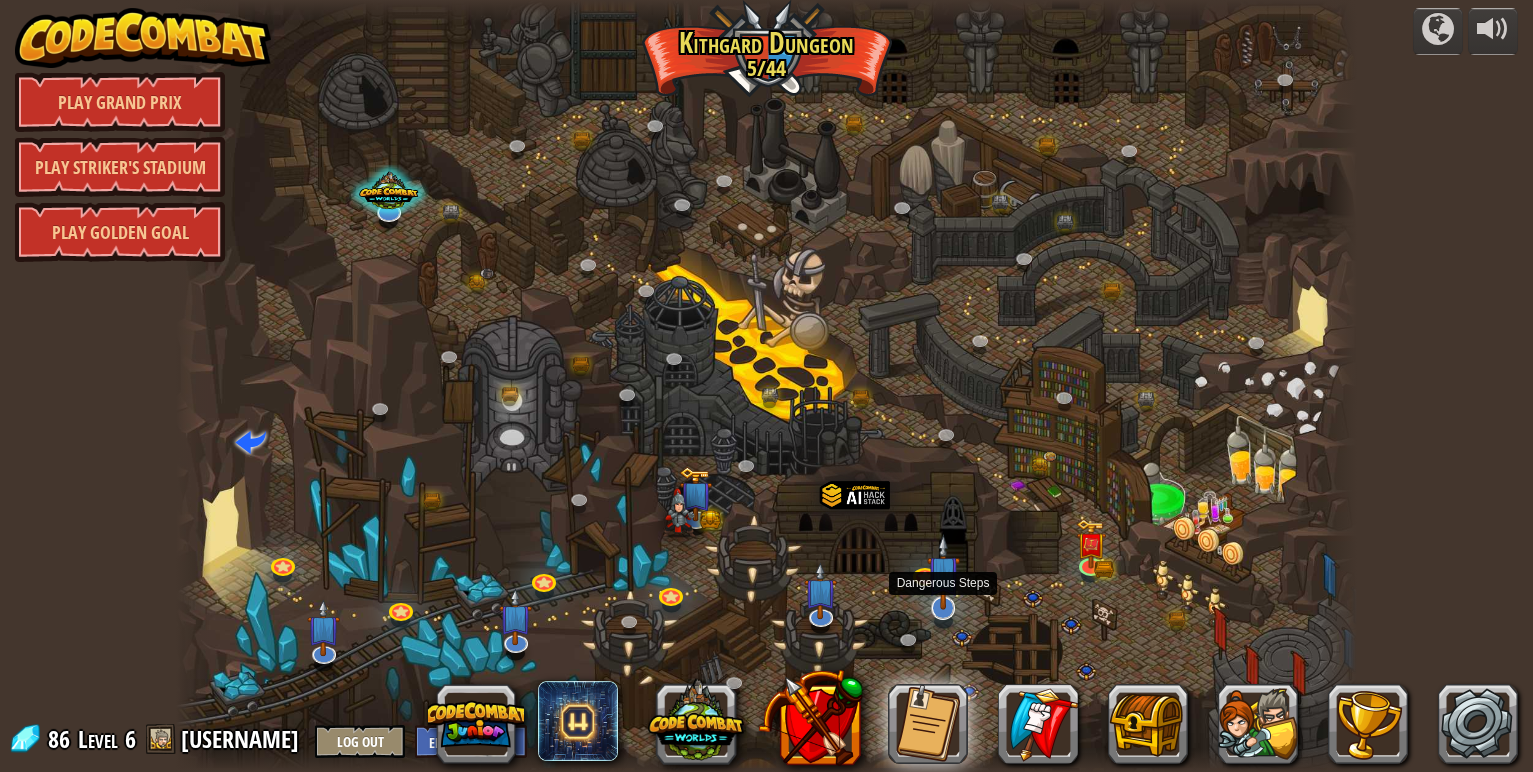 click at bounding box center (943, 572) 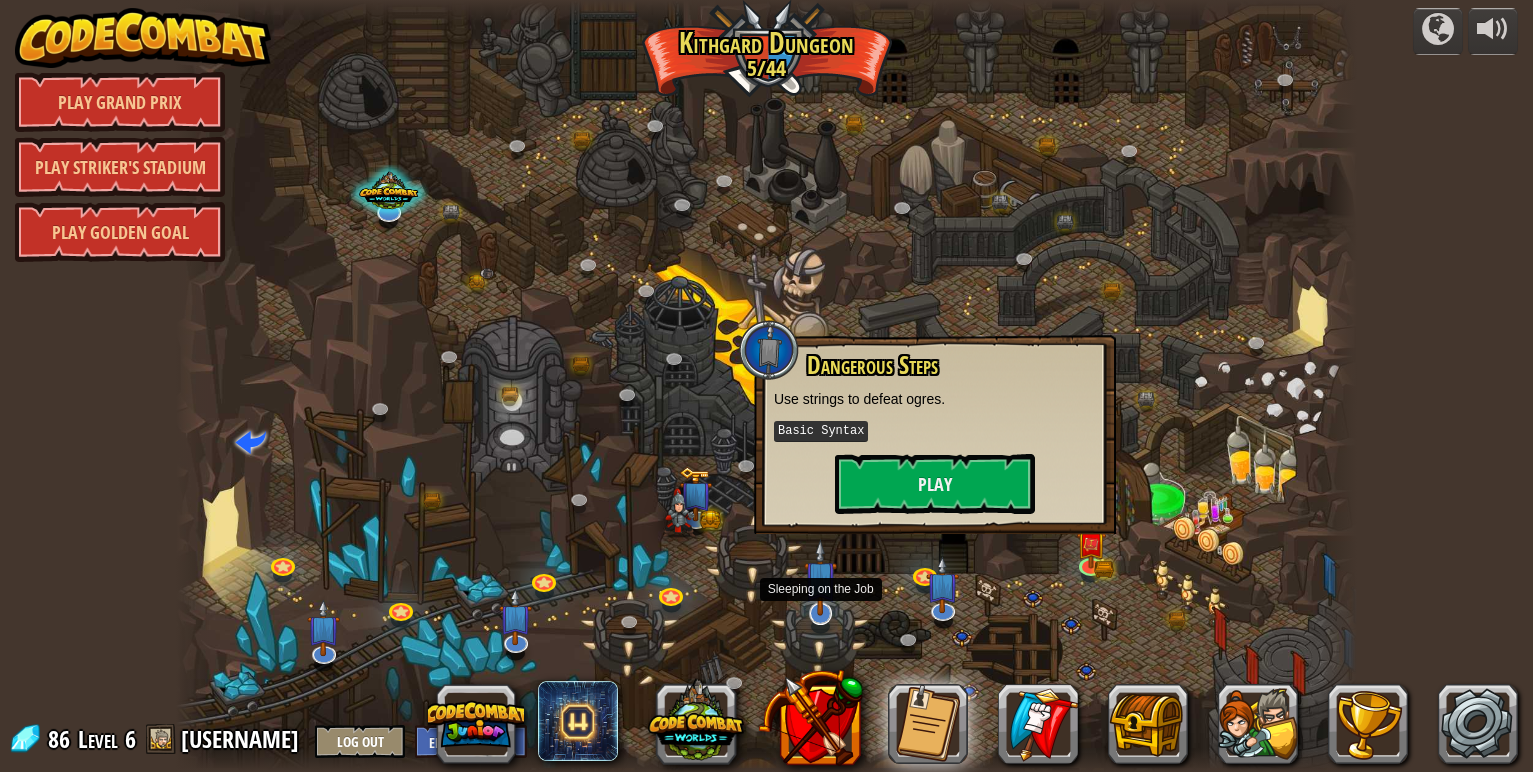 click at bounding box center (820, 577) 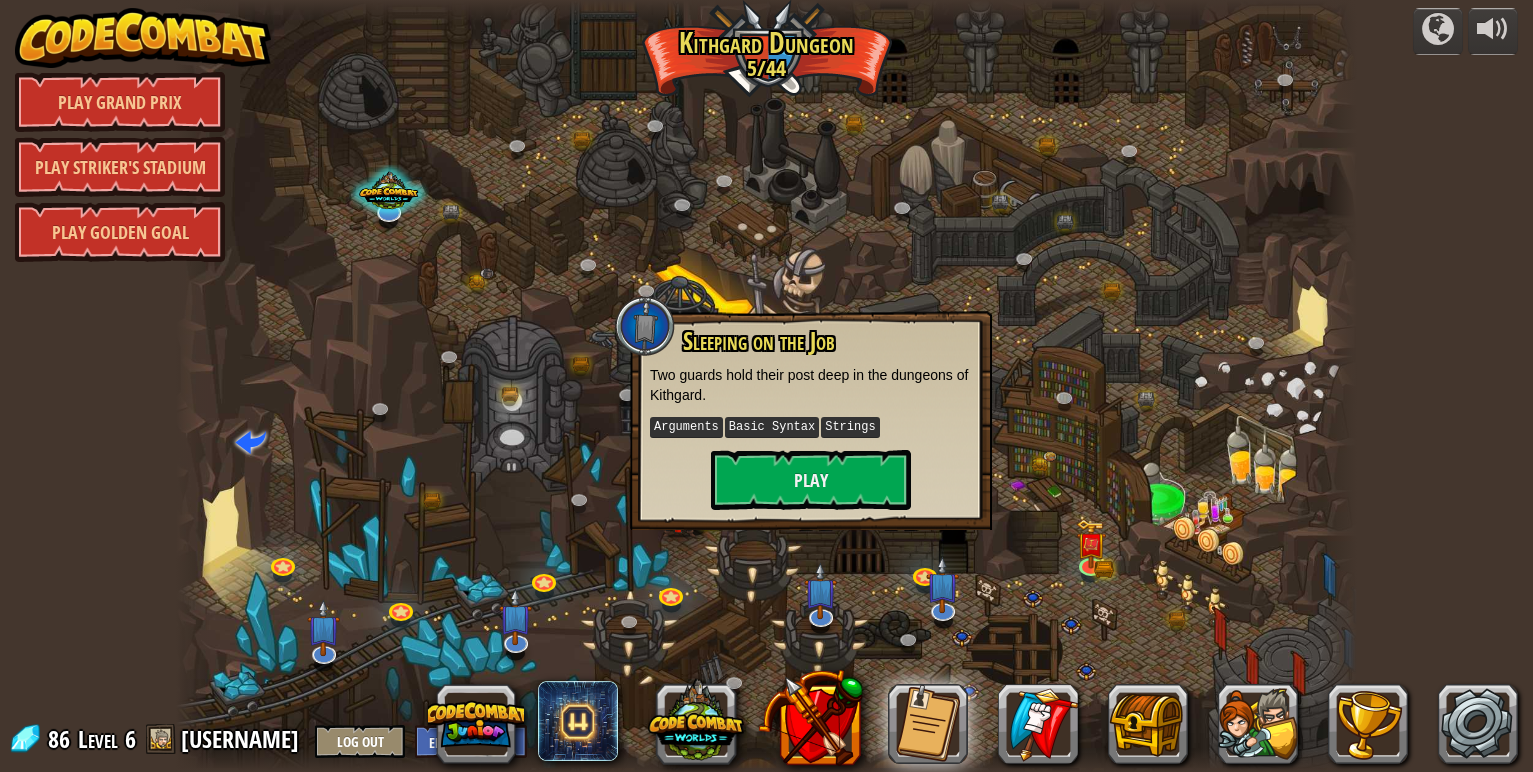 click at bounding box center (766, 386) 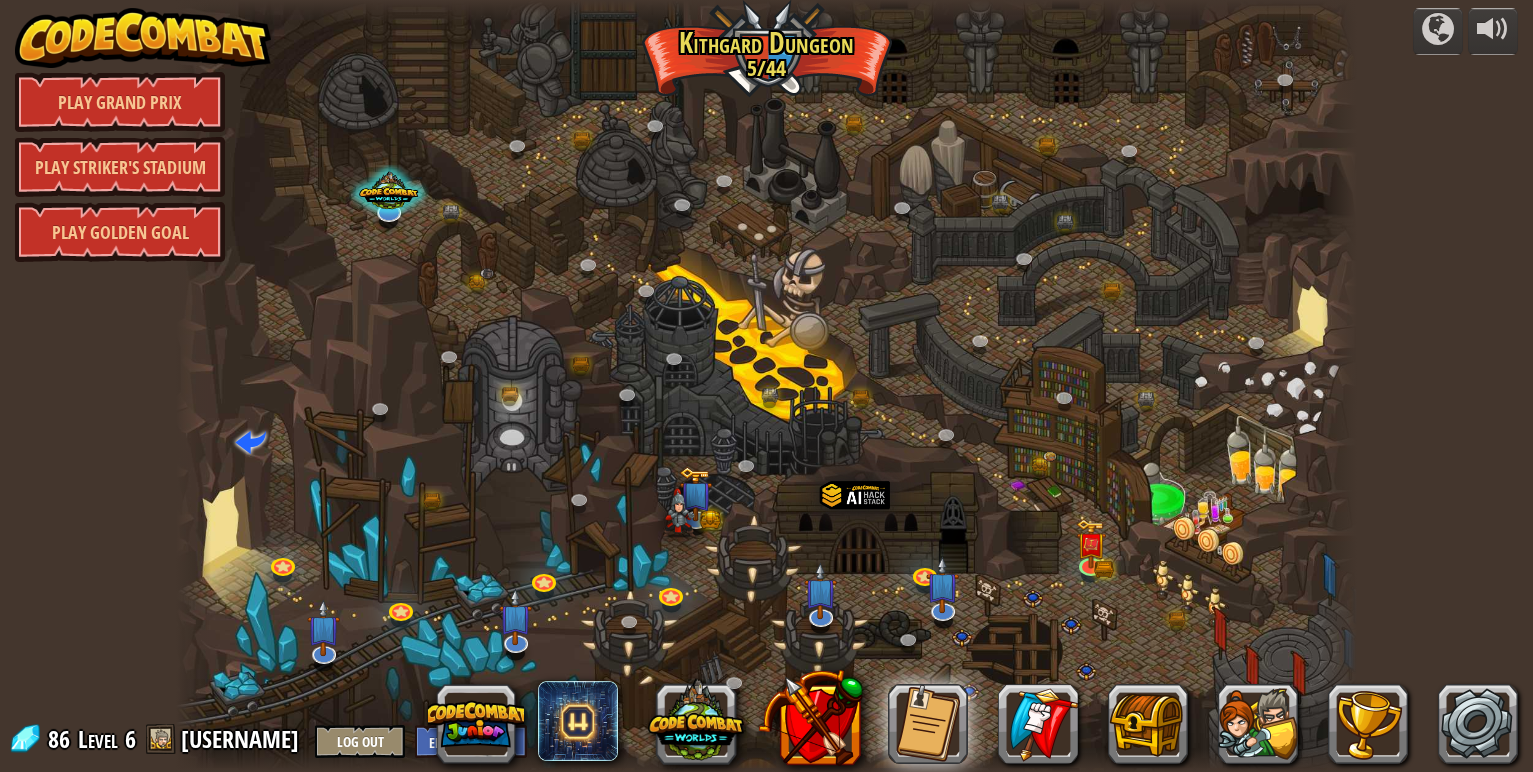 click at bounding box center [193, 386] 